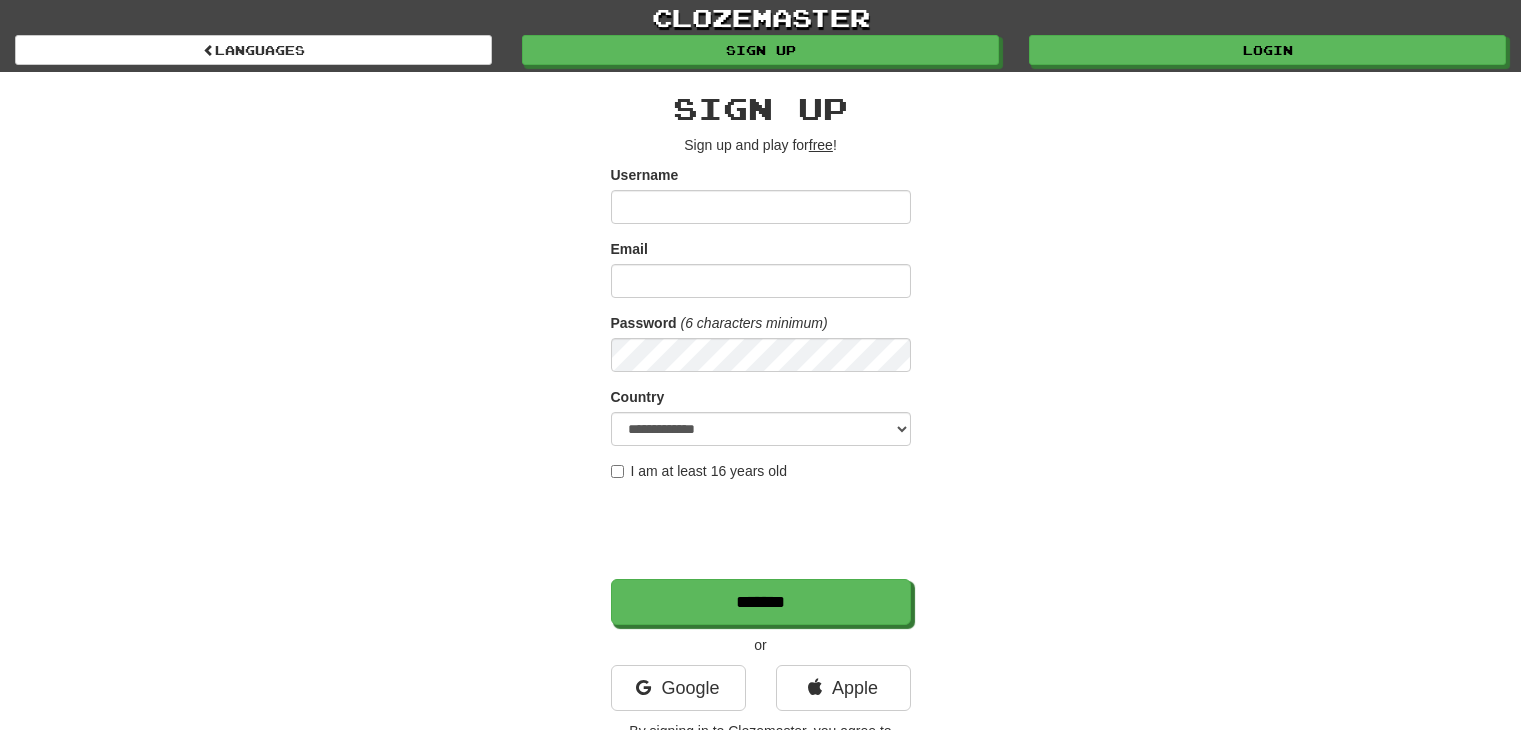 scroll, scrollTop: 0, scrollLeft: 0, axis: both 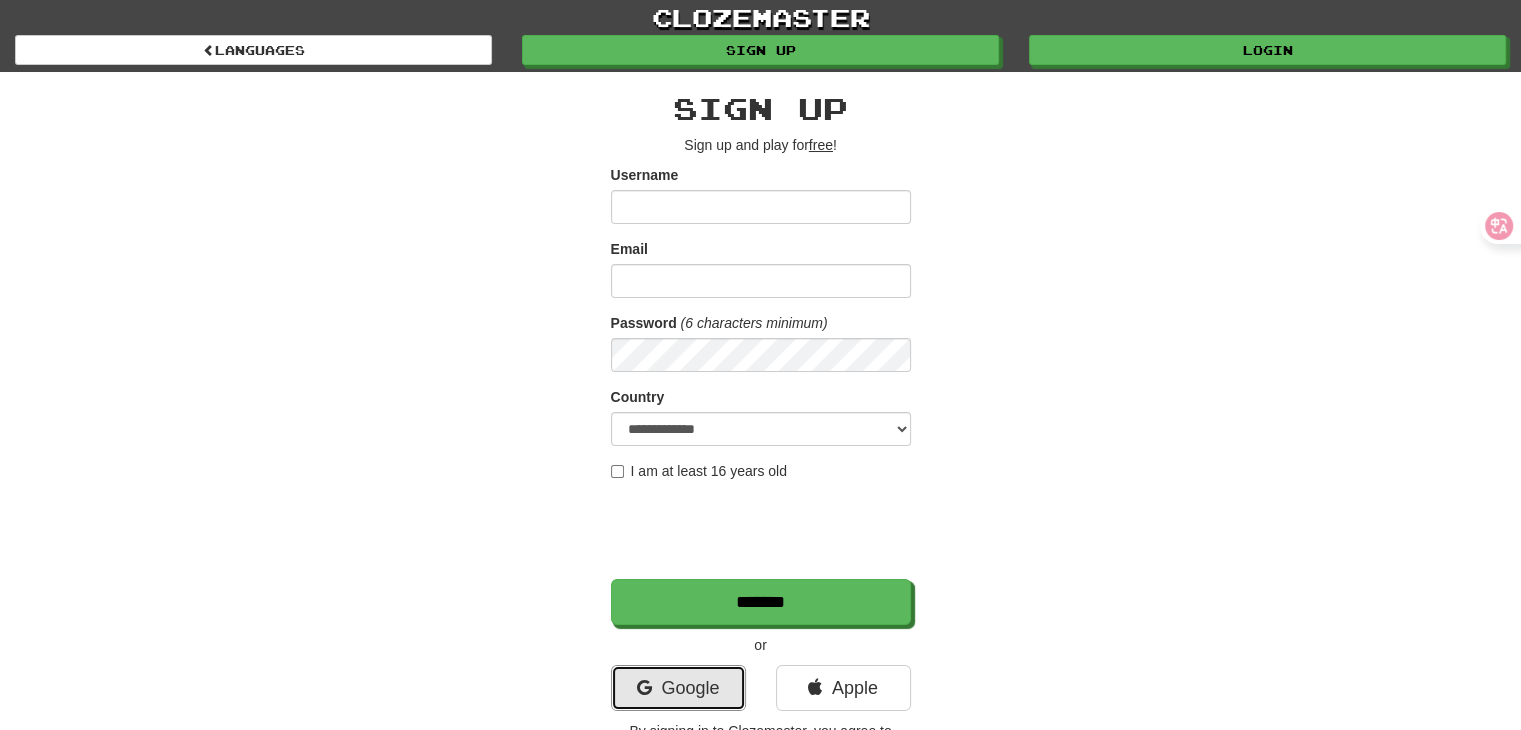 drag, startPoint x: 719, startPoint y: 667, endPoint x: 732, endPoint y: 644, distance: 26.41969 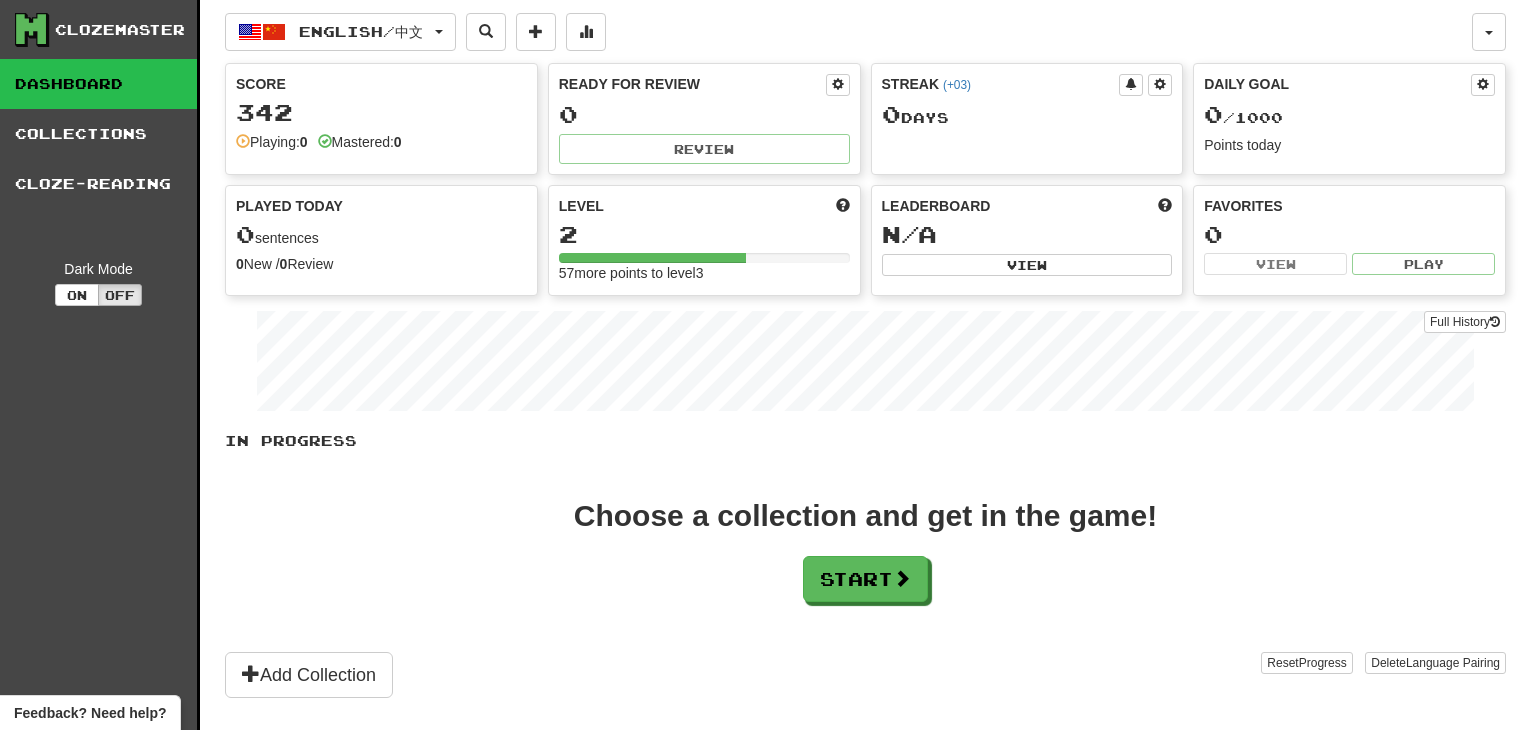 scroll, scrollTop: 0, scrollLeft: 0, axis: both 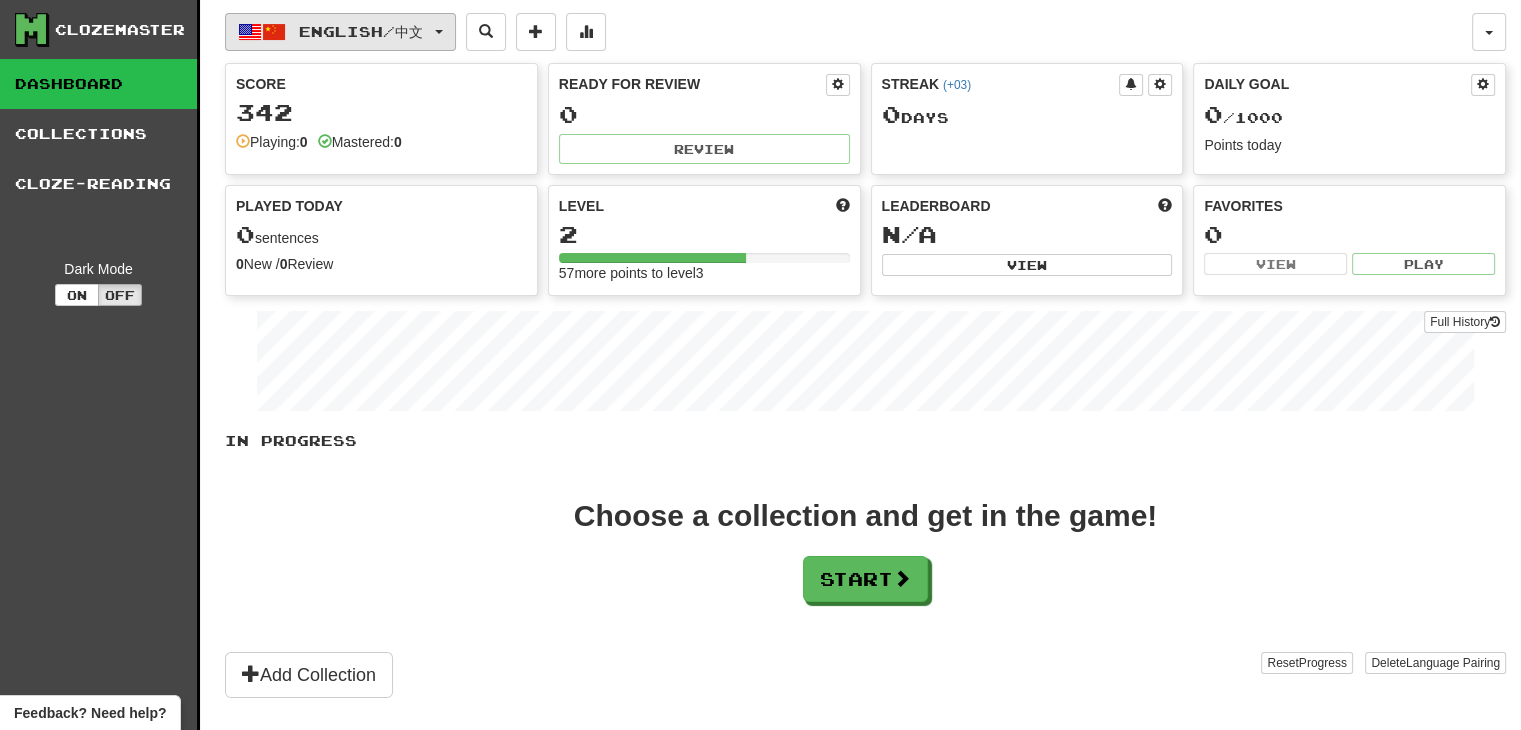 click on "English  /  中文" at bounding box center (340, 32) 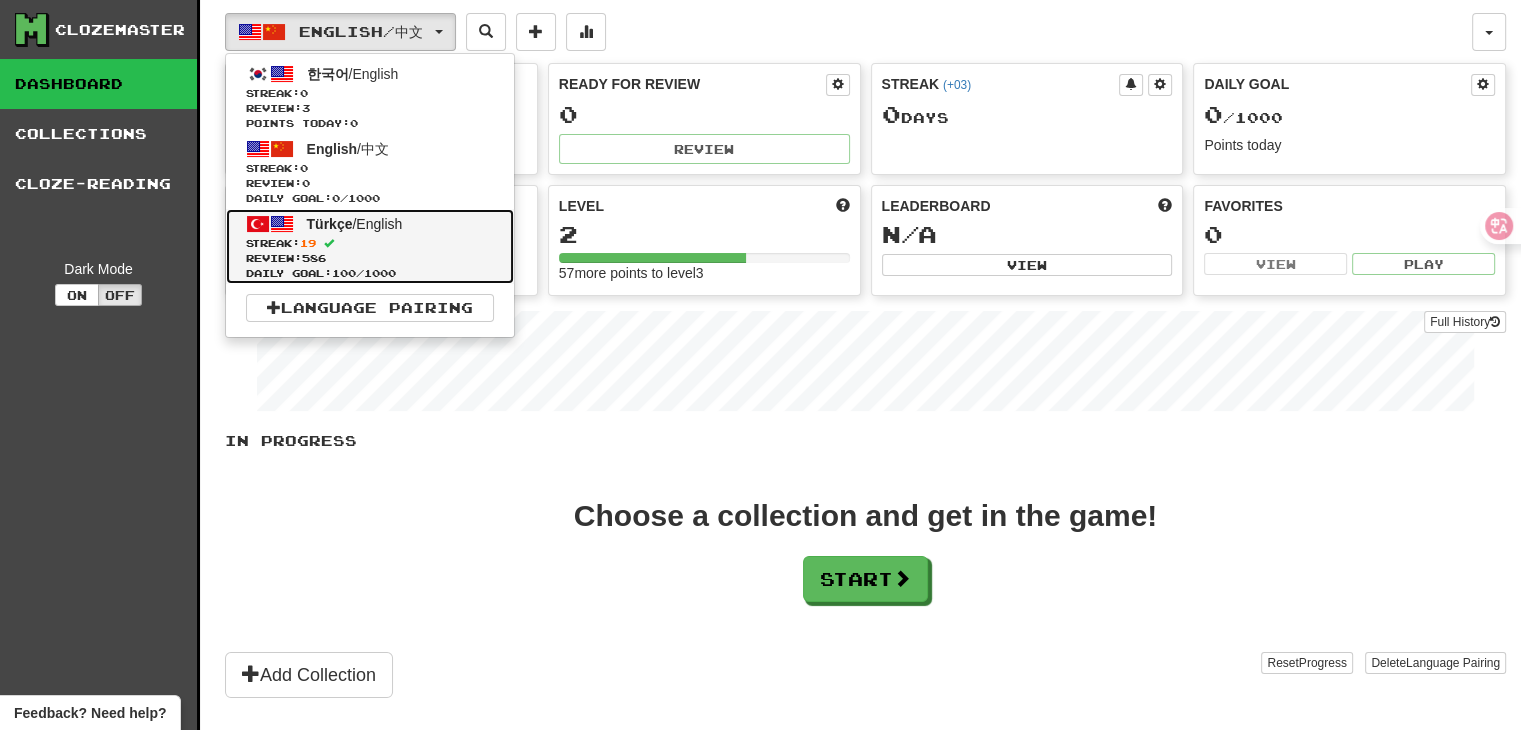 click on "Streak:  19" at bounding box center [370, 243] 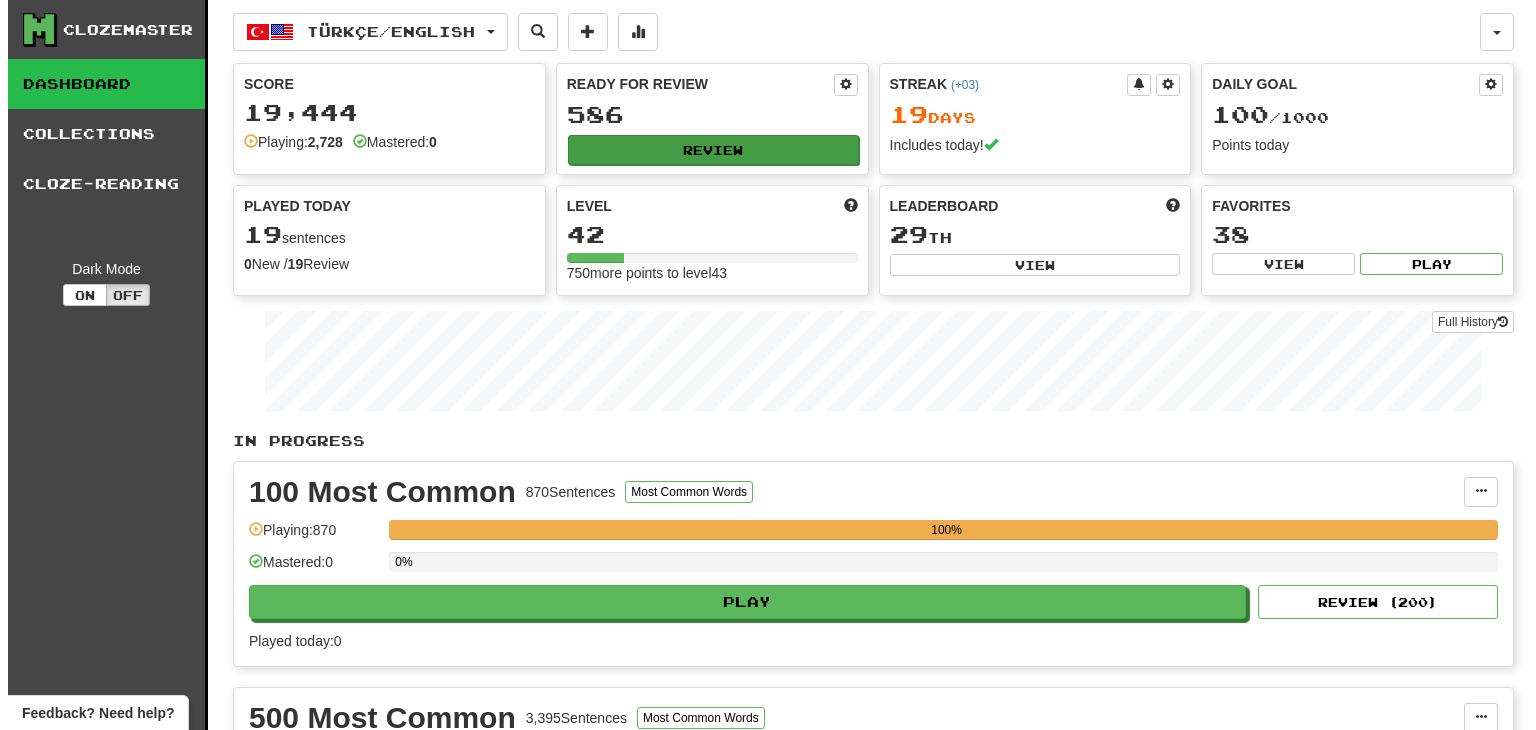 scroll, scrollTop: 0, scrollLeft: 0, axis: both 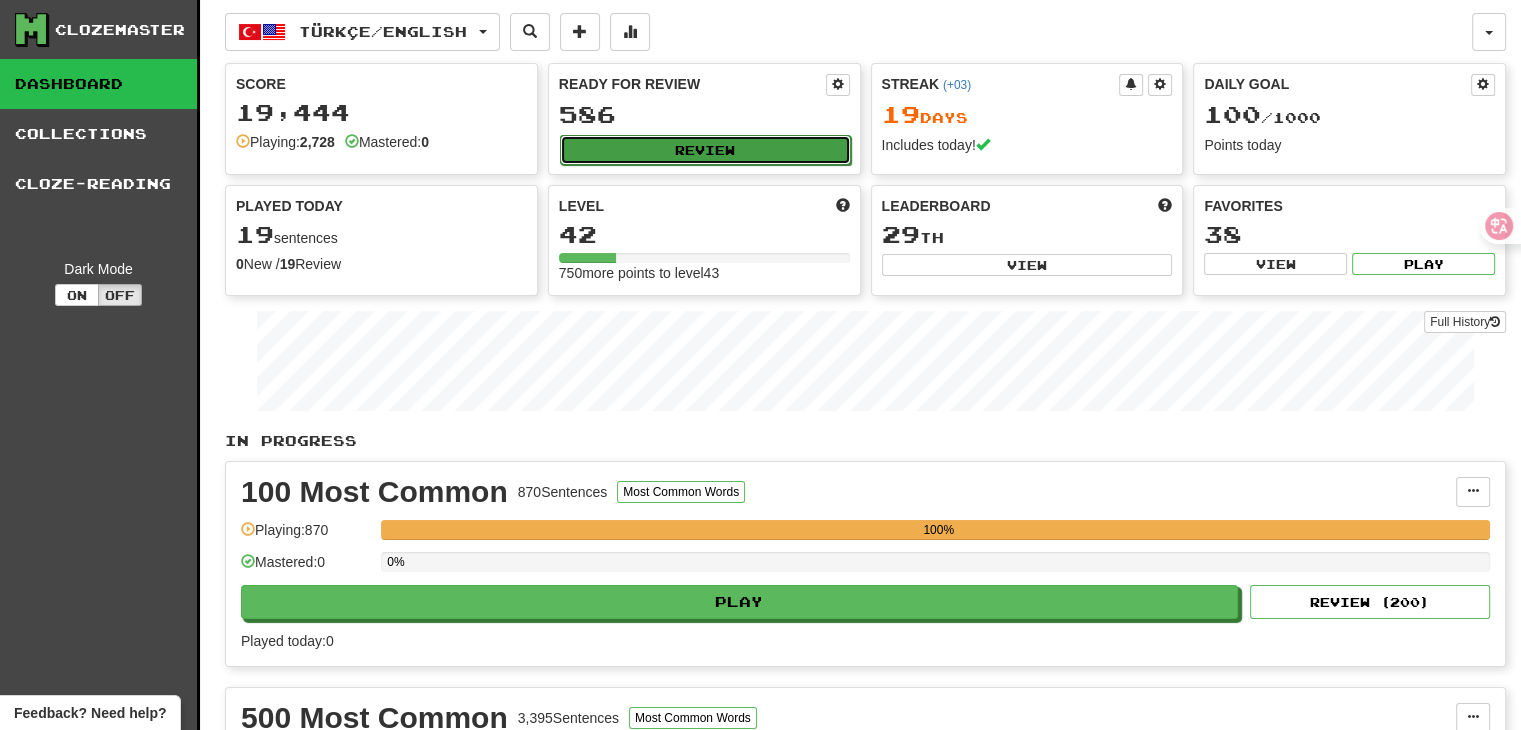 click on "Review" at bounding box center [705, 150] 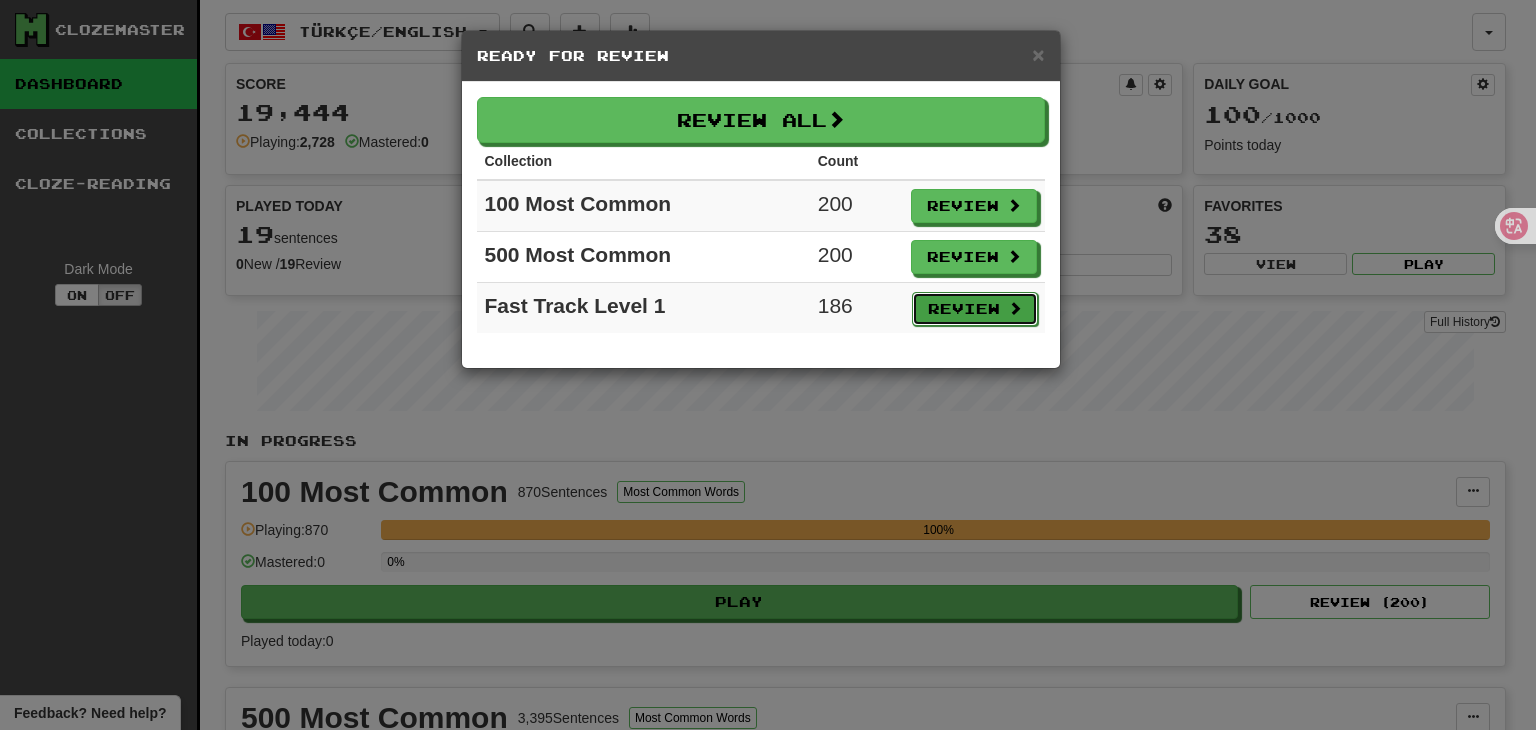 click on "Review" at bounding box center [975, 309] 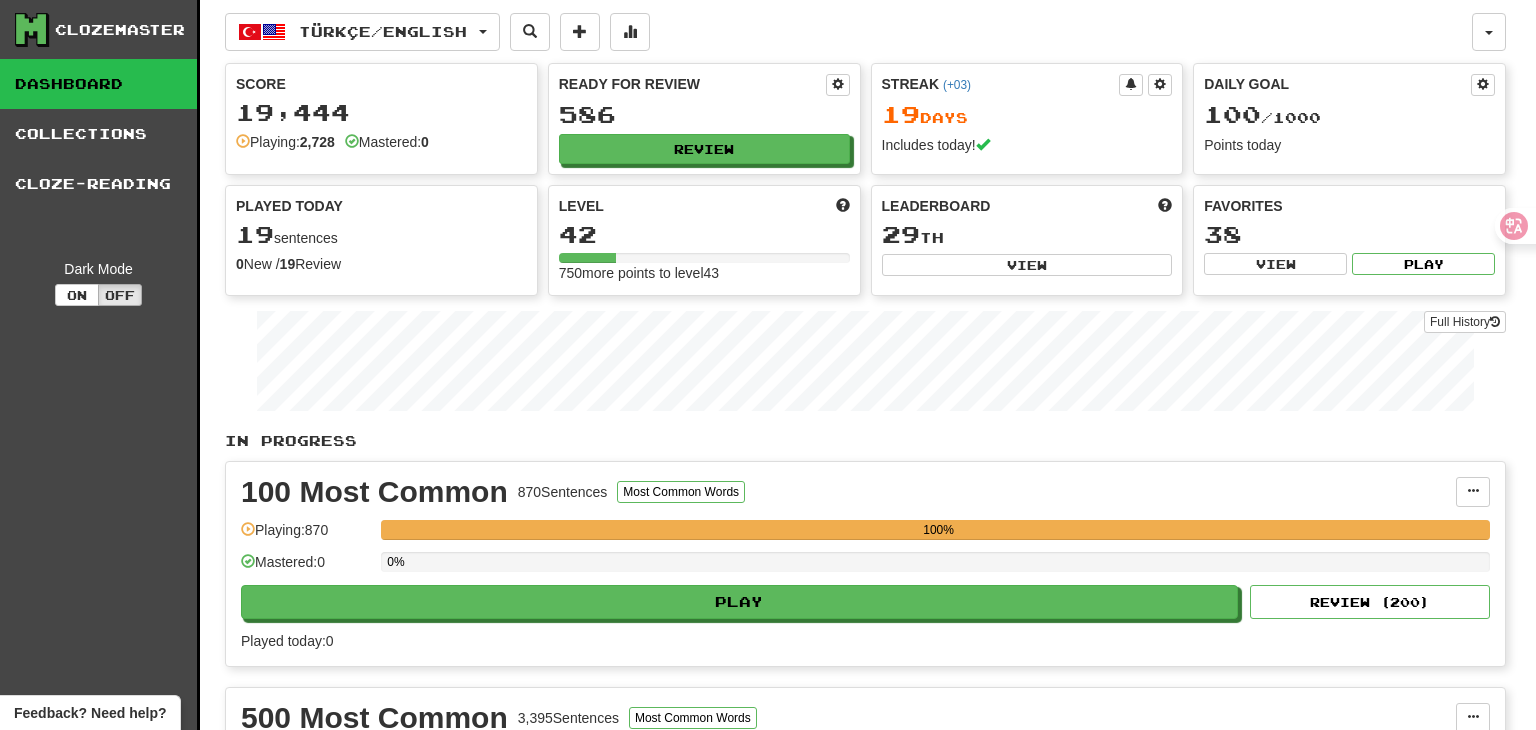 select on "**" 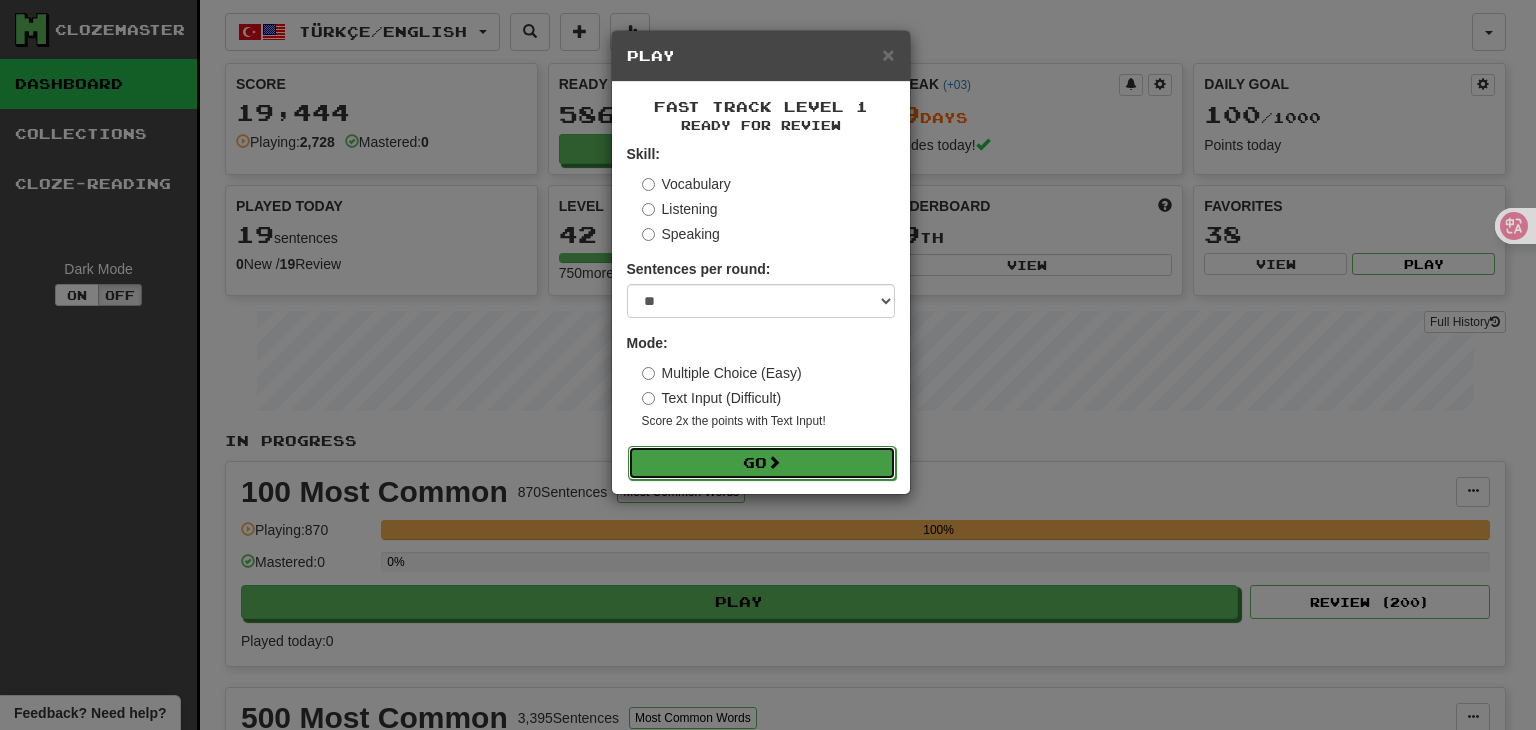 click on "Go" at bounding box center [762, 463] 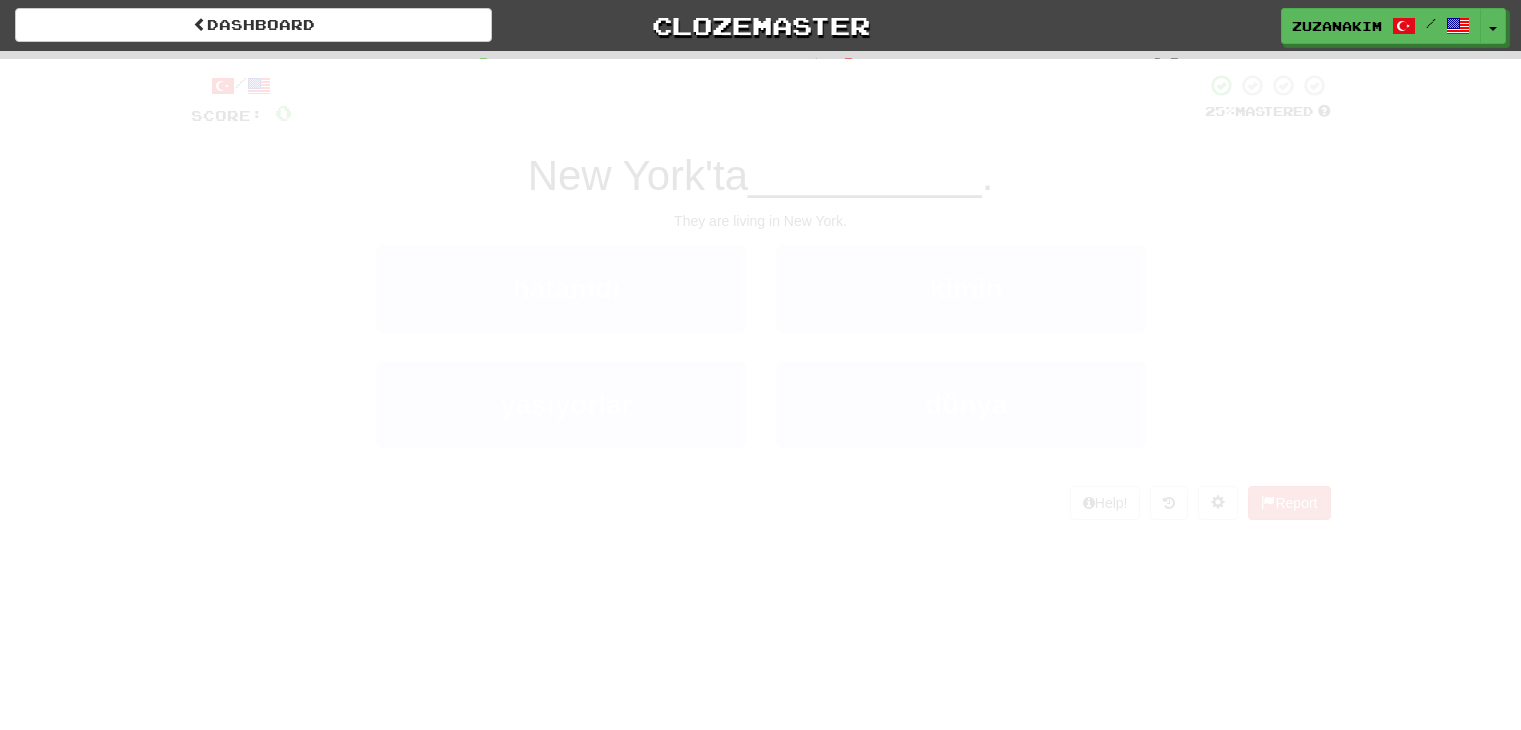 scroll, scrollTop: 0, scrollLeft: 0, axis: both 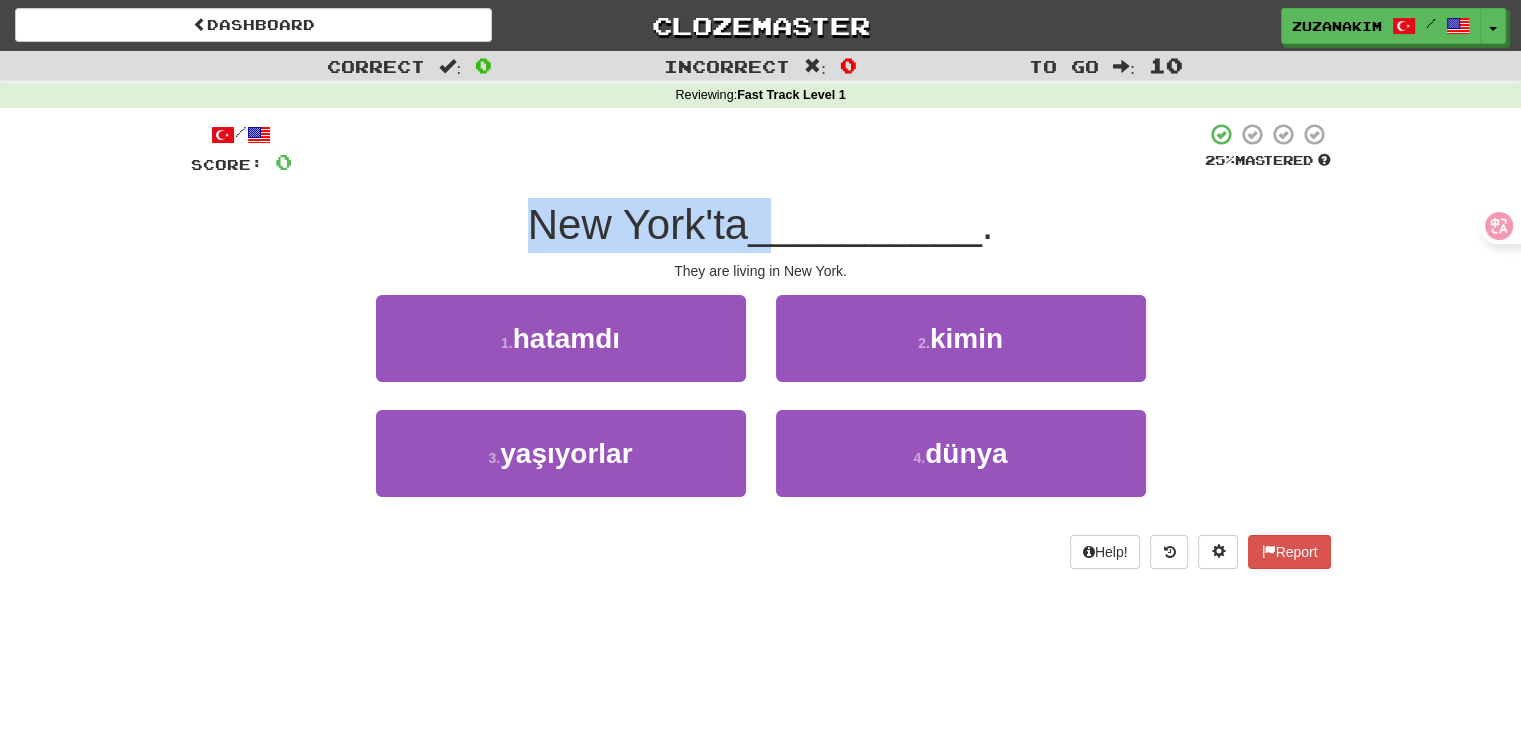drag, startPoint x: 532, startPoint y: 232, endPoint x: 772, endPoint y: 232, distance: 240 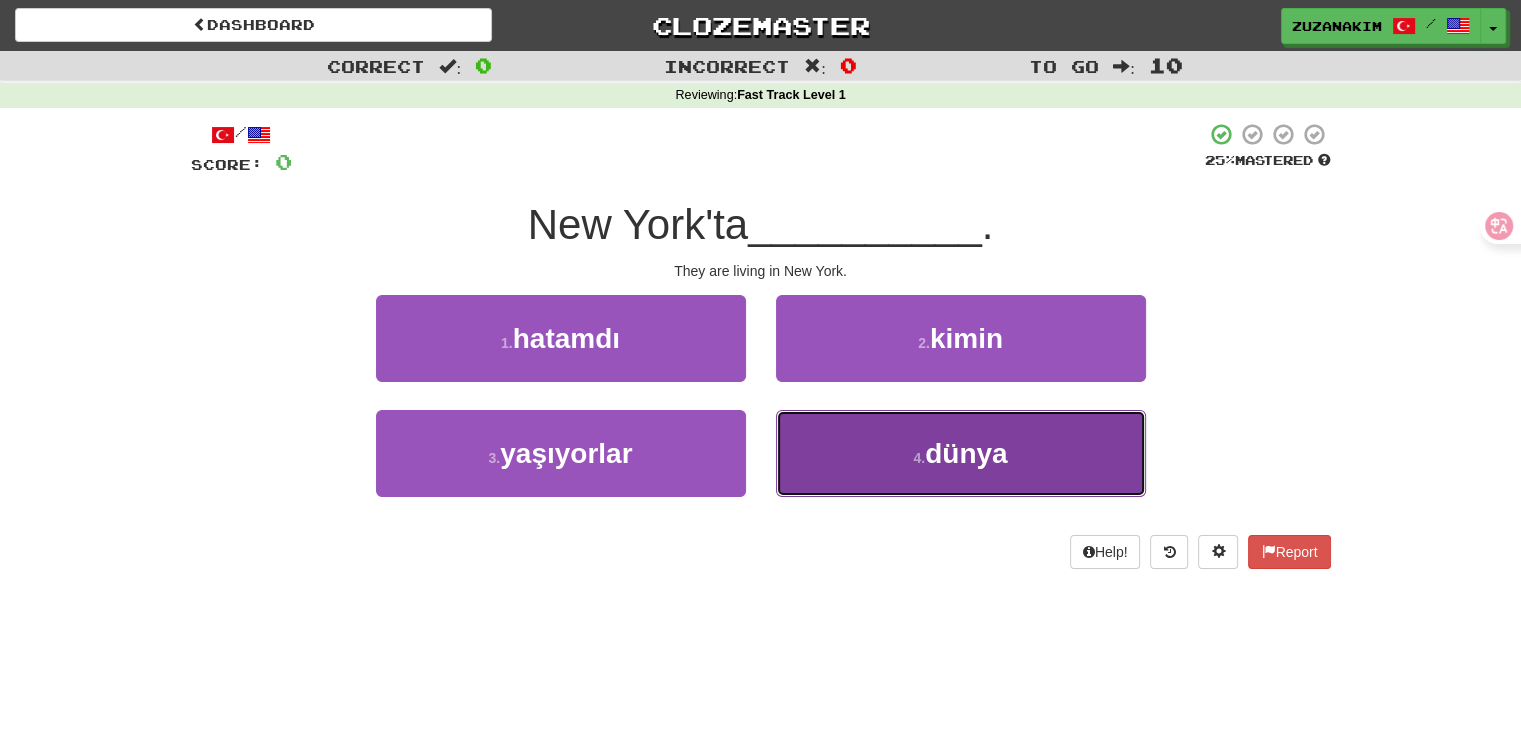 click on "4 .  dünya" at bounding box center [961, 453] 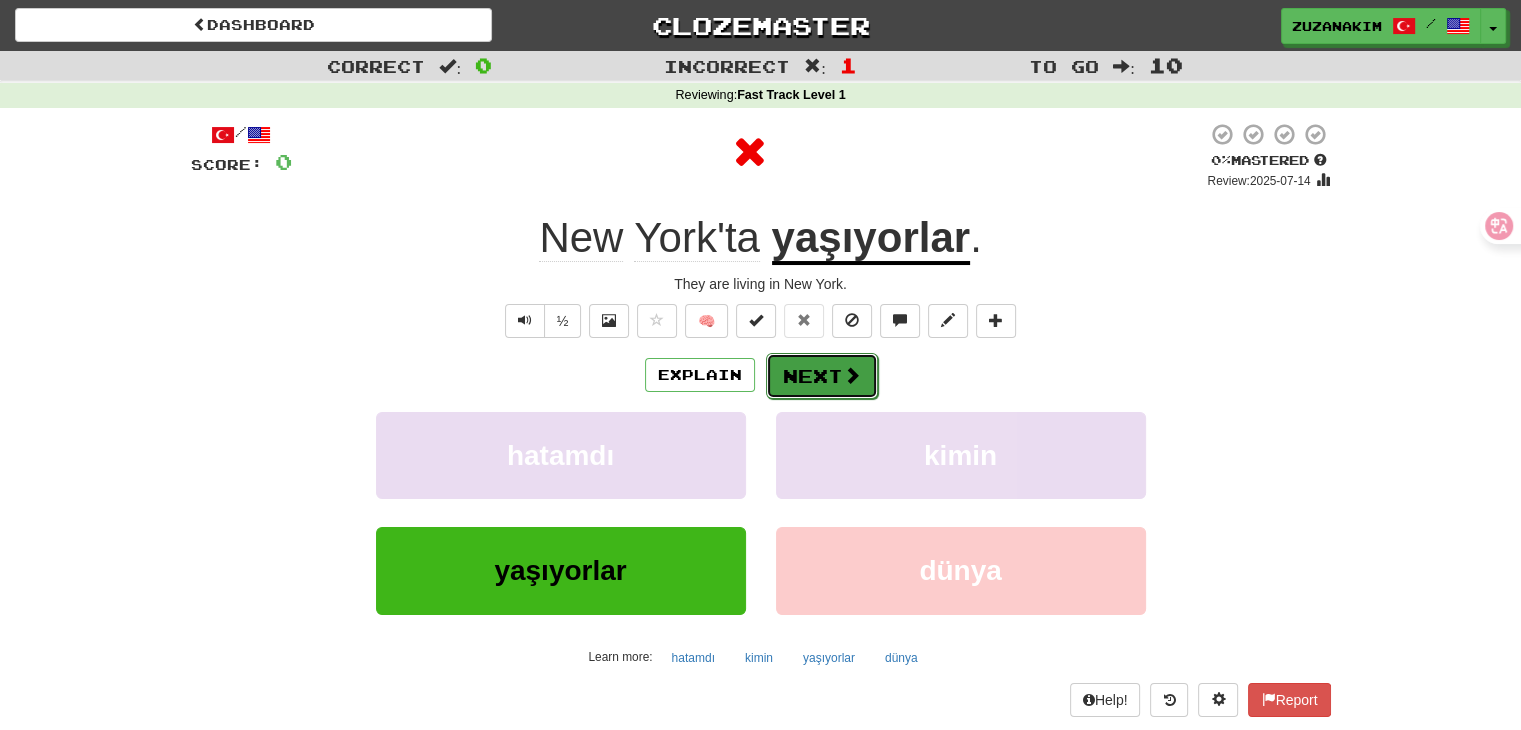click at bounding box center (852, 375) 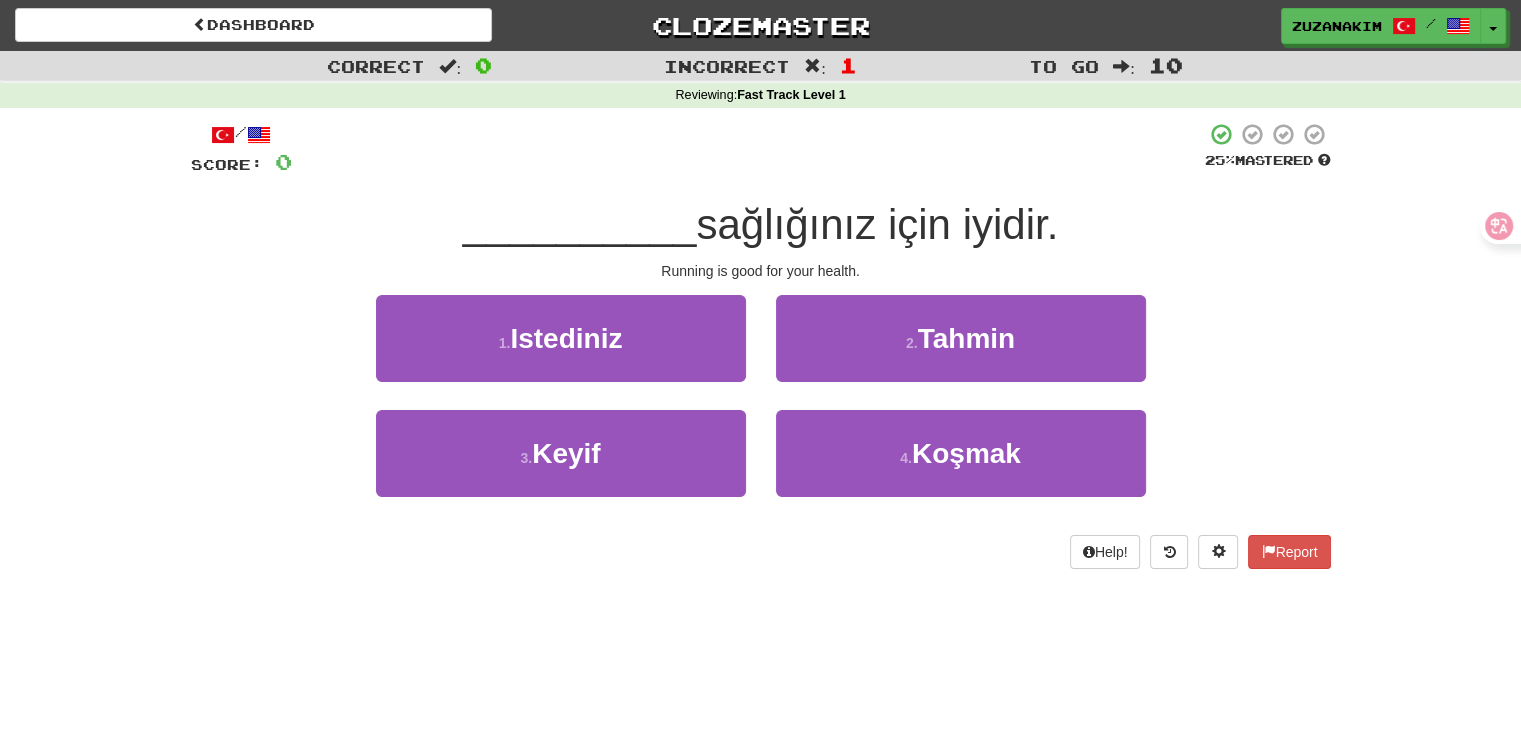 click on "Correct   :   0 Incorrect   :   1 To go   :   10 Reviewing :  Fast Track Level 1  /  Score:   0 25 %  Mastered __________  sağlığınız için iyidir. Running is good for your health. 1 .  Istediniz 2 .  Tahmin 3 .  Keyif 4 .  Koşmak  Help!  Report" at bounding box center (760, 324) 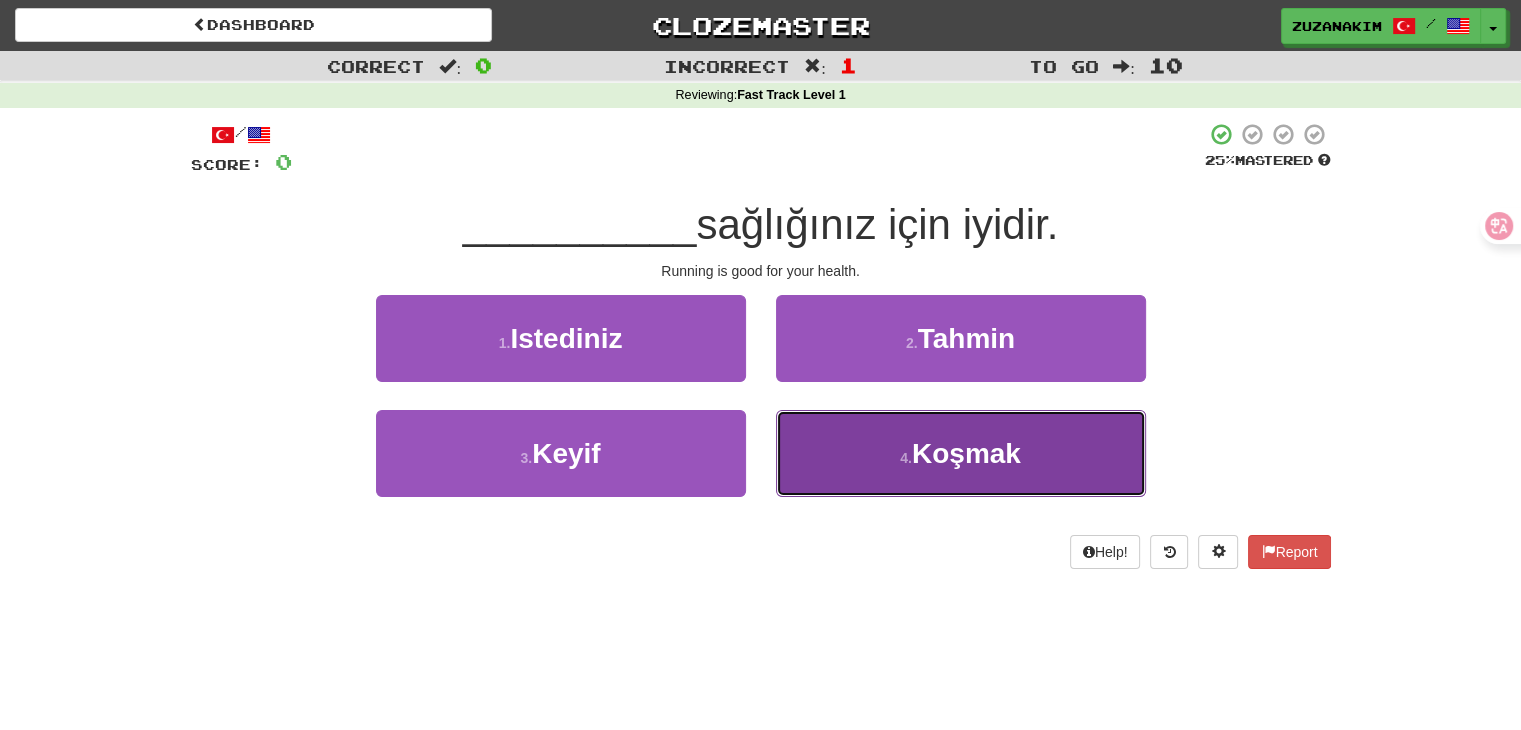click on "4 .  Koşmak" at bounding box center [961, 453] 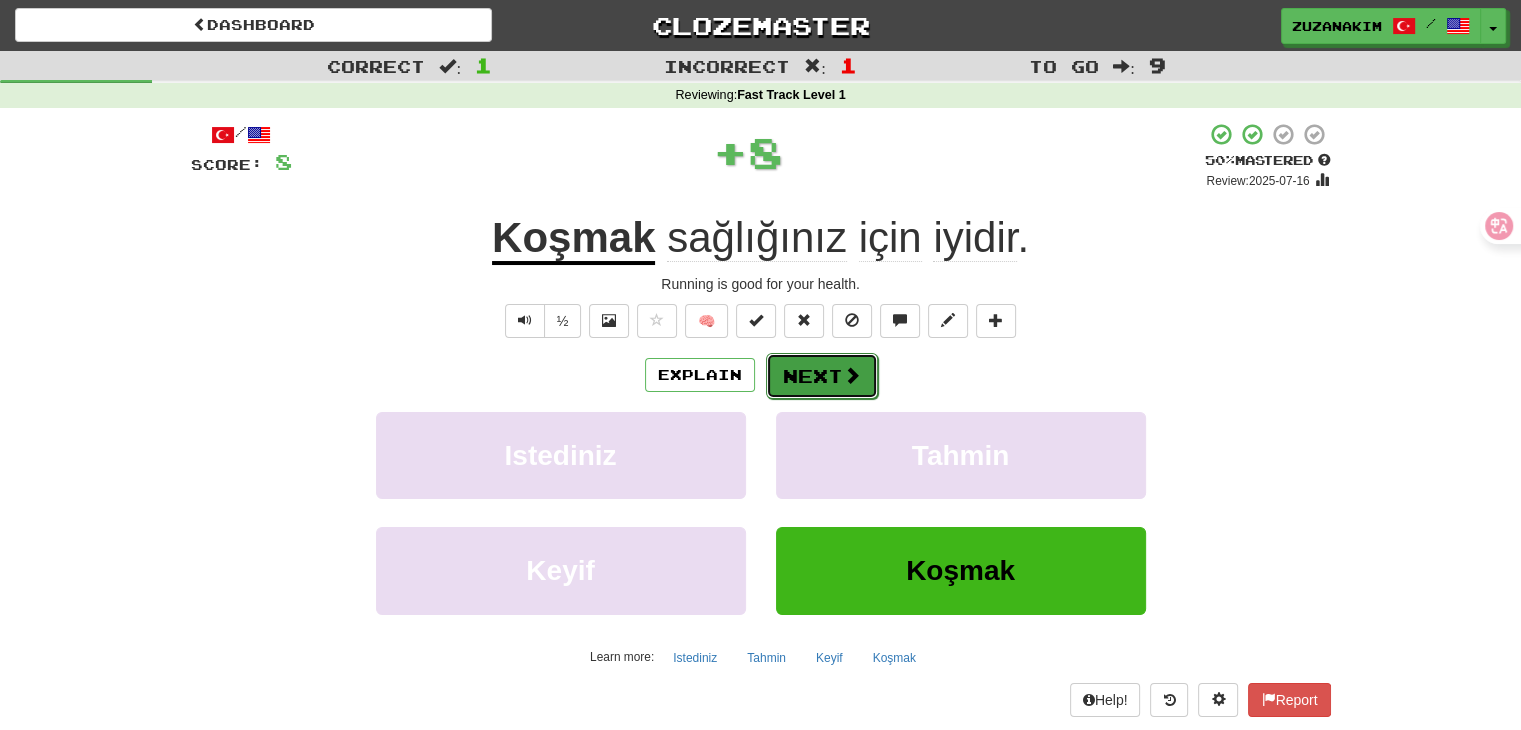 click on "Next" at bounding box center (822, 376) 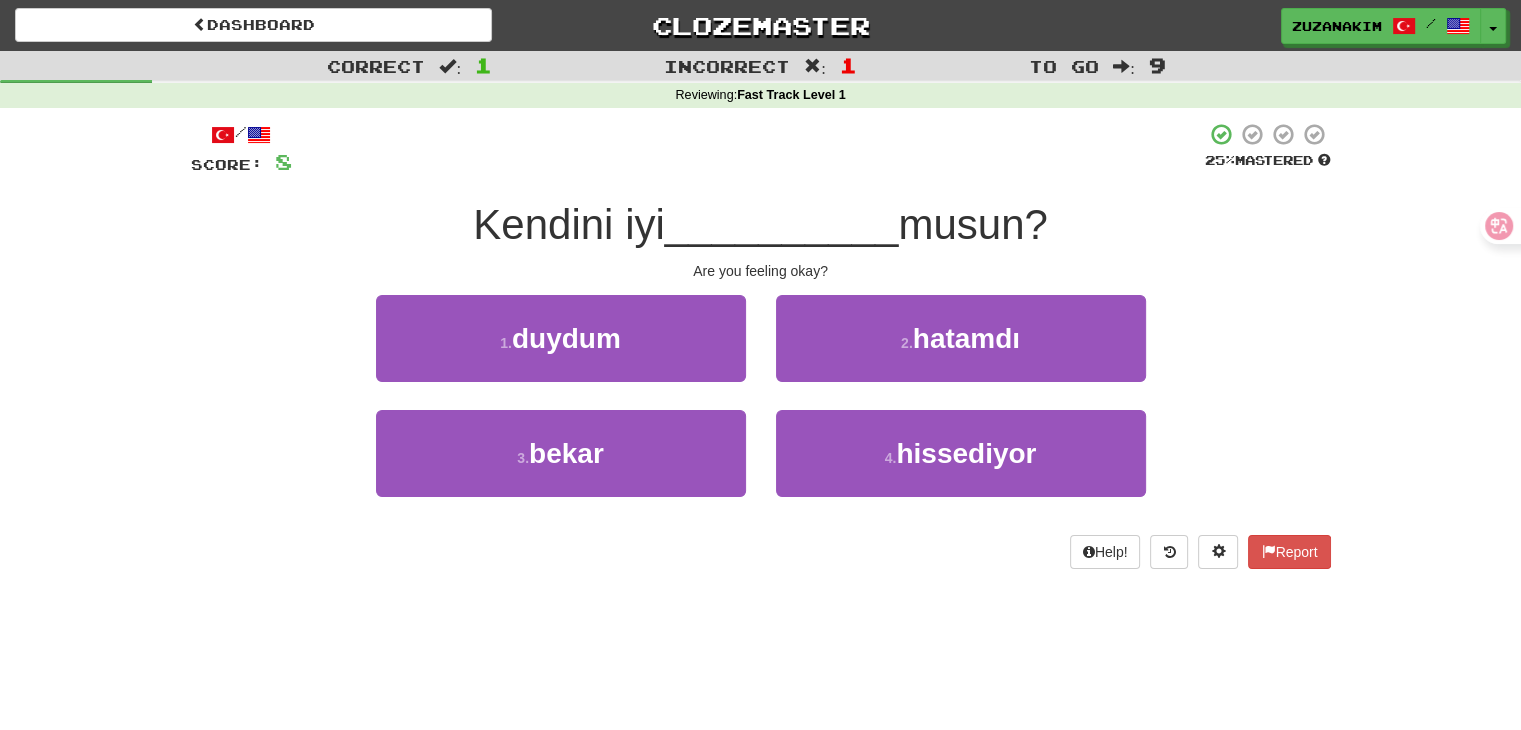drag, startPoint x: 460, startPoint y: 225, endPoint x: 662, endPoint y: 225, distance: 202 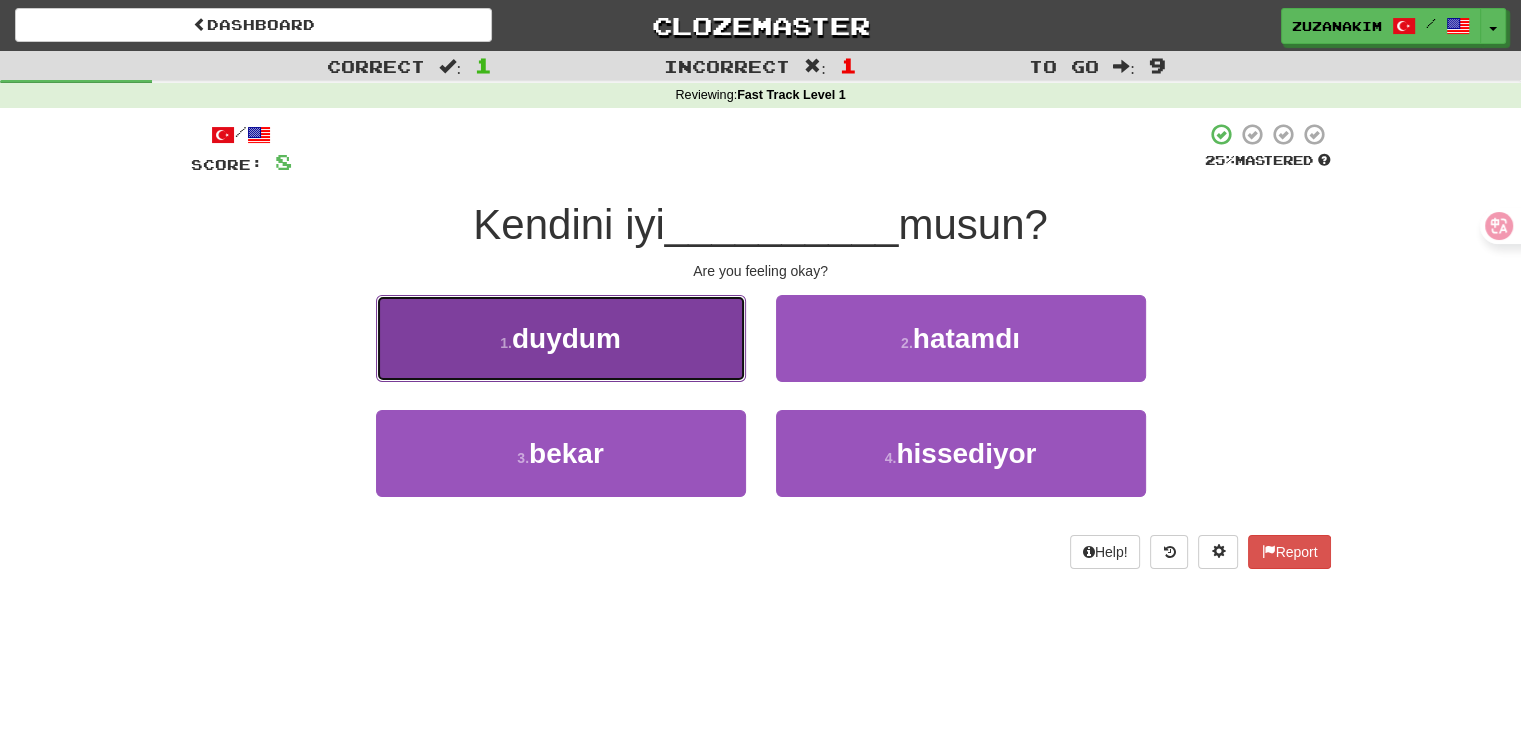 click on "duydum" at bounding box center (566, 338) 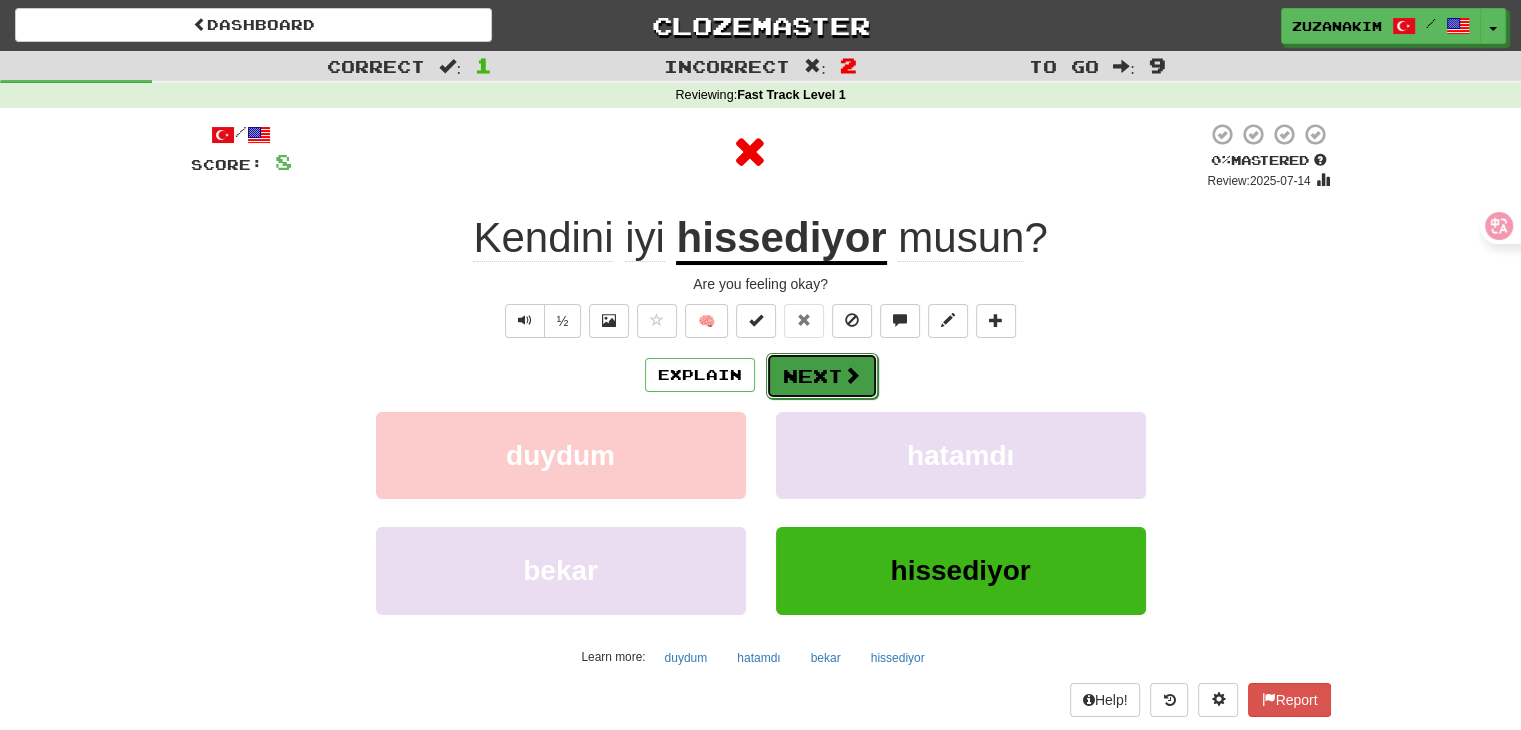 click on "Next" at bounding box center (822, 376) 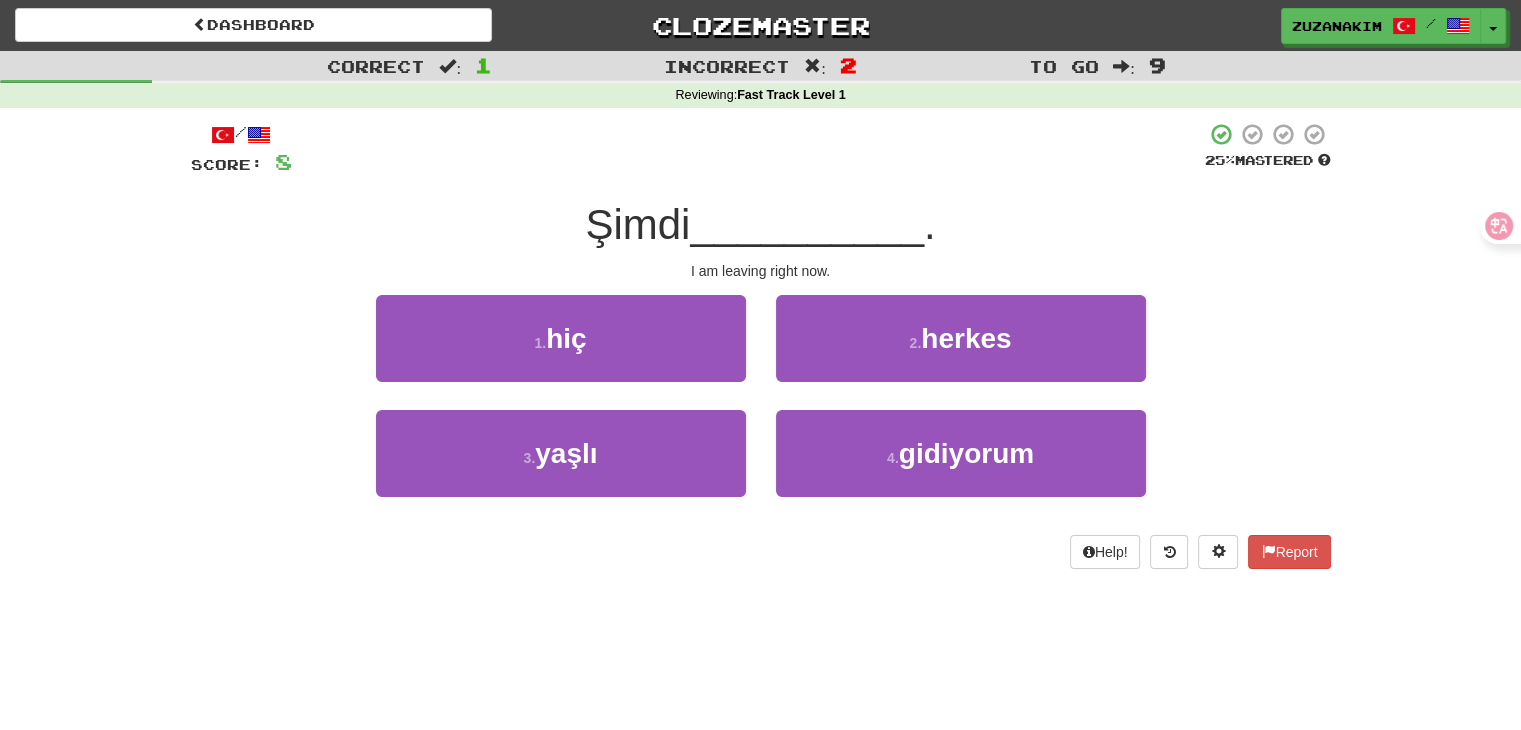 drag, startPoint x: 571, startPoint y: 213, endPoint x: 707, endPoint y: 213, distance: 136 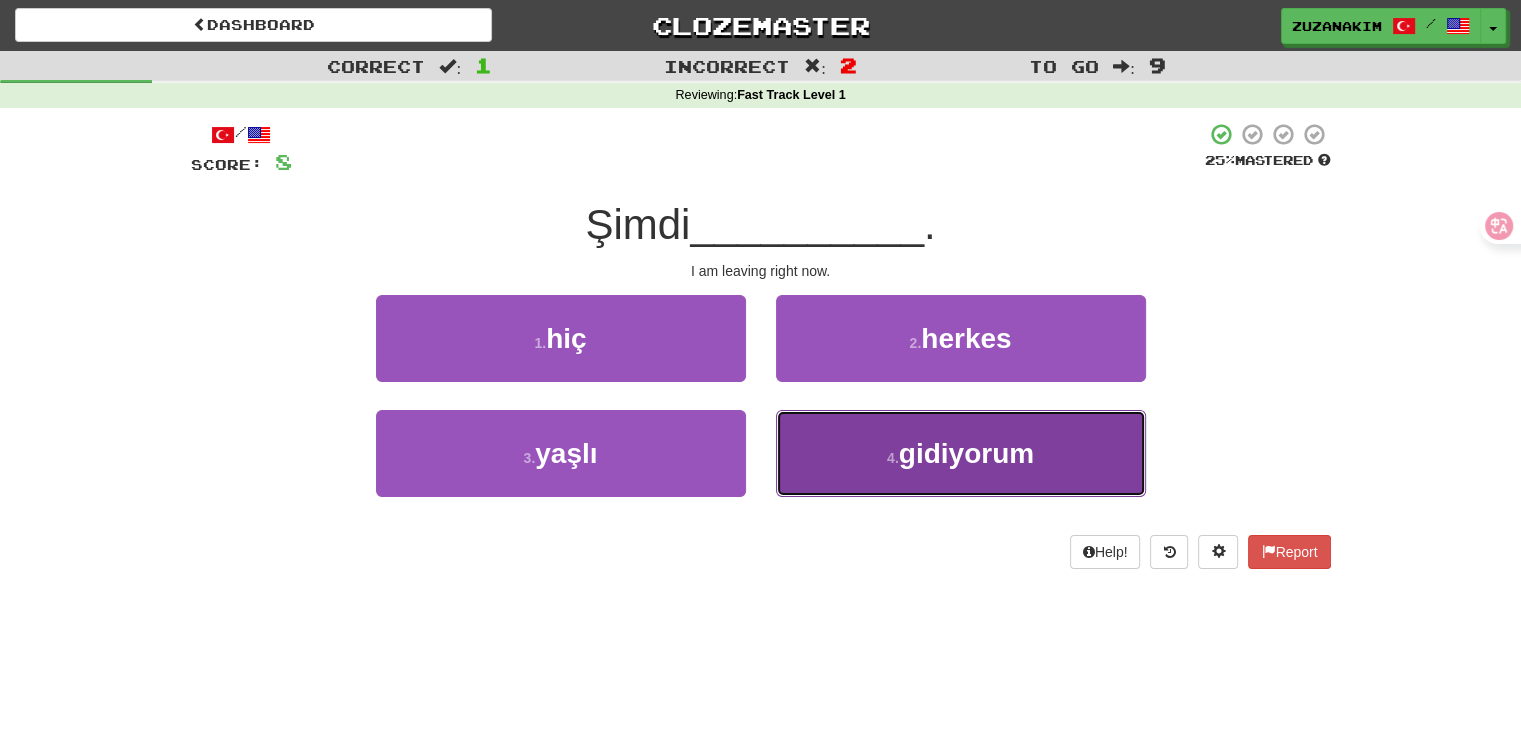 click on "4 .  gidiyorum" at bounding box center [961, 453] 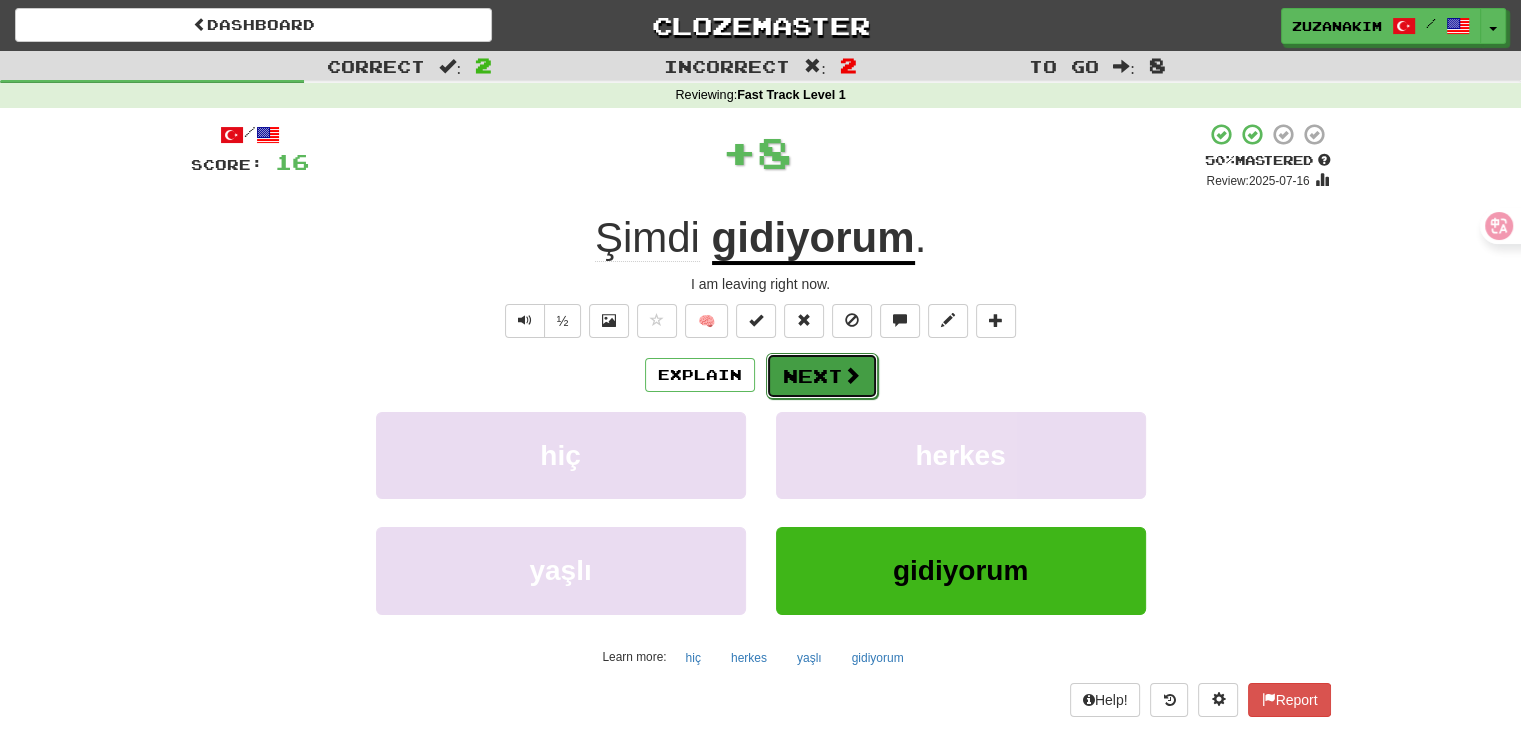 click on "Next" at bounding box center (822, 376) 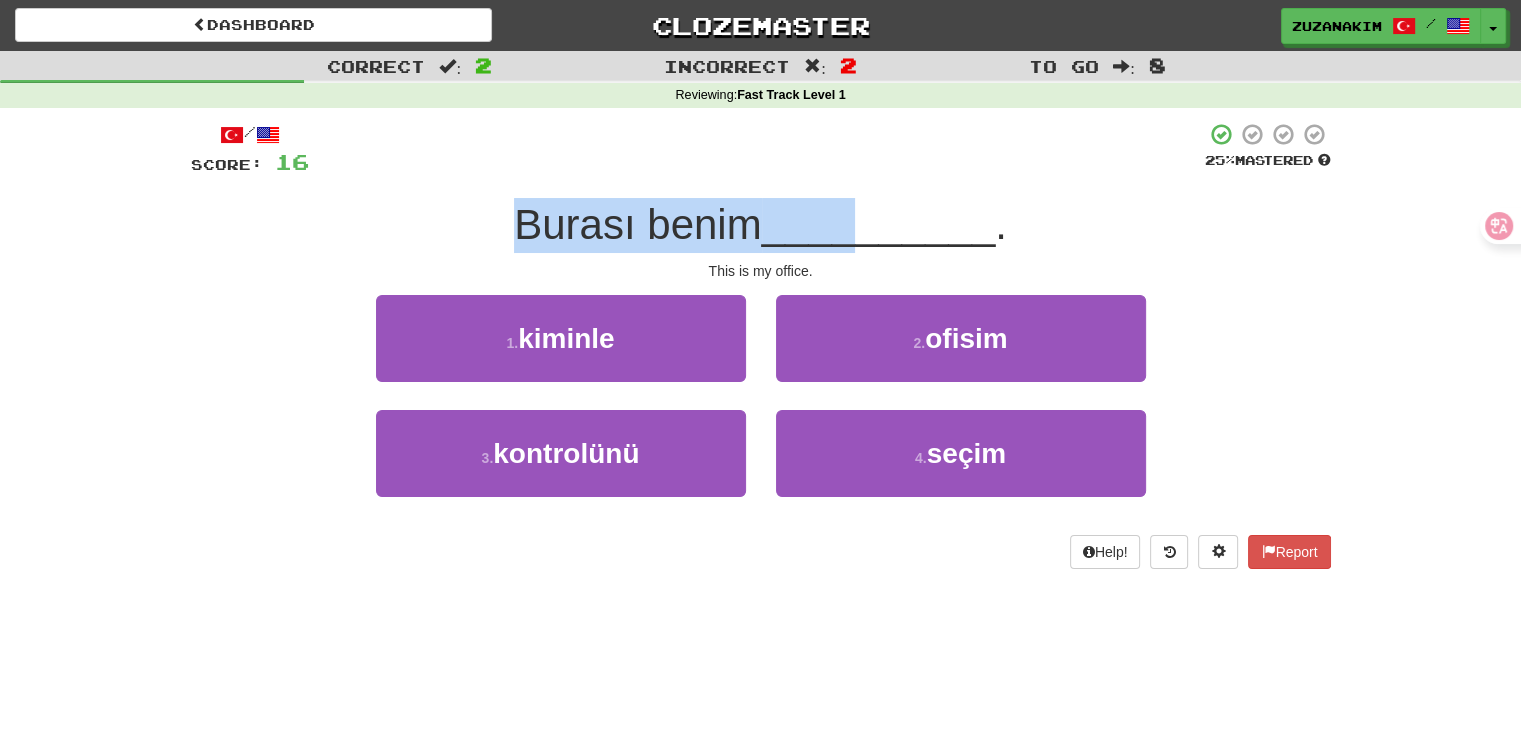 drag, startPoint x: 498, startPoint y: 215, endPoint x: 858, endPoint y: 215, distance: 360 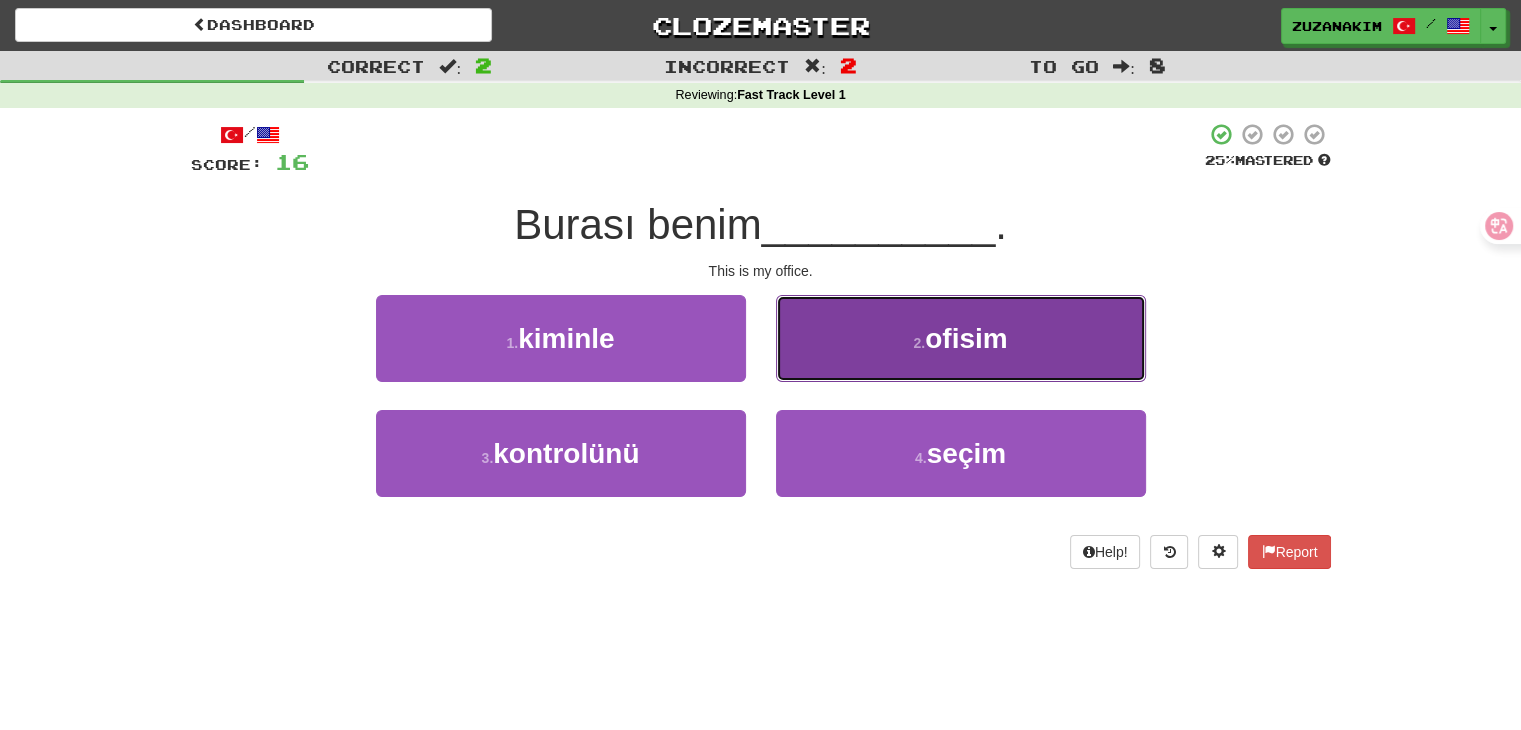 click on "2 .  ofisim" at bounding box center (961, 338) 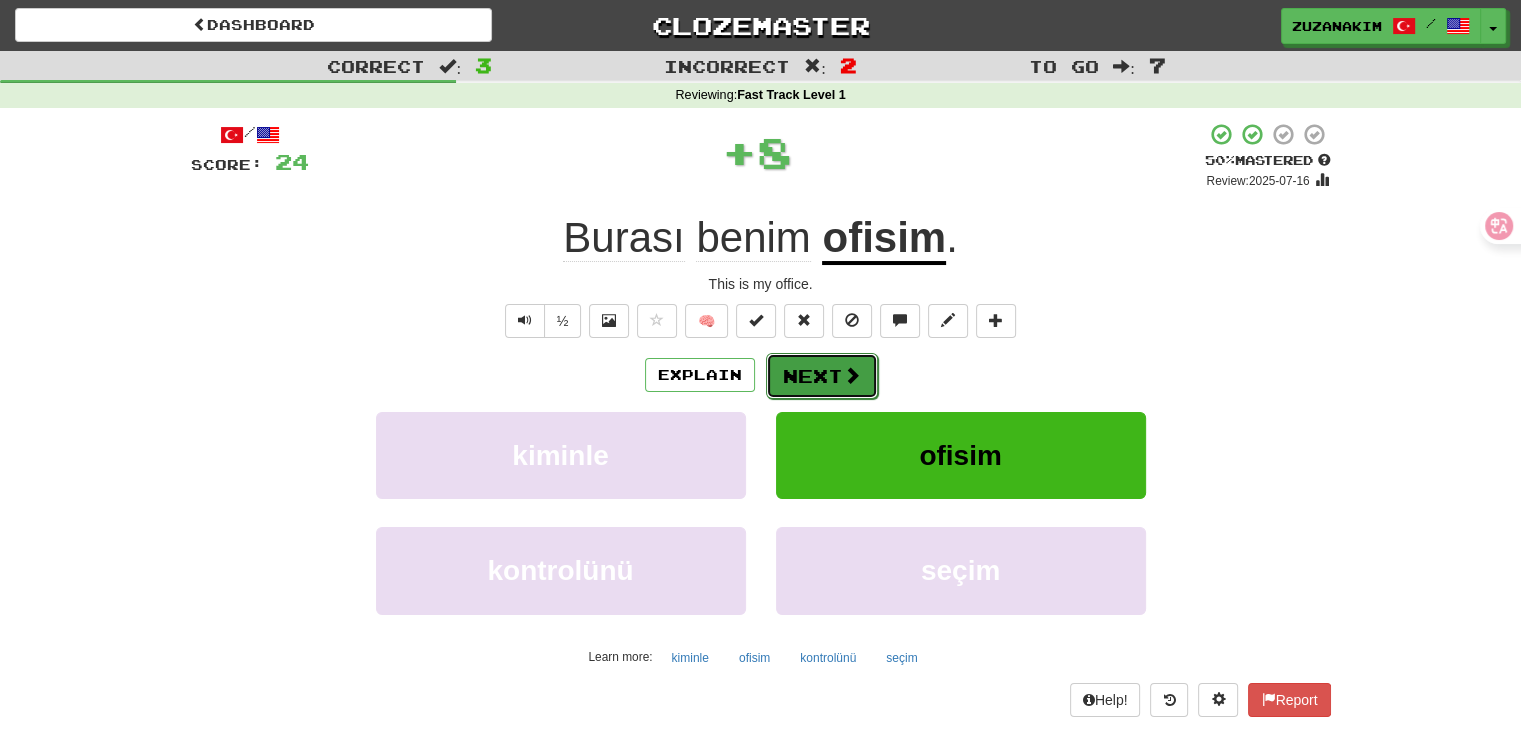 click on "Next" at bounding box center (822, 376) 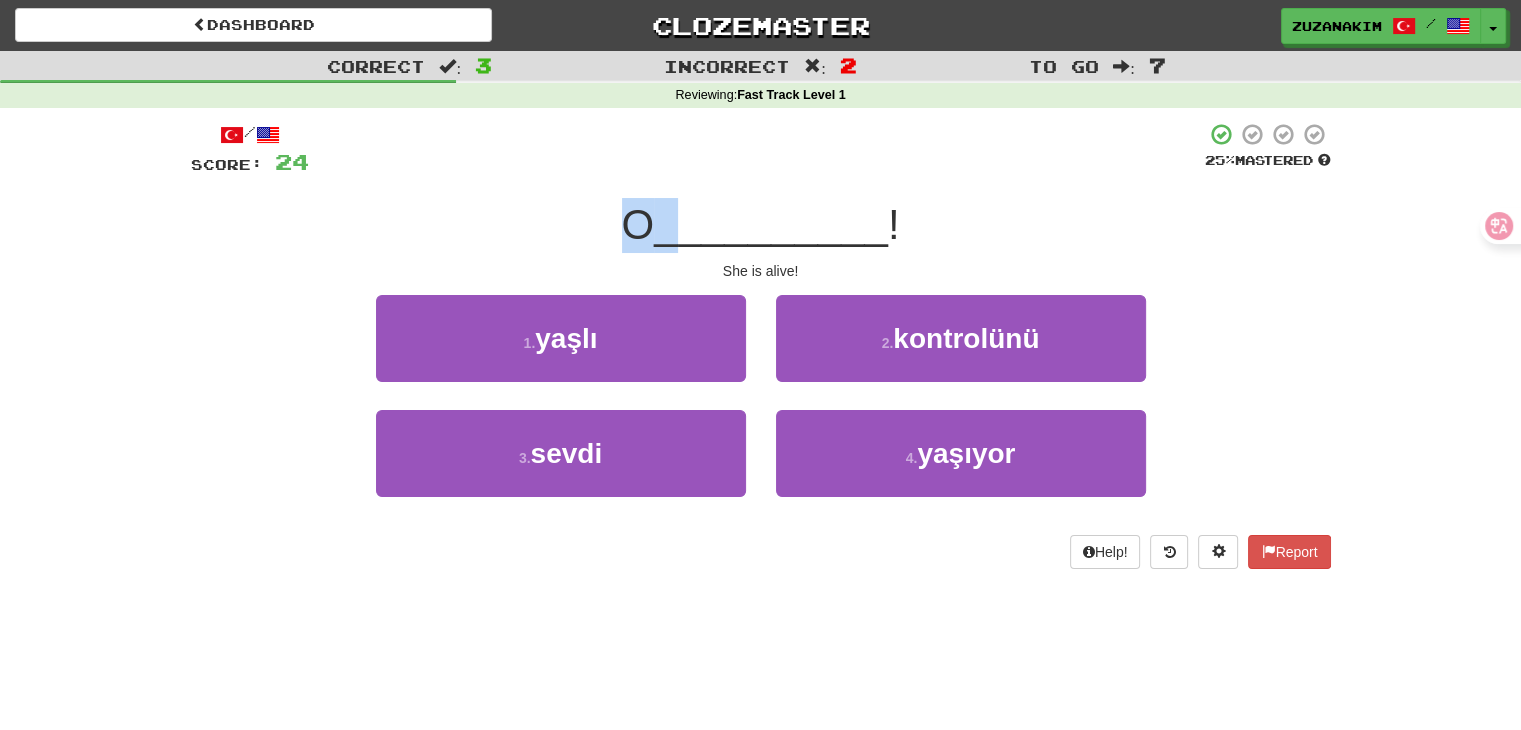 drag, startPoint x: 607, startPoint y: 237, endPoint x: 684, endPoint y: 237, distance: 77 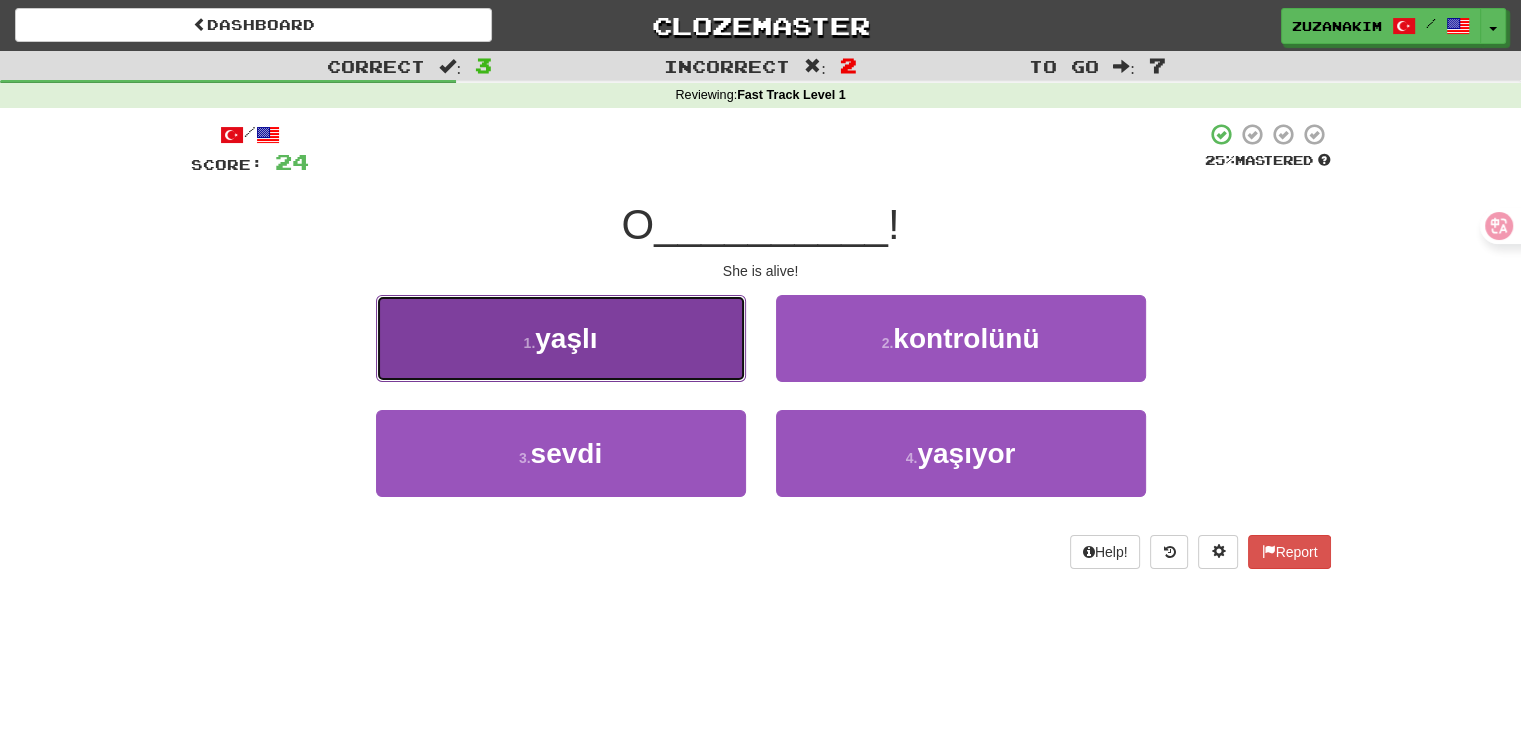 click on "1 .  yaşlı" at bounding box center (561, 338) 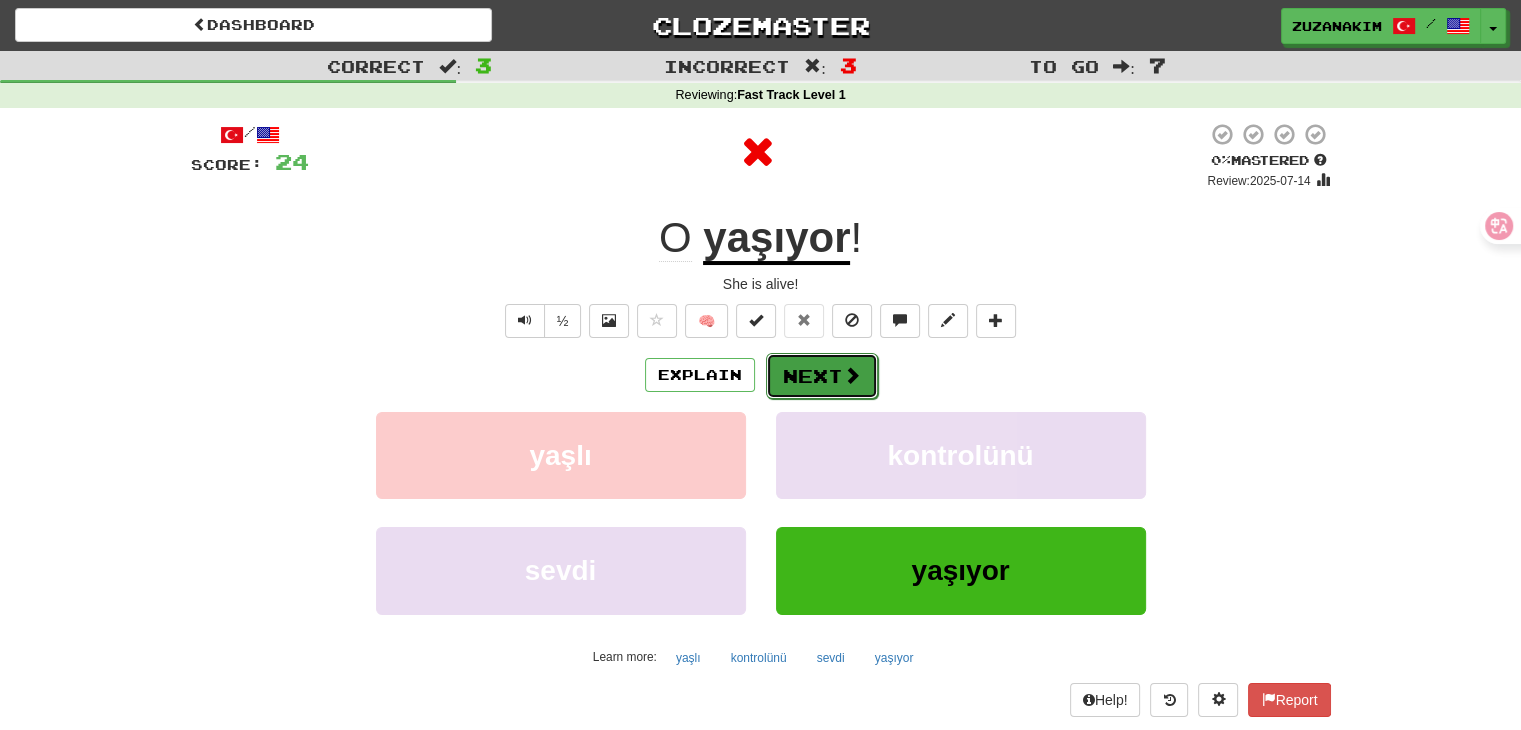click at bounding box center (852, 375) 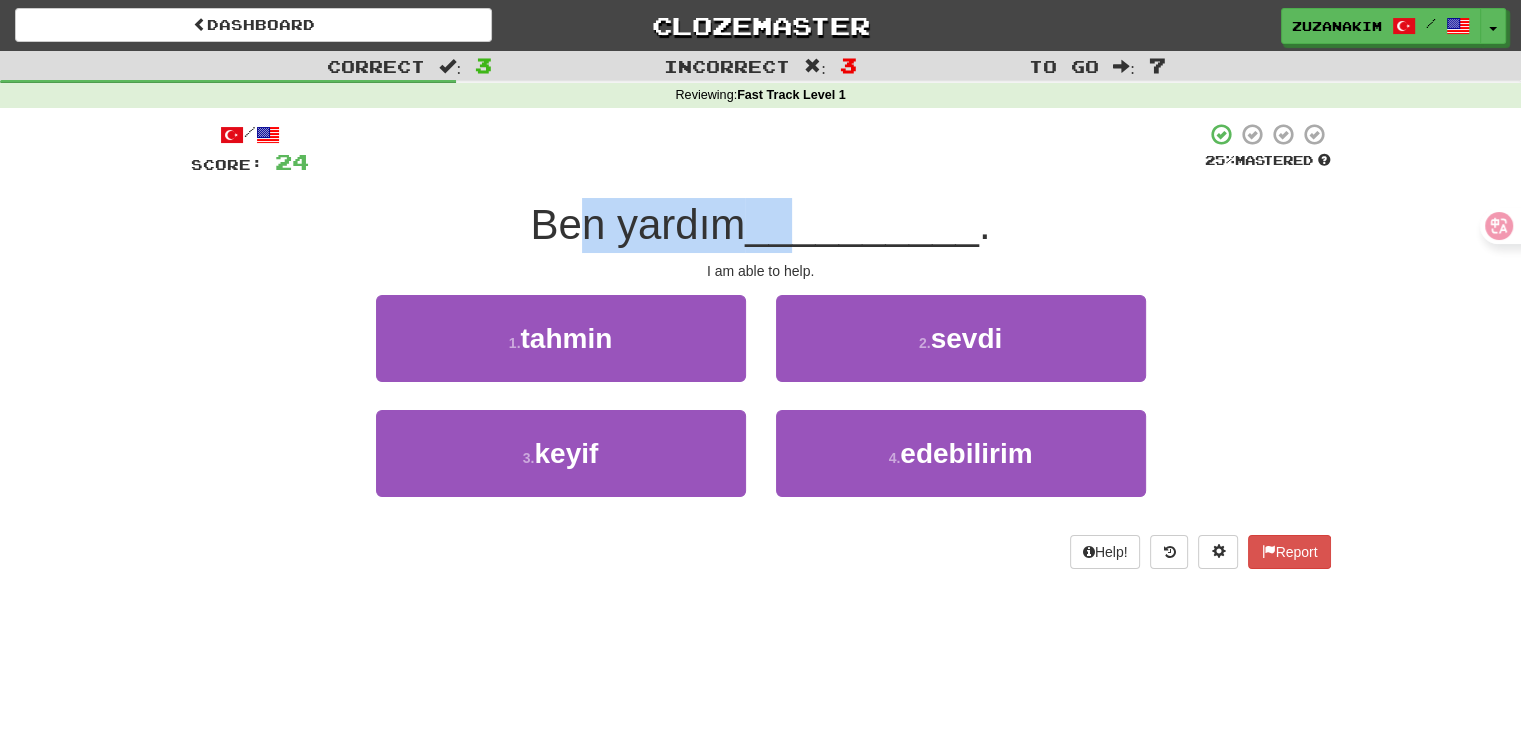 drag, startPoint x: 570, startPoint y: 250, endPoint x: 800, endPoint y: 221, distance: 231.82104 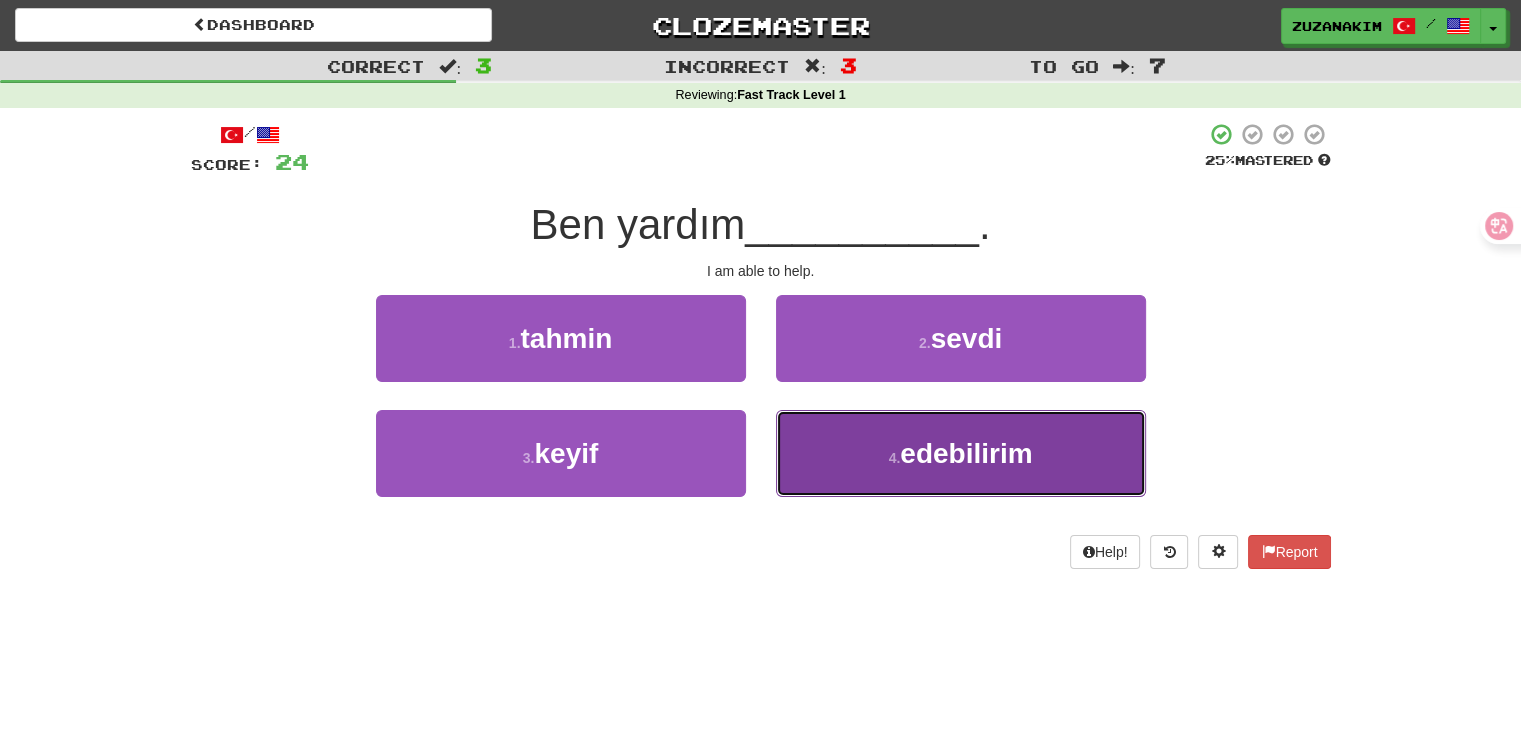 click on "4 .  edebilirim" at bounding box center [961, 453] 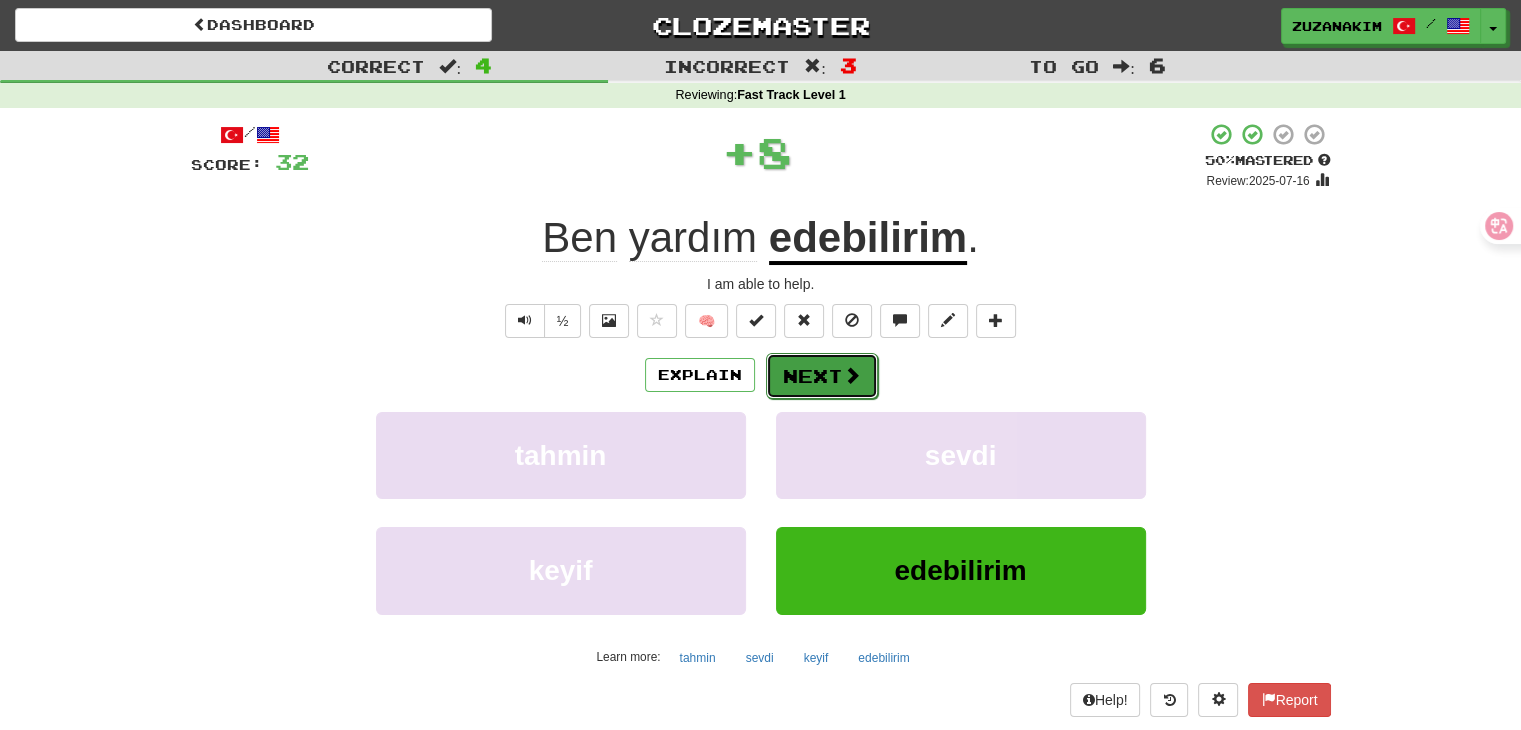 click on "Next" at bounding box center (822, 376) 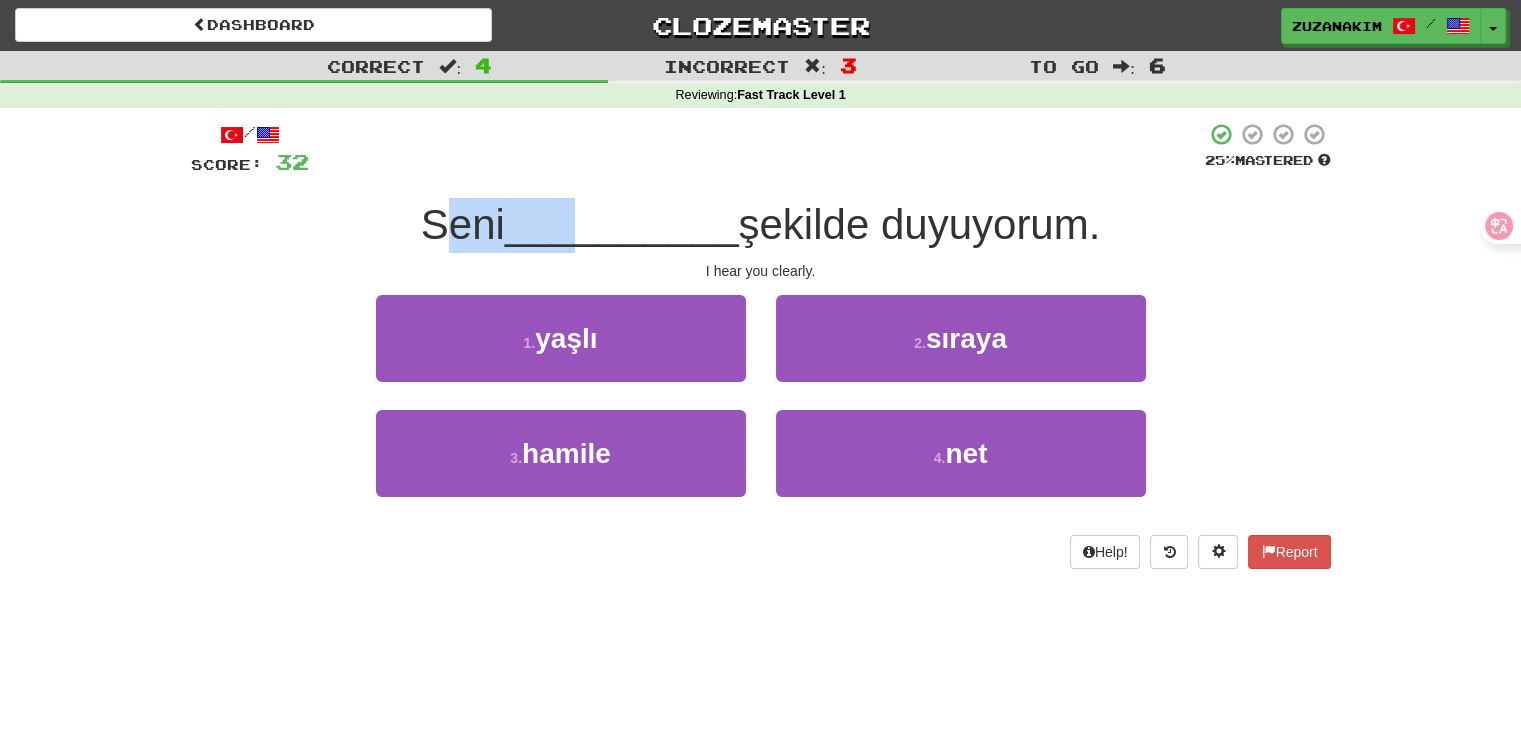 drag, startPoint x: 435, startPoint y: 223, endPoint x: 579, endPoint y: 223, distance: 144 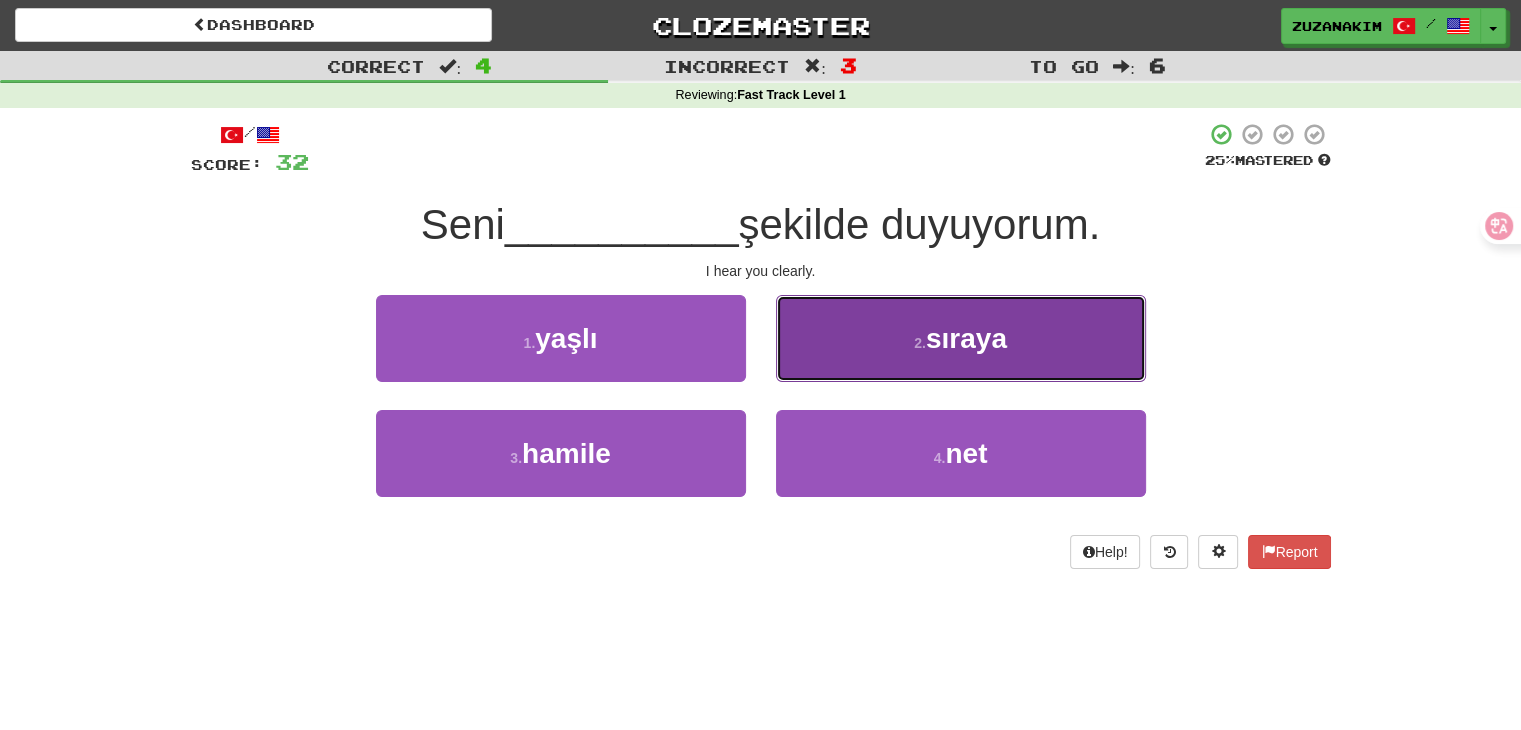 click on "sıraya" at bounding box center (966, 338) 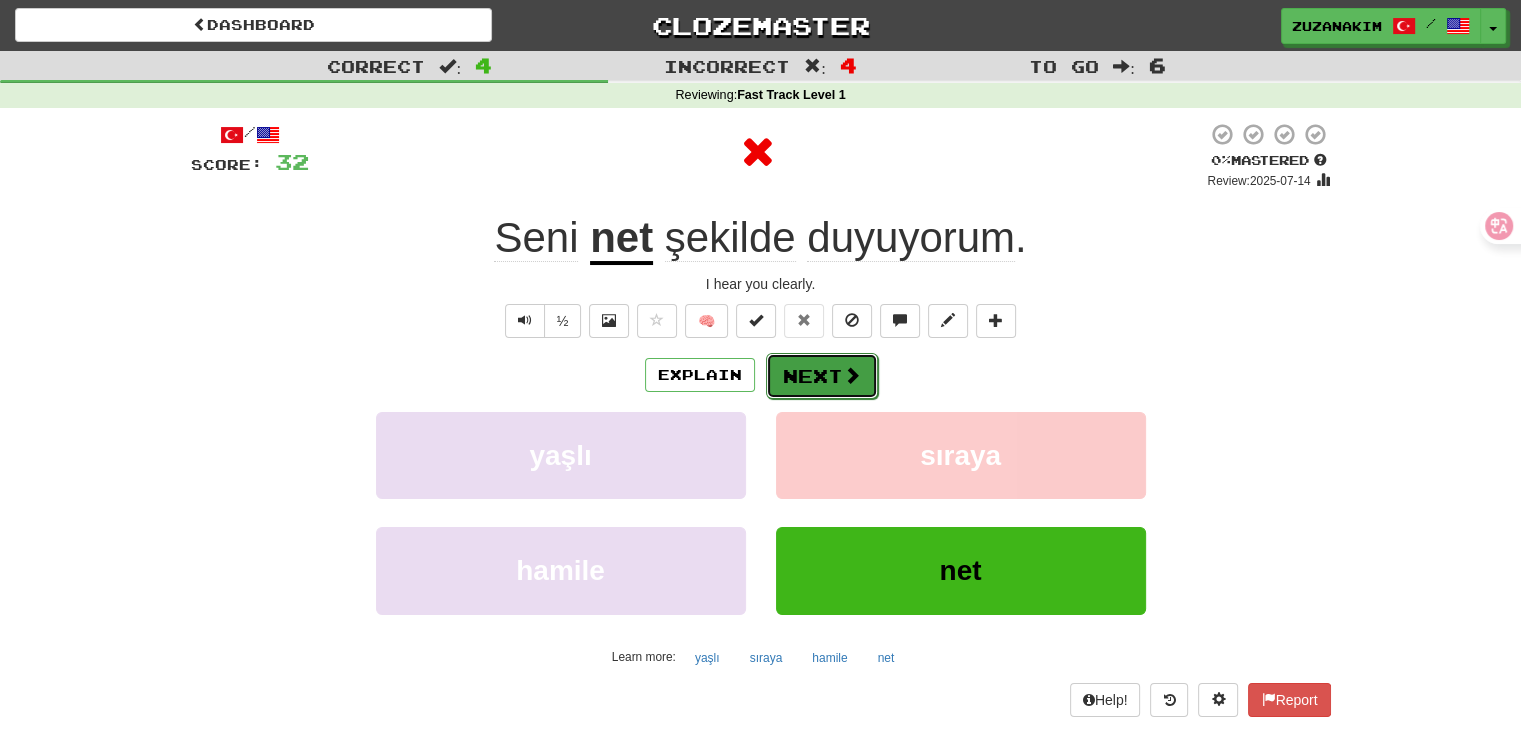 click on "Next" at bounding box center [822, 376] 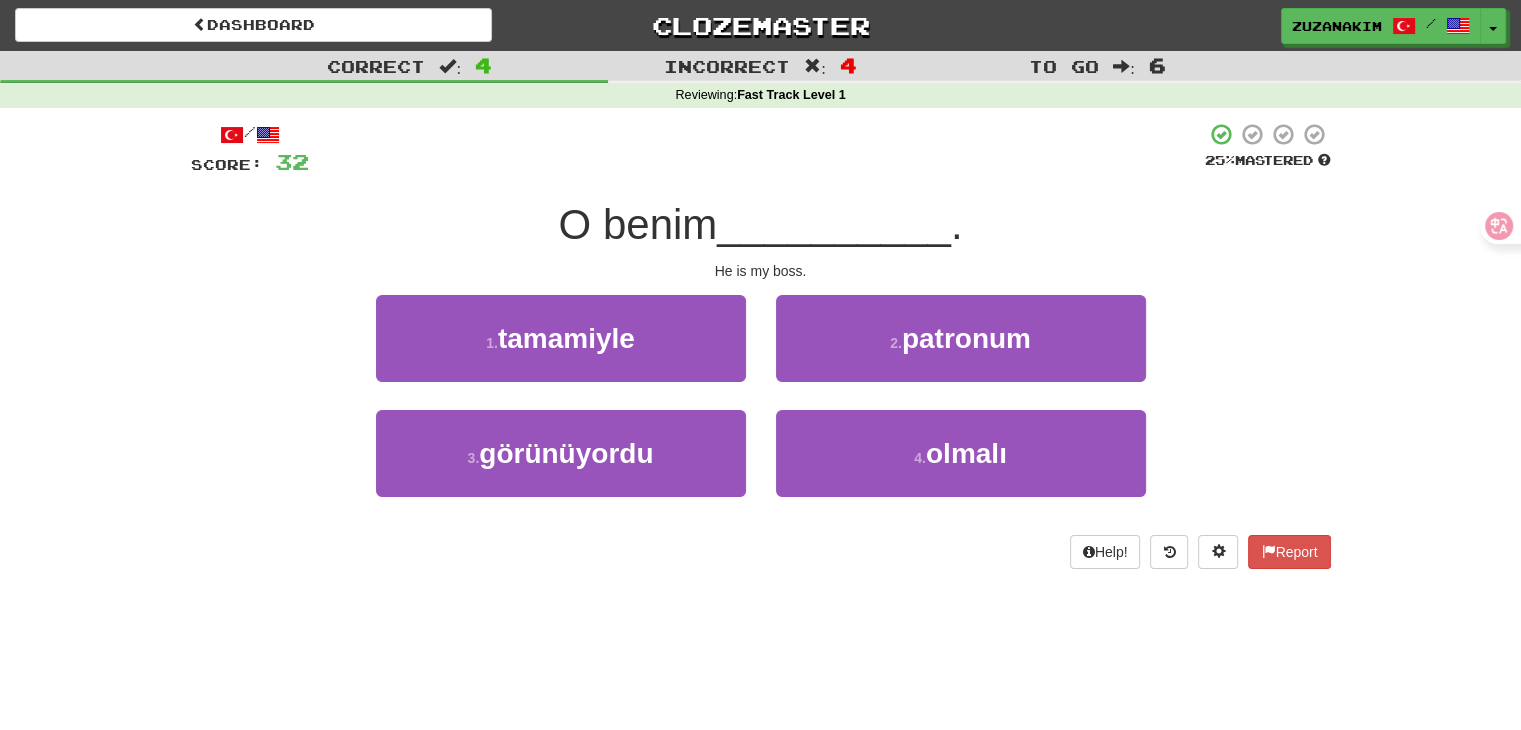 drag, startPoint x: 558, startPoint y: 209, endPoint x: 724, endPoint y: 211, distance: 166.01205 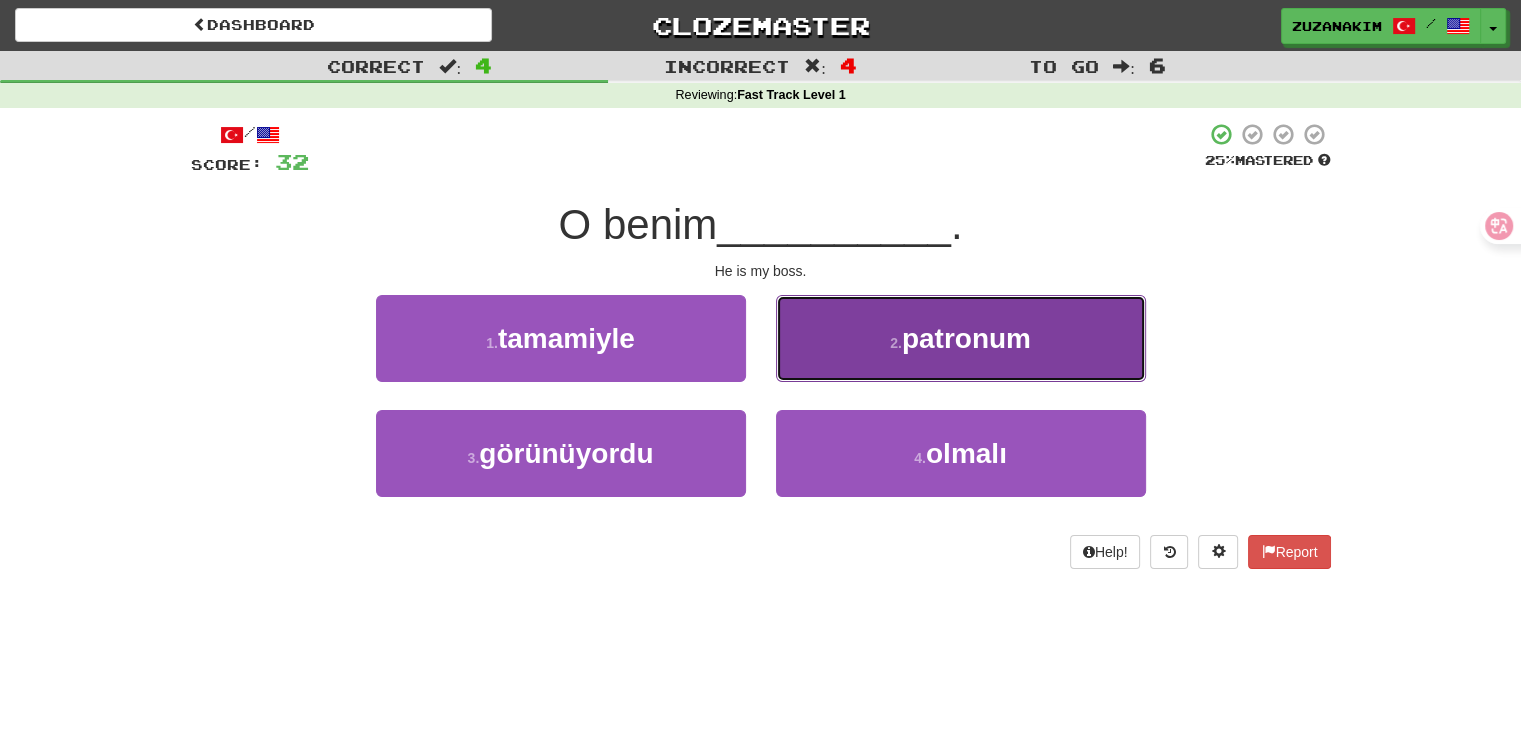 click on "2 .  patronum" at bounding box center [961, 338] 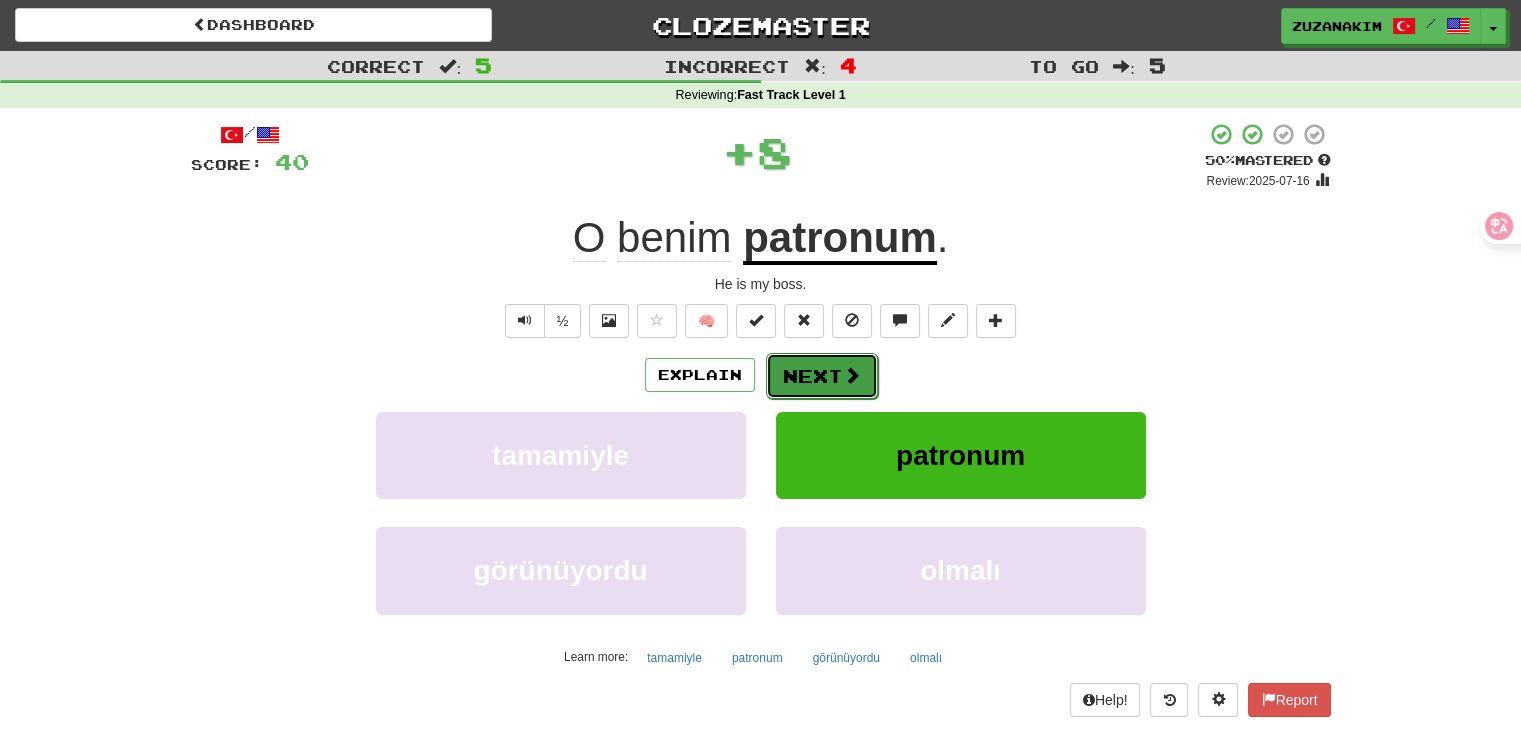 click at bounding box center (852, 375) 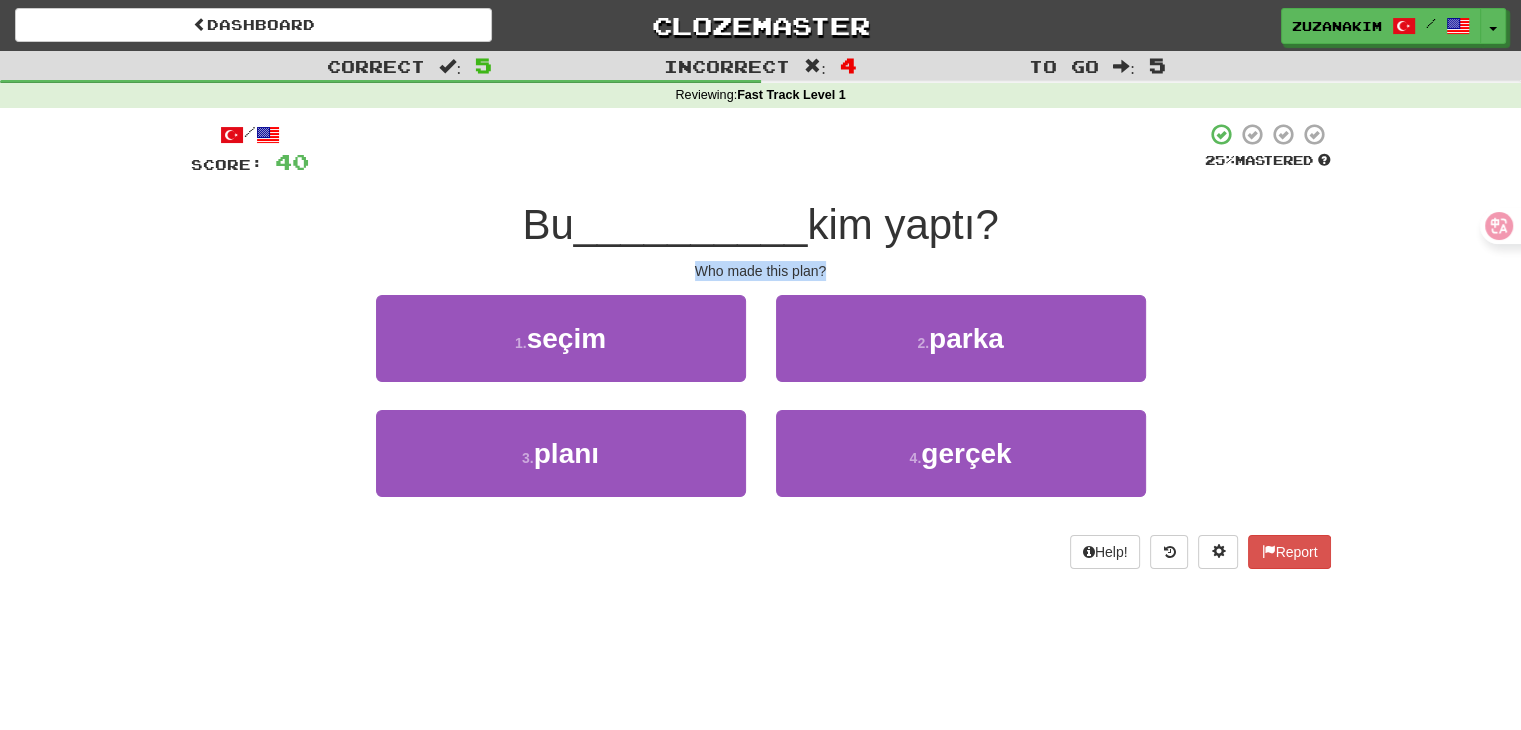drag, startPoint x: 658, startPoint y: 269, endPoint x: 868, endPoint y: 269, distance: 210 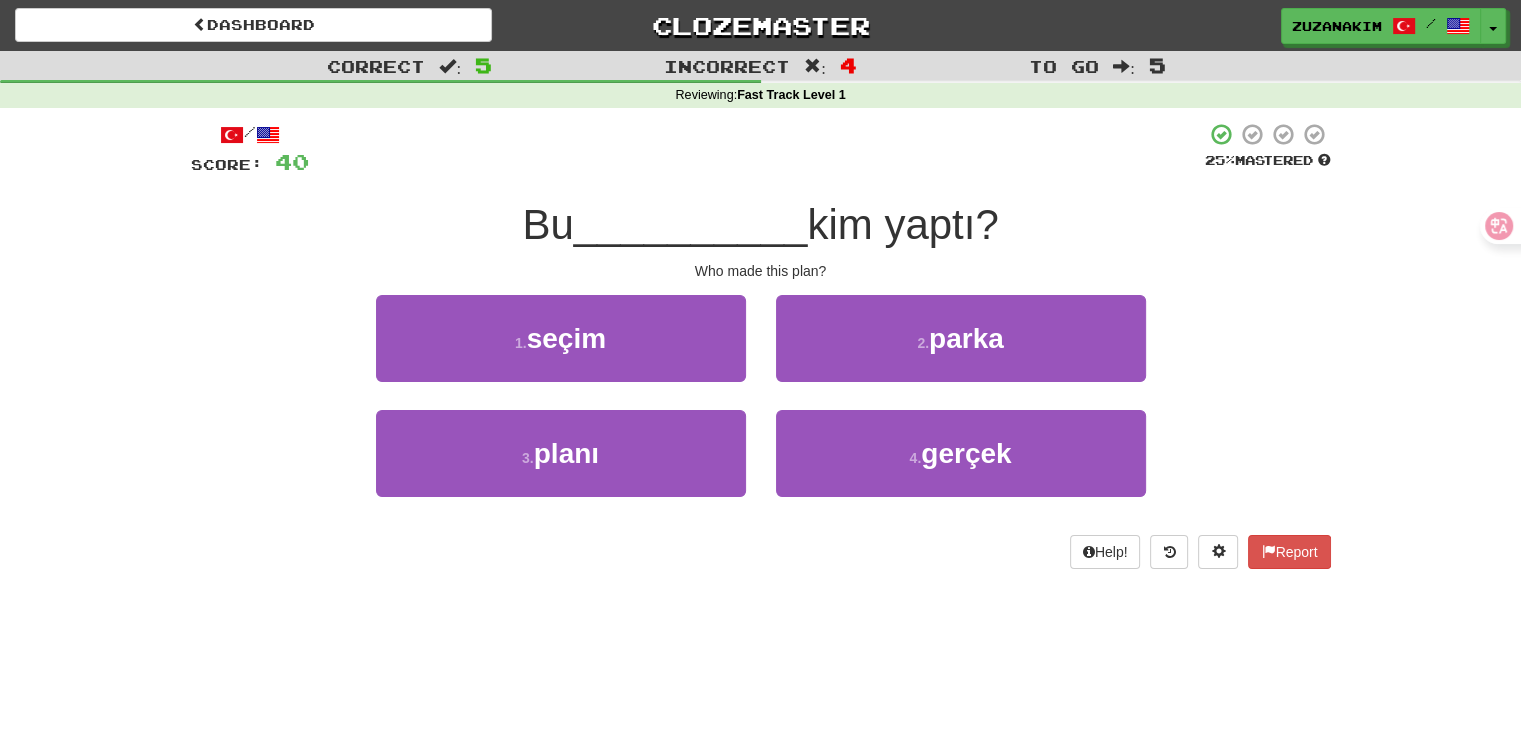 click on "3 .  planı" at bounding box center [561, 467] 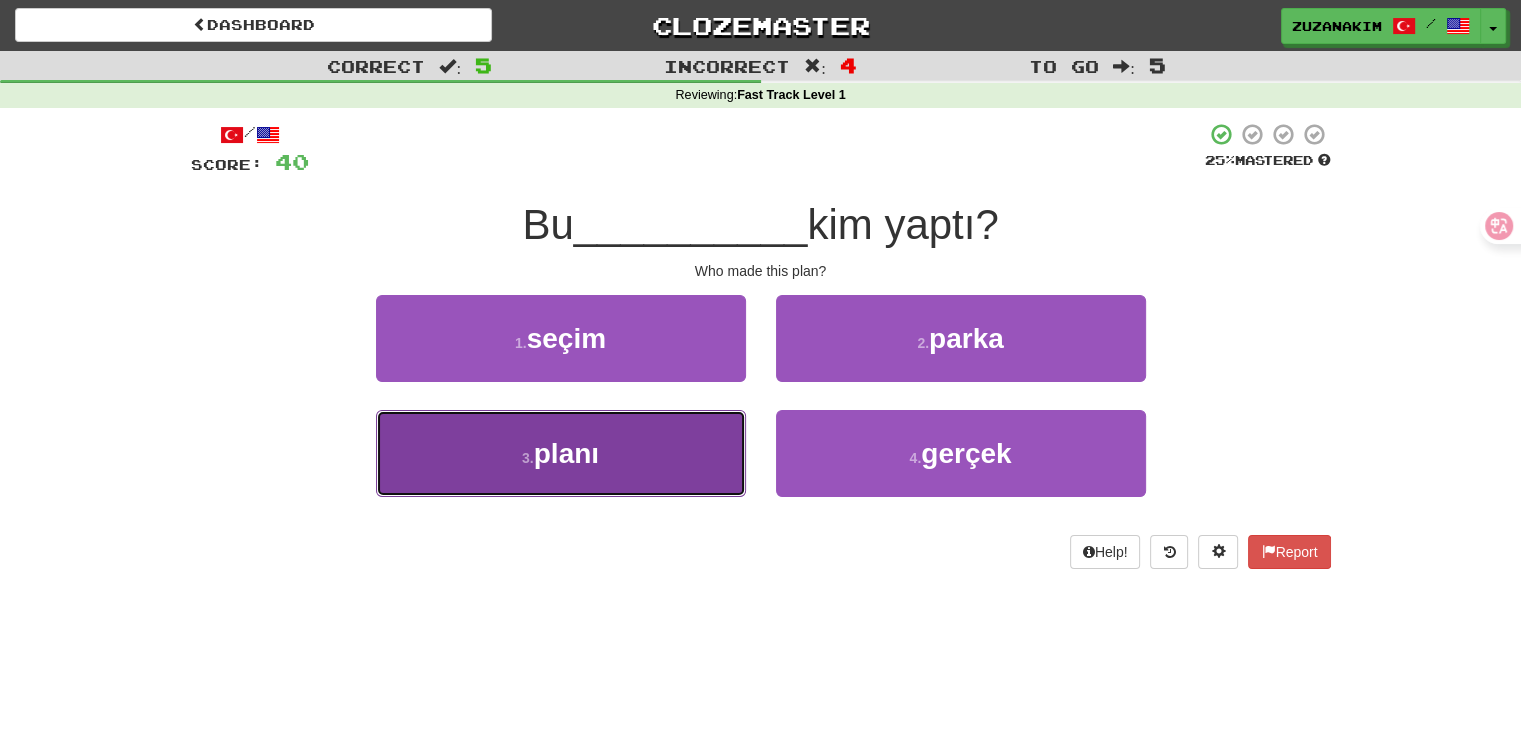 click on "3 .  planı" at bounding box center (561, 453) 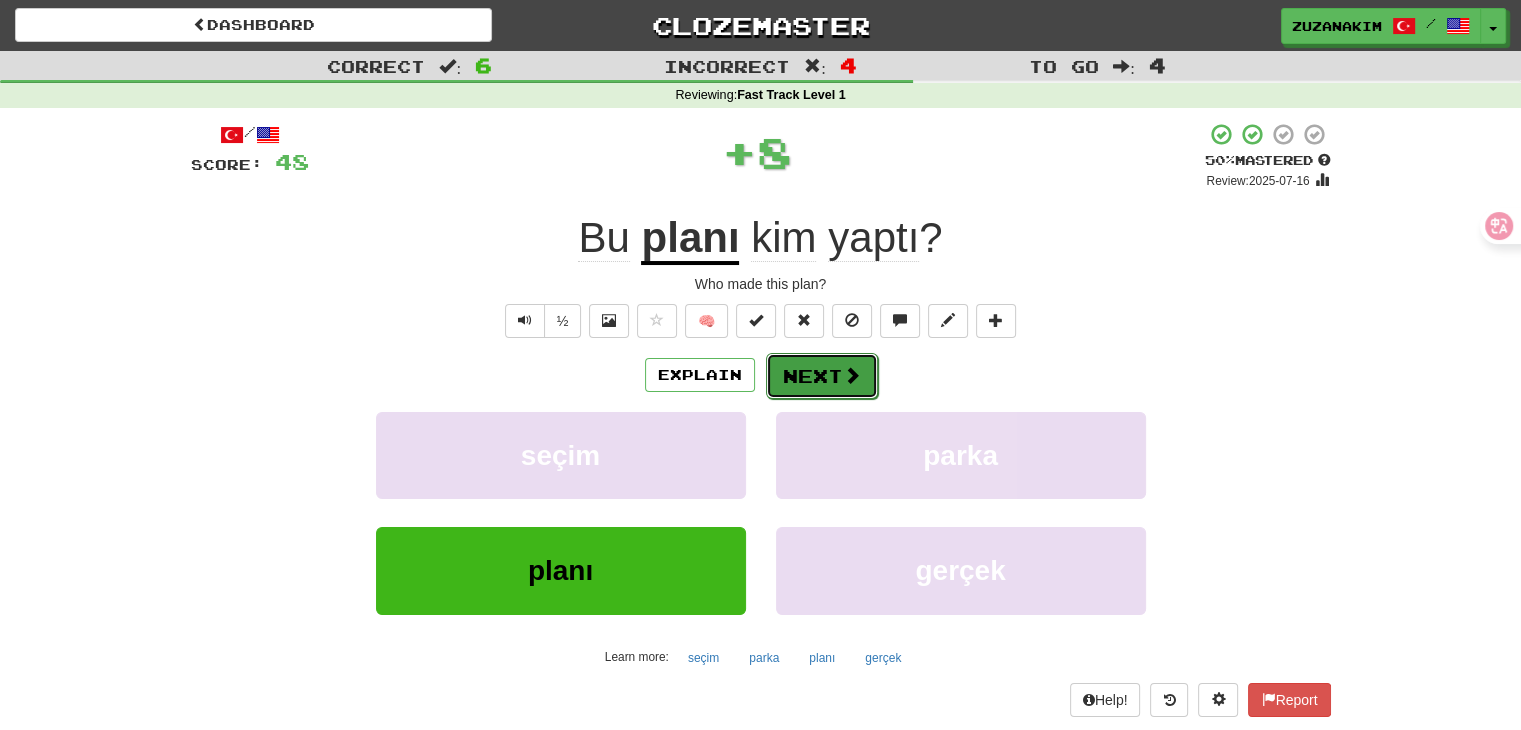 click at bounding box center [852, 375] 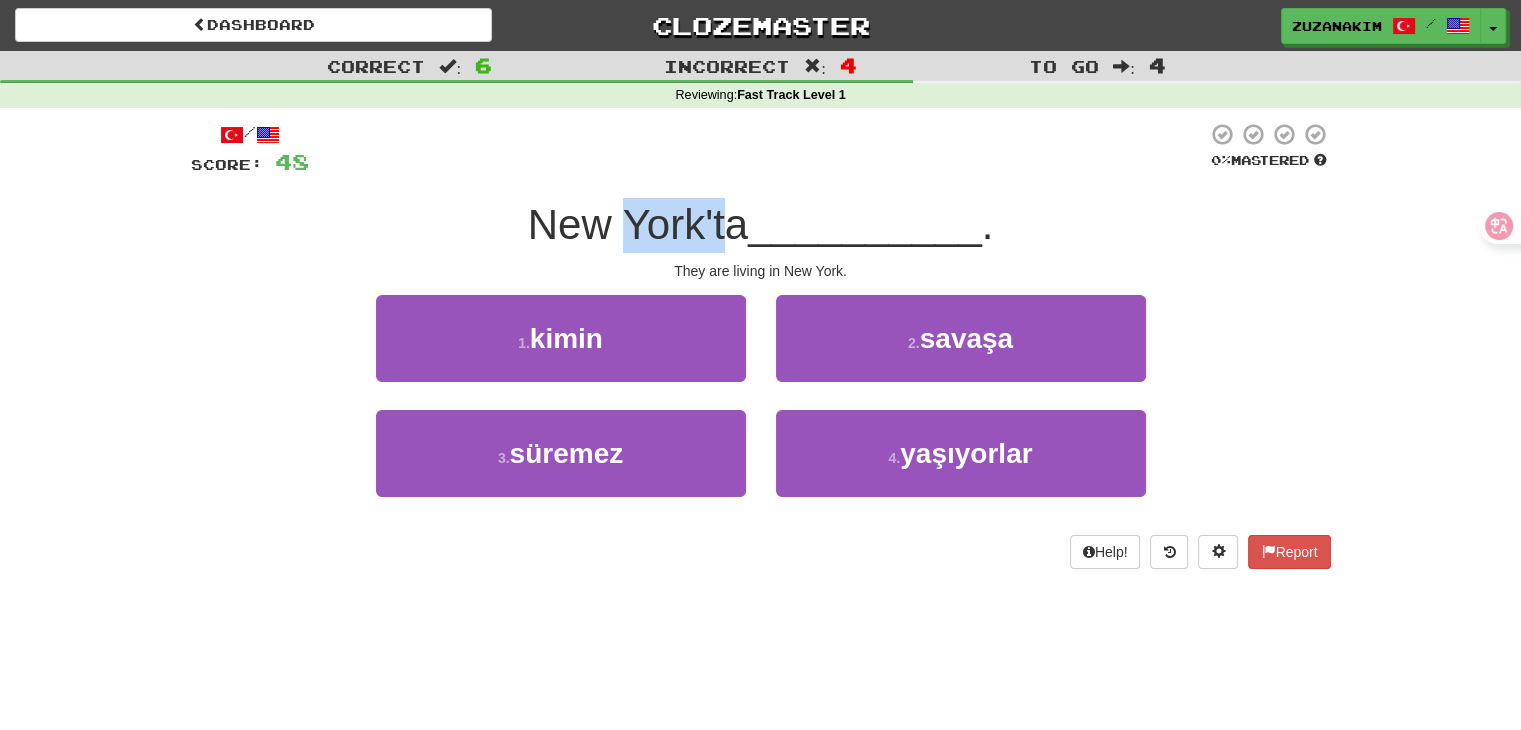 drag, startPoint x: 616, startPoint y: 234, endPoint x: 717, endPoint y: 224, distance: 101.49384 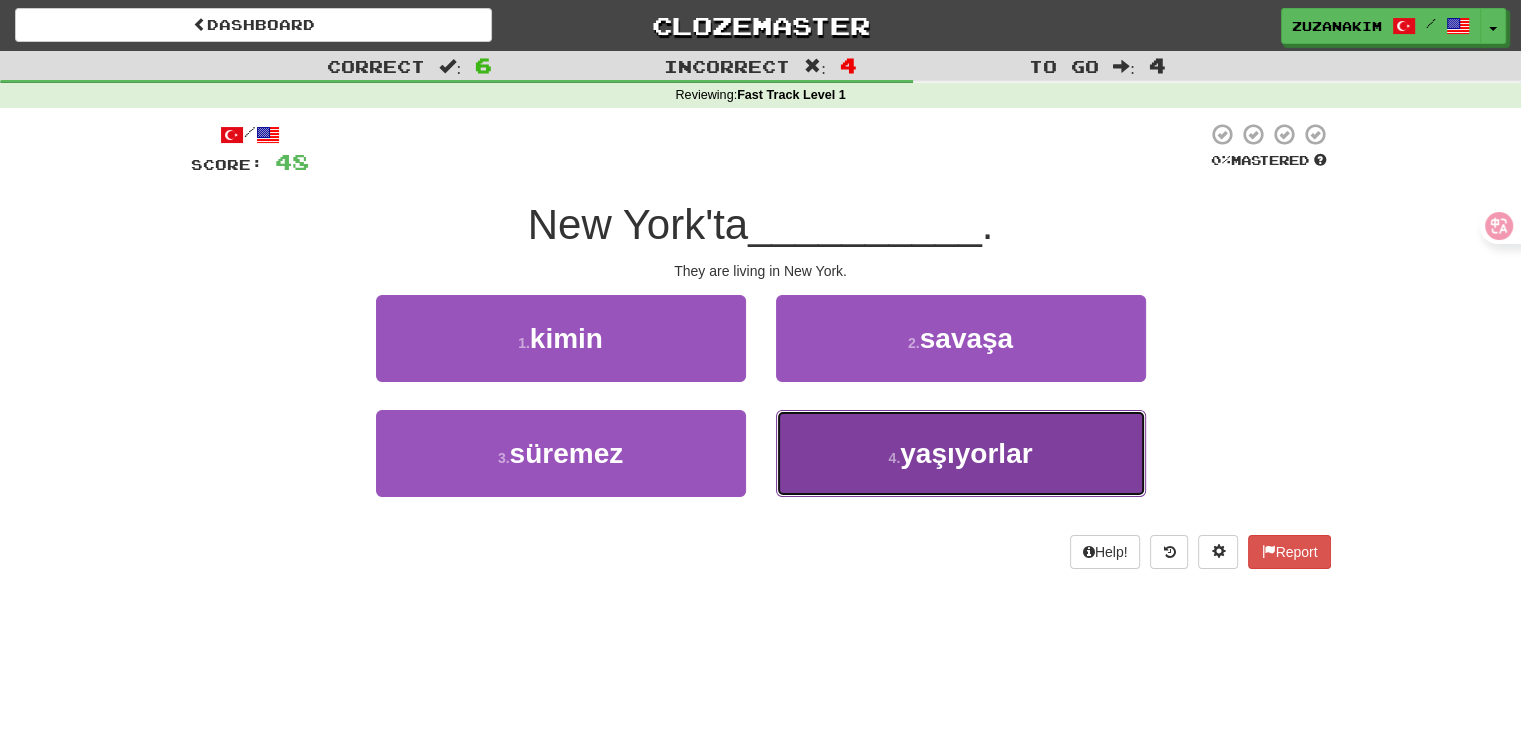 click on "yaşıyorlar" at bounding box center [966, 453] 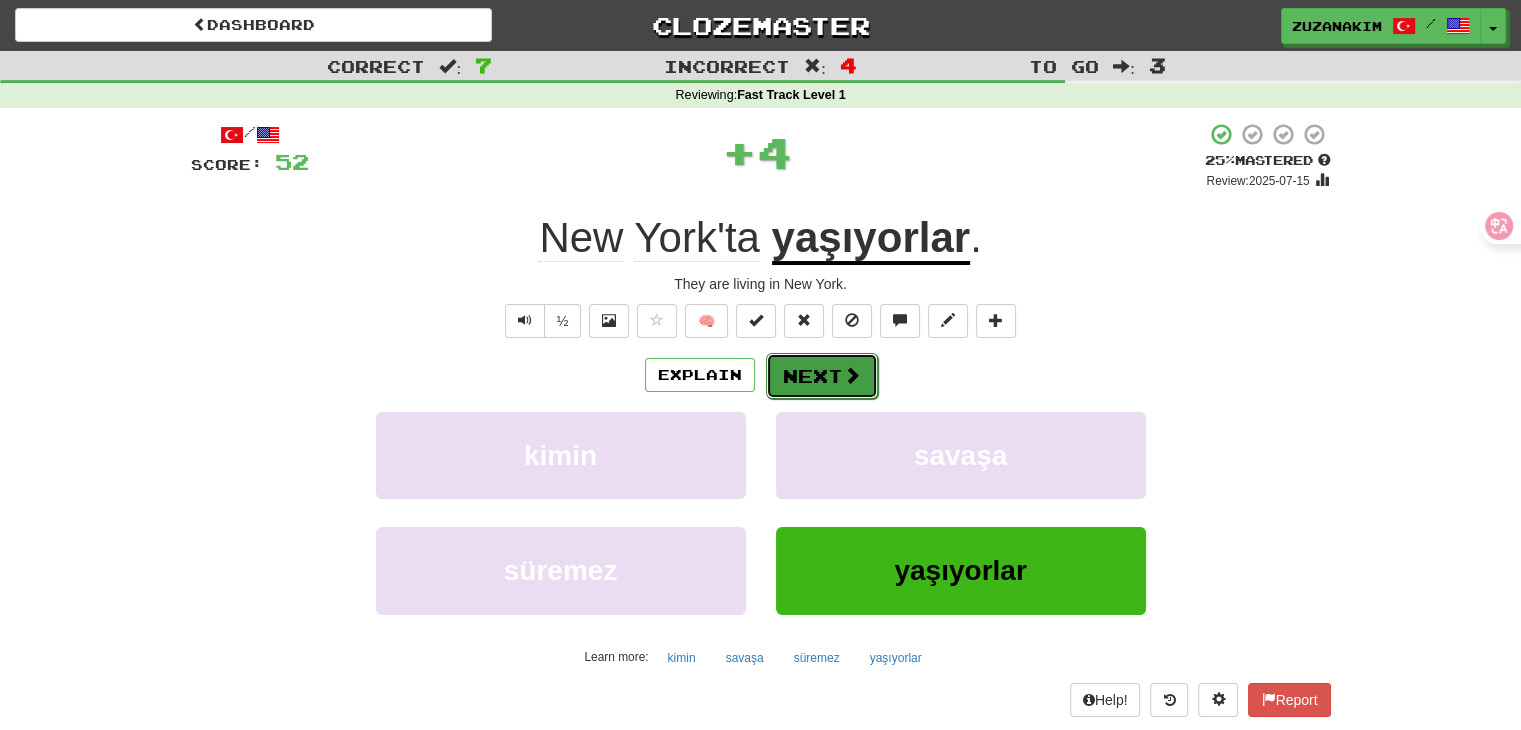 click on "Next" at bounding box center [822, 376] 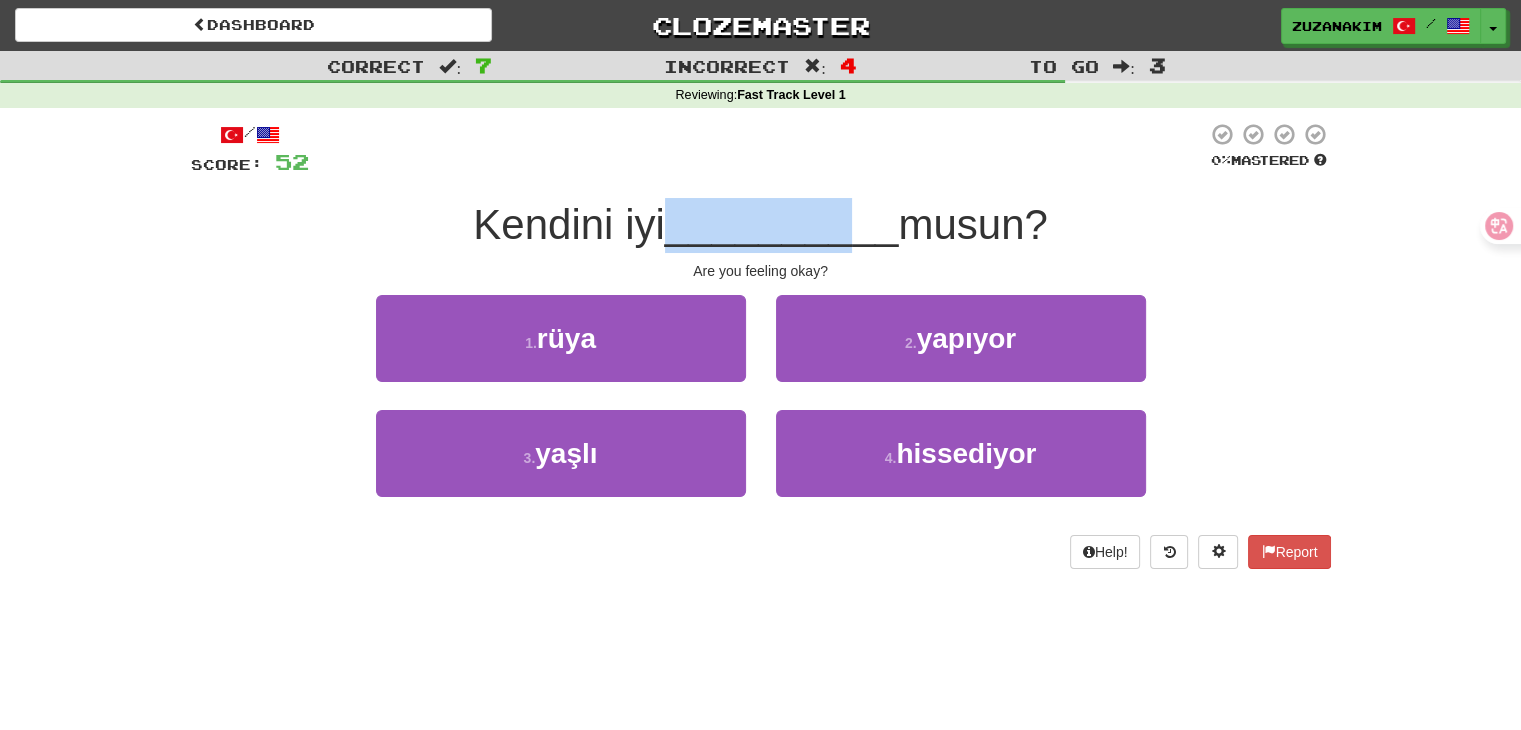 drag, startPoint x: 660, startPoint y: 226, endPoint x: 856, endPoint y: 226, distance: 196 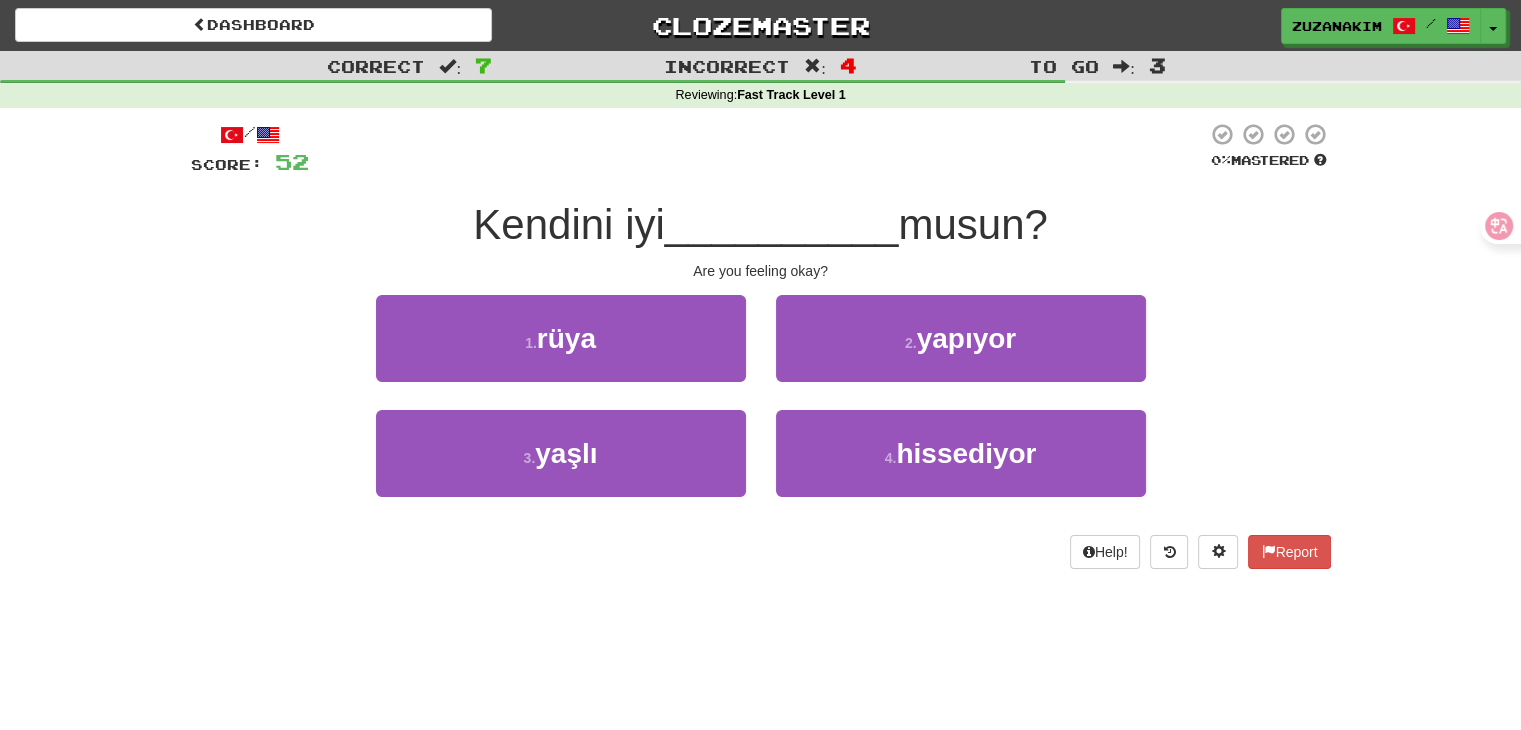 click on "Are you feeling okay?" at bounding box center [761, 271] 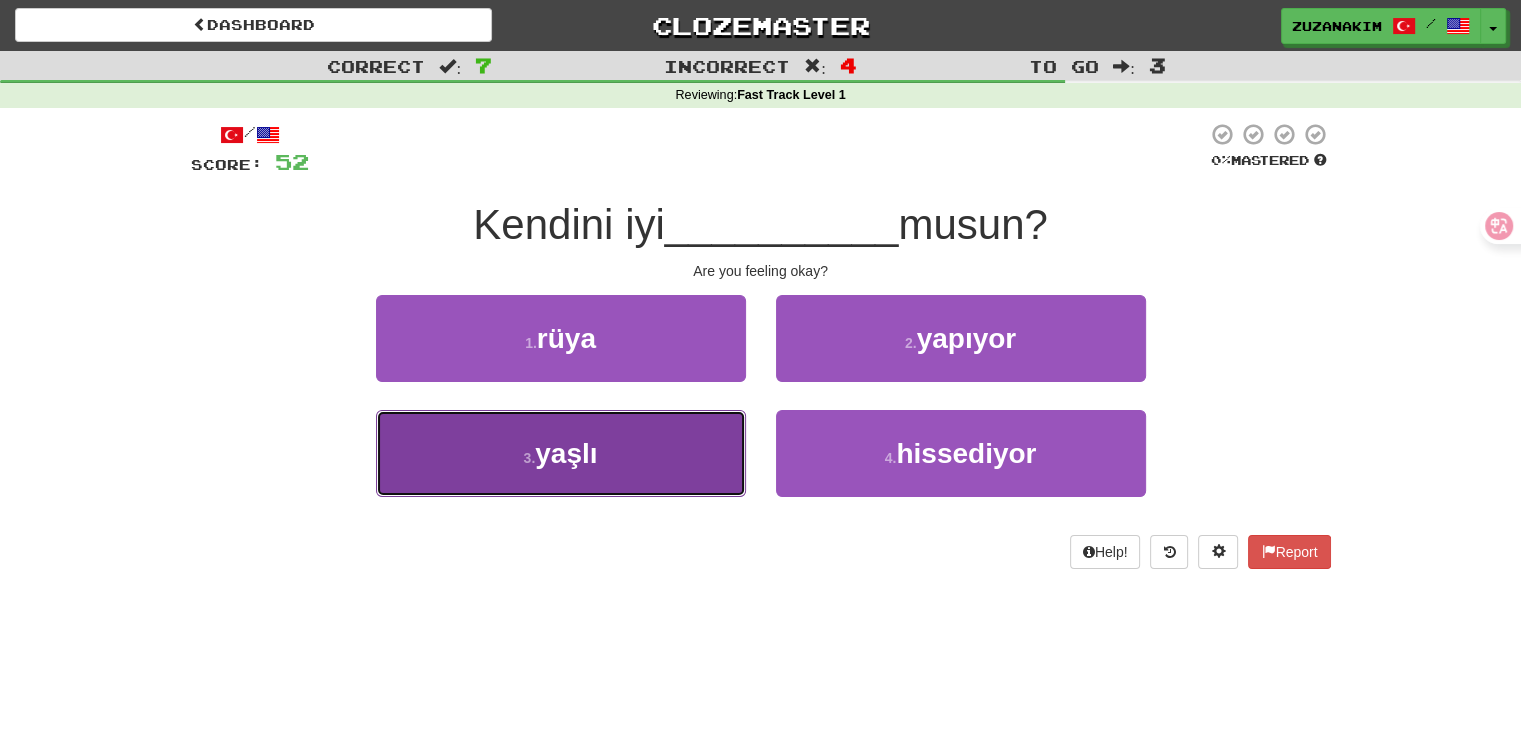 click on "3 .  yaşlı" at bounding box center (561, 453) 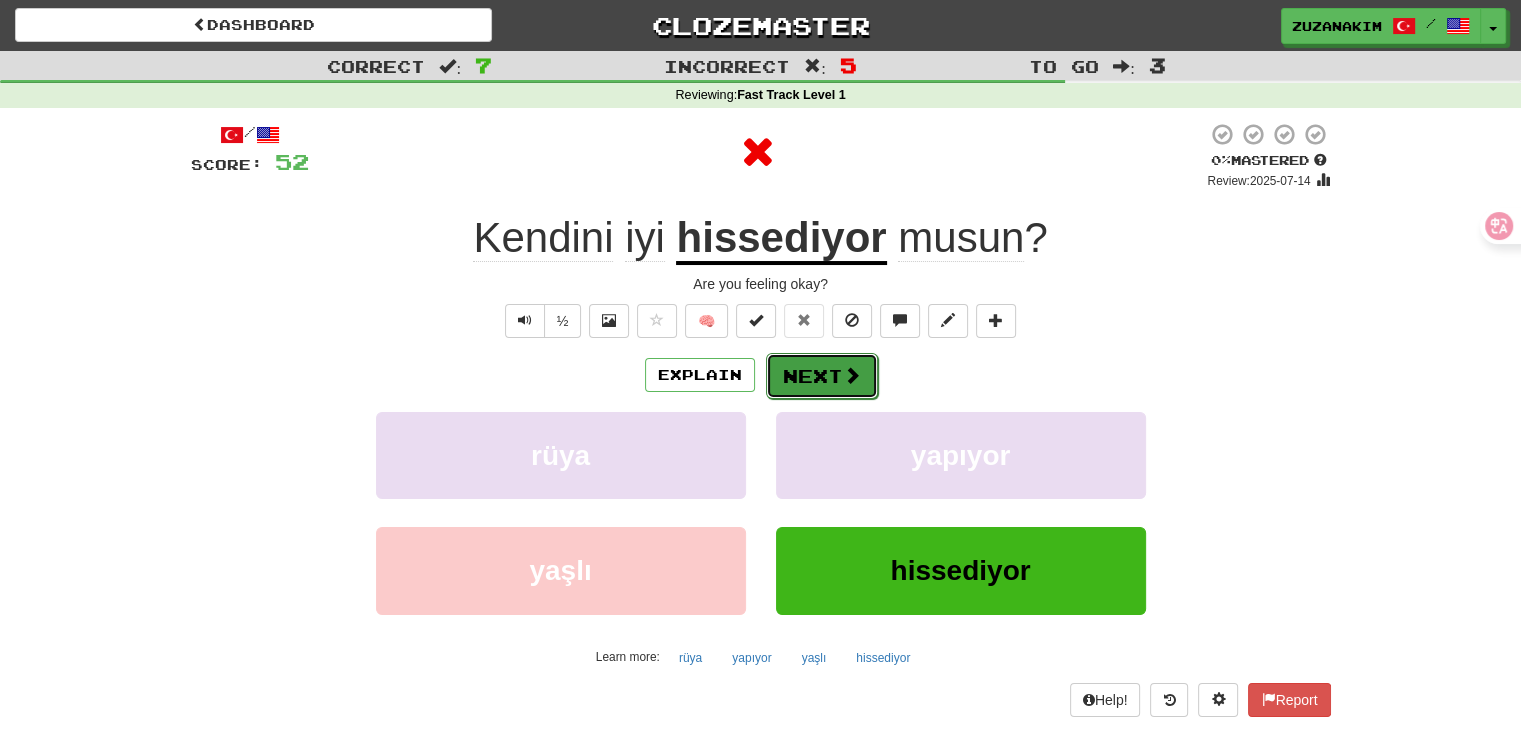 click on "Next" at bounding box center (822, 376) 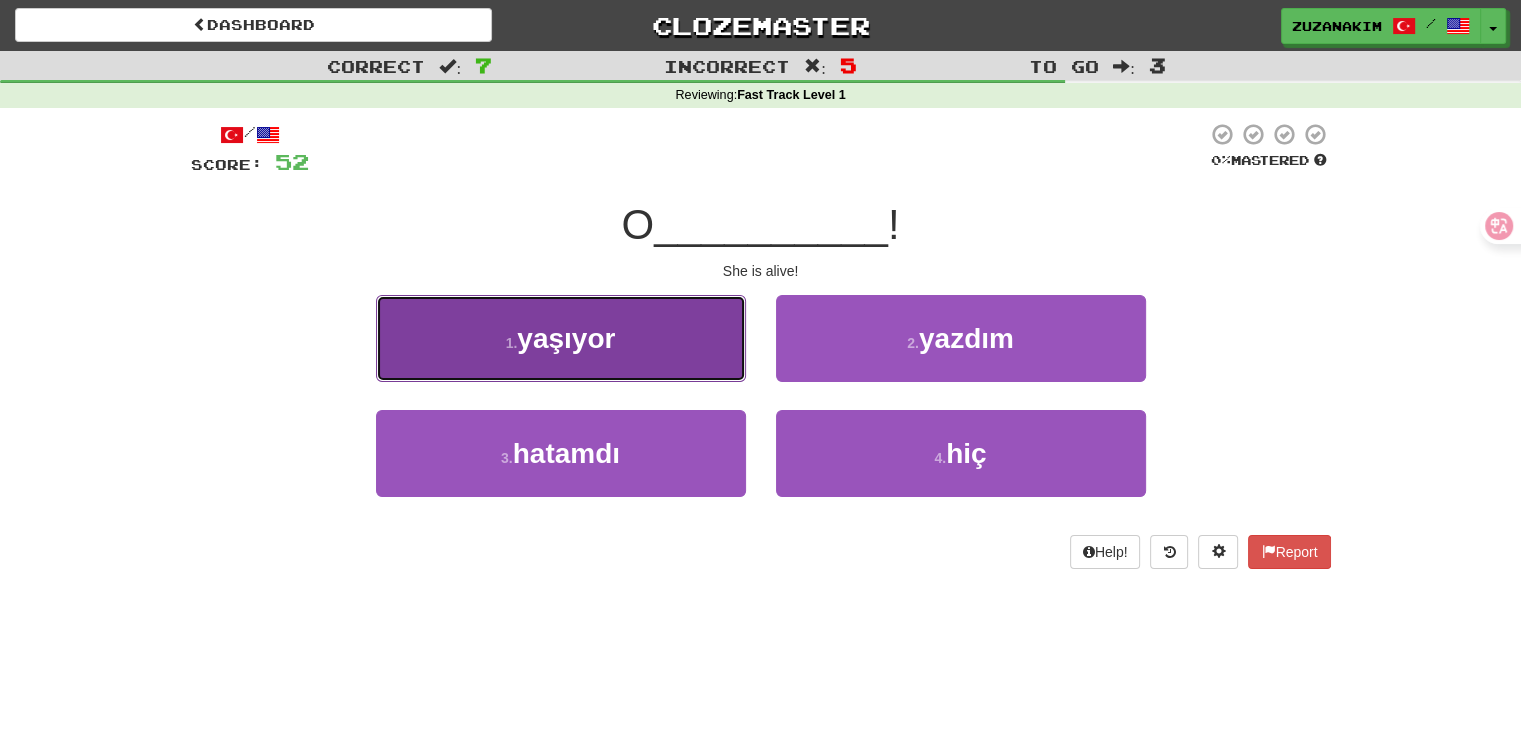 click on "yaşıyor" at bounding box center [566, 338] 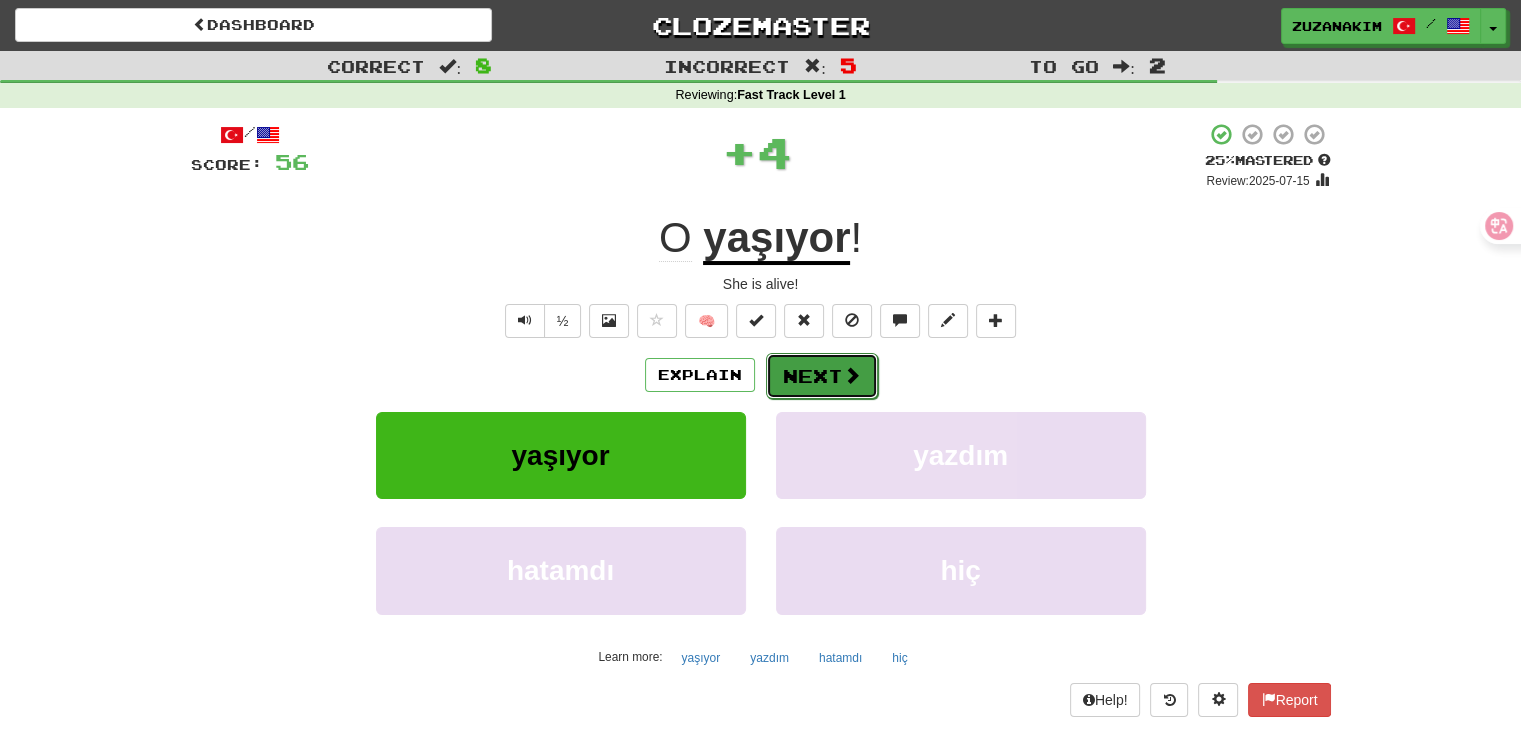 click on "Next" at bounding box center [822, 376] 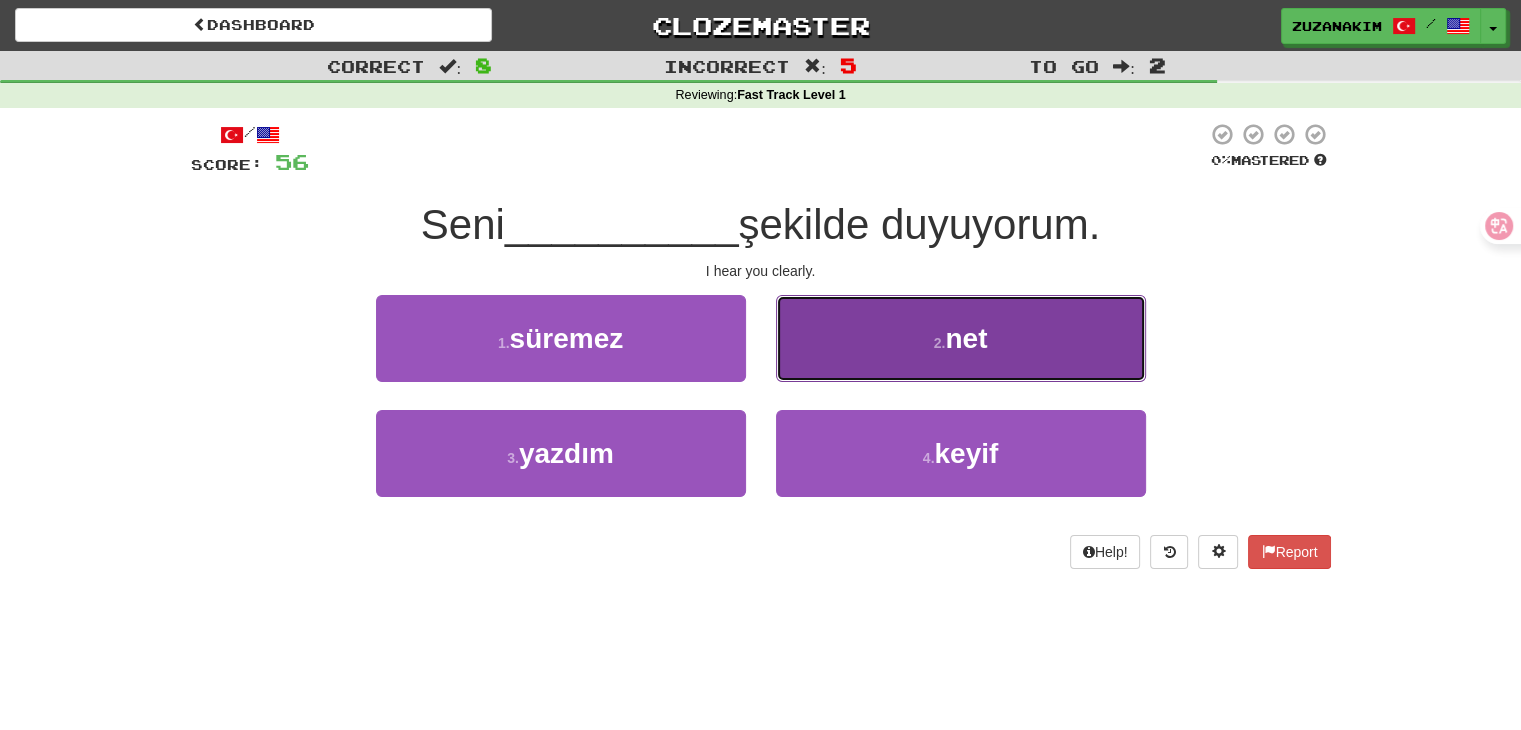 click on "2 .  net" at bounding box center (961, 338) 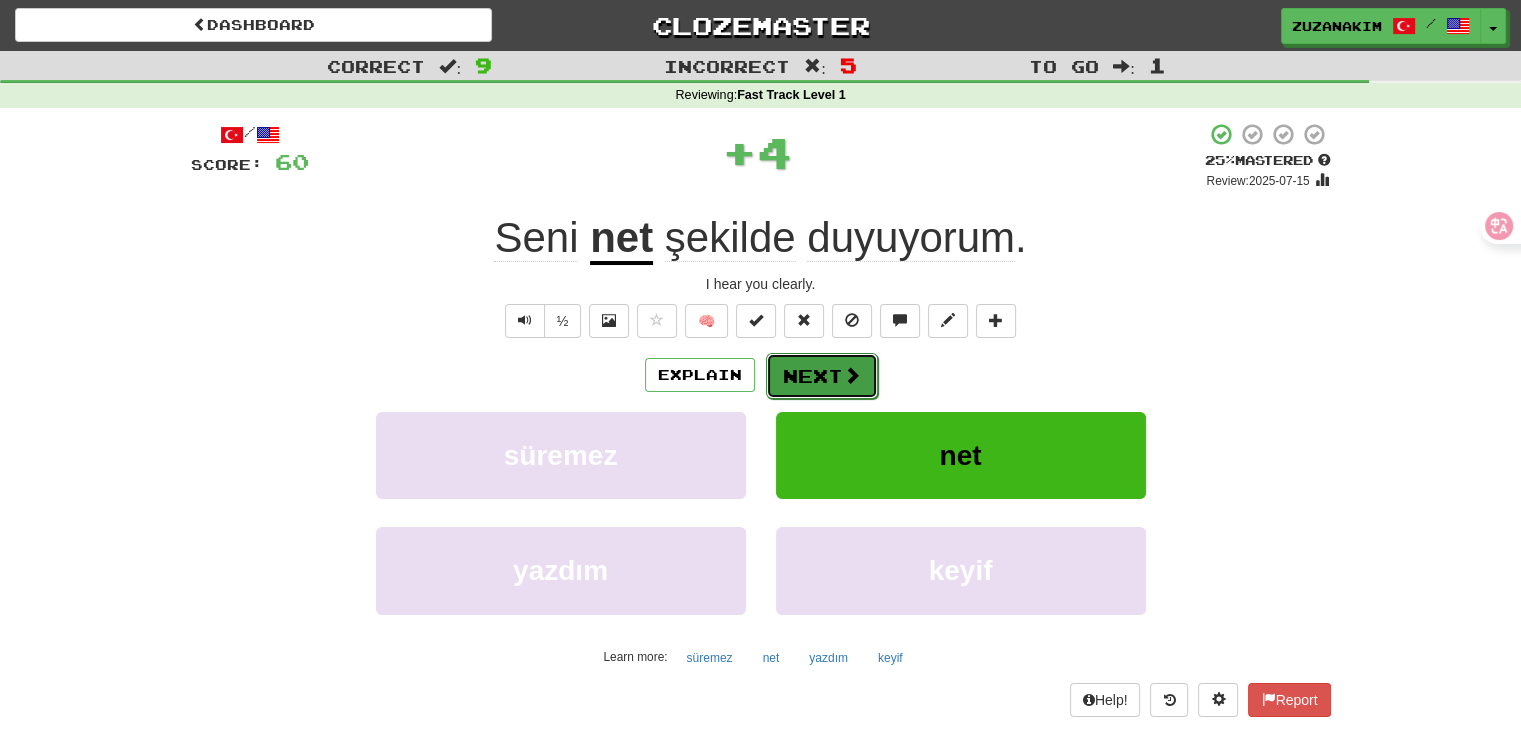 click on "Next" at bounding box center [822, 376] 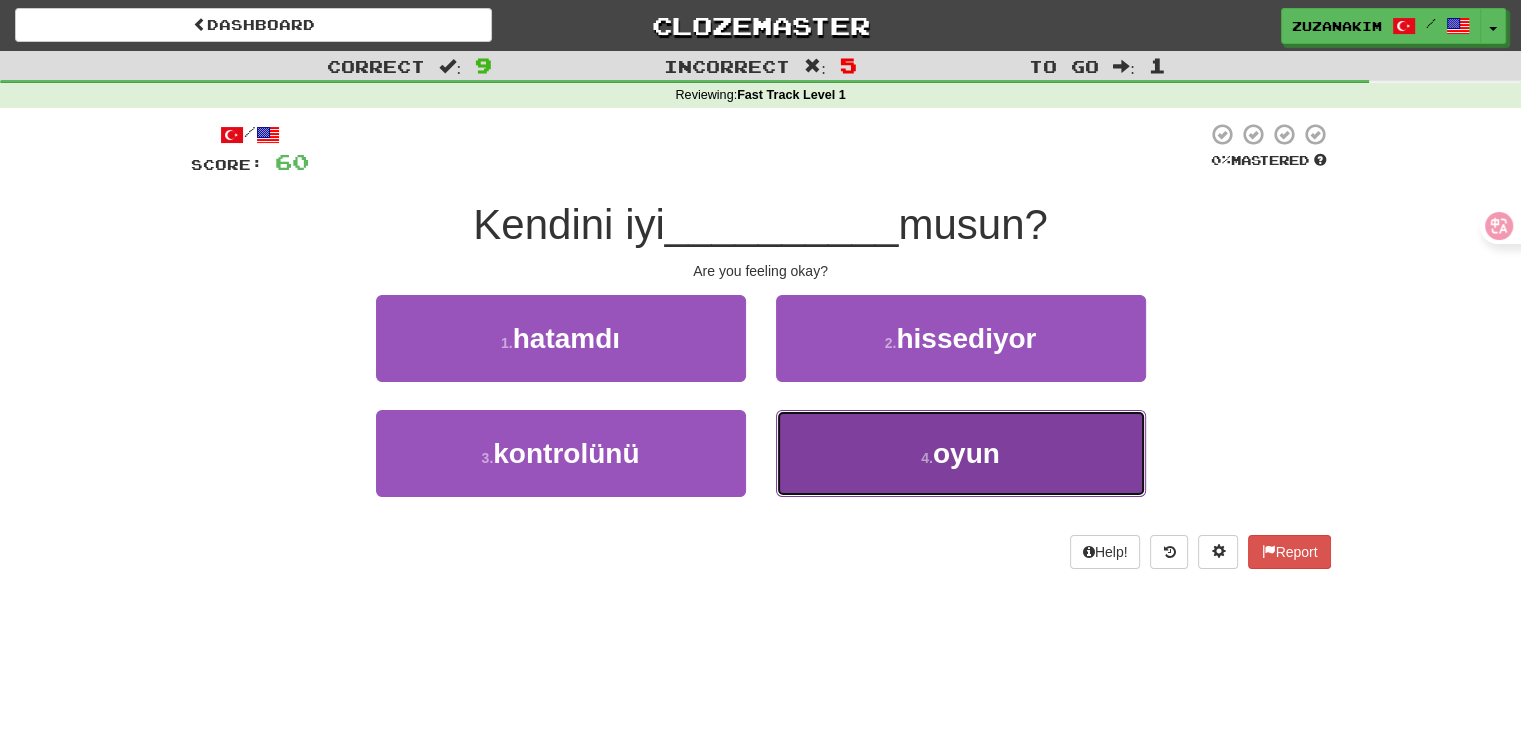 click on "4 .  oyun" at bounding box center [961, 453] 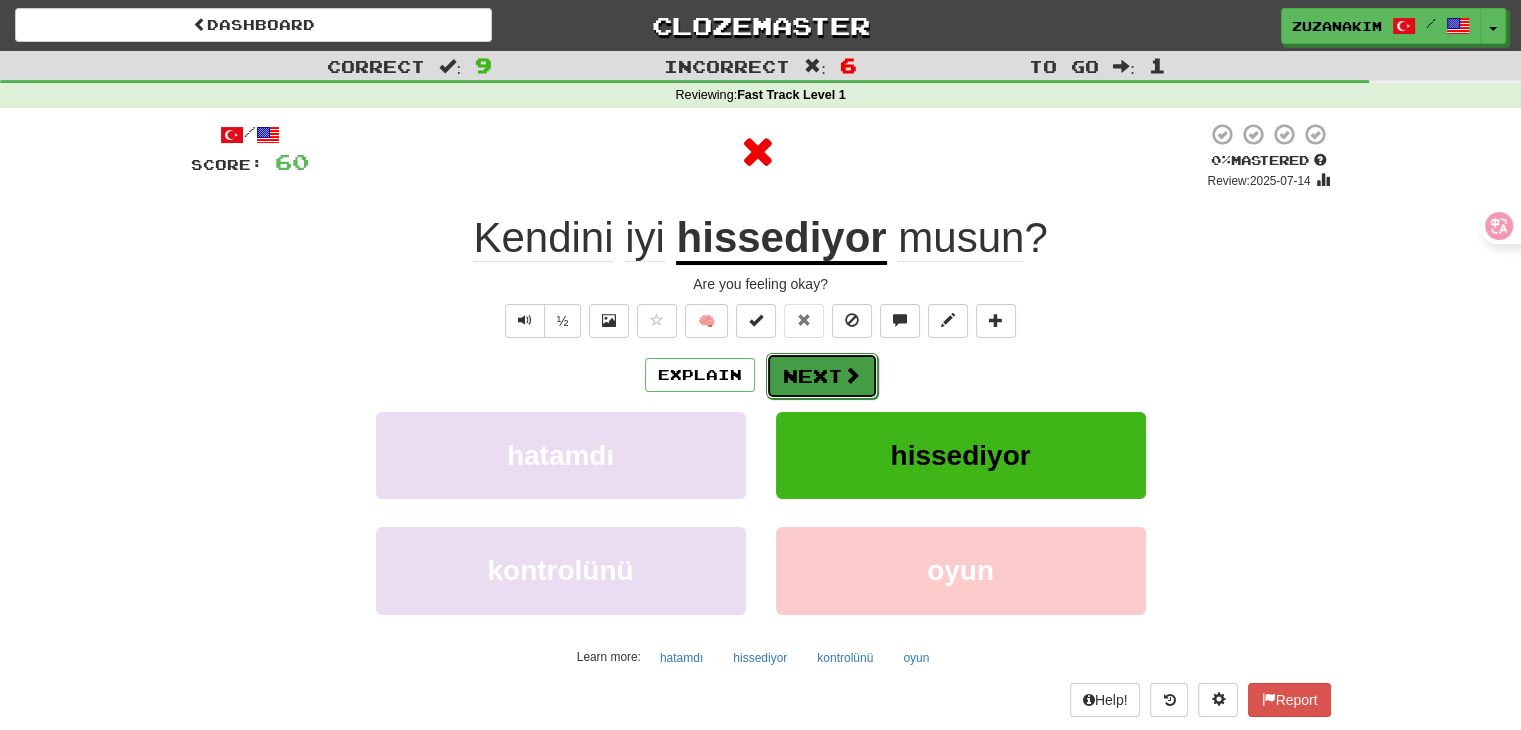 click on "Next" at bounding box center (822, 376) 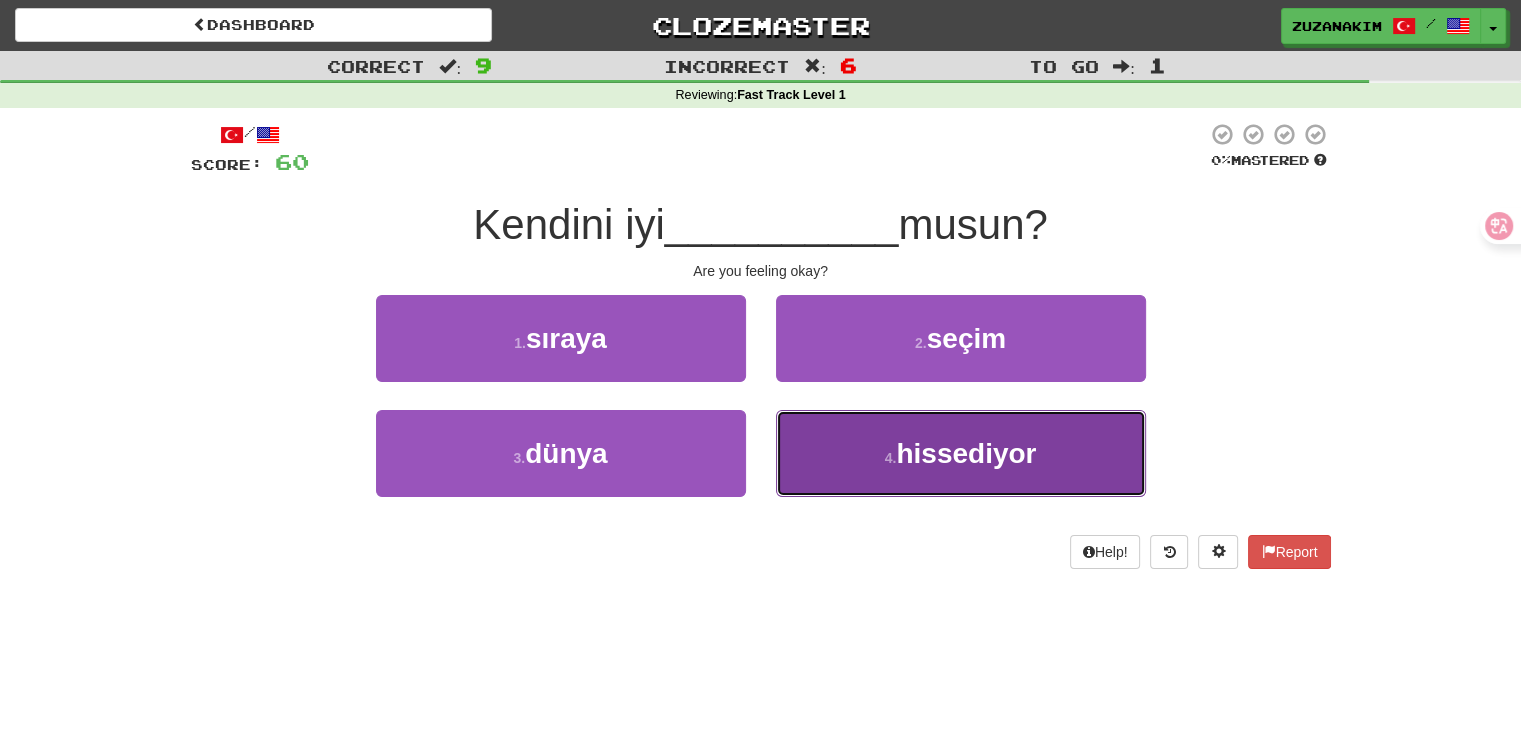 click on "hissediyor" at bounding box center [966, 453] 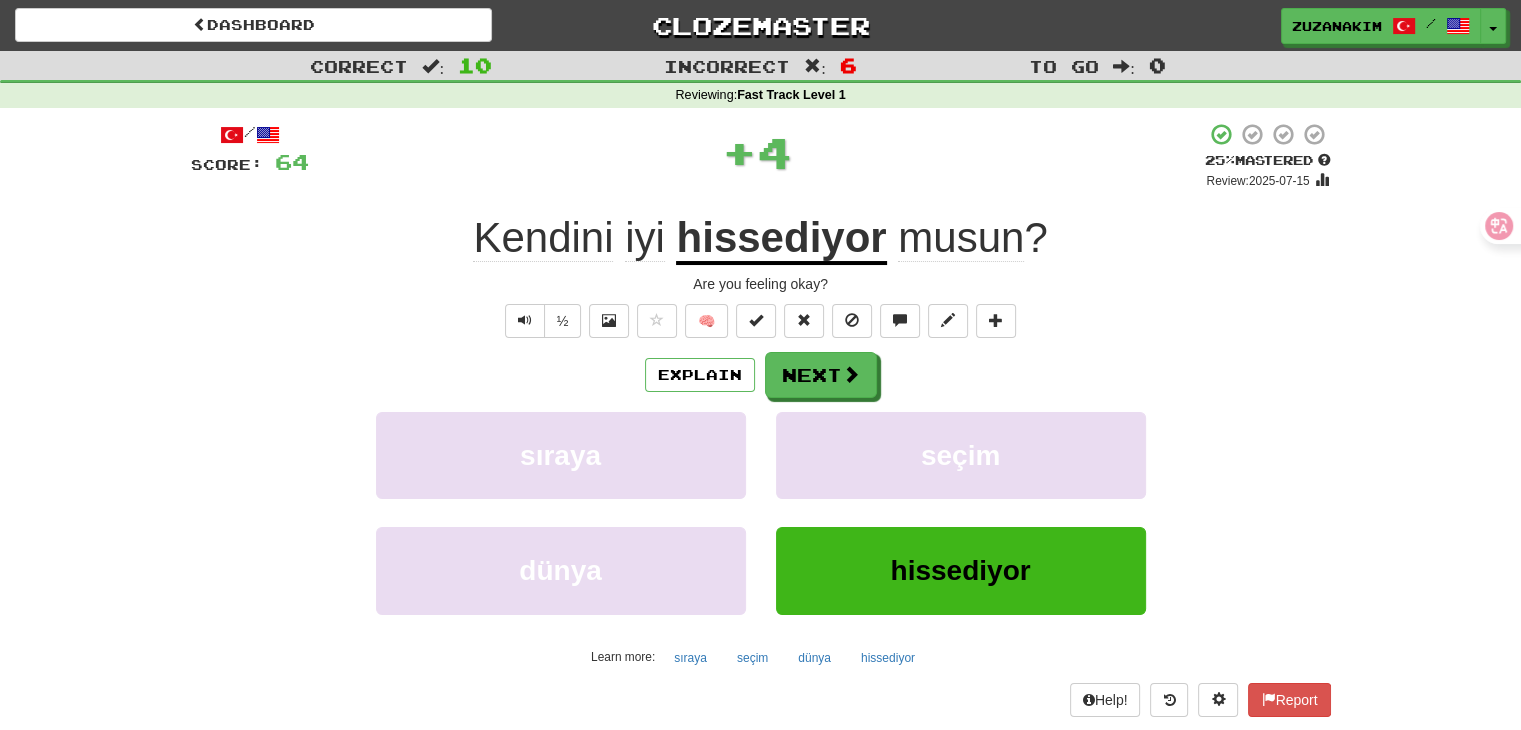 click on "/  Score:   64 + 4 25 %  Mastered Review:  2025-07-15 Kendini   iyi   hissediyor   musun ? Are you feeling okay? ½ 🧠 Explain Next sıraya seçim dünya hissediyor Learn more: sıraya seçim dünya hissediyor  Help!  Report" at bounding box center [761, 419] 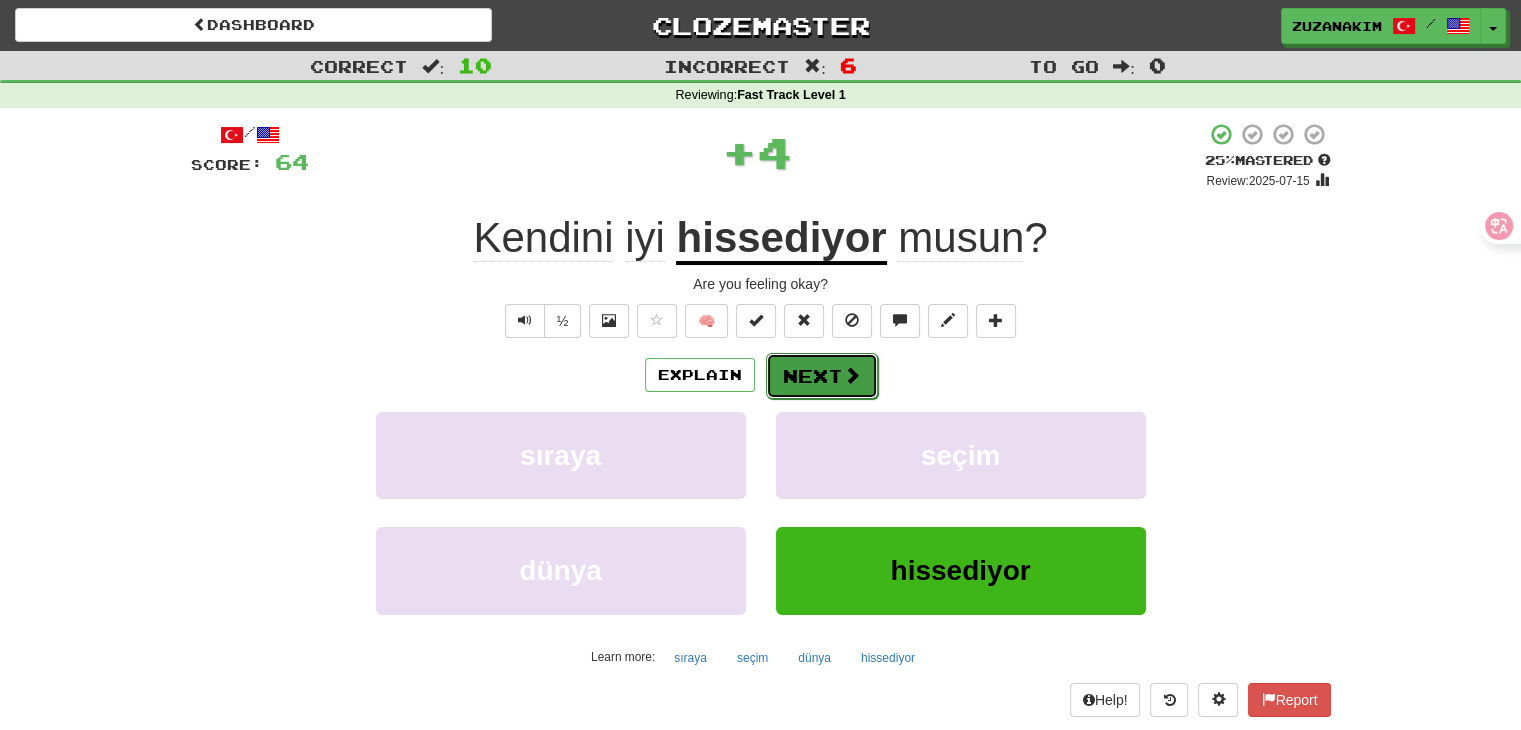 click at bounding box center [852, 375] 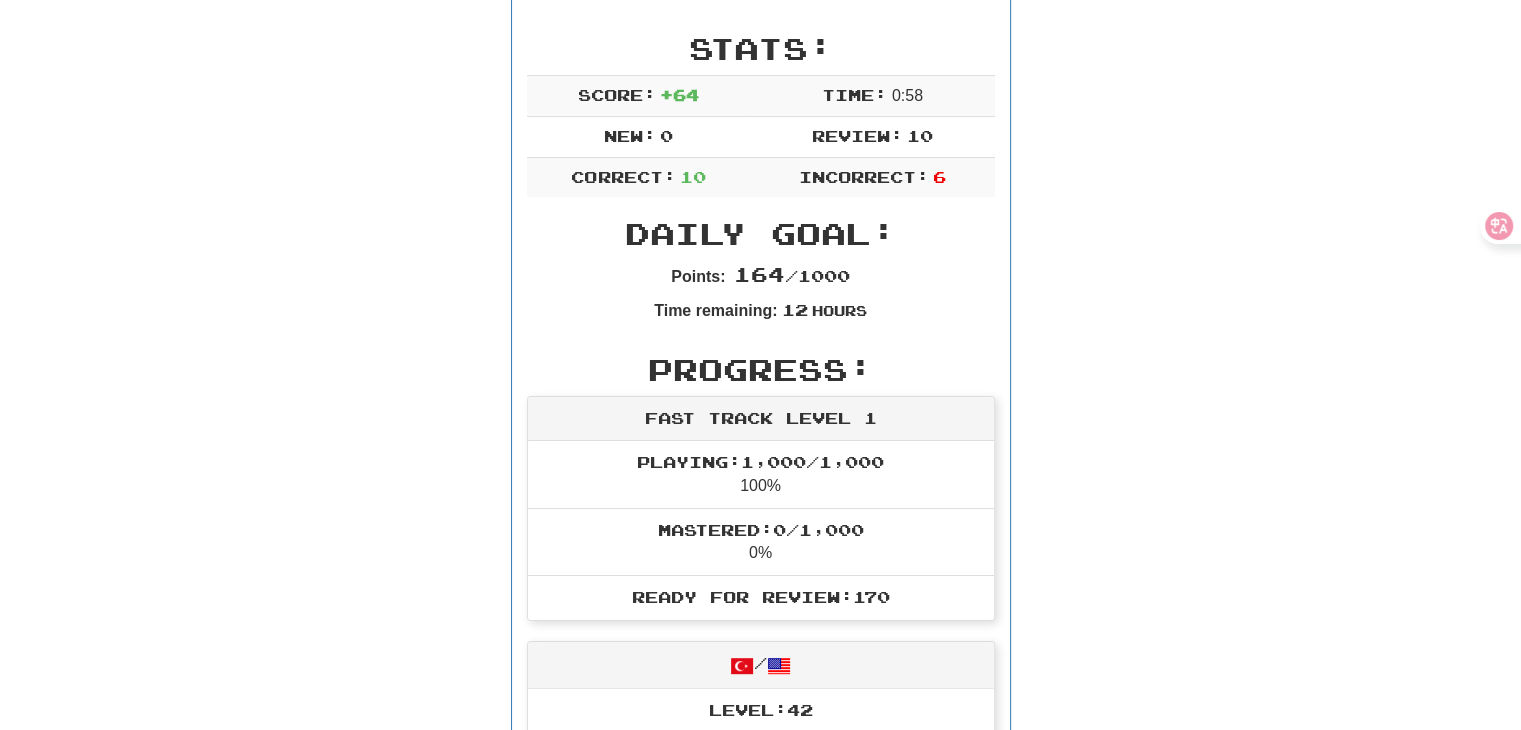 scroll, scrollTop: 0, scrollLeft: 0, axis: both 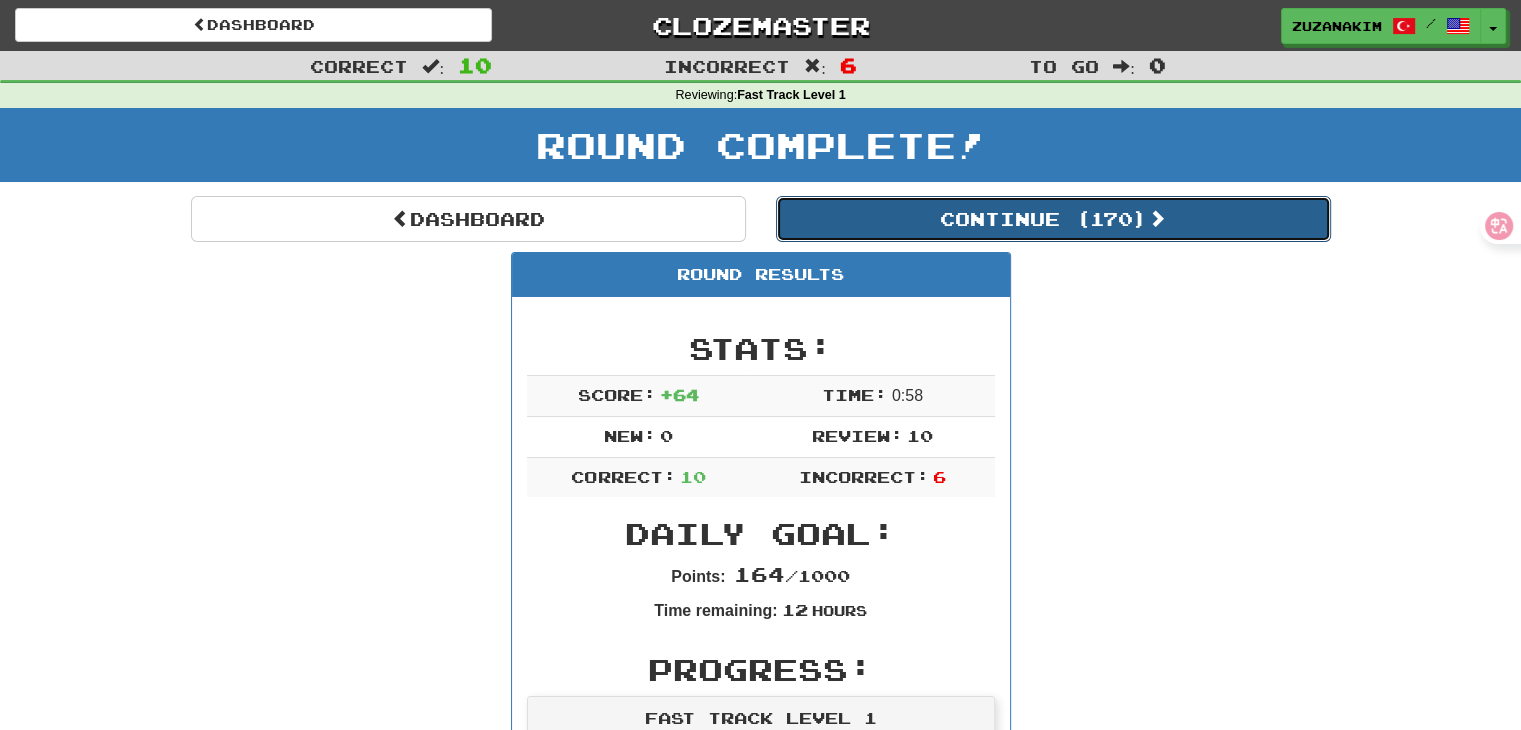 click on "Continue ( 170 )" at bounding box center (1053, 219) 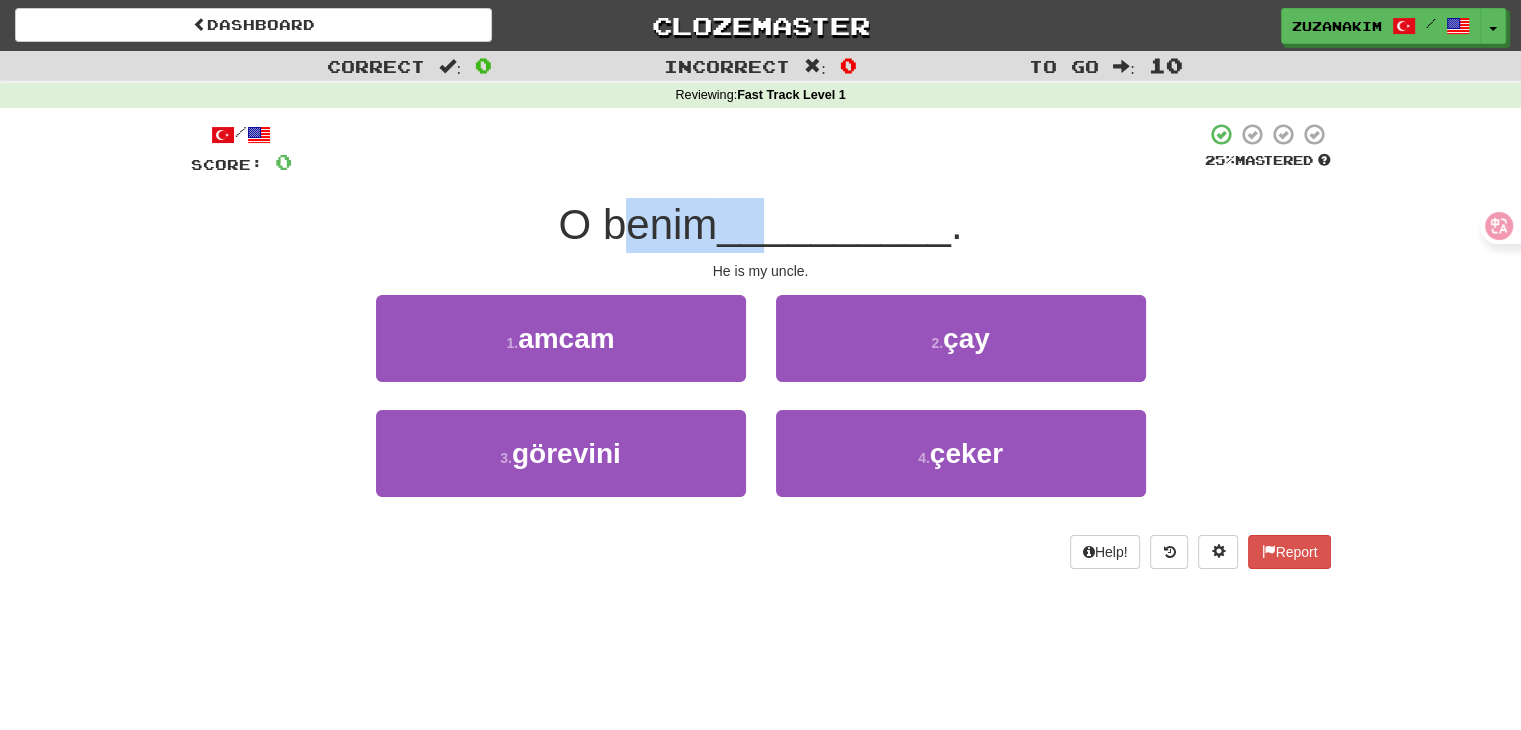 drag, startPoint x: 621, startPoint y: 222, endPoint x: 764, endPoint y: 204, distance: 144.12842 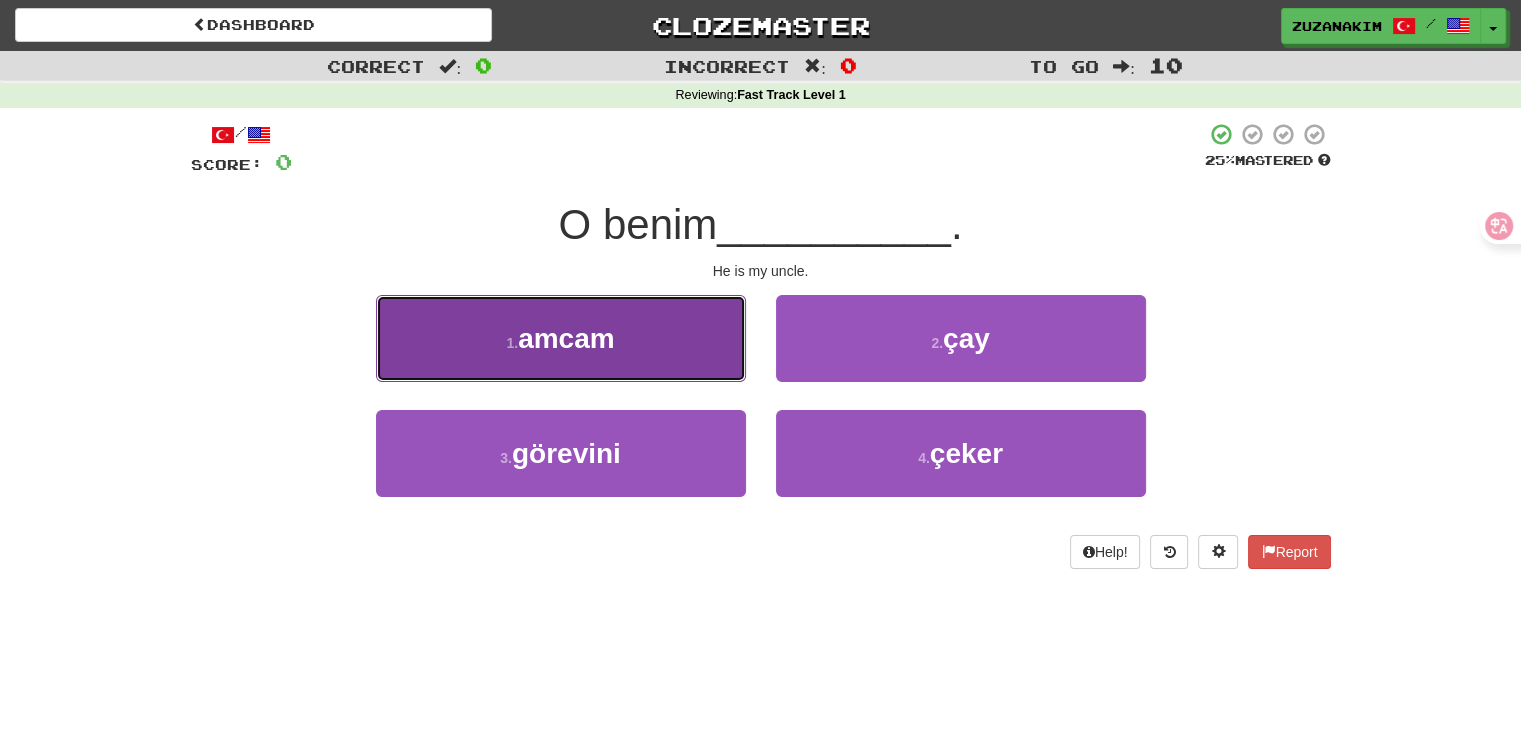 click on "1 .  amcam" at bounding box center [561, 338] 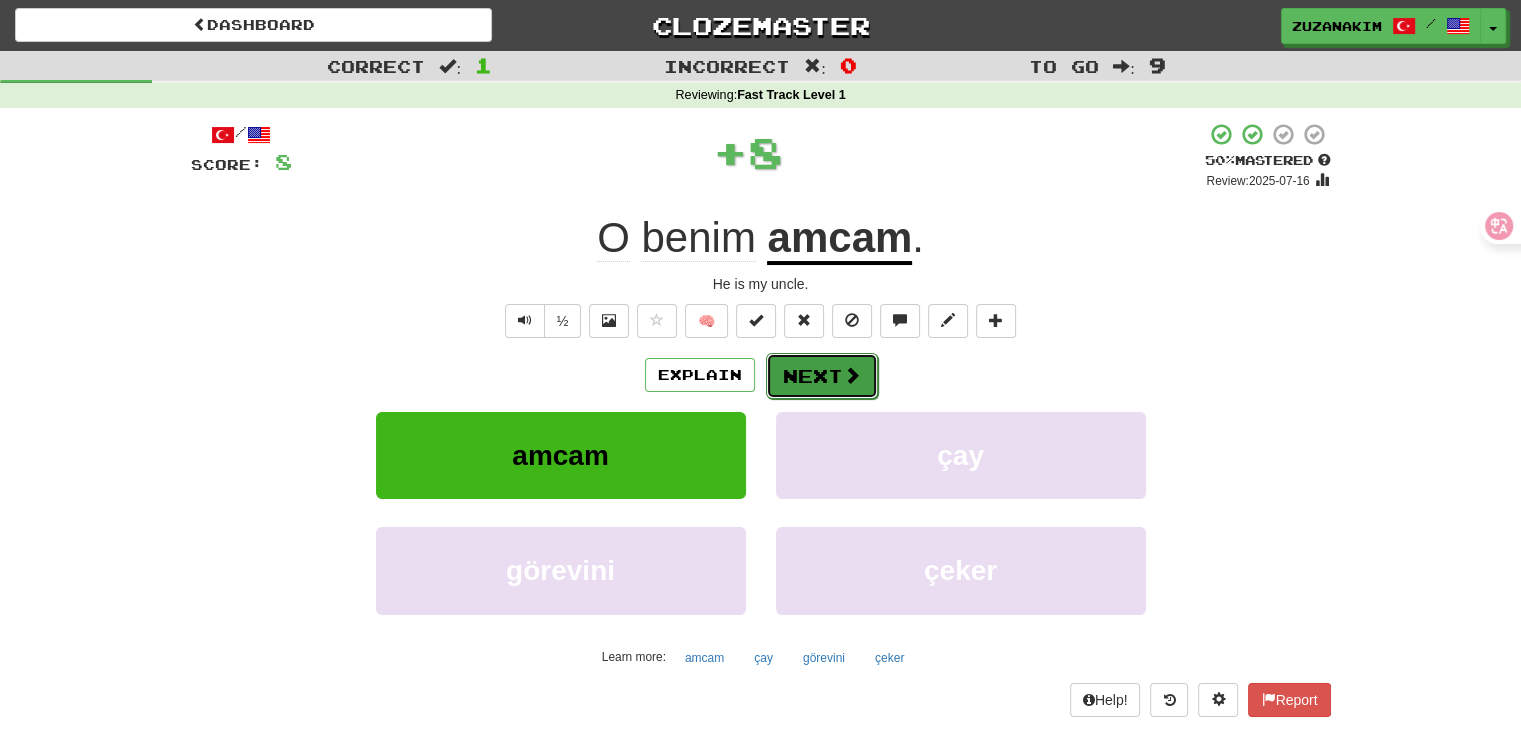 click at bounding box center (852, 375) 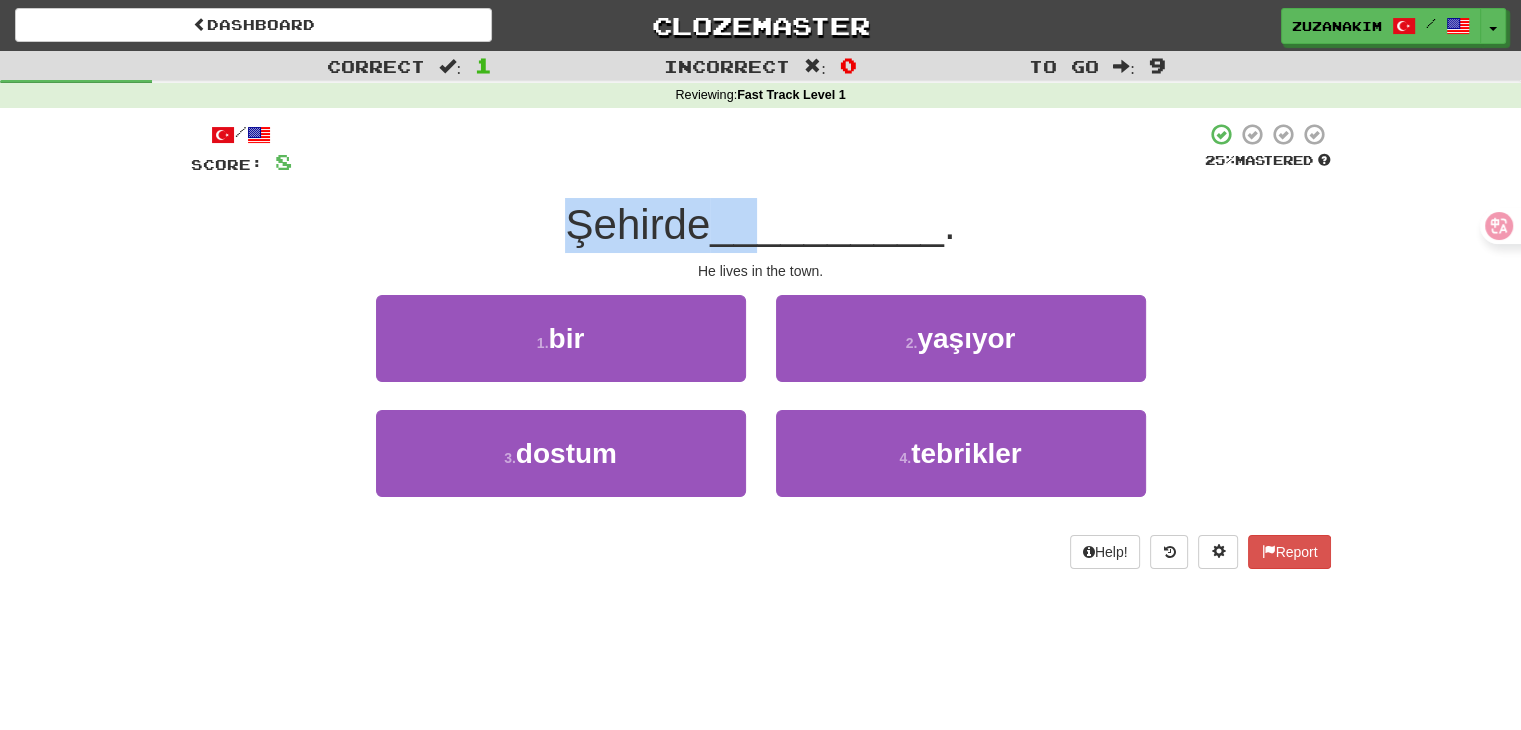 drag, startPoint x: 612, startPoint y: 233, endPoint x: 752, endPoint y: 226, distance: 140.1749 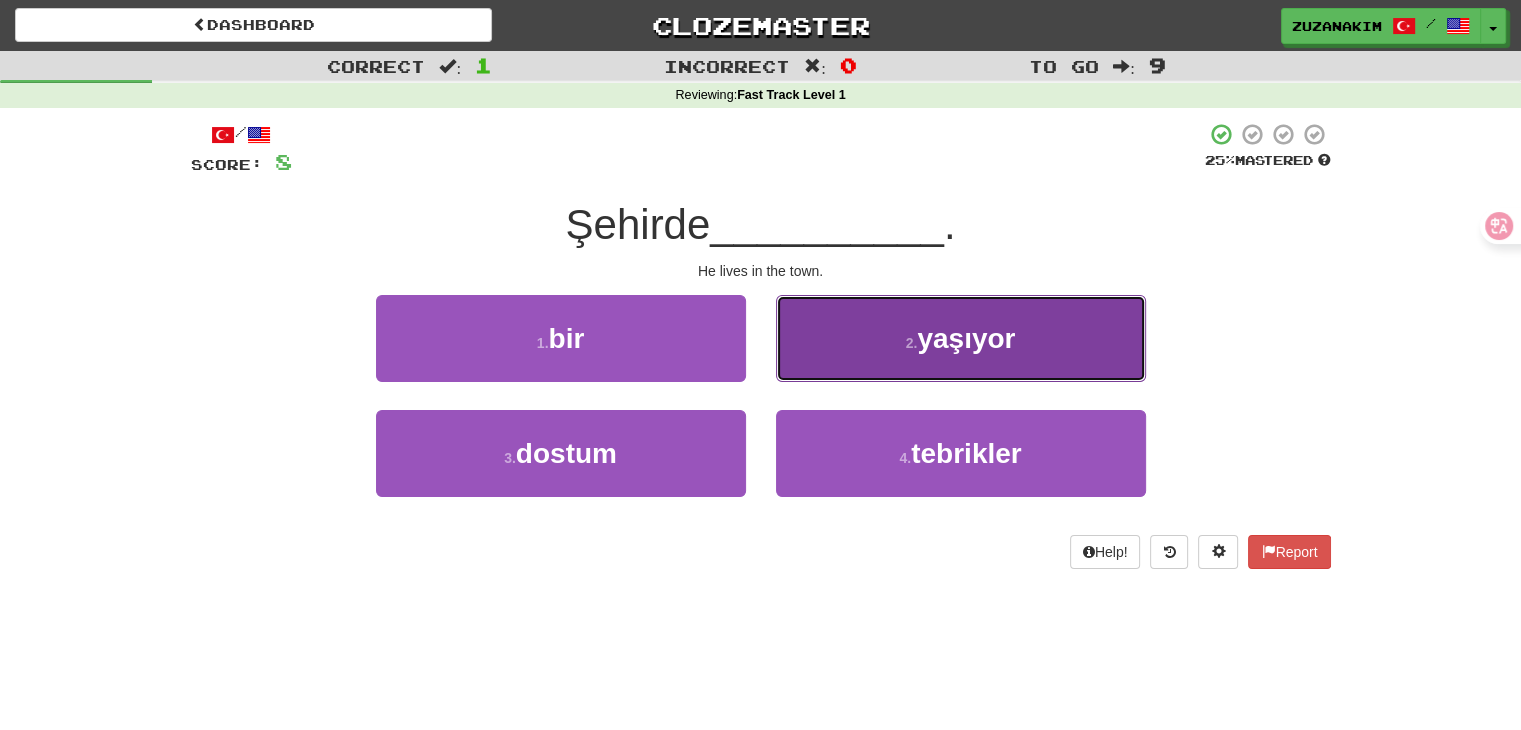 click on "yaşıyor" at bounding box center [966, 338] 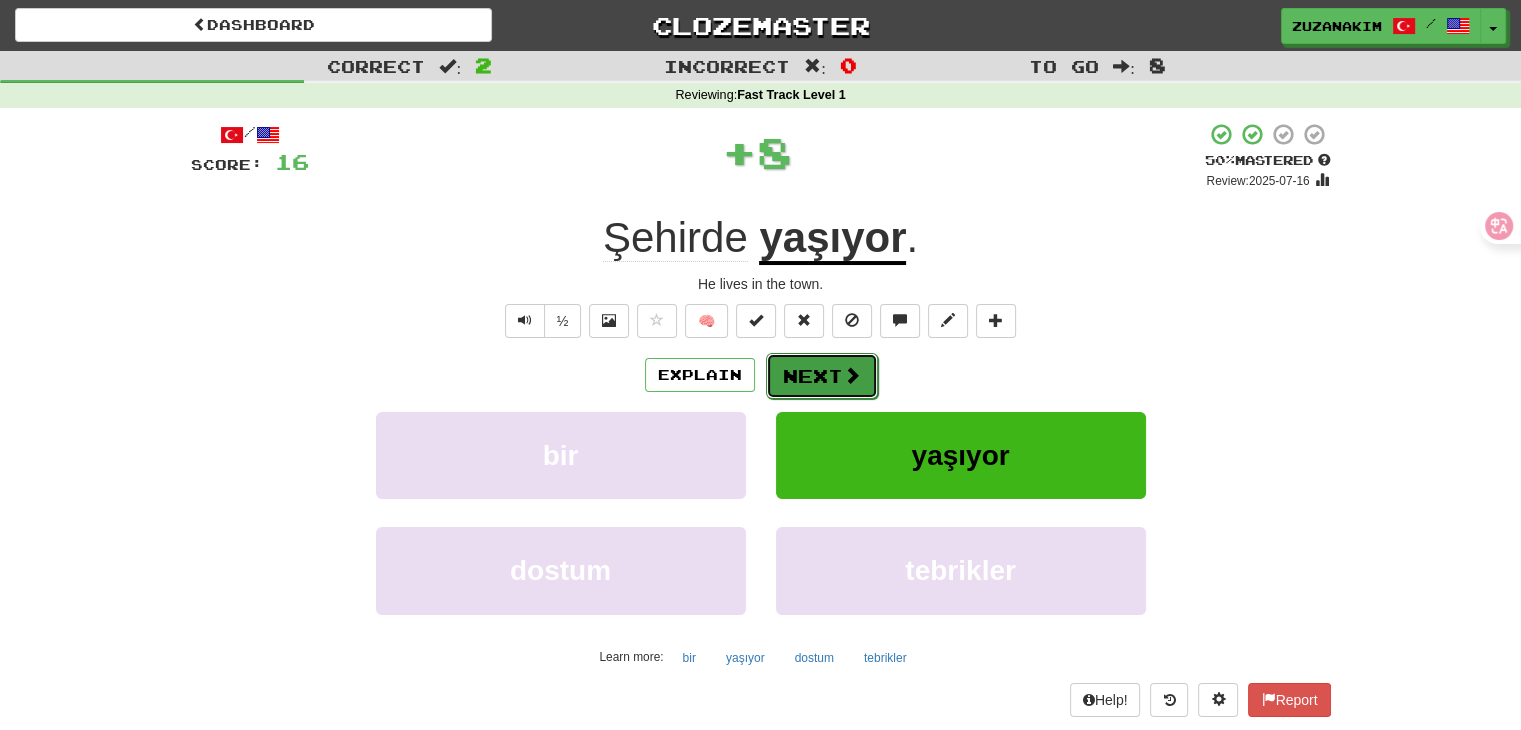 click on "Next" at bounding box center (822, 376) 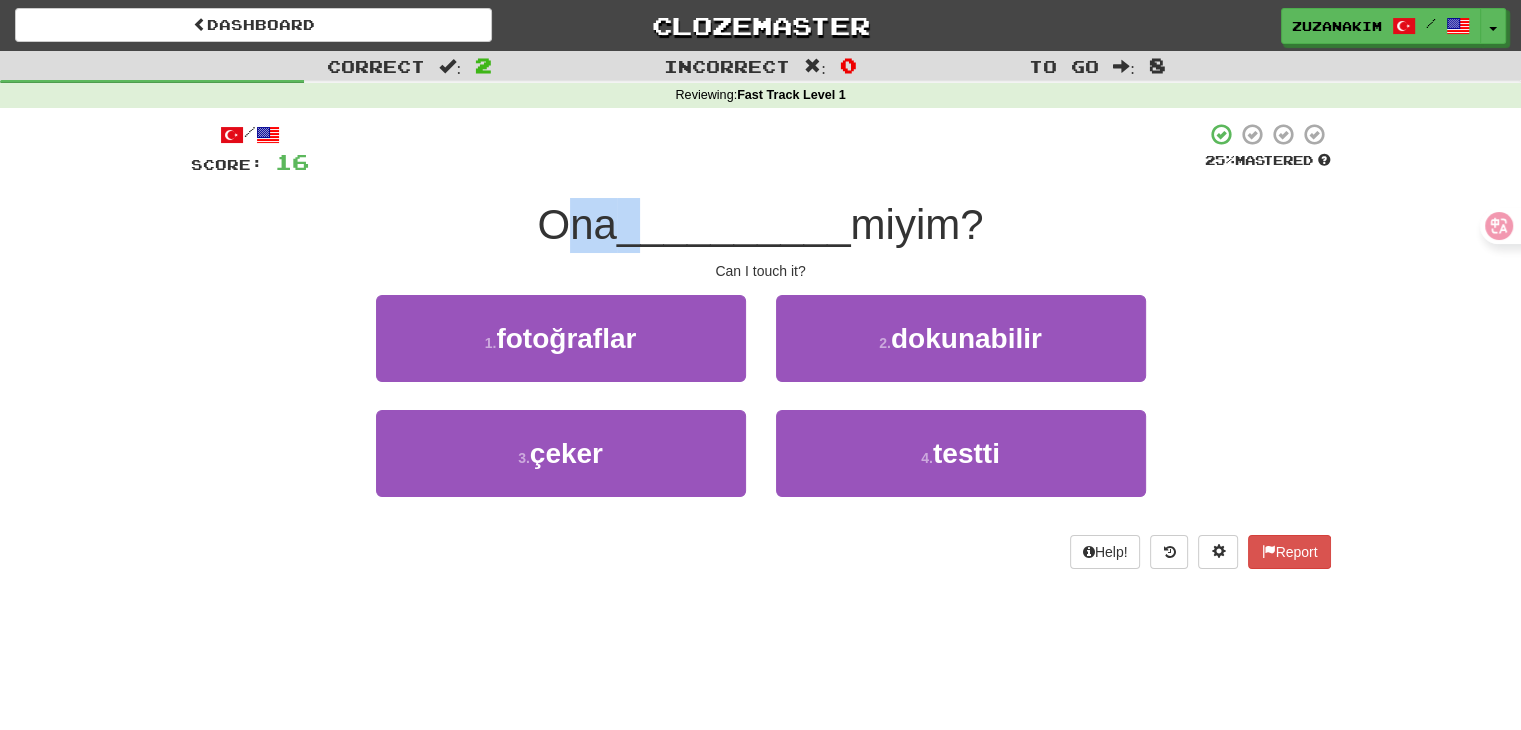 drag, startPoint x: 543, startPoint y: 229, endPoint x: 648, endPoint y: 229, distance: 105 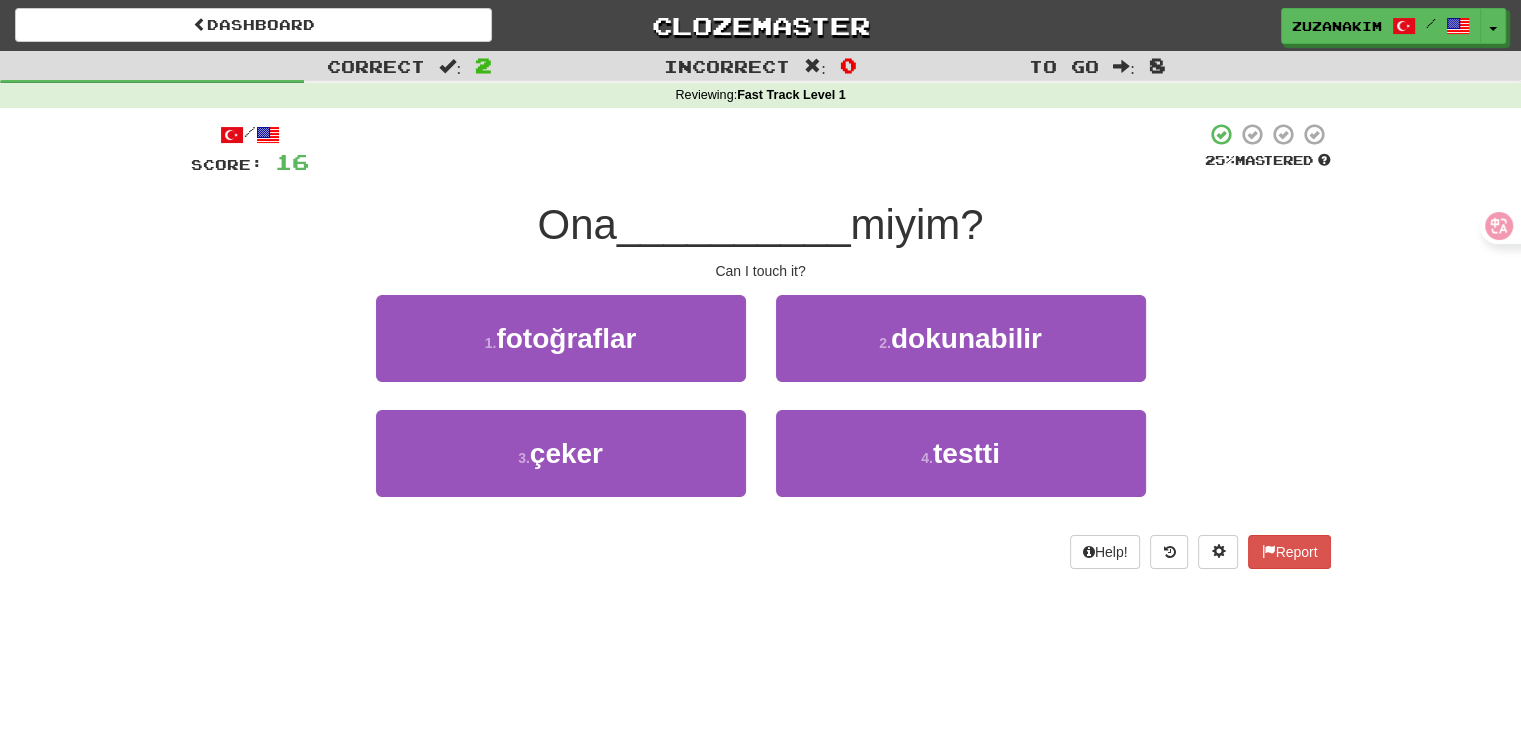 drag, startPoint x: 848, startPoint y: 221, endPoint x: 1115, endPoint y: 225, distance: 267.02997 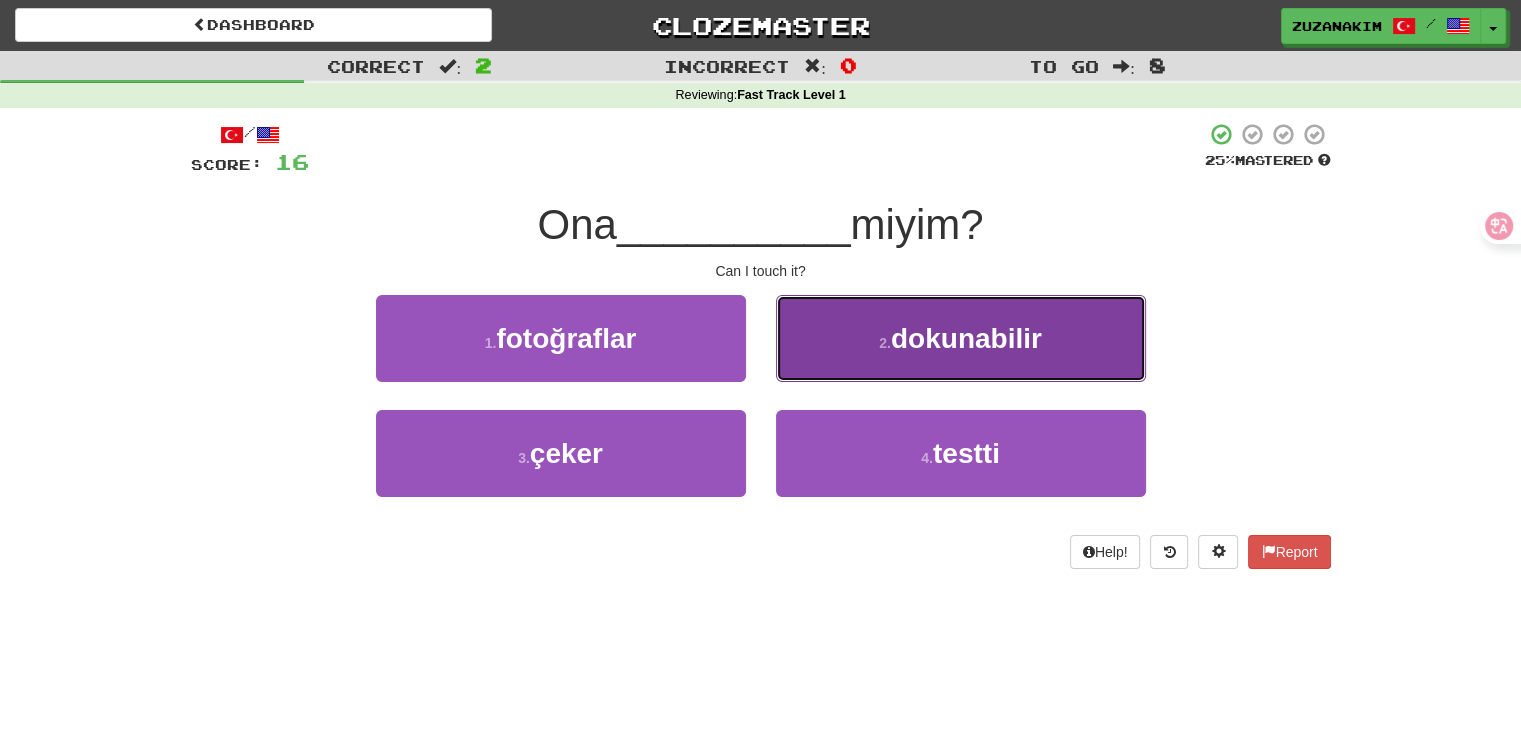 click on "2 .  dokunabilir" at bounding box center [961, 338] 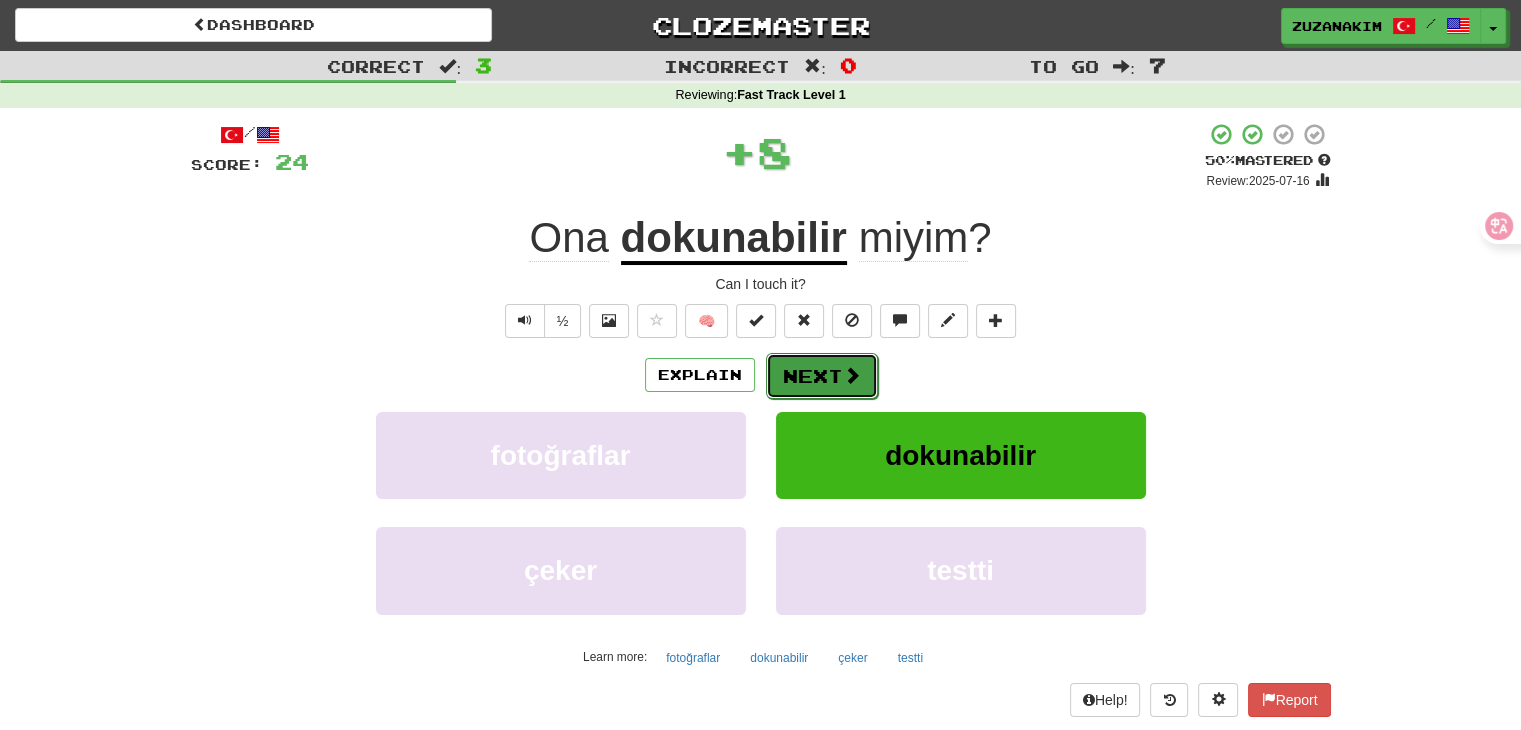 click on "Next" at bounding box center (822, 376) 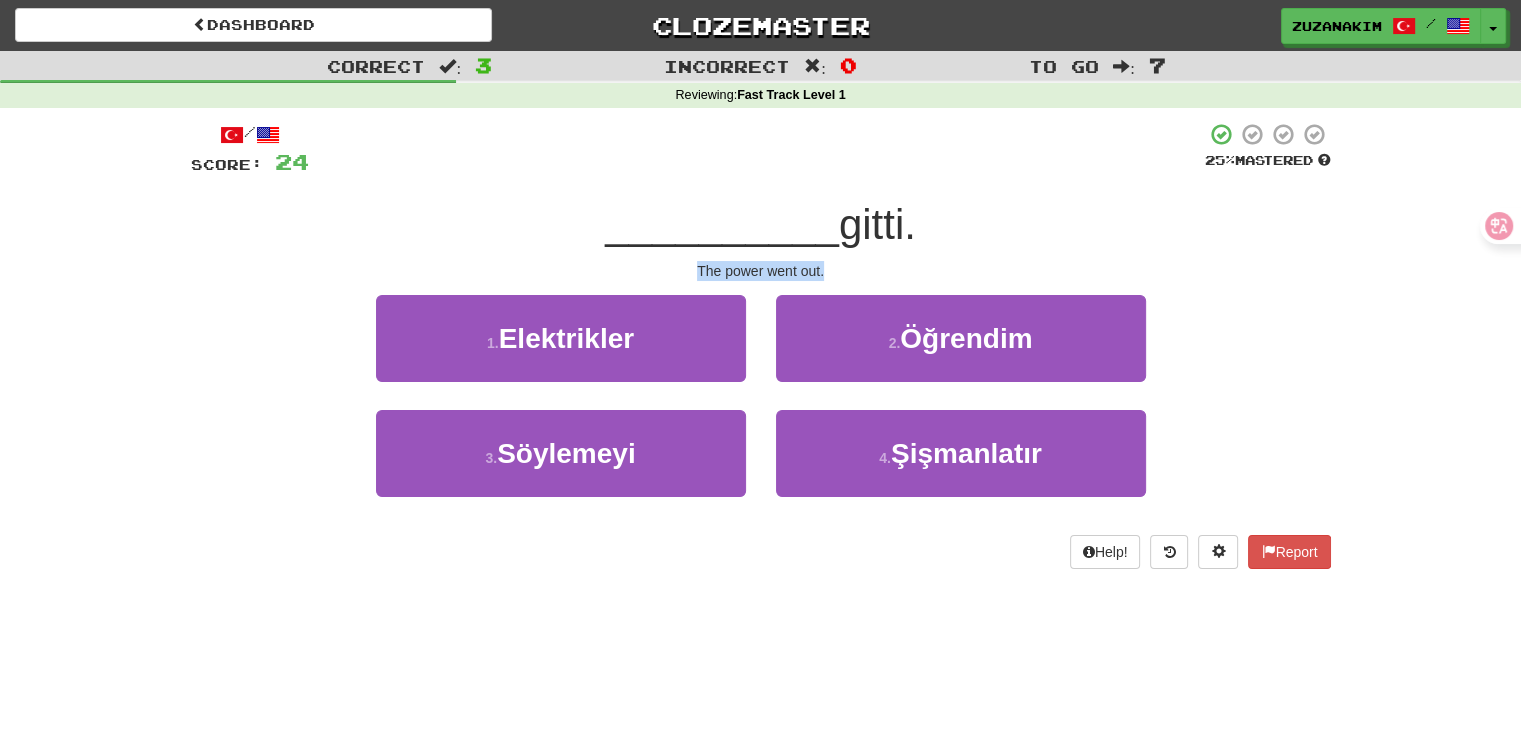 drag, startPoint x: 612, startPoint y: 254, endPoint x: 949, endPoint y: 254, distance: 337 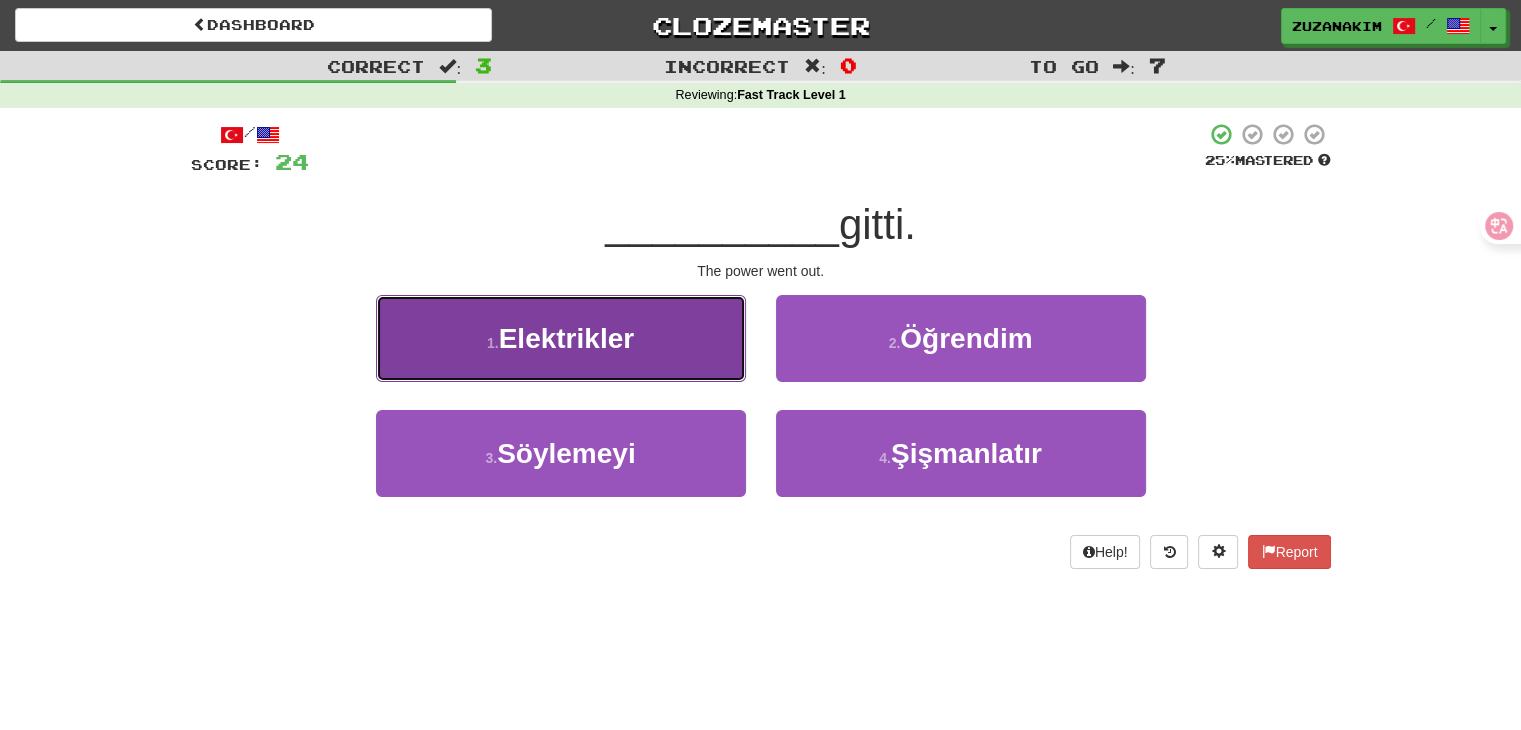 click on "1 .  Elektrikler" at bounding box center [561, 338] 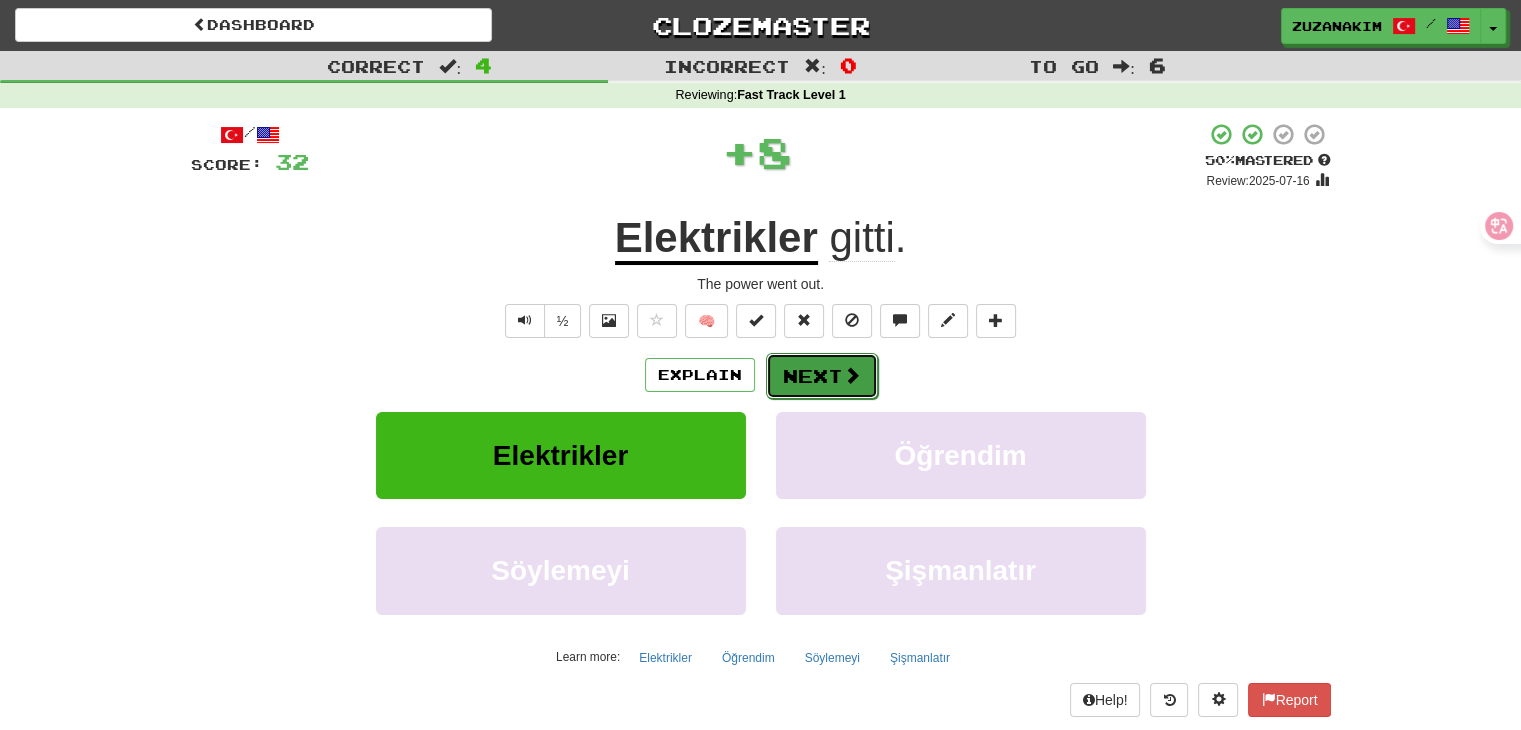 click on "Next" at bounding box center [822, 376] 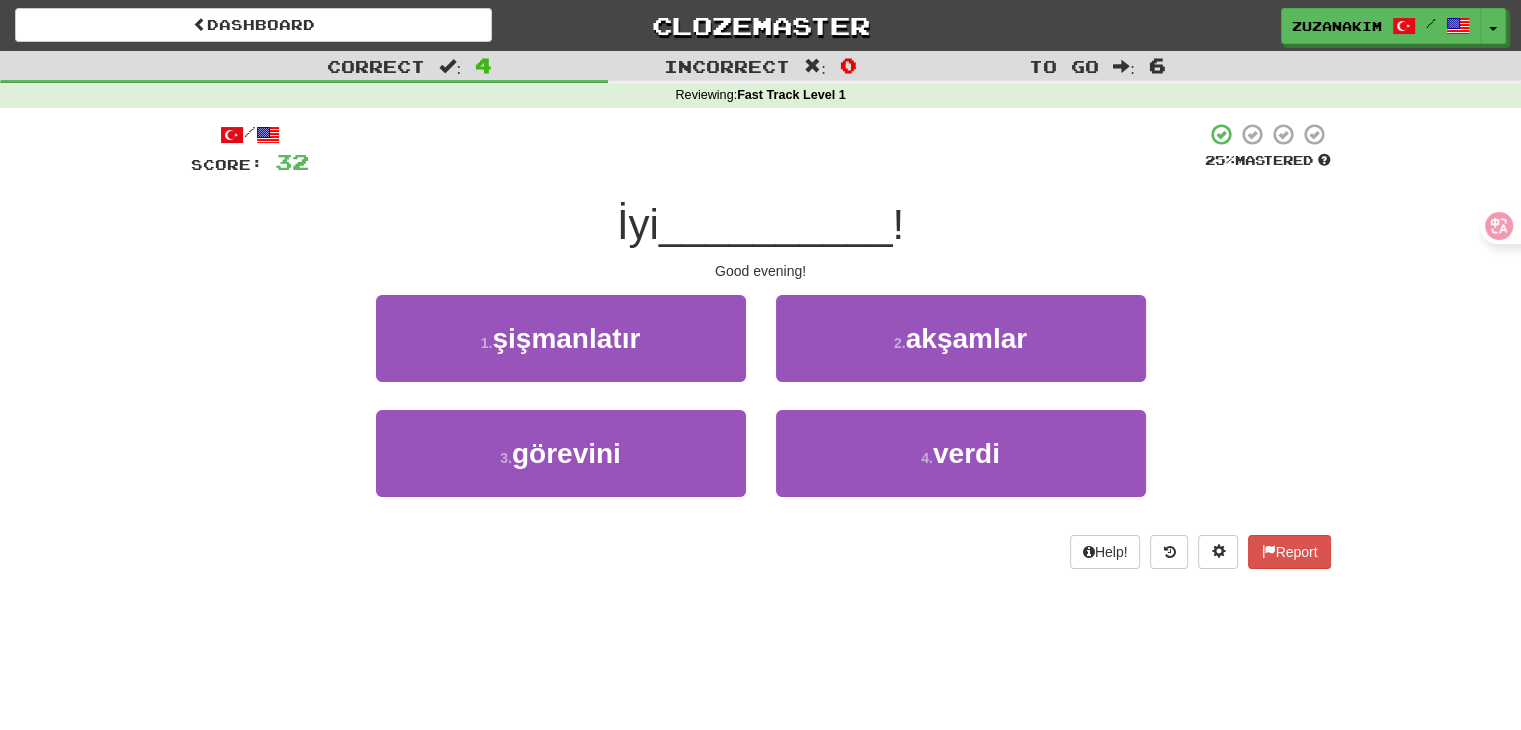 drag, startPoint x: 688, startPoint y: 283, endPoint x: 841, endPoint y: 275, distance: 153.20901 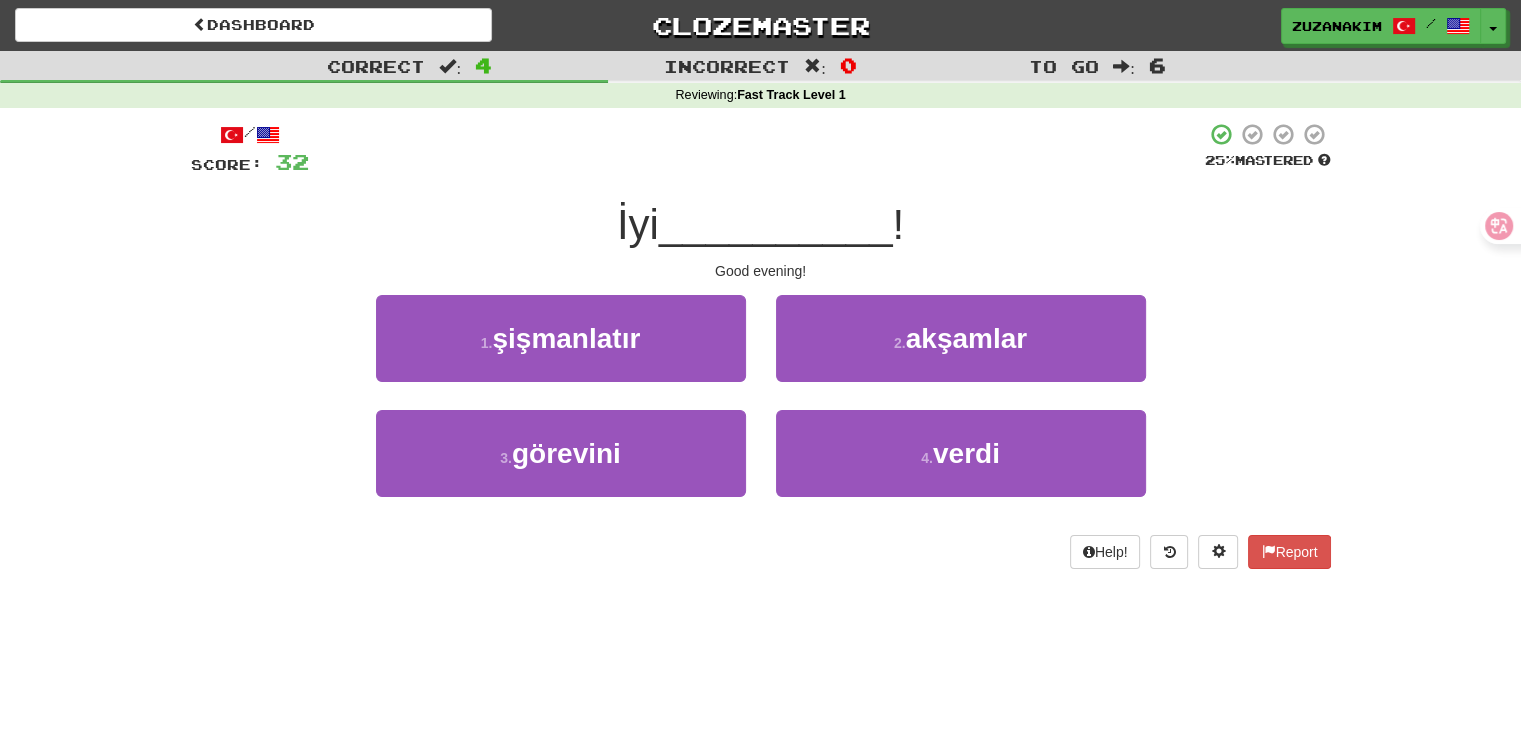 click on "Good evening!" at bounding box center (761, 271) 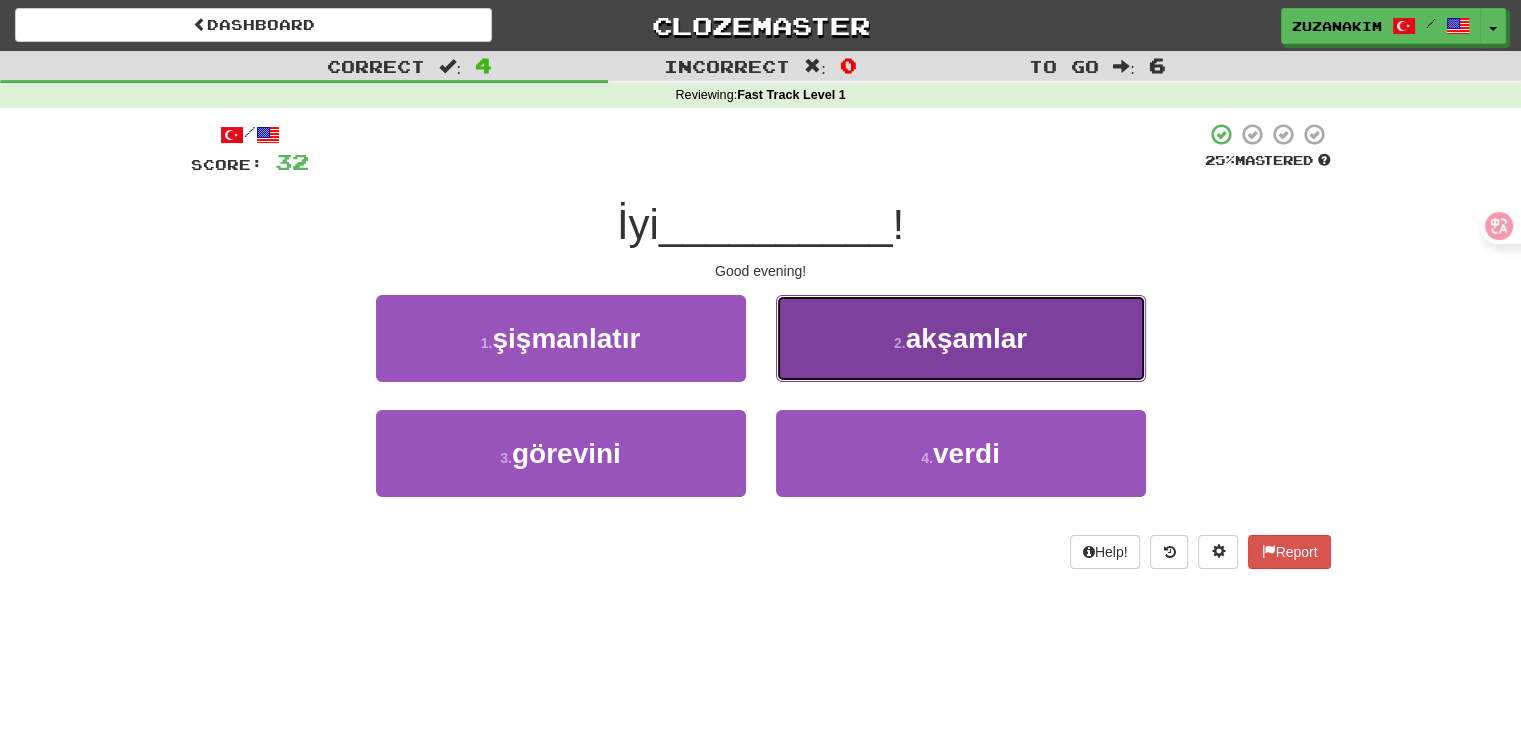 click on "akşamlar" at bounding box center [966, 338] 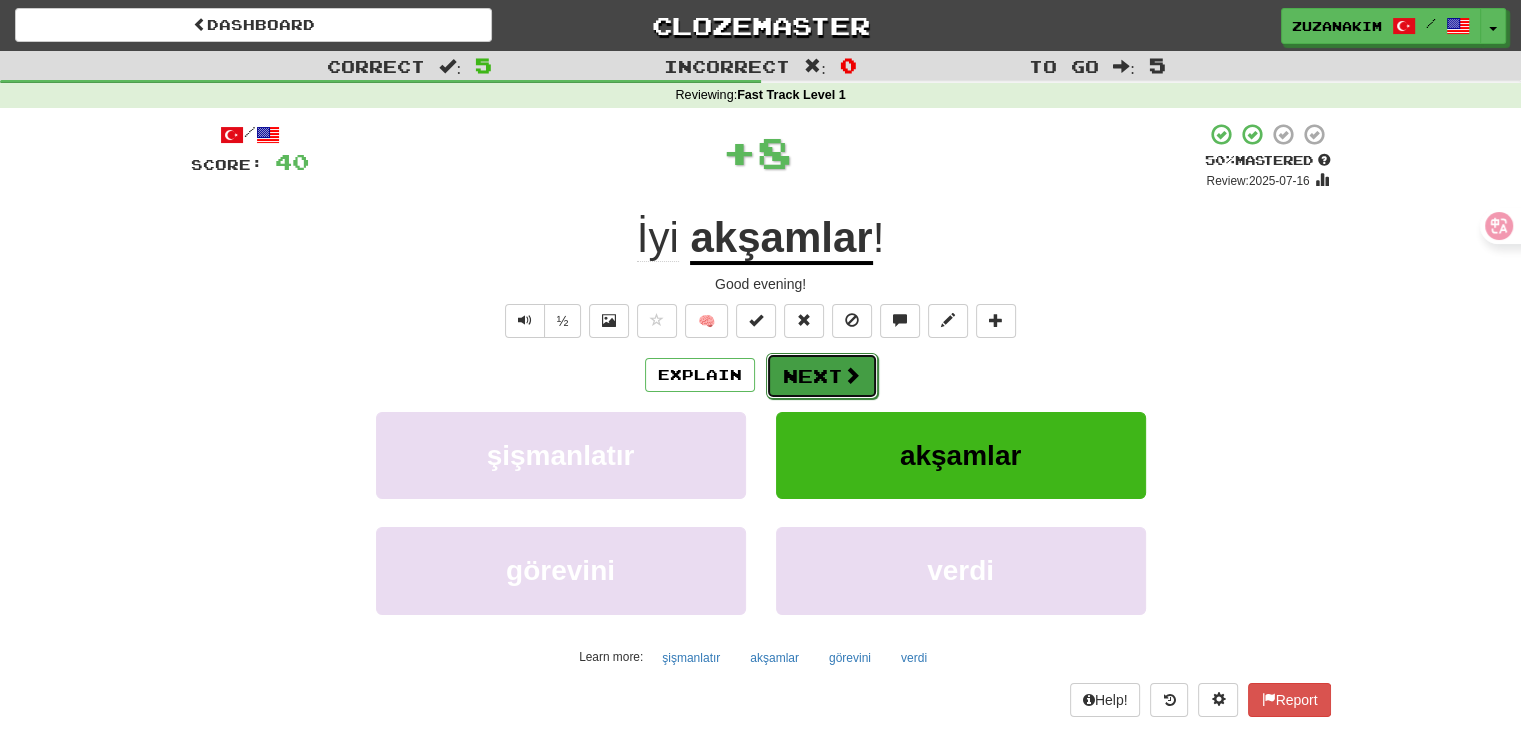 click on "Next" at bounding box center (822, 376) 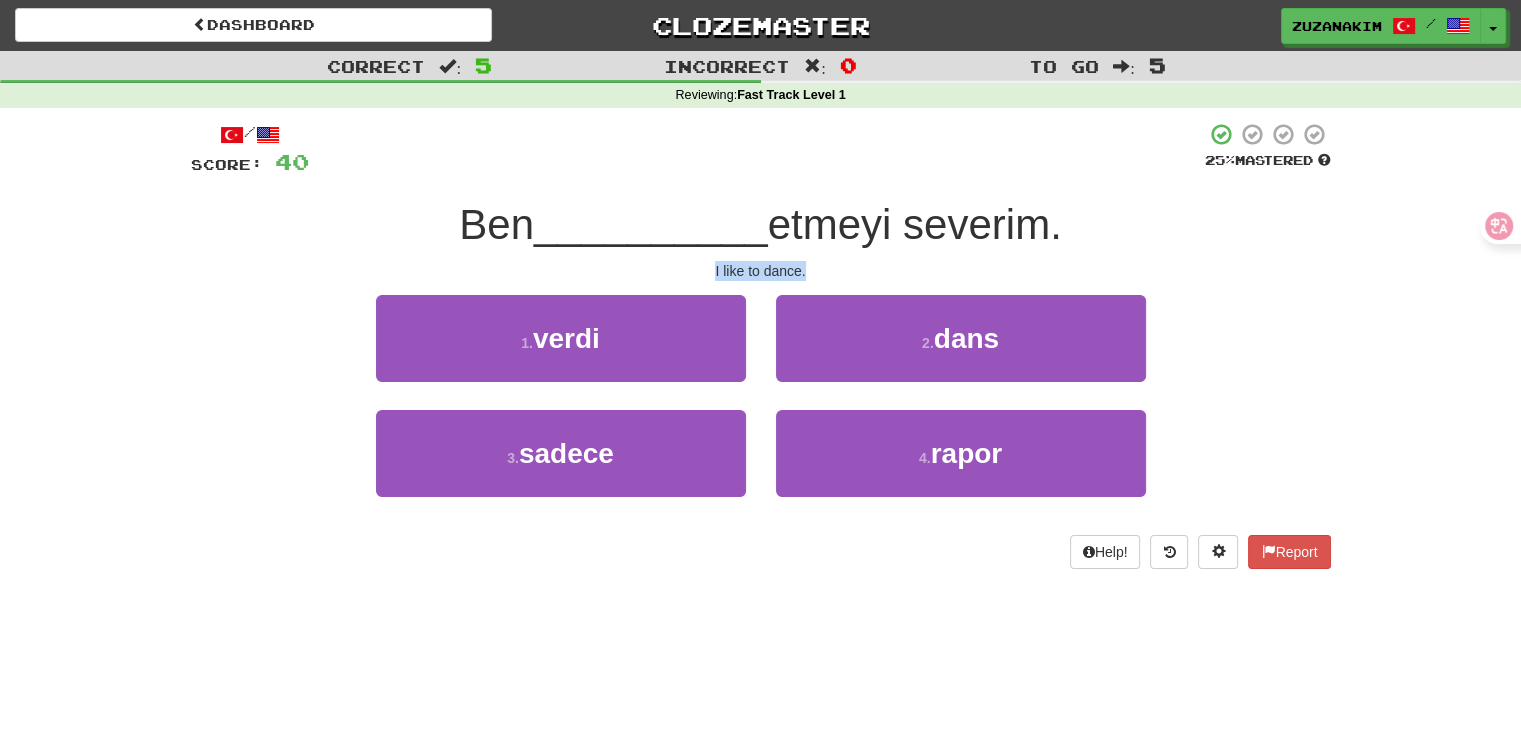 drag, startPoint x: 692, startPoint y: 272, endPoint x: 814, endPoint y: 272, distance: 122 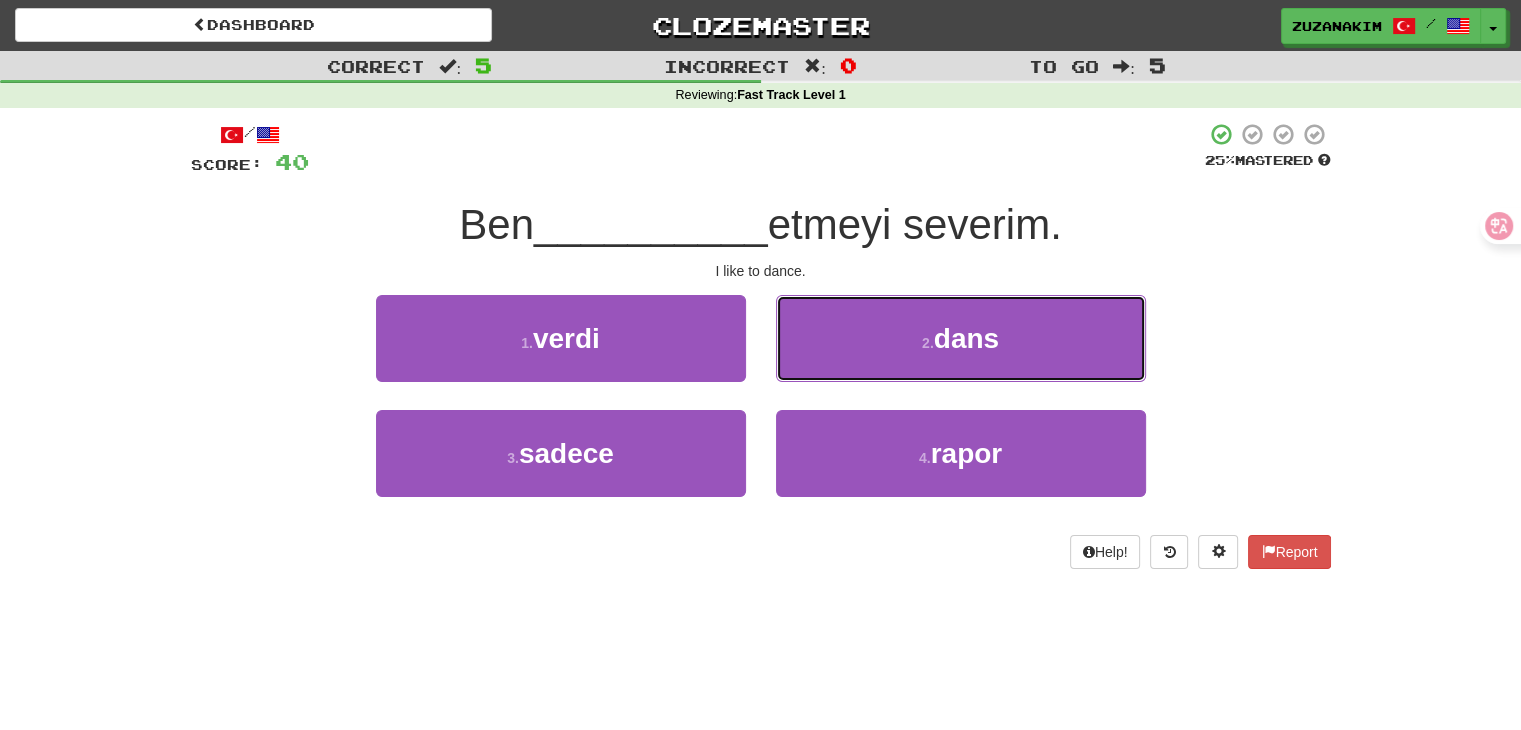 drag, startPoint x: 864, startPoint y: 347, endPoint x: 836, endPoint y: 349, distance: 28.071337 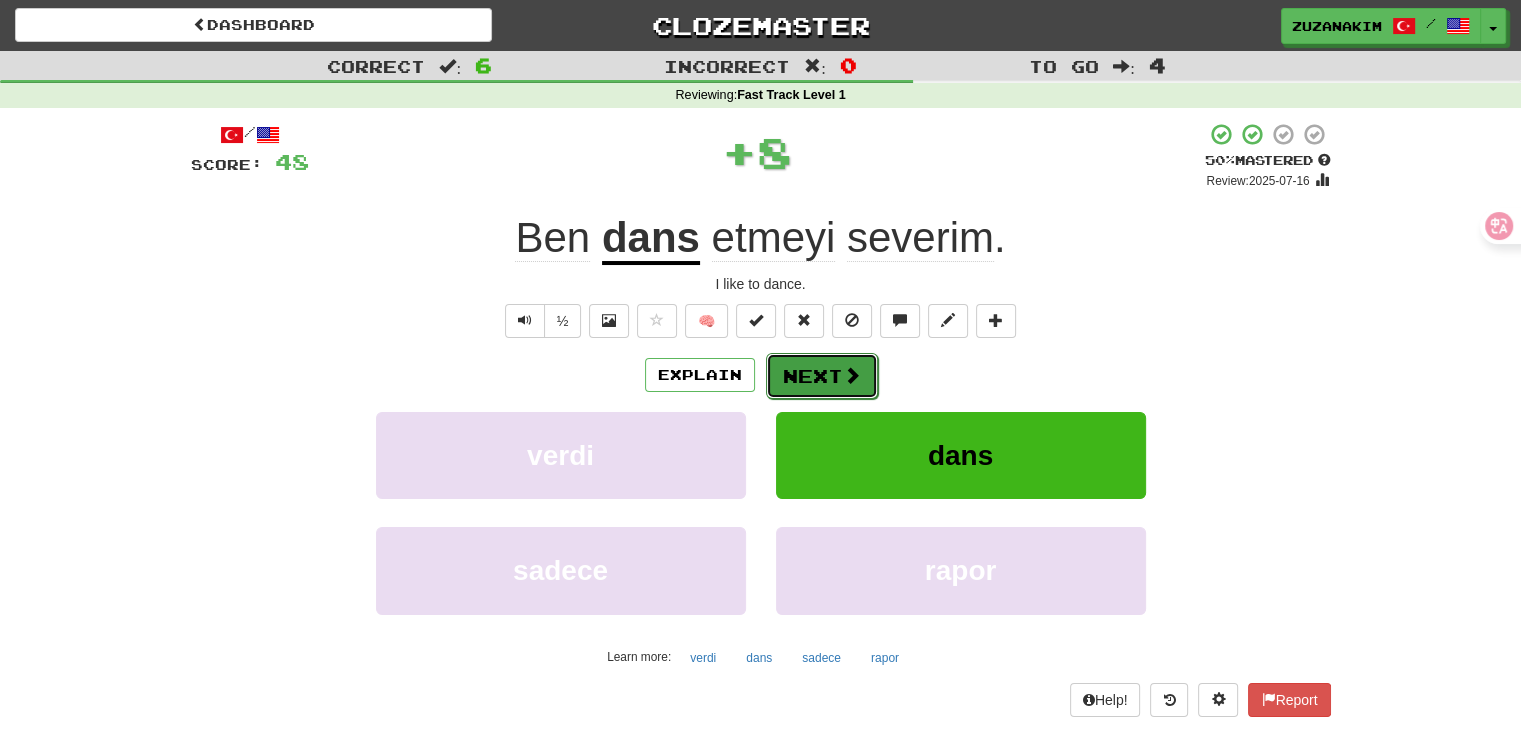 click on "Next" at bounding box center (822, 376) 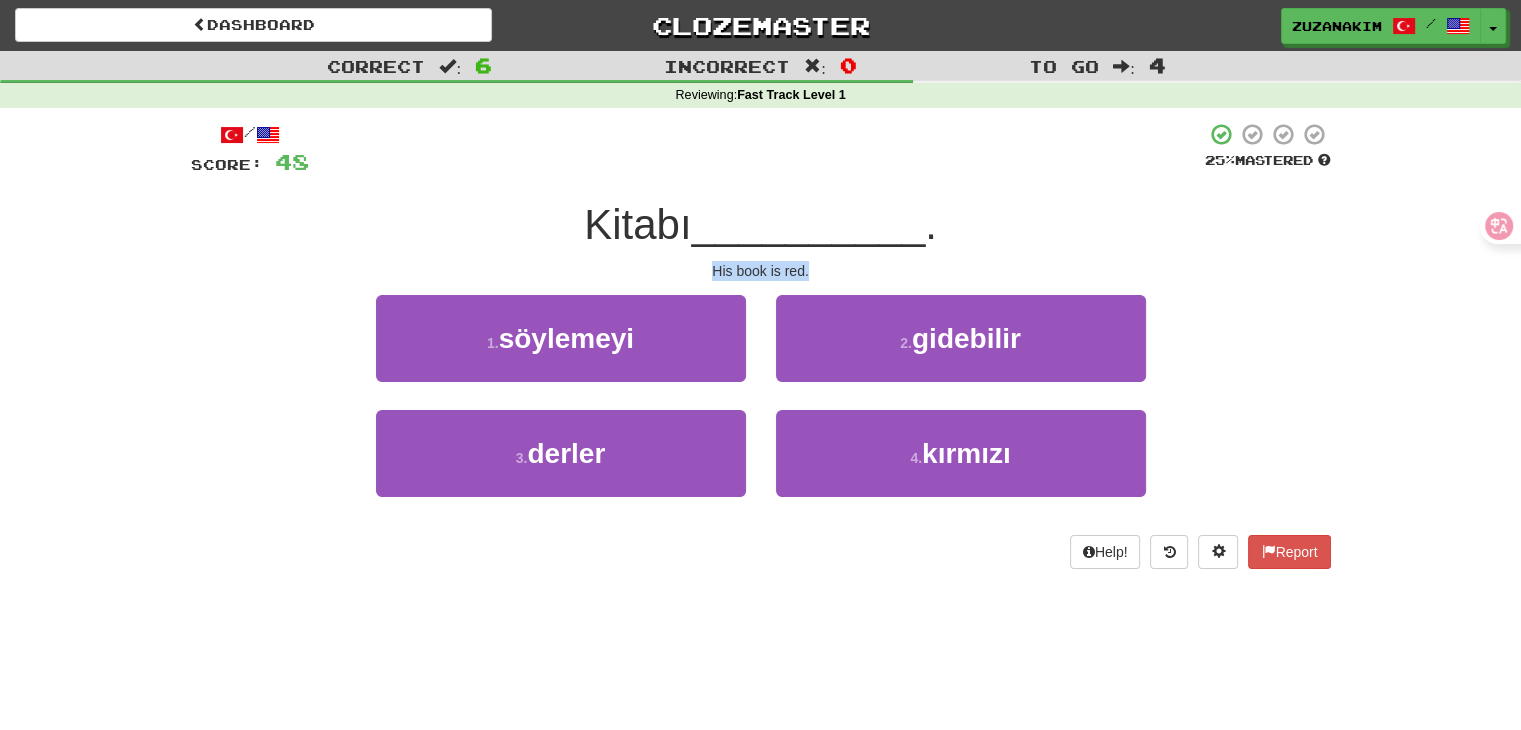 drag, startPoint x: 686, startPoint y: 273, endPoint x: 824, endPoint y: 273, distance: 138 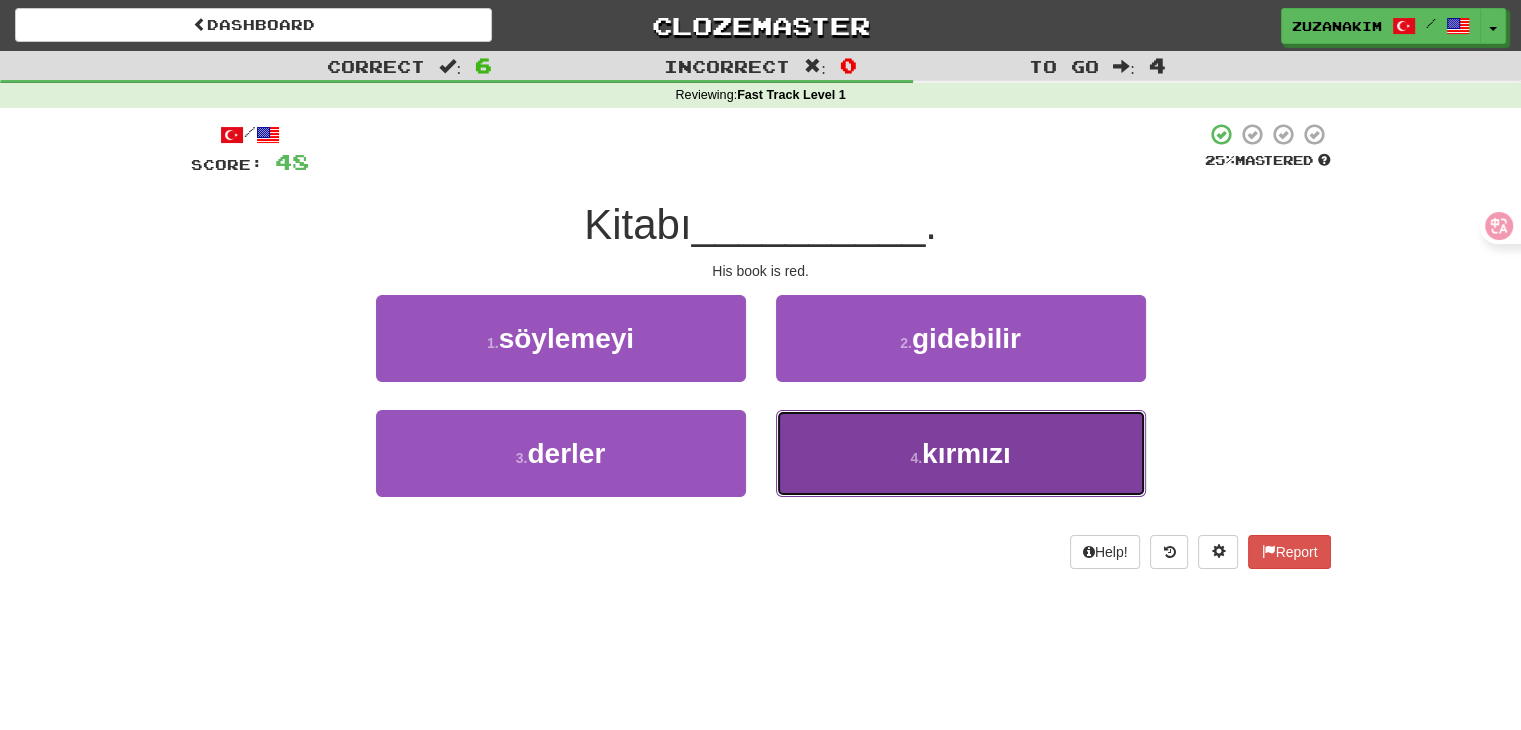 click on "4 .  kırmızı" at bounding box center [961, 453] 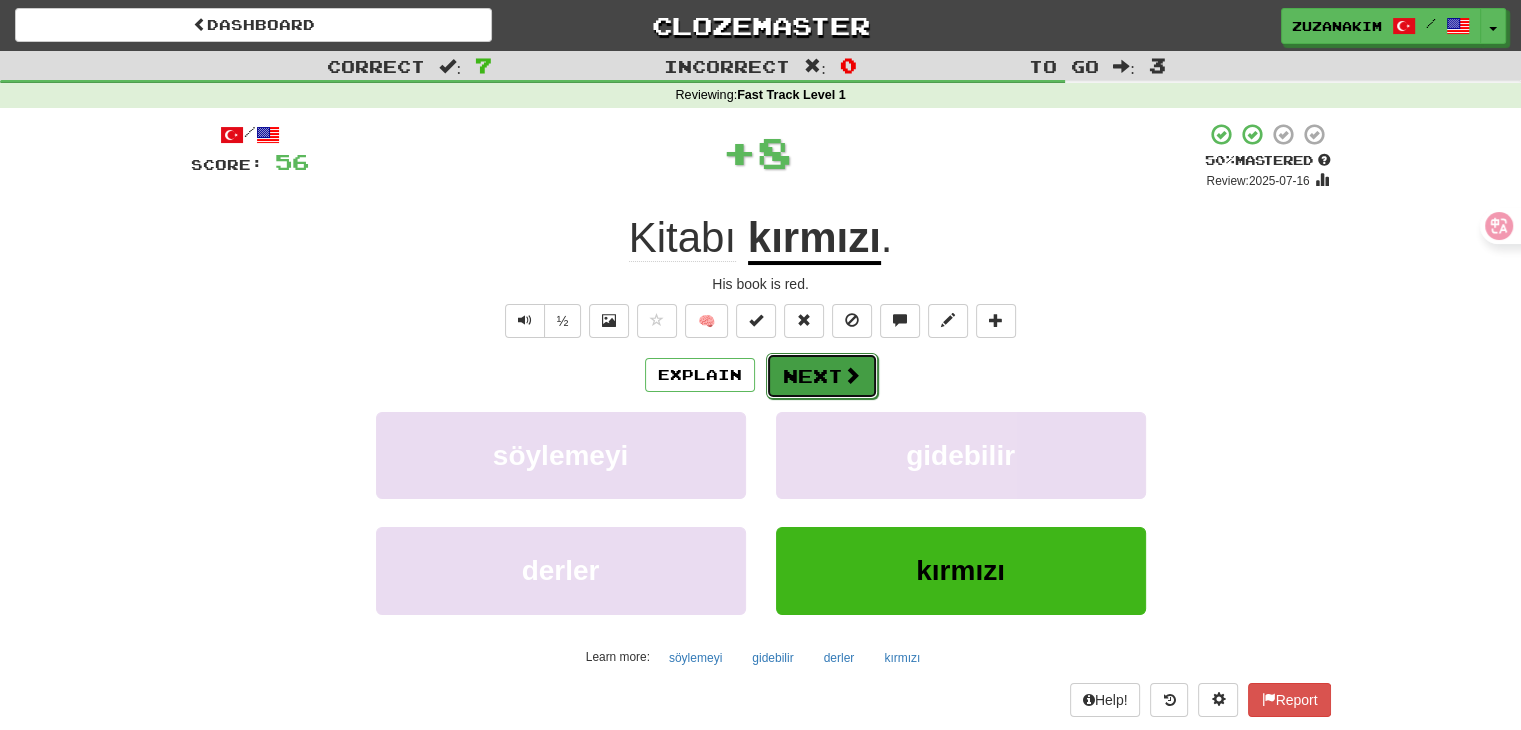 click on "Next" at bounding box center [822, 376] 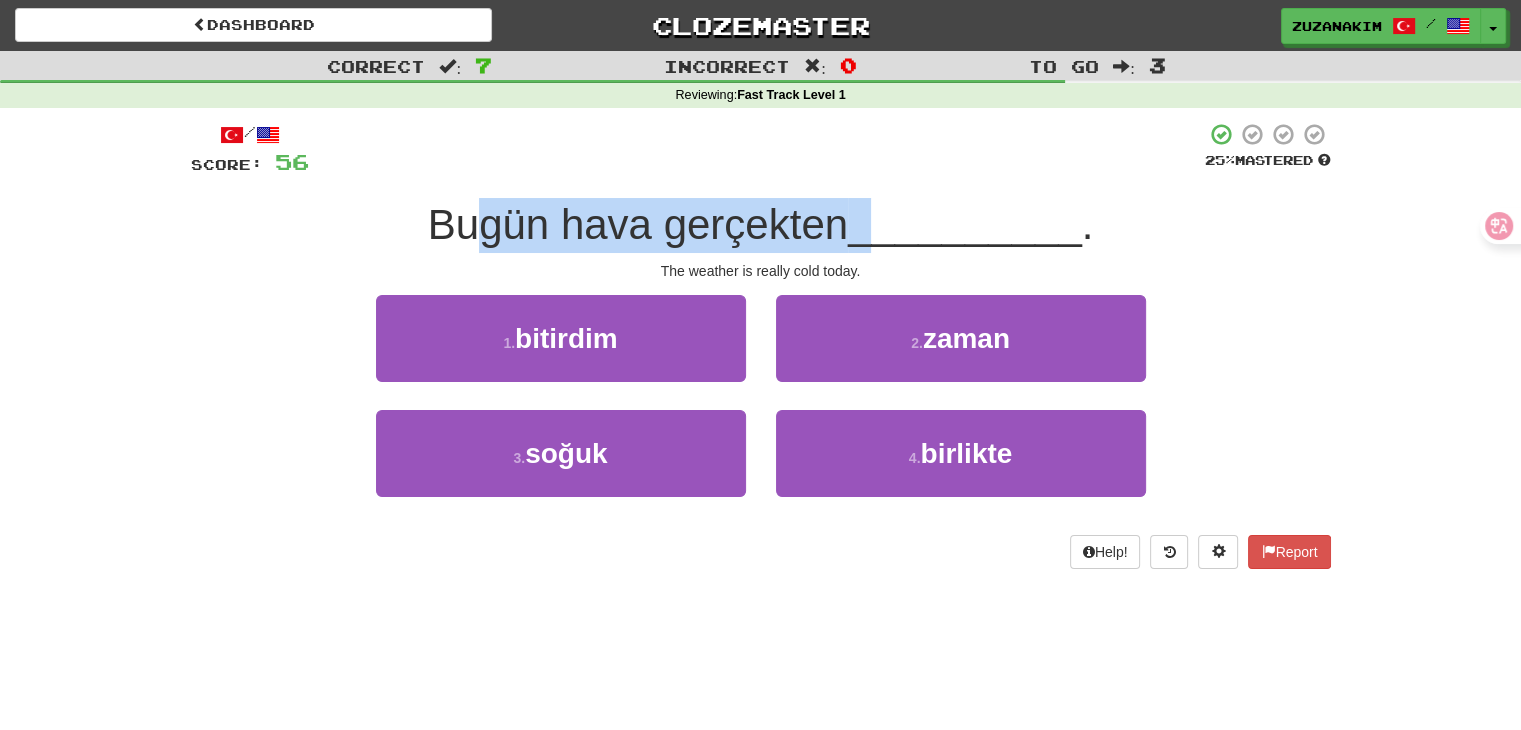 drag, startPoint x: 473, startPoint y: 231, endPoint x: 855, endPoint y: 241, distance: 382.13086 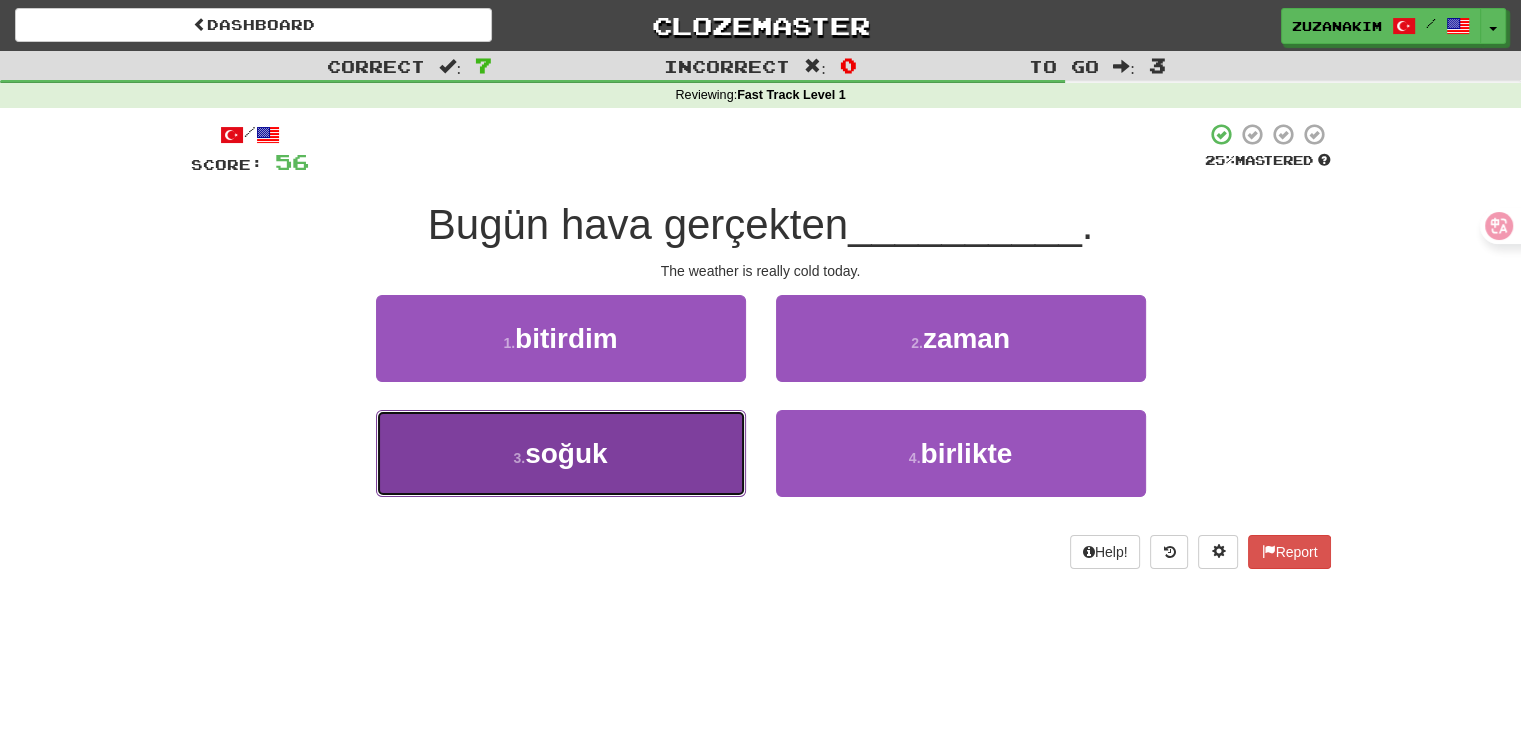 click on "3 .  soğuk" at bounding box center (561, 453) 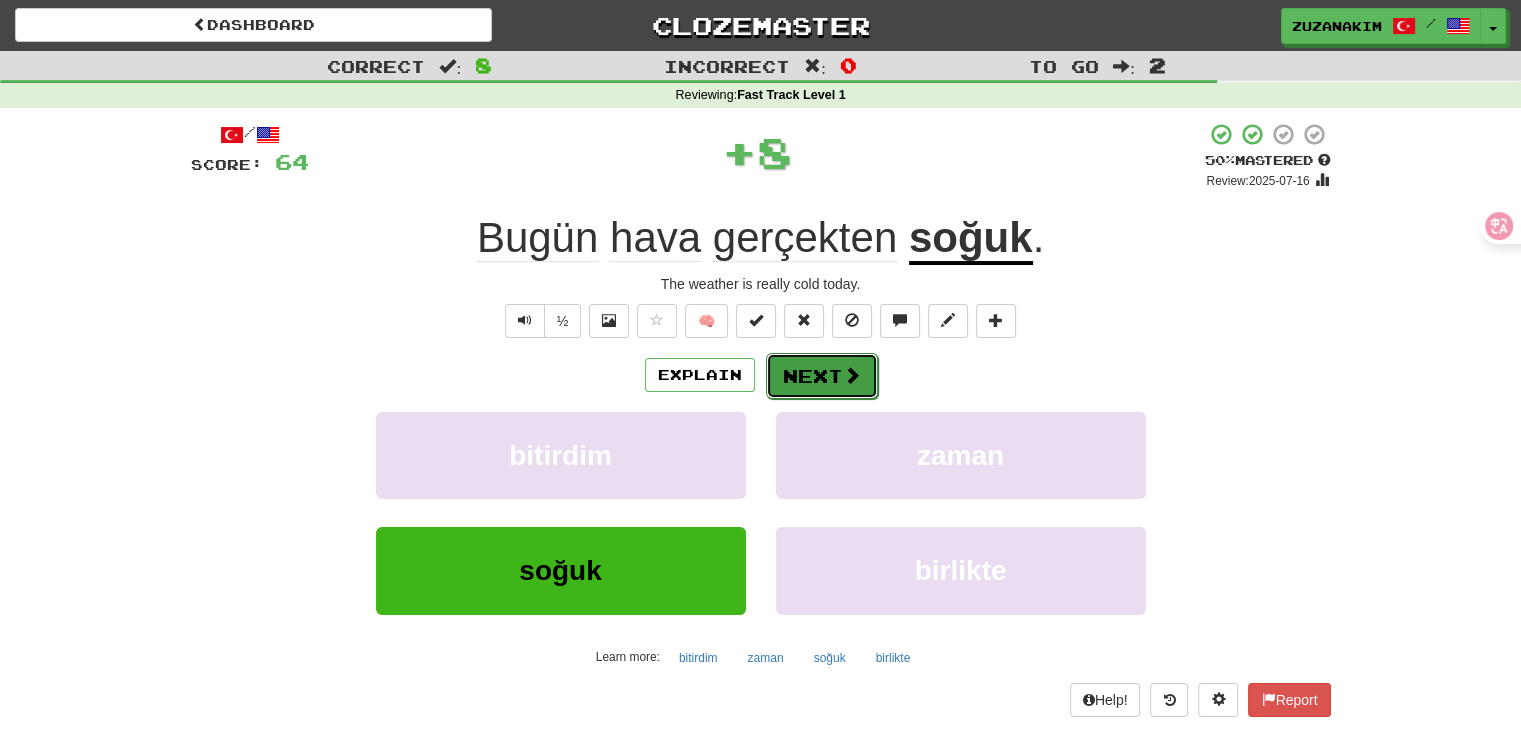 click on "Next" at bounding box center (822, 376) 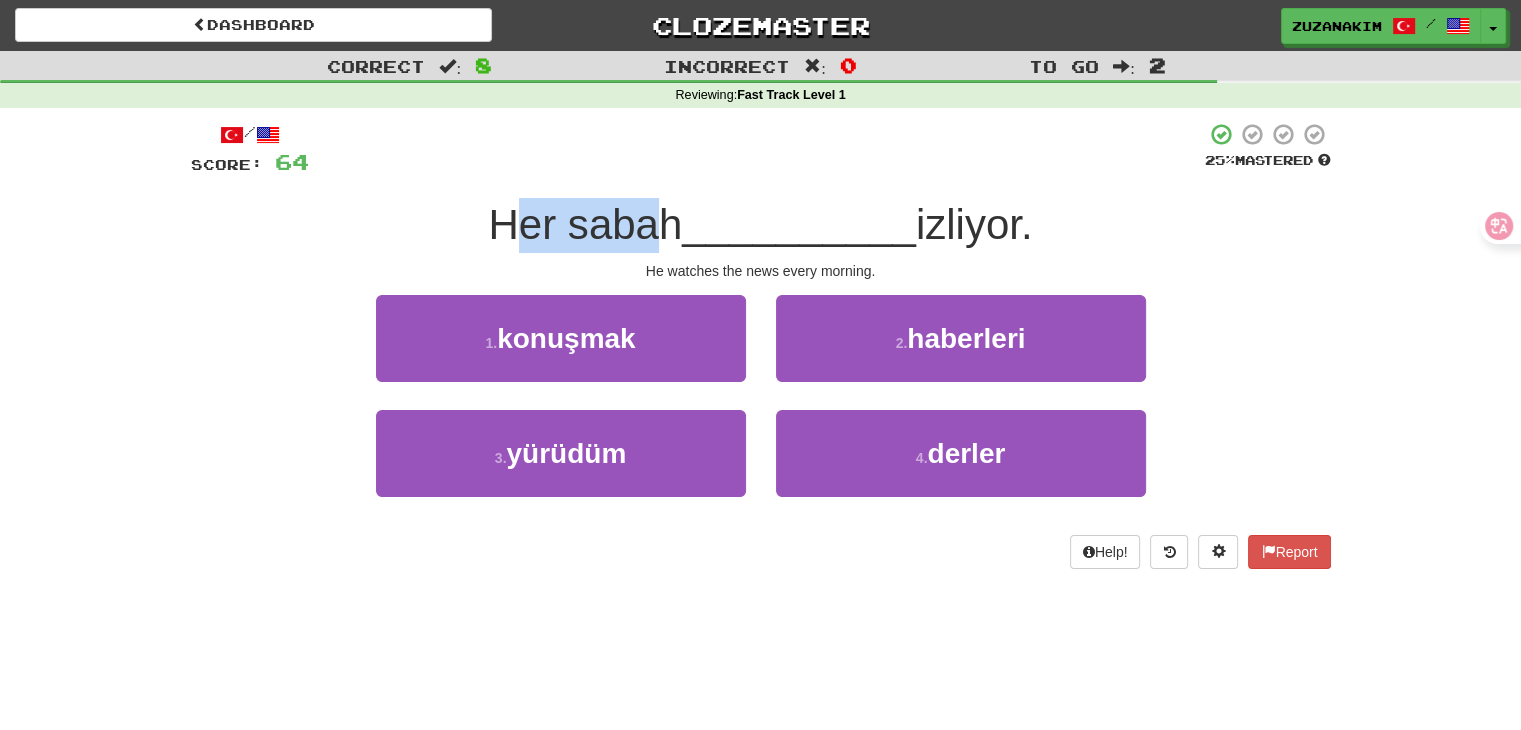 drag, startPoint x: 504, startPoint y: 208, endPoint x: 640, endPoint y: 206, distance: 136.01471 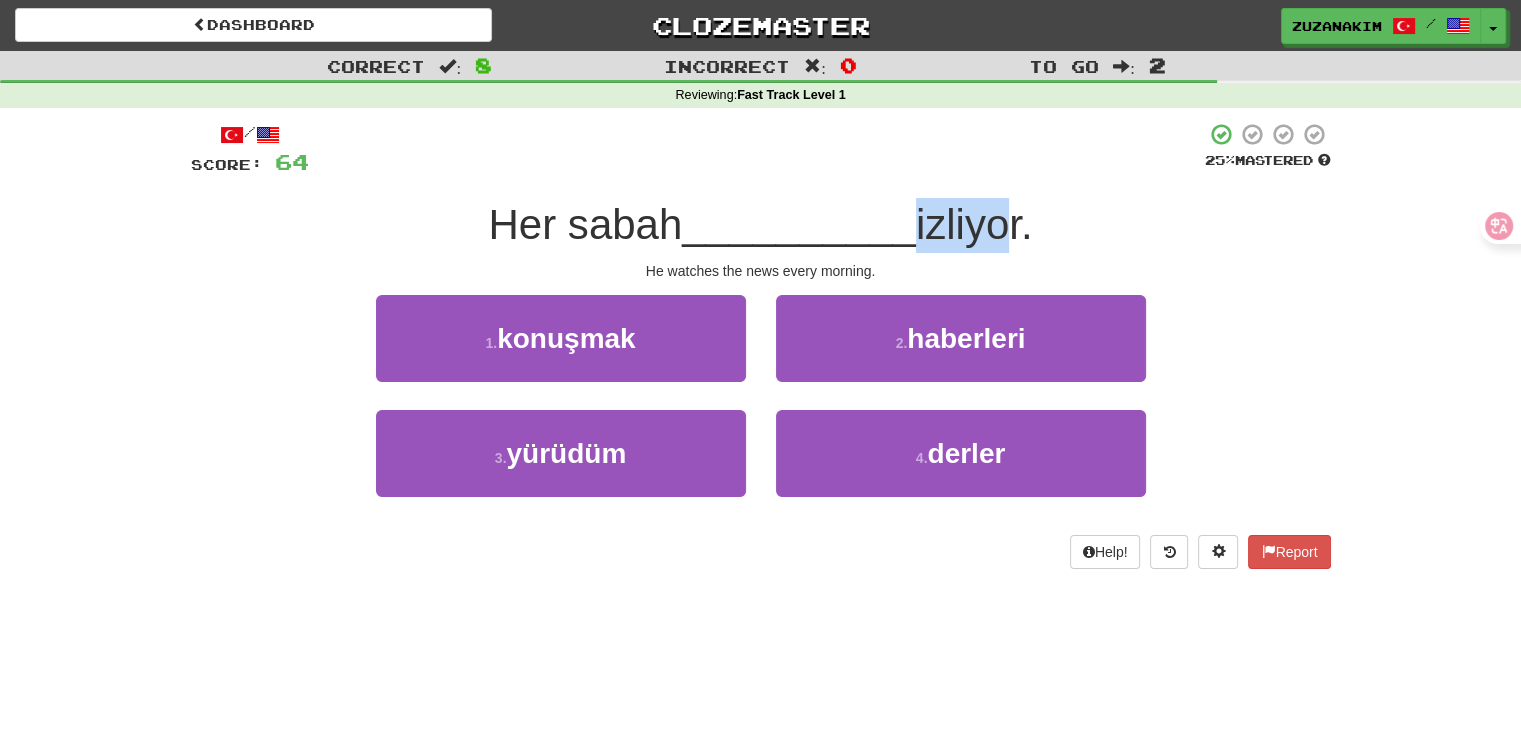 drag, startPoint x: 920, startPoint y: 210, endPoint x: 989, endPoint y: 213, distance: 69.065186 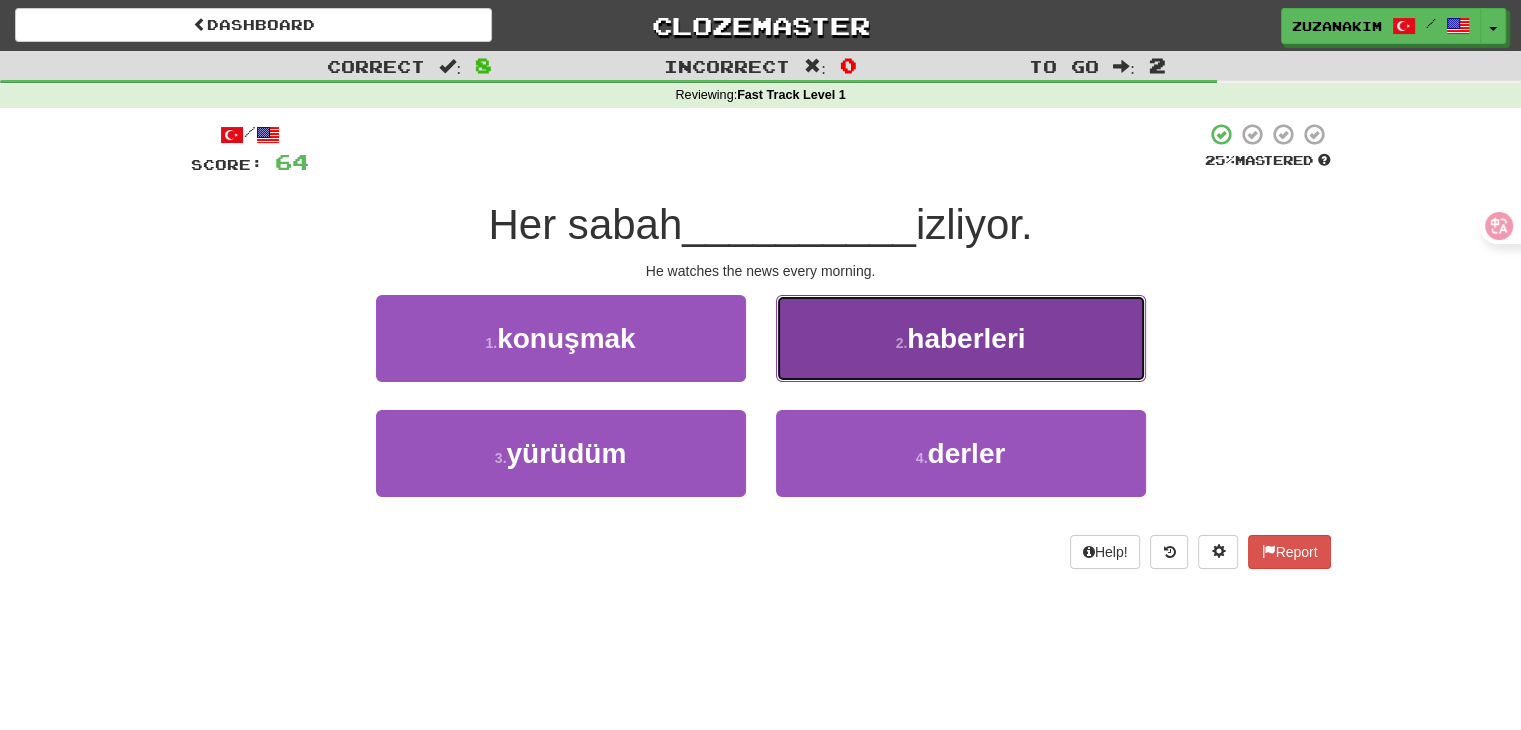 click on "haberleri" at bounding box center (966, 338) 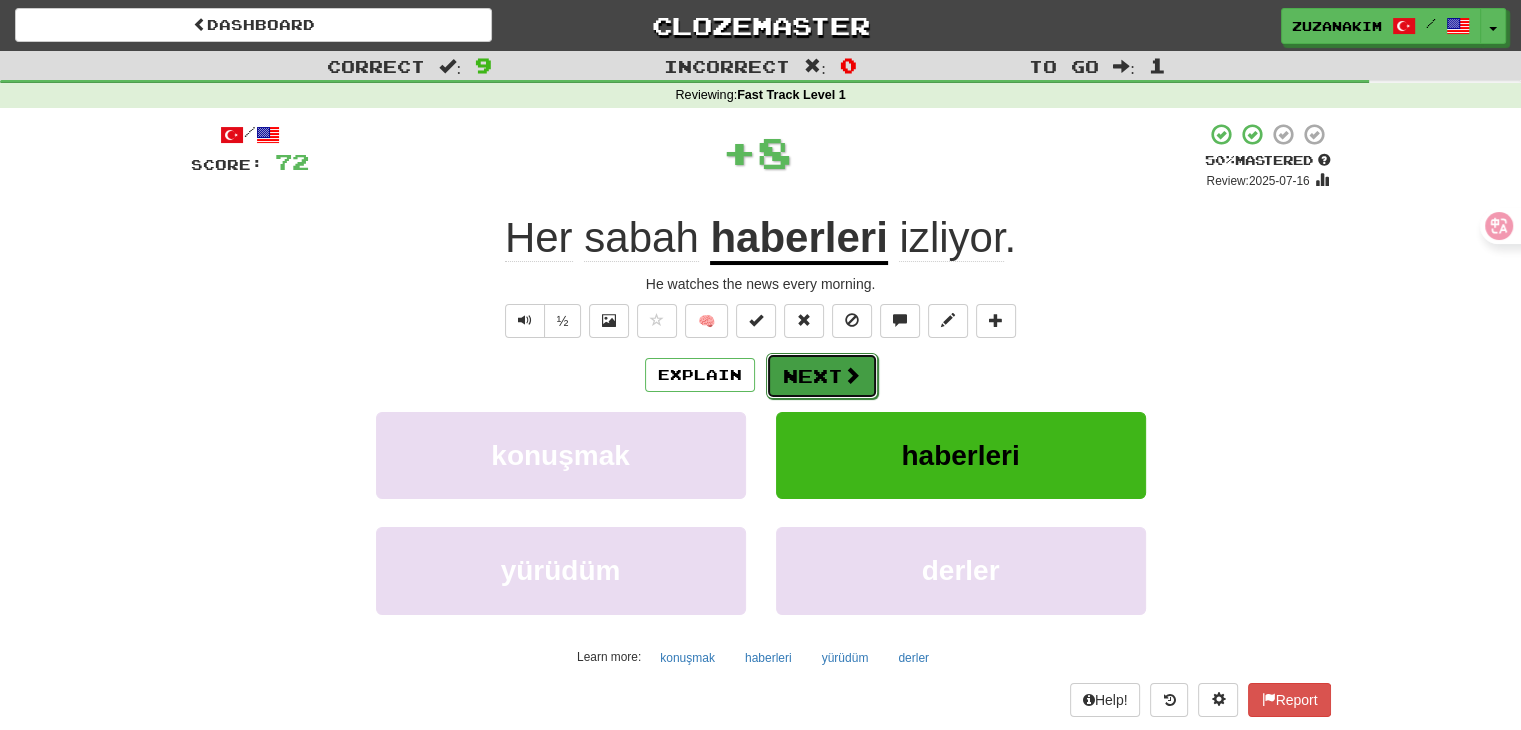 click on "Next" at bounding box center [822, 376] 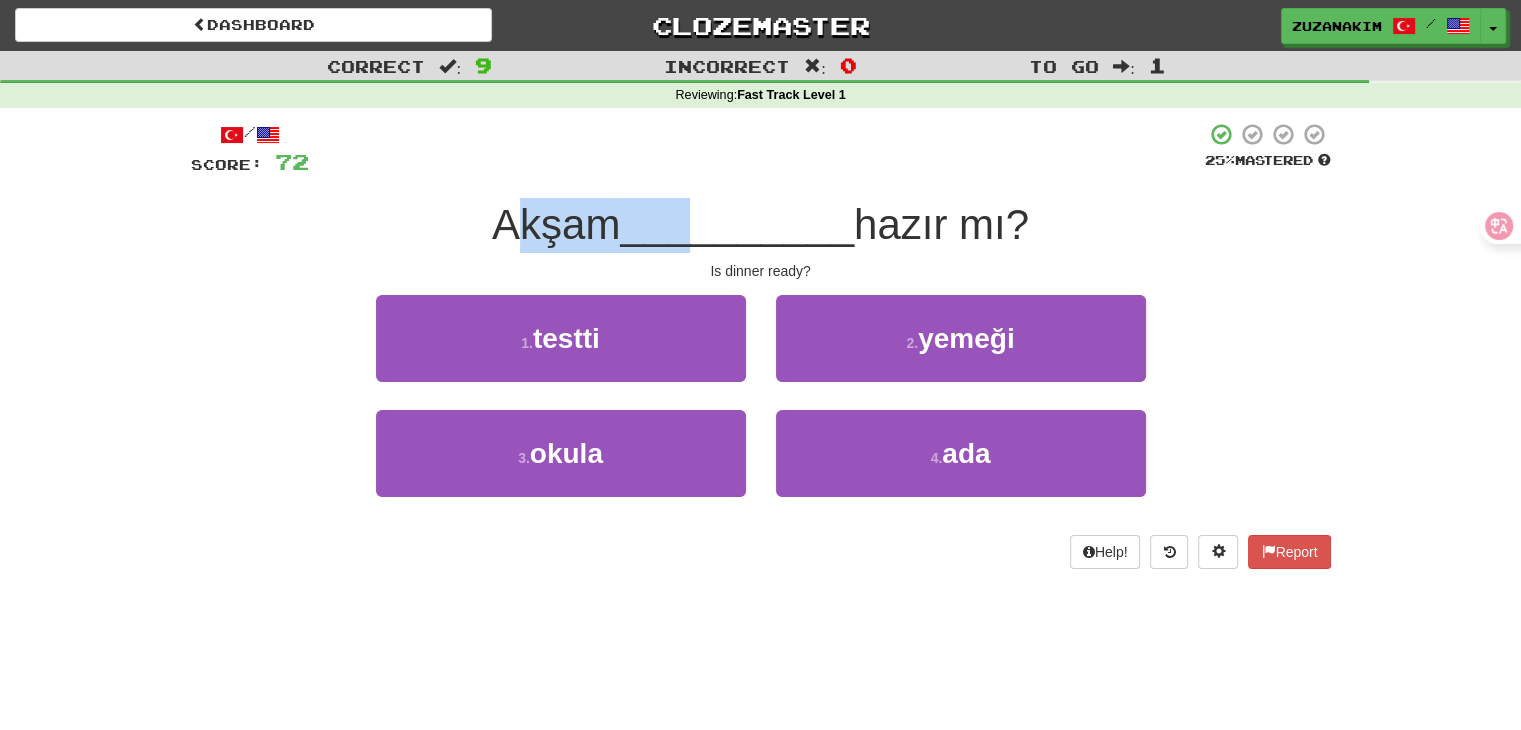 drag, startPoint x: 495, startPoint y: 241, endPoint x: 690, endPoint y: 232, distance: 195.20758 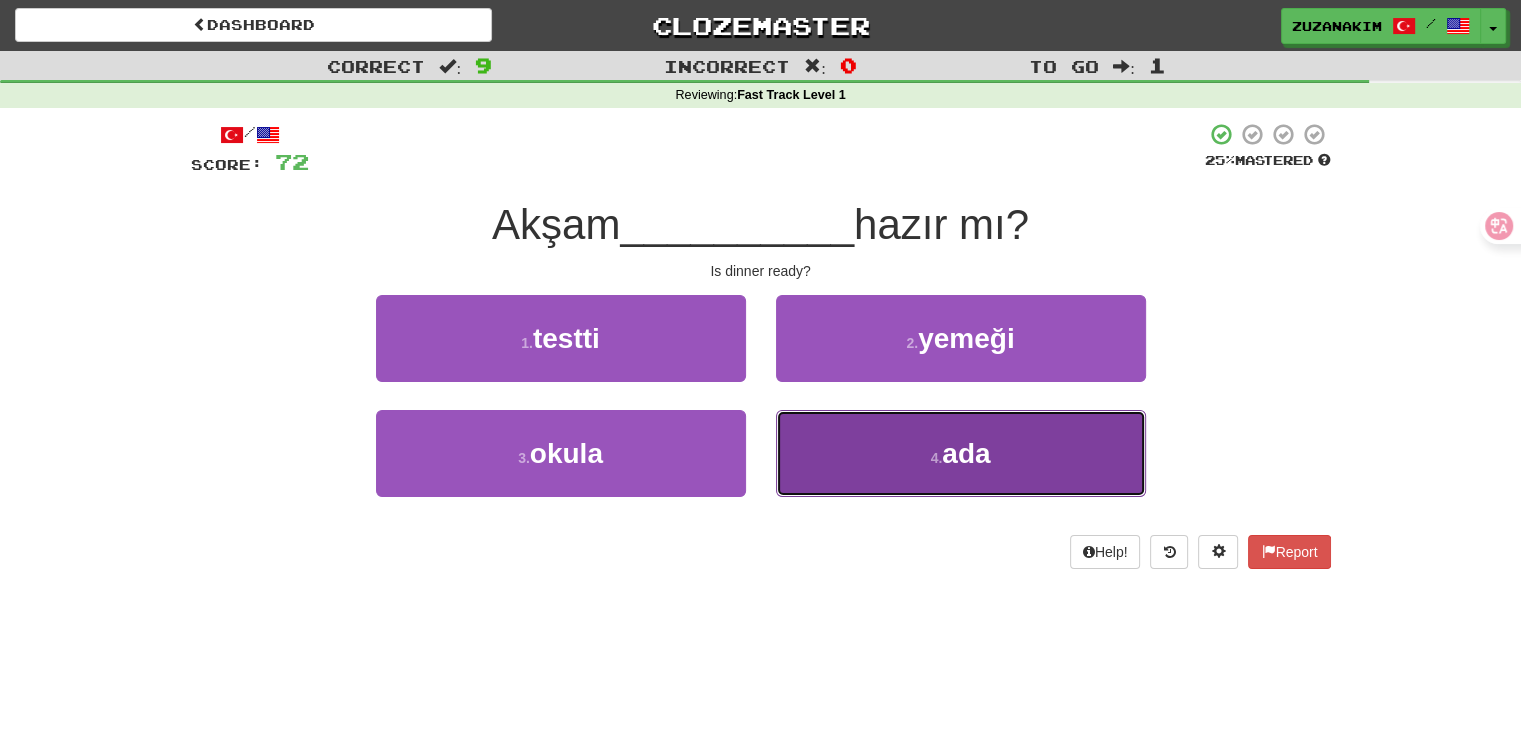 click on "4 .  ada" at bounding box center [961, 453] 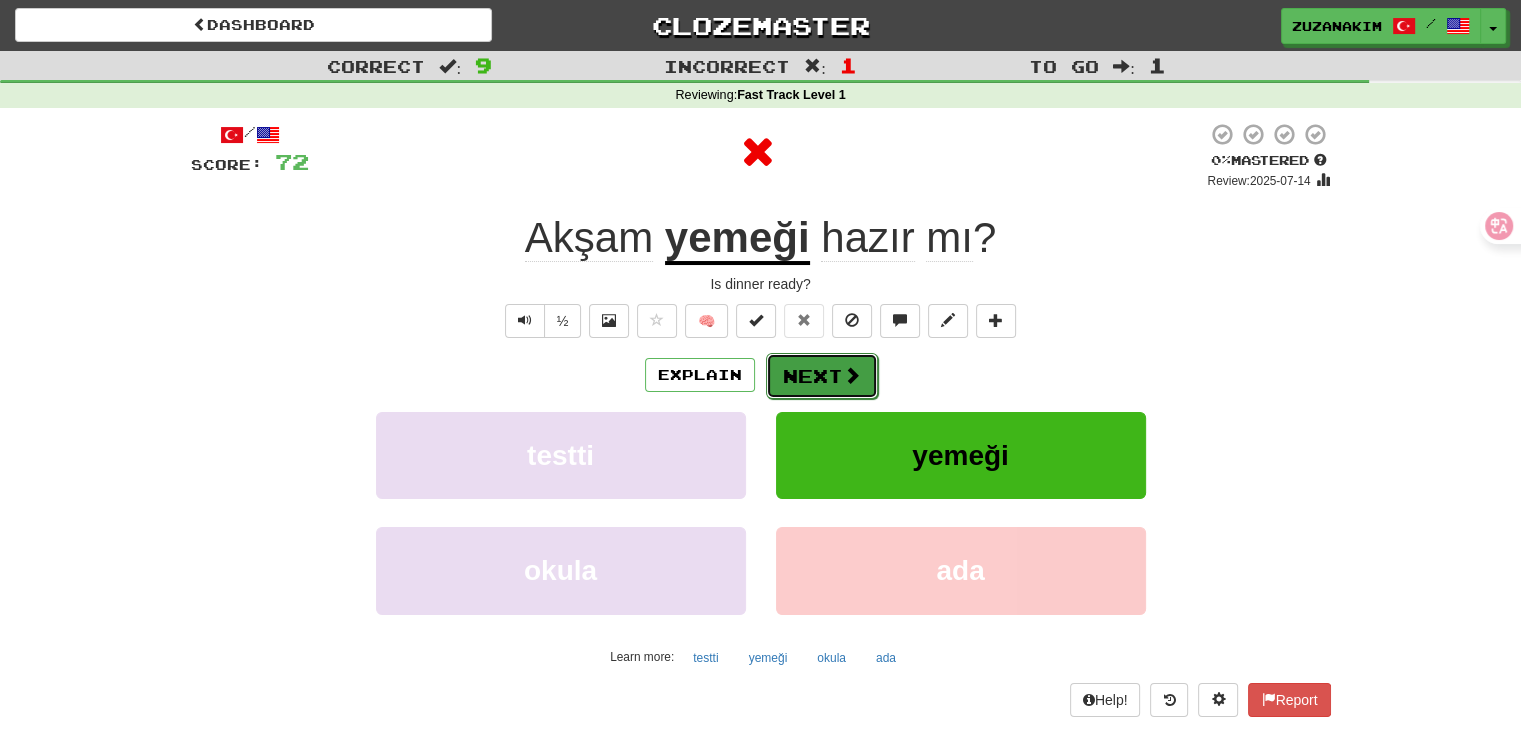 click on "Next" at bounding box center (822, 376) 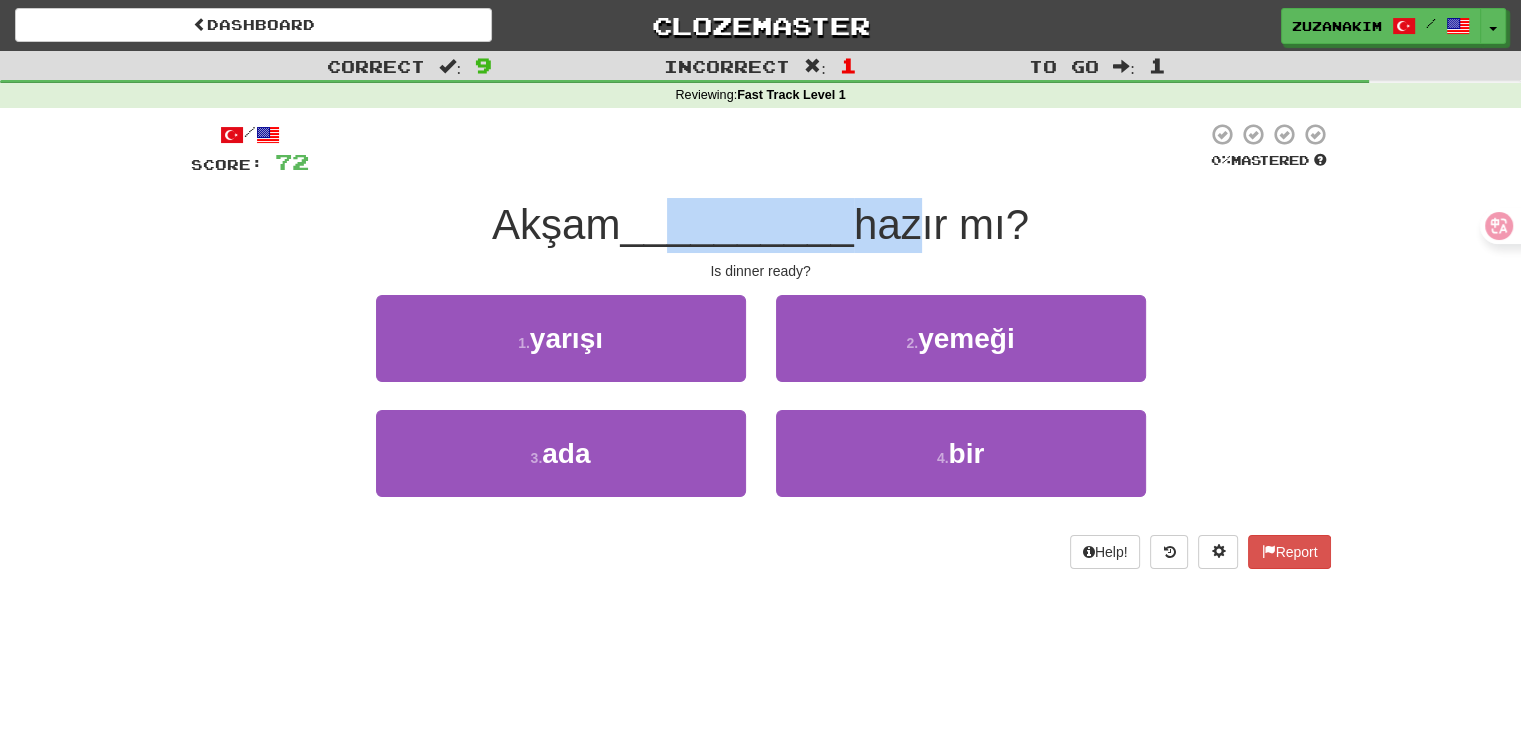 drag, startPoint x: 662, startPoint y: 249, endPoint x: 876, endPoint y: 253, distance: 214.03738 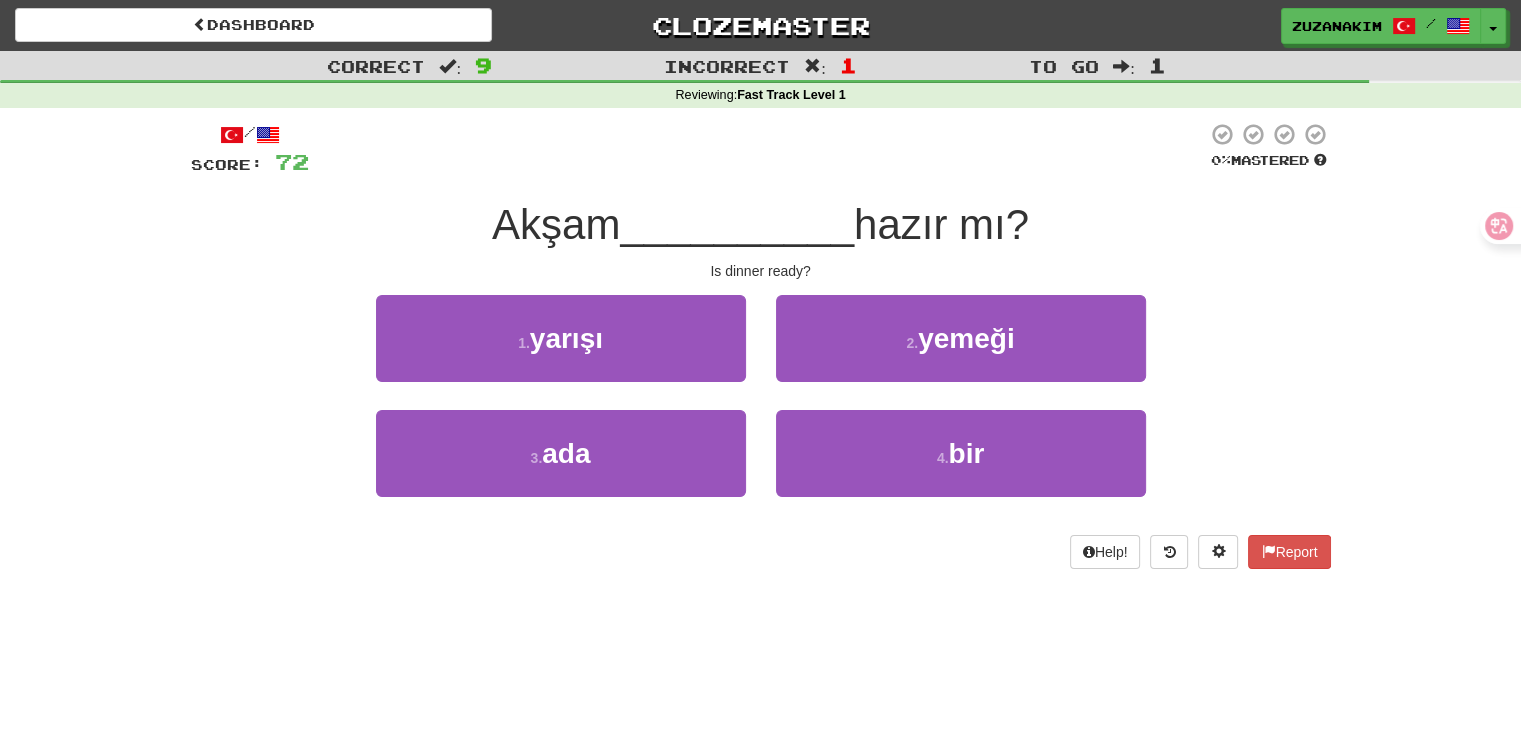 click on "/  Score:   72 0 %  Mastered Akşam  __________  hazır mı? Is dinner ready? 1 .  yarışı 2 .  yemeği 3 .  ada 4 .  bir  Help!  Report" at bounding box center (761, 345) 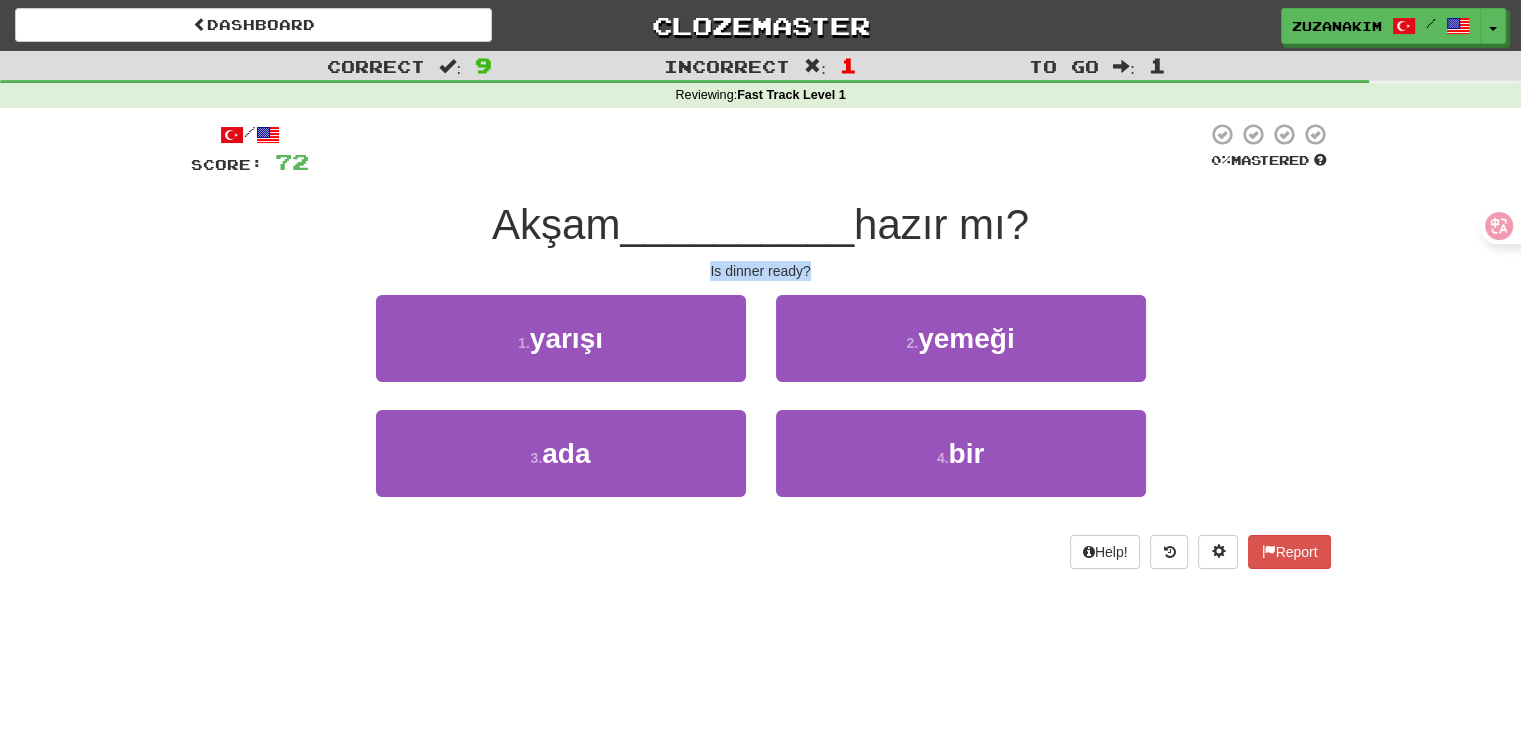drag, startPoint x: 679, startPoint y: 258, endPoint x: 857, endPoint y: 258, distance: 178 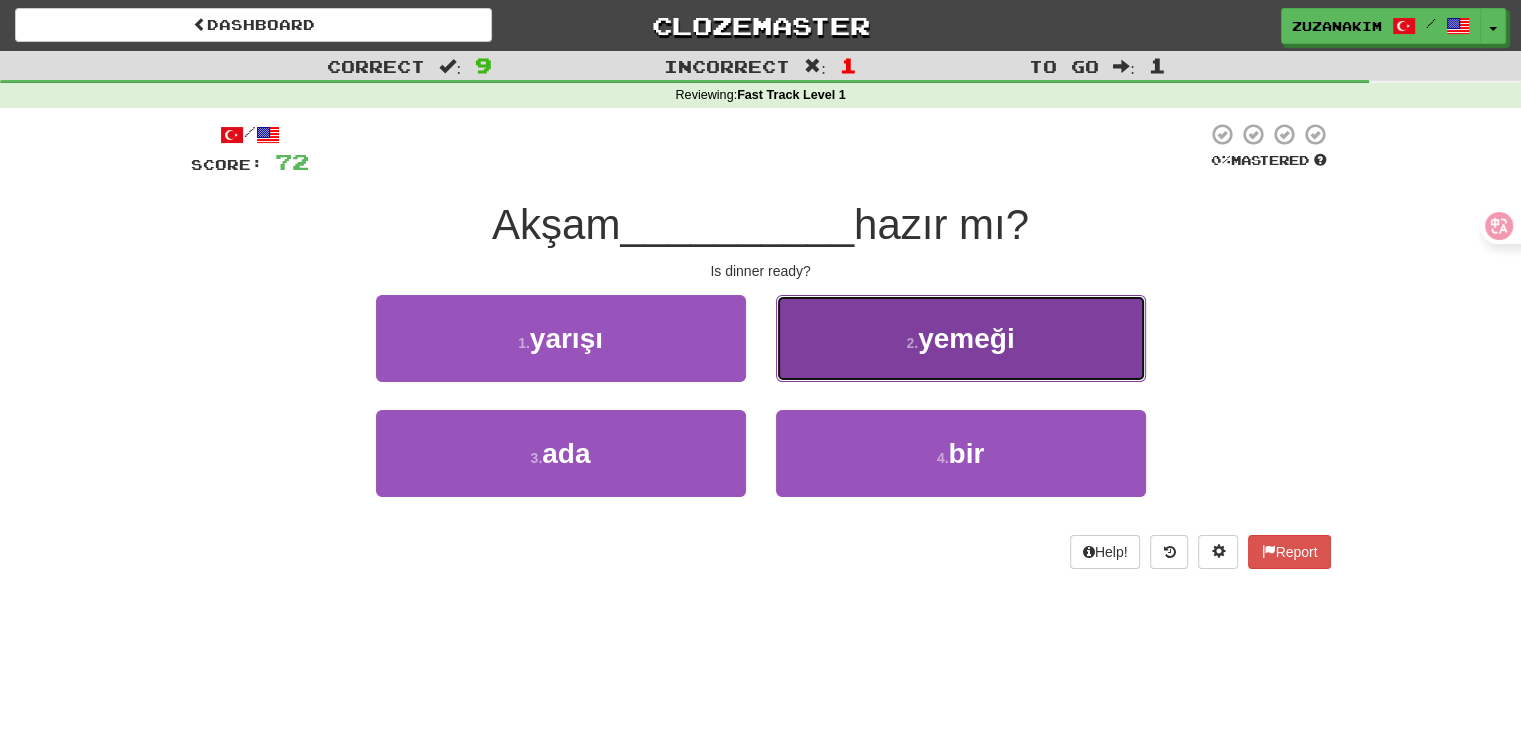 click on "yemeği" at bounding box center [966, 338] 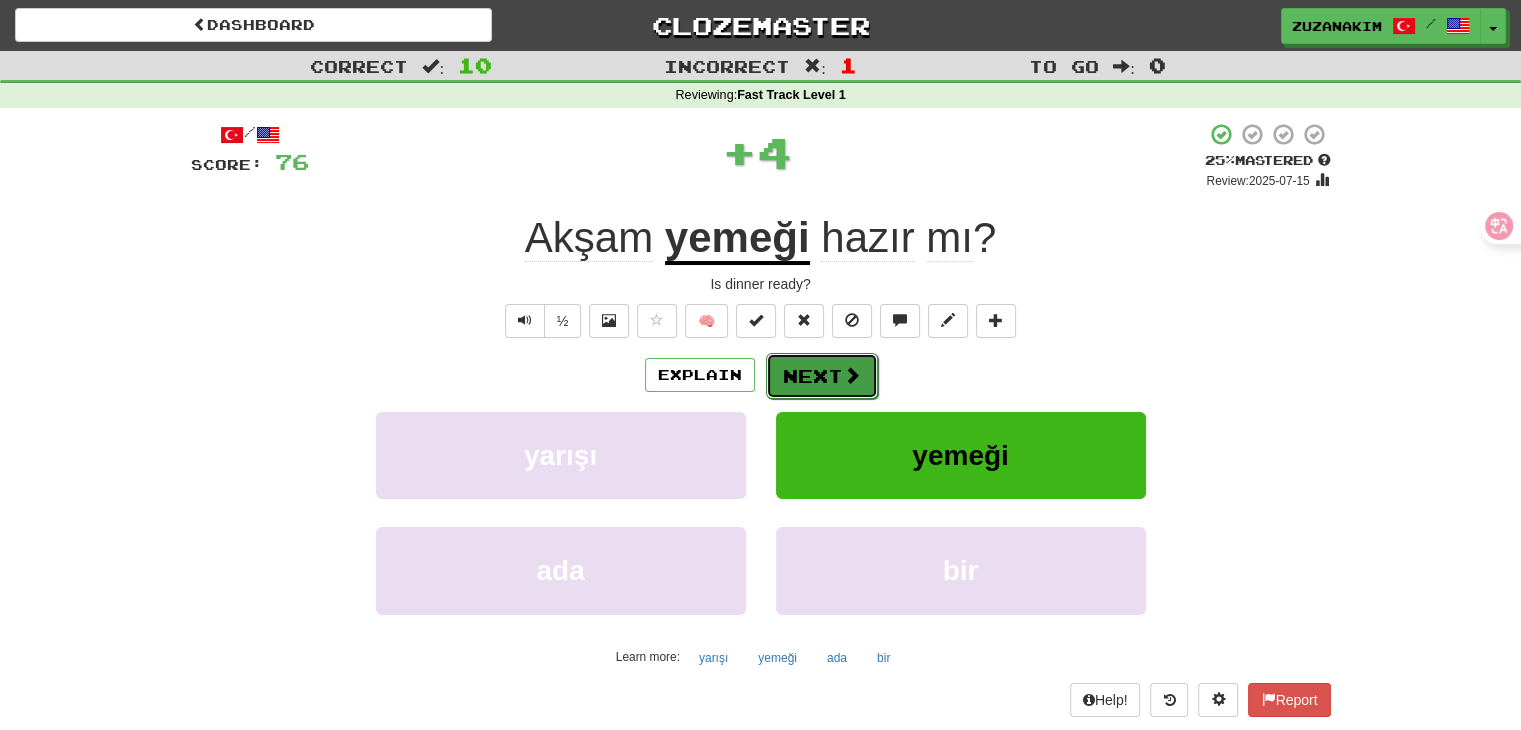 click on "Next" at bounding box center [822, 376] 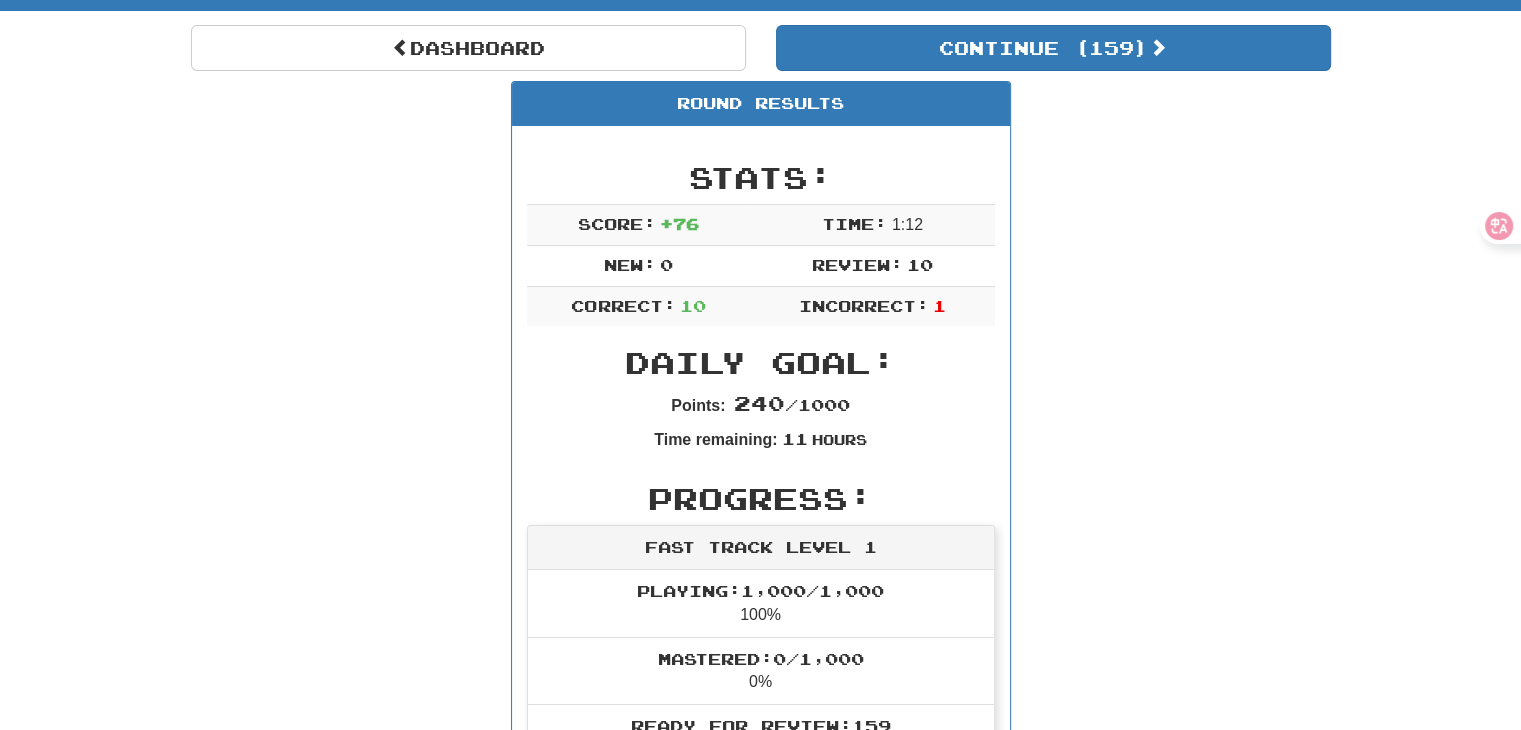scroll, scrollTop: 0, scrollLeft: 0, axis: both 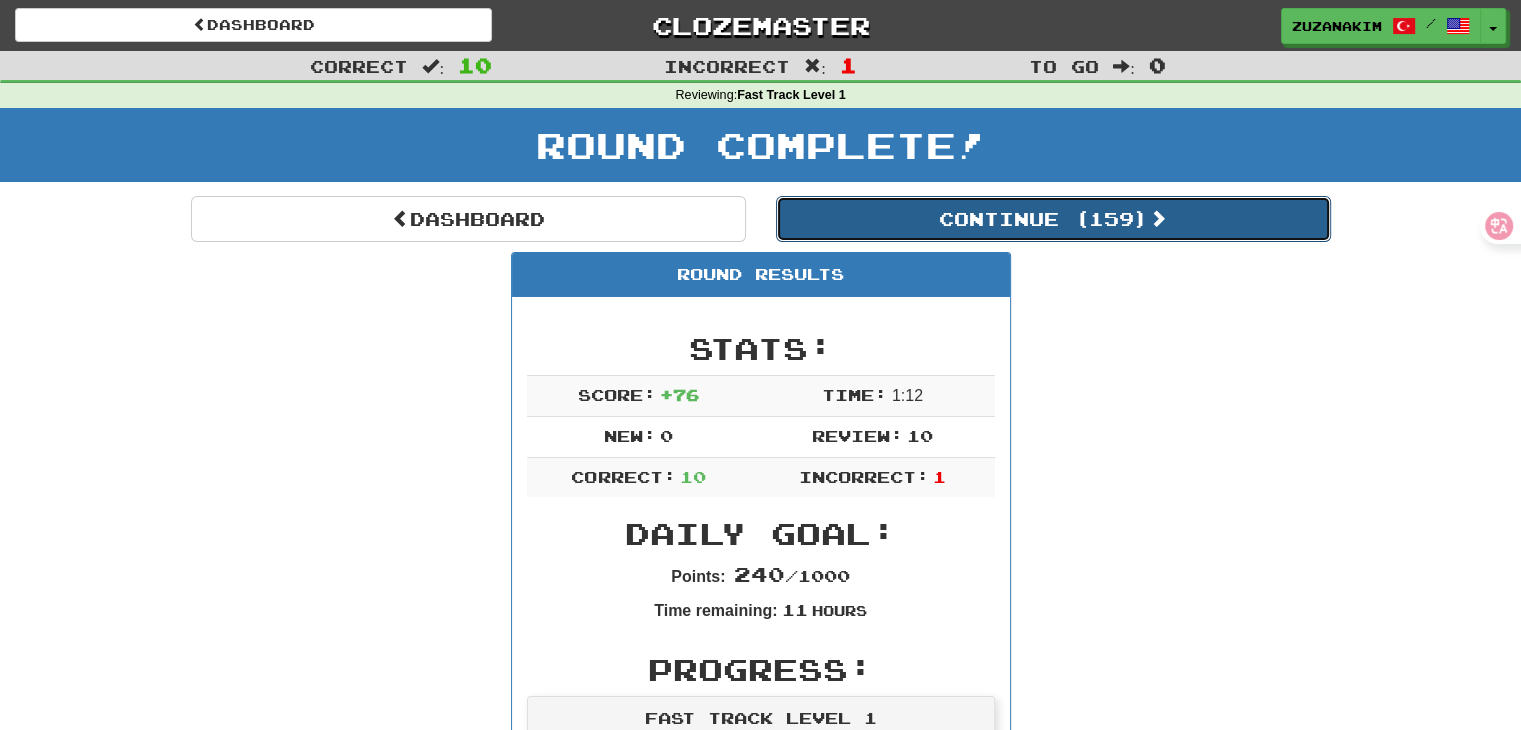 click on "Continue ( 159 )" at bounding box center (1053, 219) 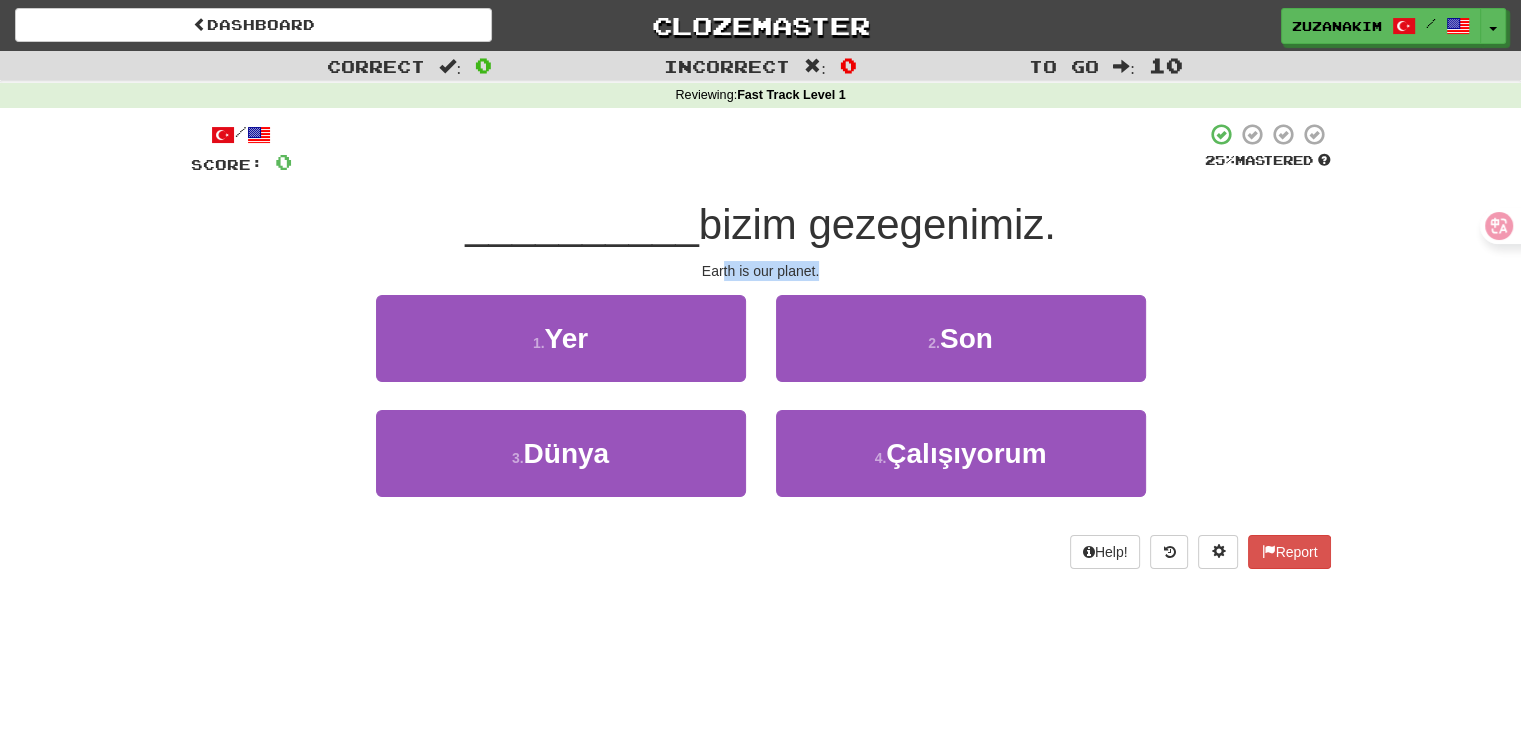 drag, startPoint x: 723, startPoint y: 274, endPoint x: 844, endPoint y: 274, distance: 121 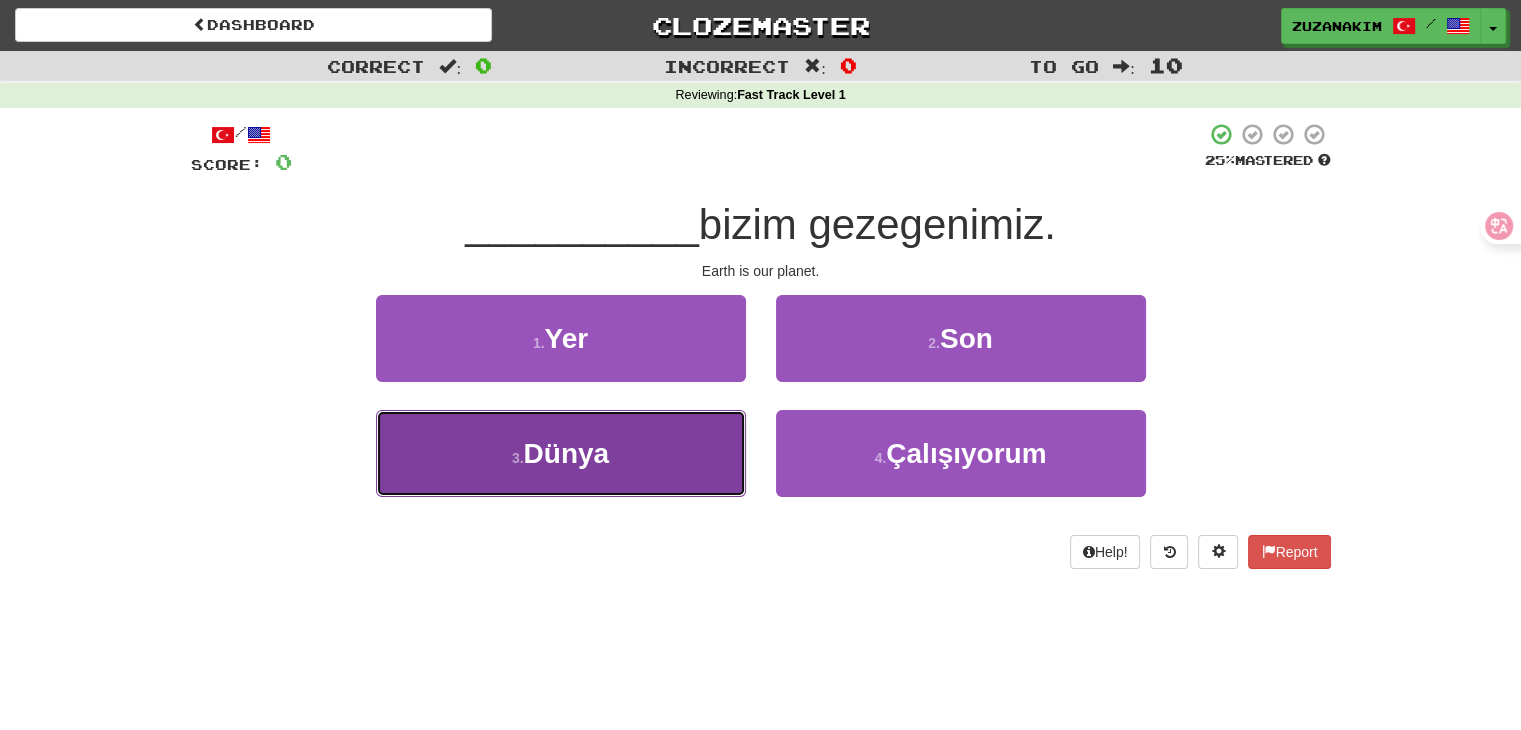 click on "3 .  Dünya" at bounding box center [561, 453] 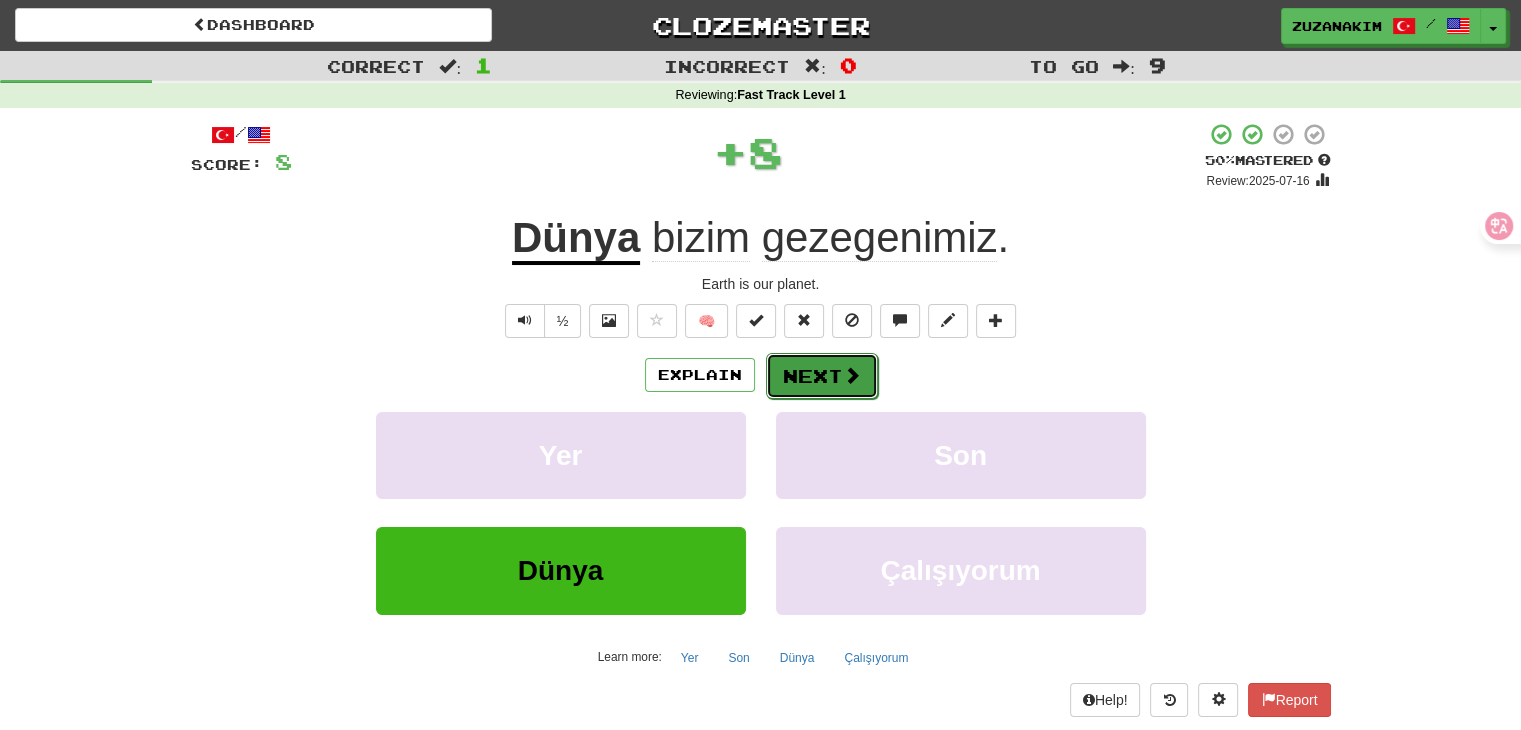 click on "Next" at bounding box center (822, 376) 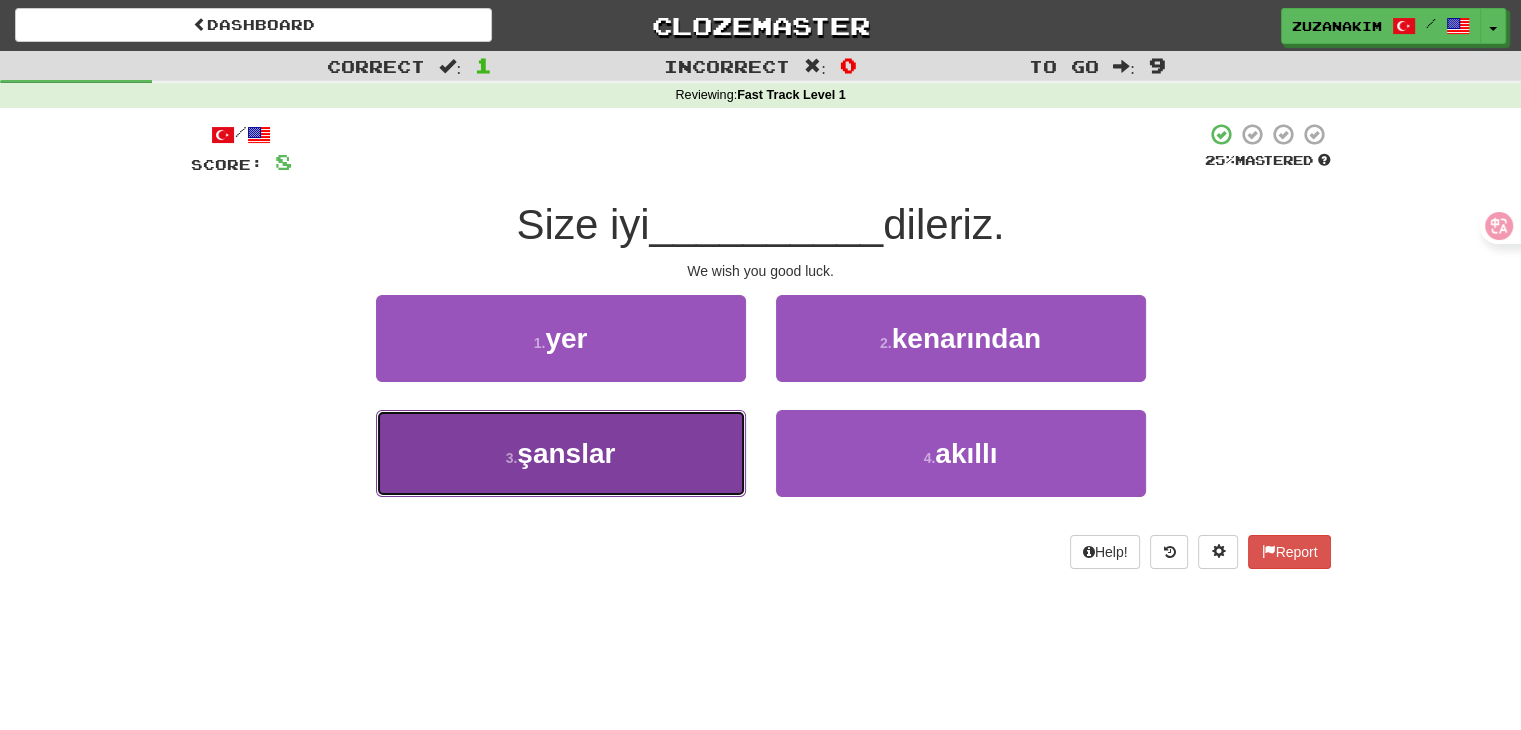click on "3 .  şanslar" at bounding box center (561, 453) 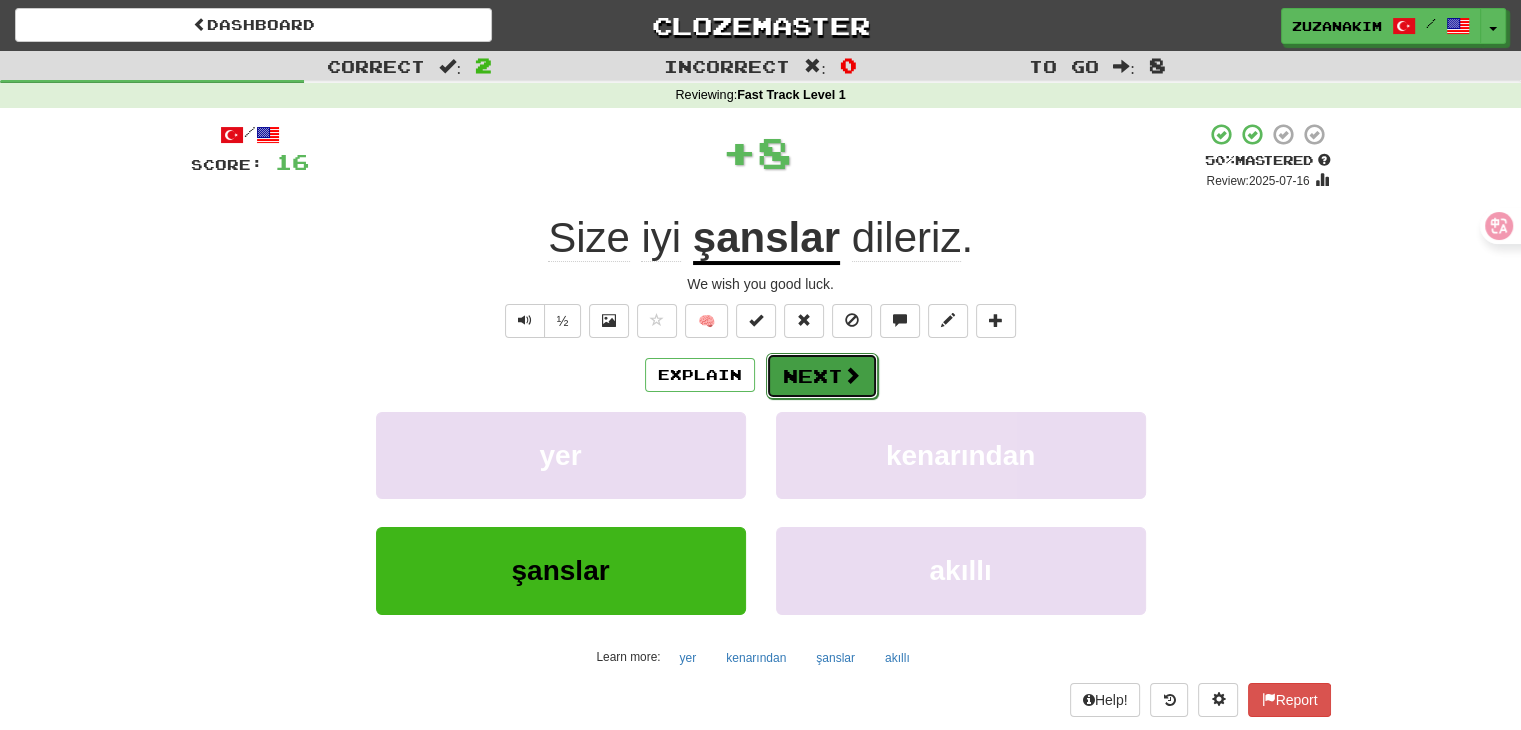 click at bounding box center (852, 375) 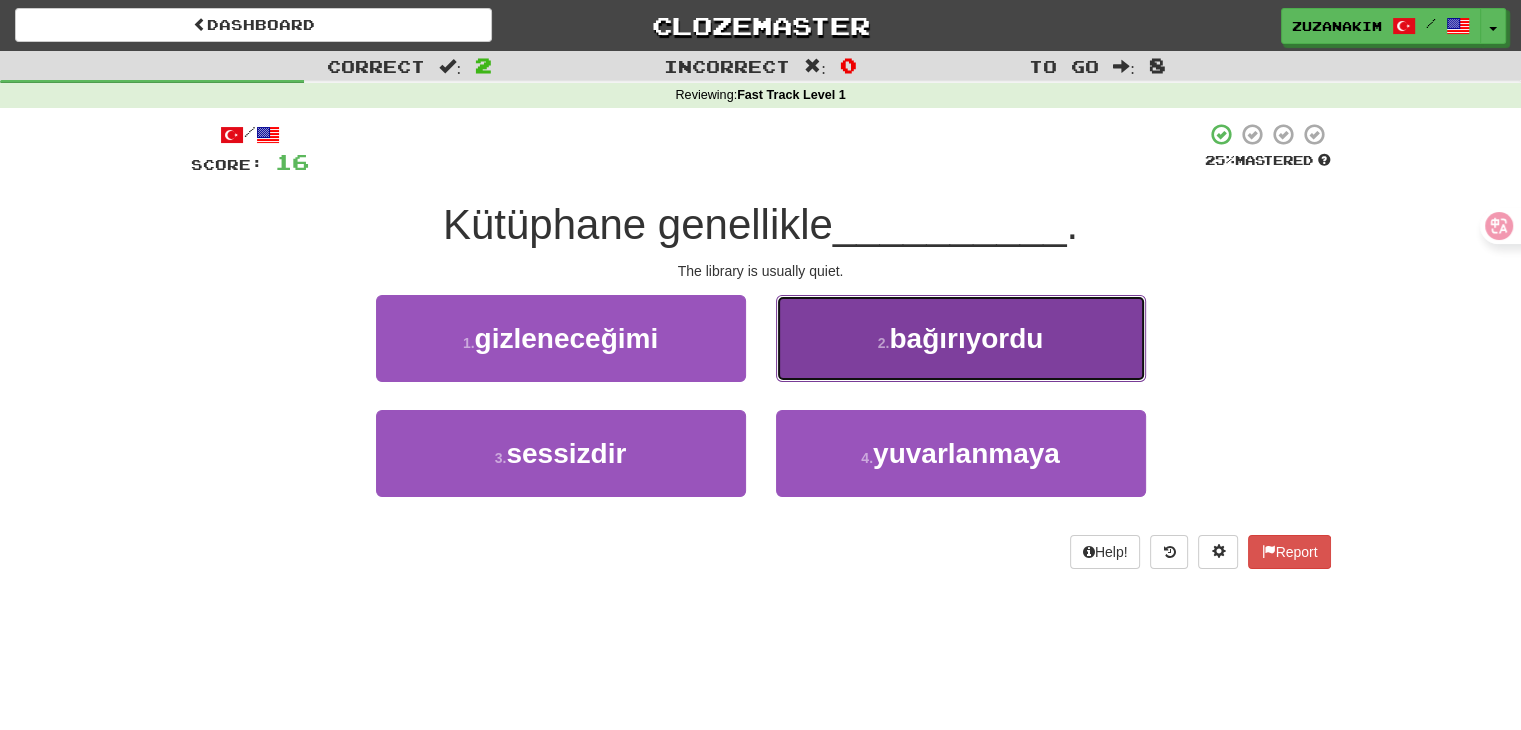 click on "2 .  bağırıyordu" at bounding box center [961, 338] 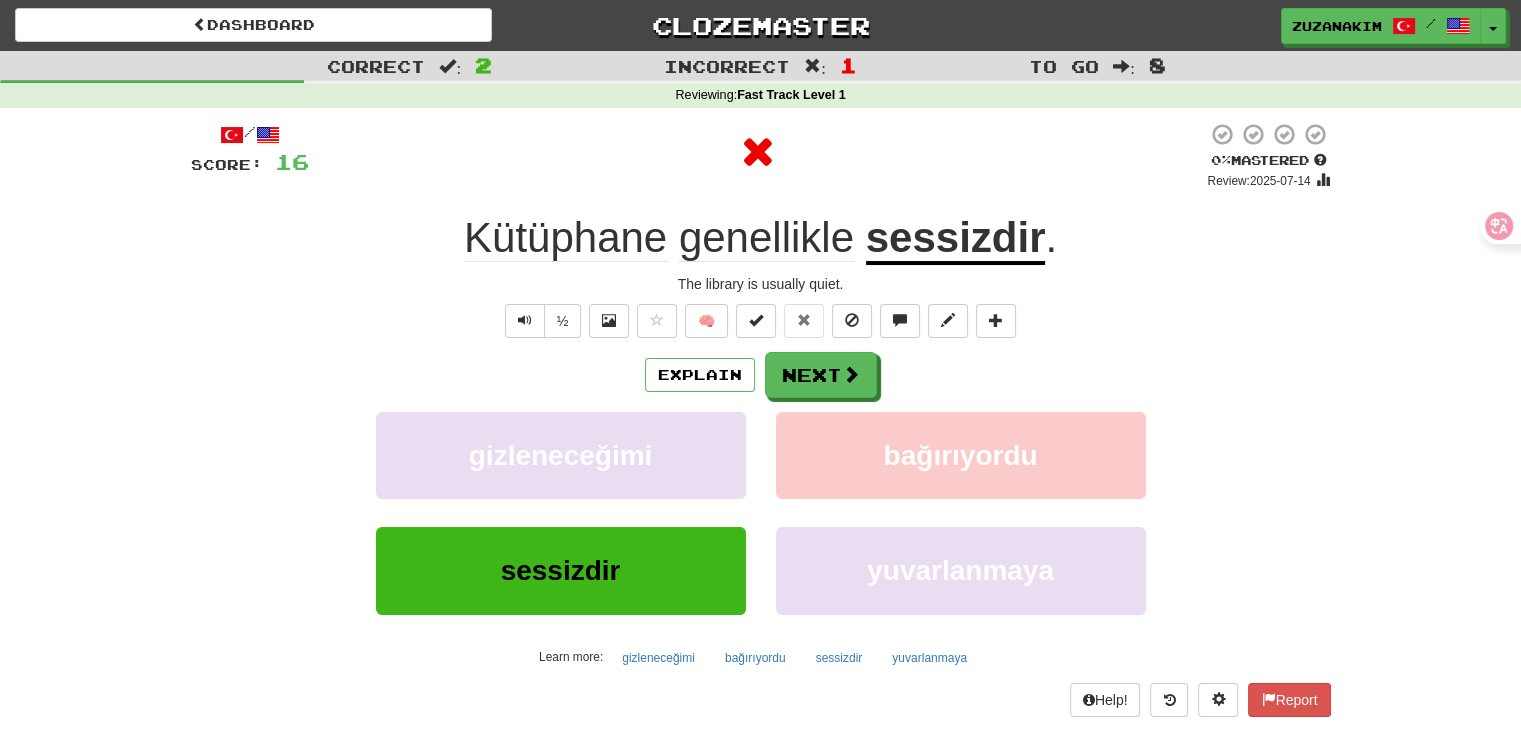 click on "sessizdir" at bounding box center (956, 239) 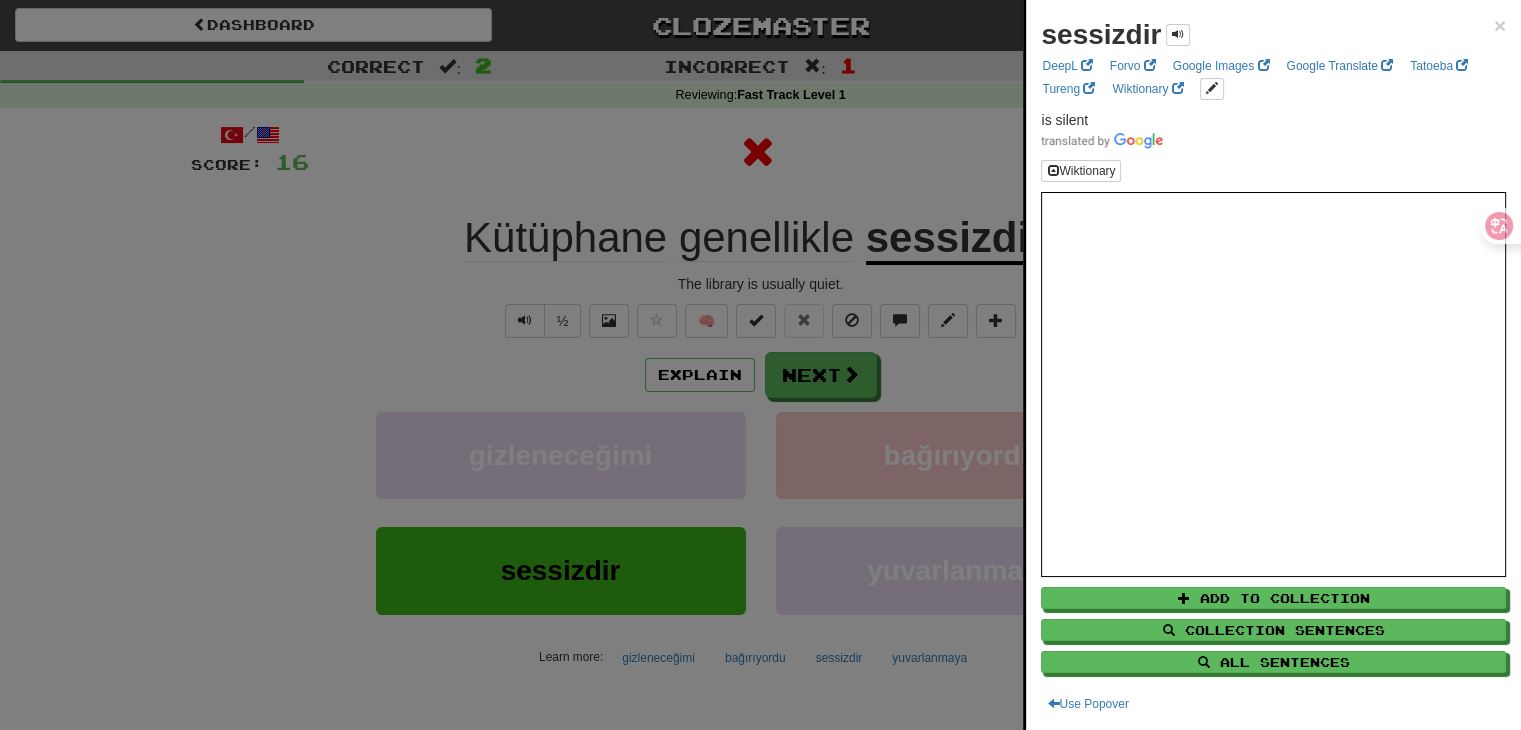 click at bounding box center [760, 365] 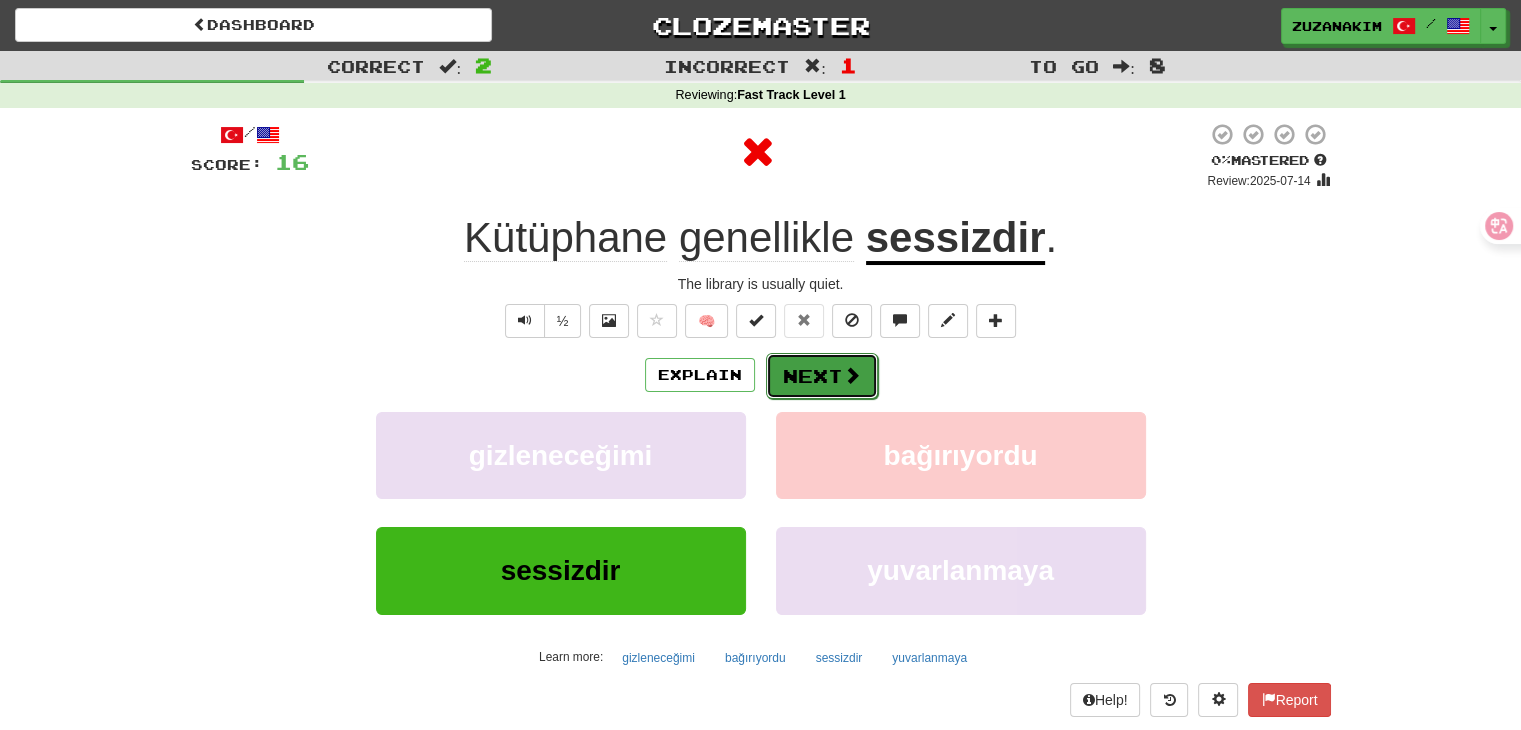 click at bounding box center (852, 375) 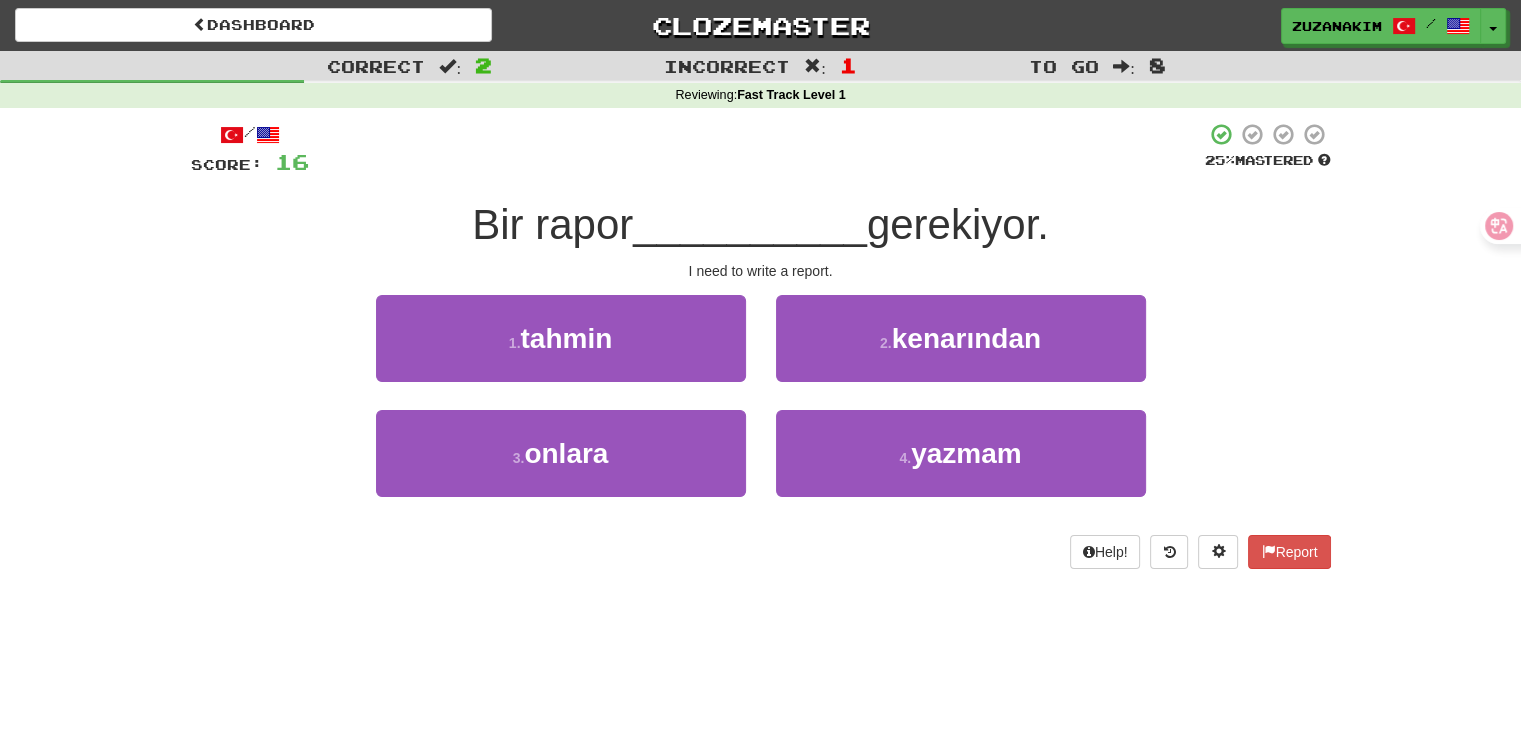 drag, startPoint x: 441, startPoint y: 237, endPoint x: 641, endPoint y: 237, distance: 200 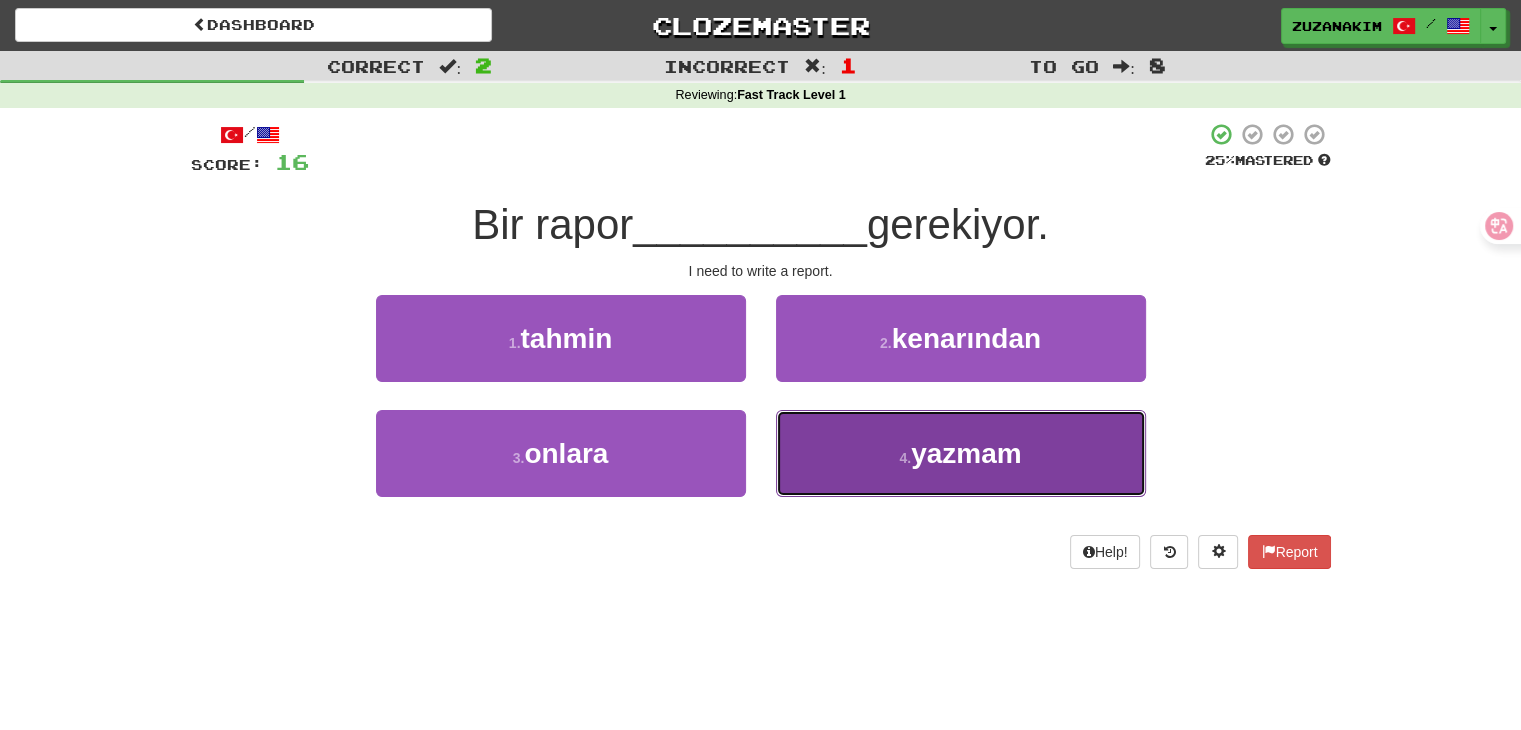 click on "4 ." at bounding box center (905, 458) 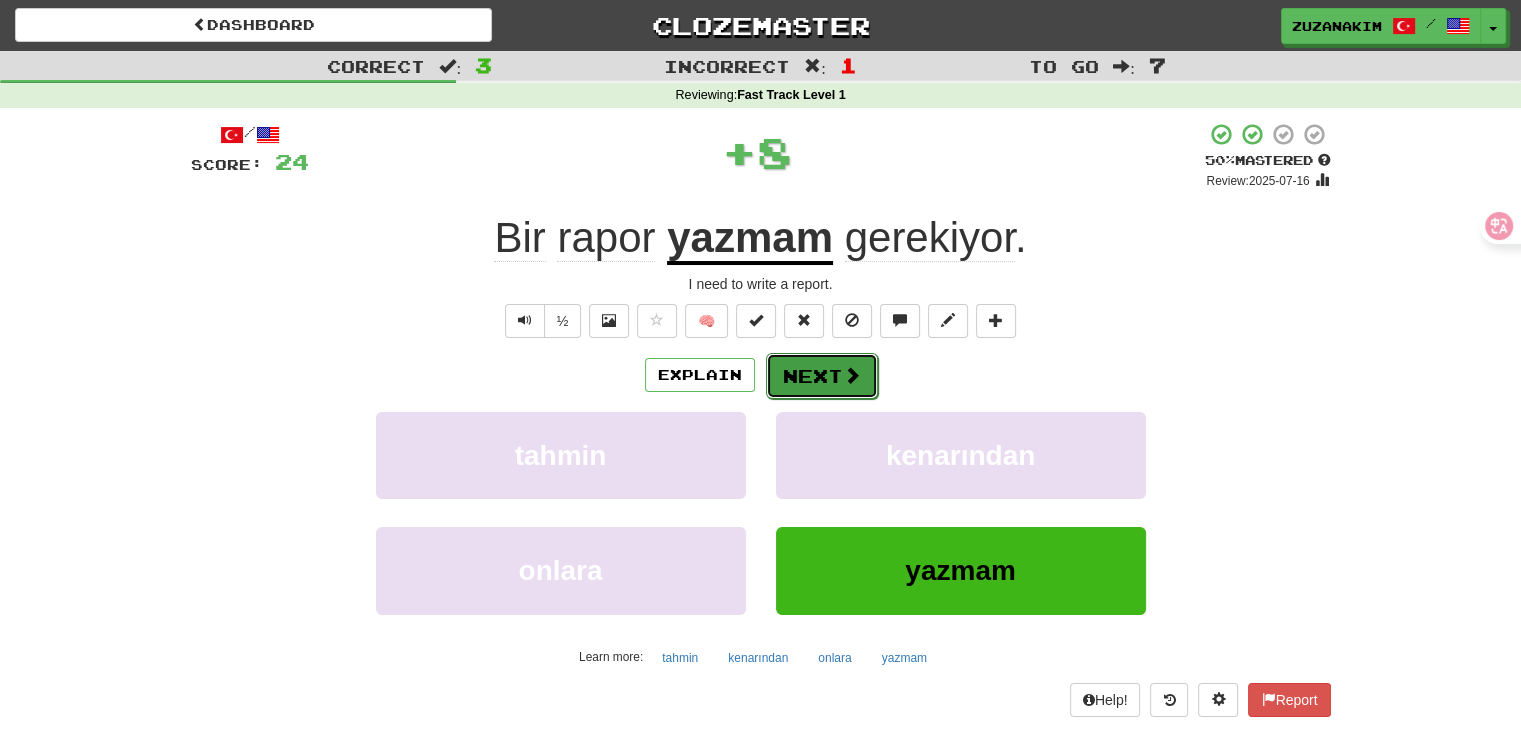 click on "Next" at bounding box center [822, 376] 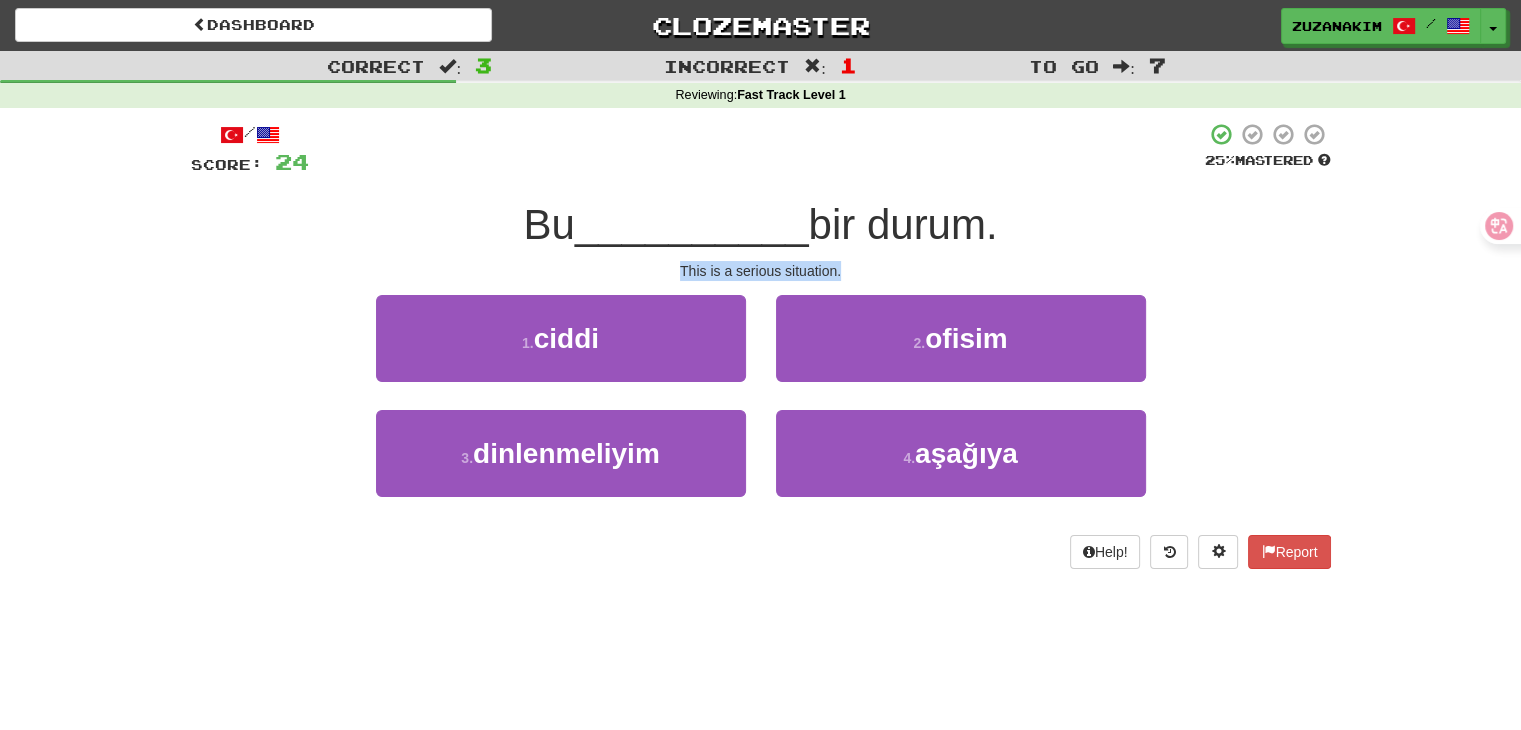 drag, startPoint x: 666, startPoint y: 277, endPoint x: 920, endPoint y: 277, distance: 254 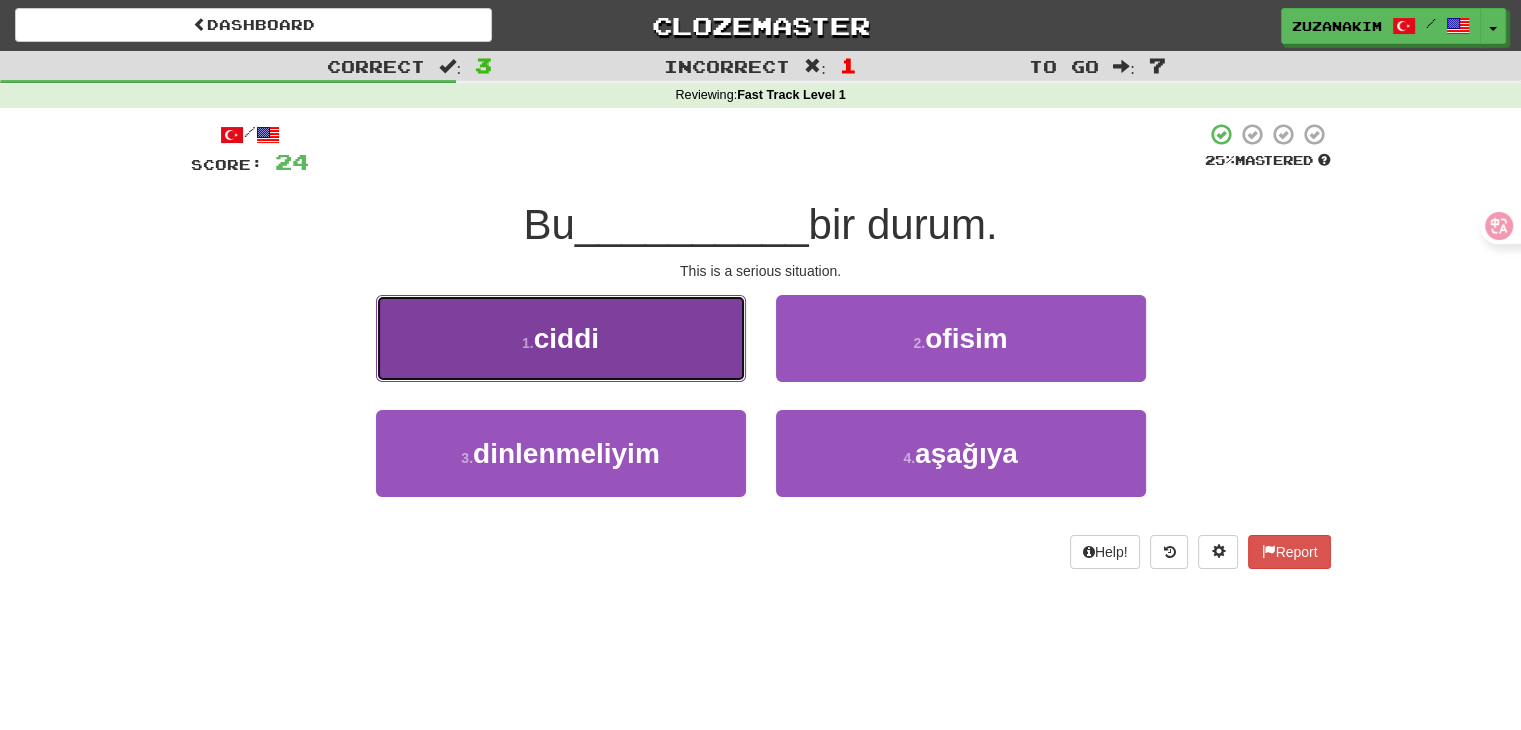 click on "1 .  ciddi" at bounding box center [561, 338] 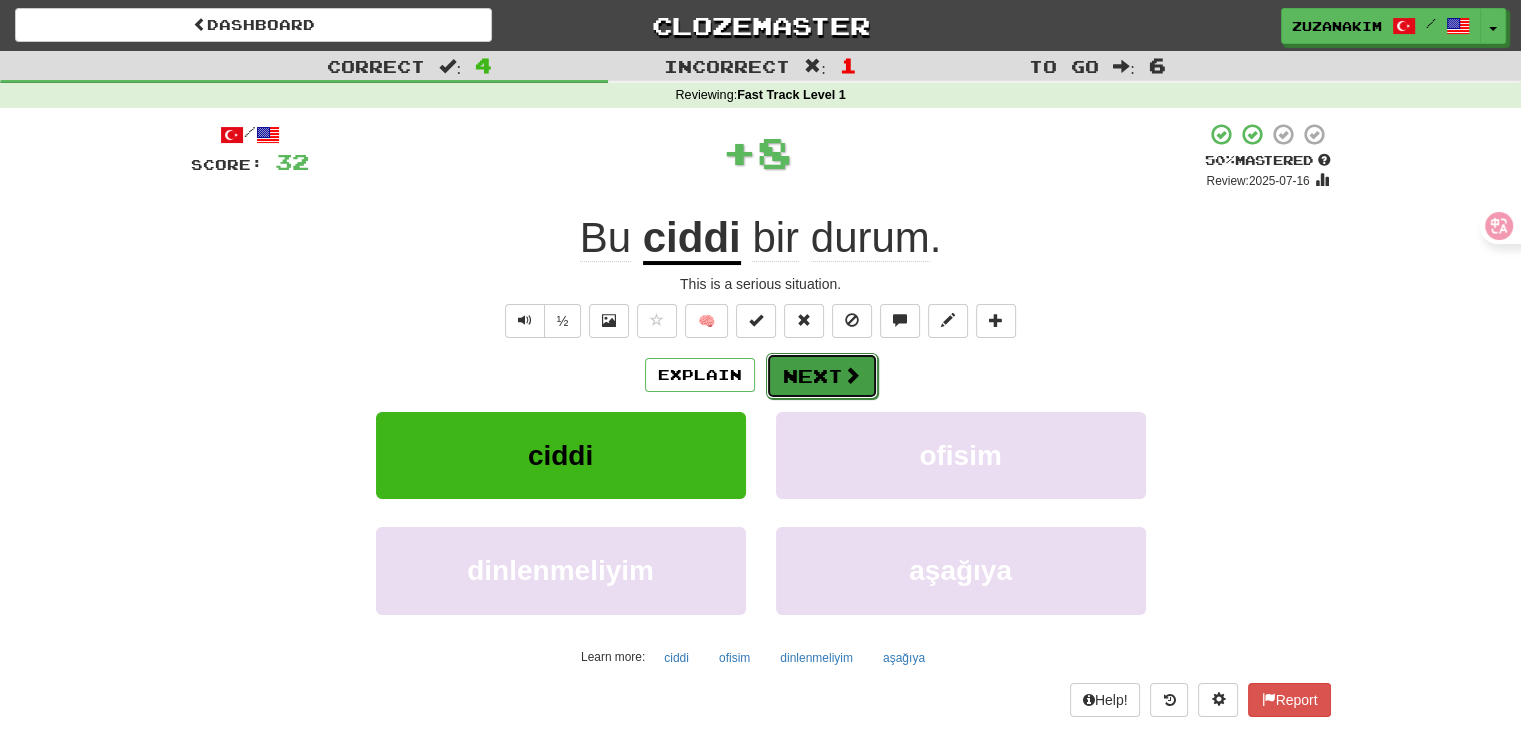 click on "Next" at bounding box center (822, 376) 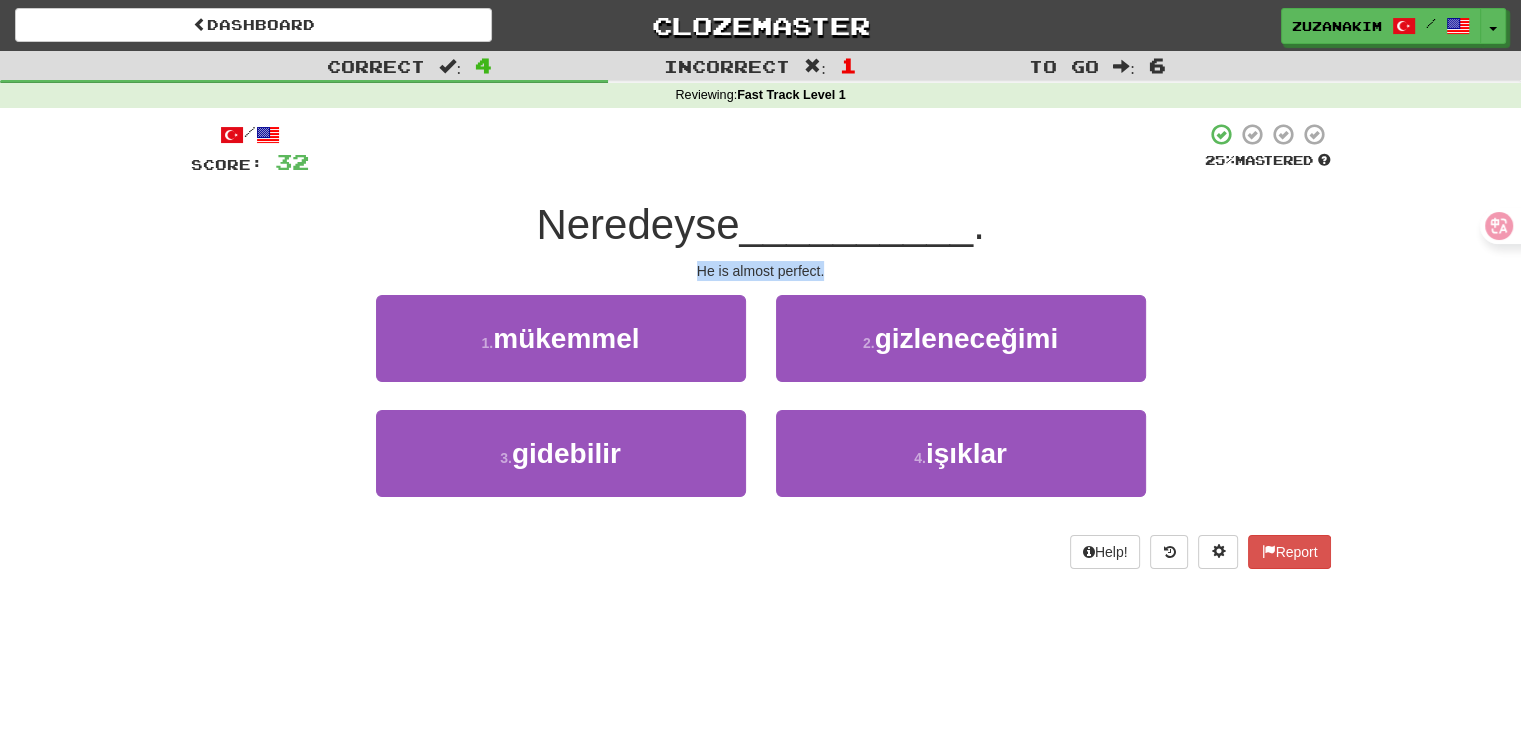 drag, startPoint x: 641, startPoint y: 277, endPoint x: 844, endPoint y: 269, distance: 203.15758 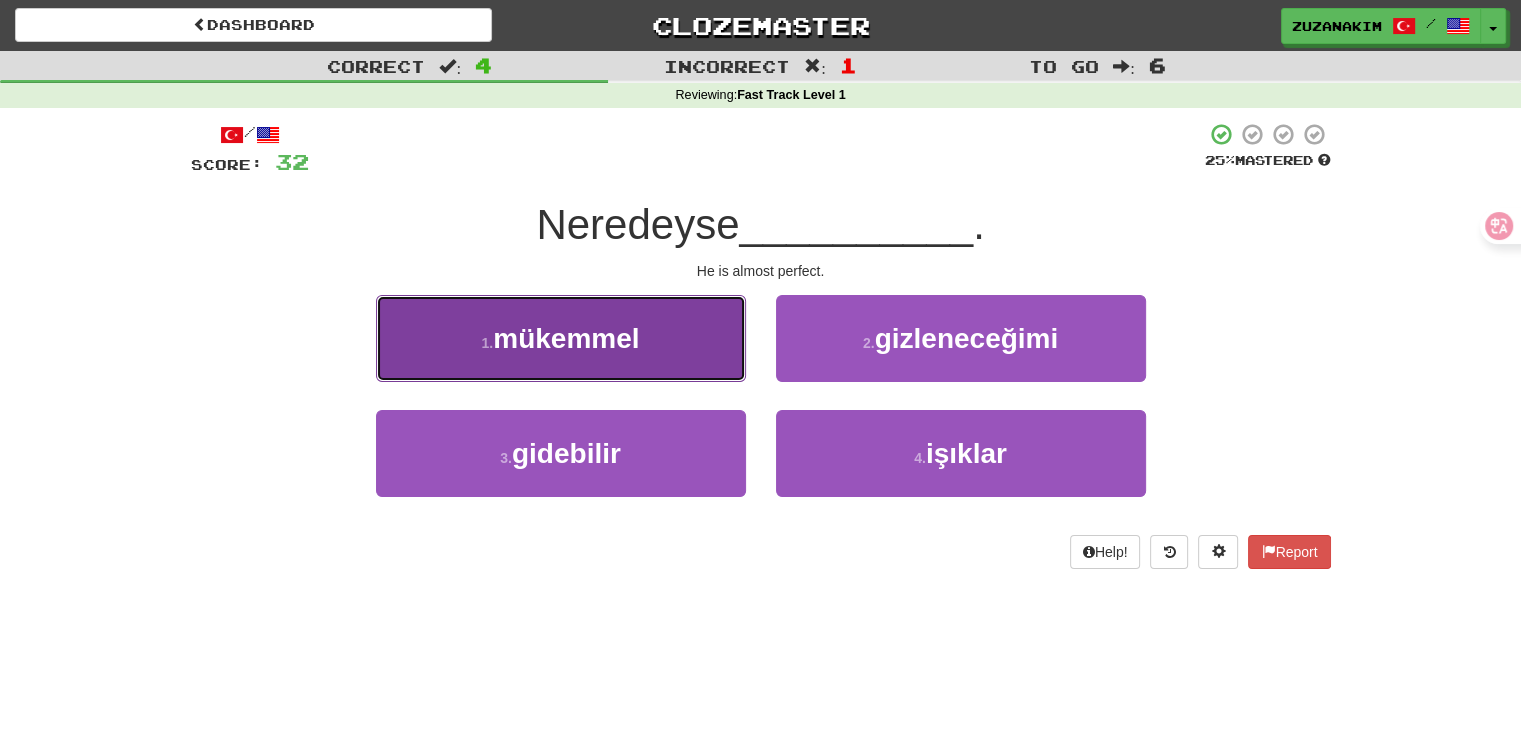 click on "1 .  mükemmel" at bounding box center [561, 338] 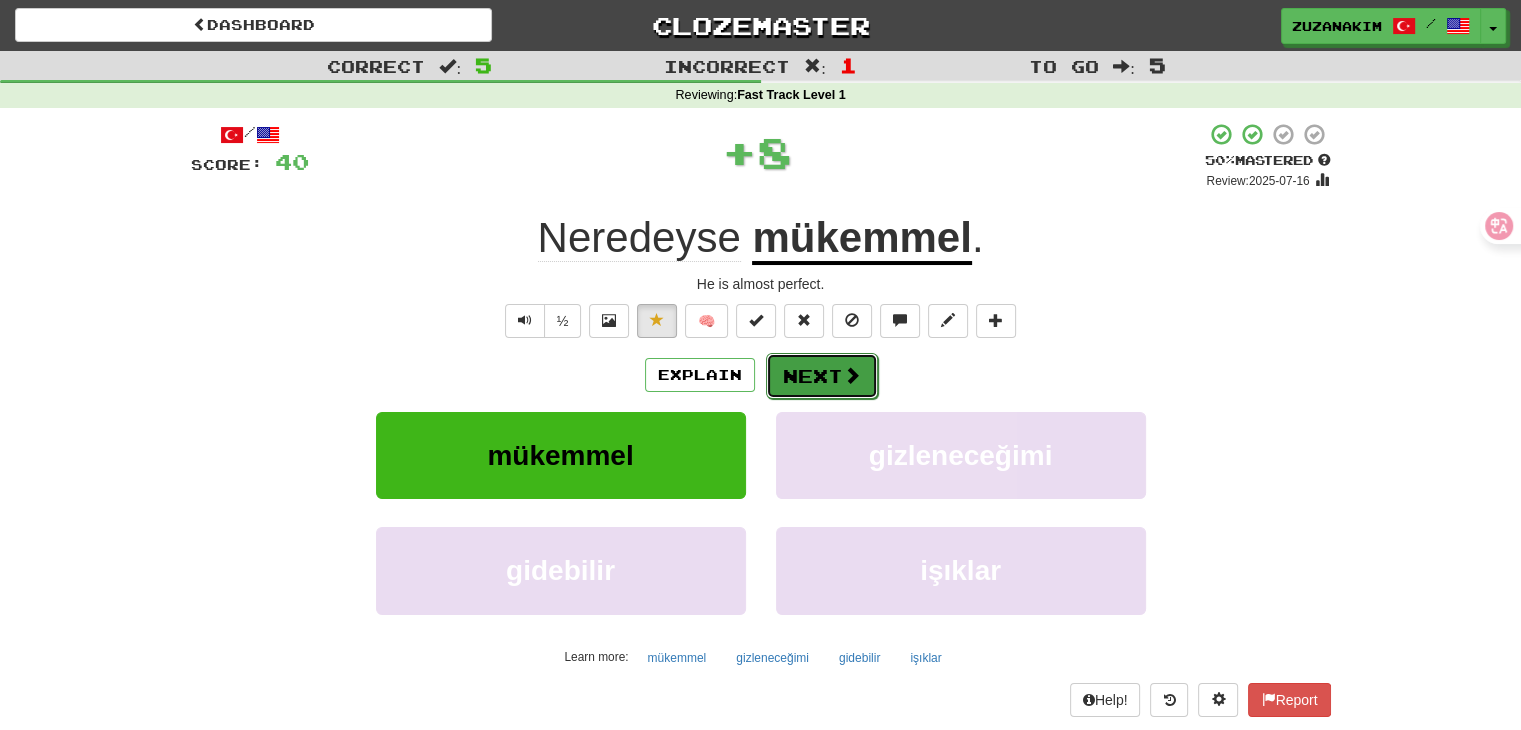 click on "Next" at bounding box center [822, 376] 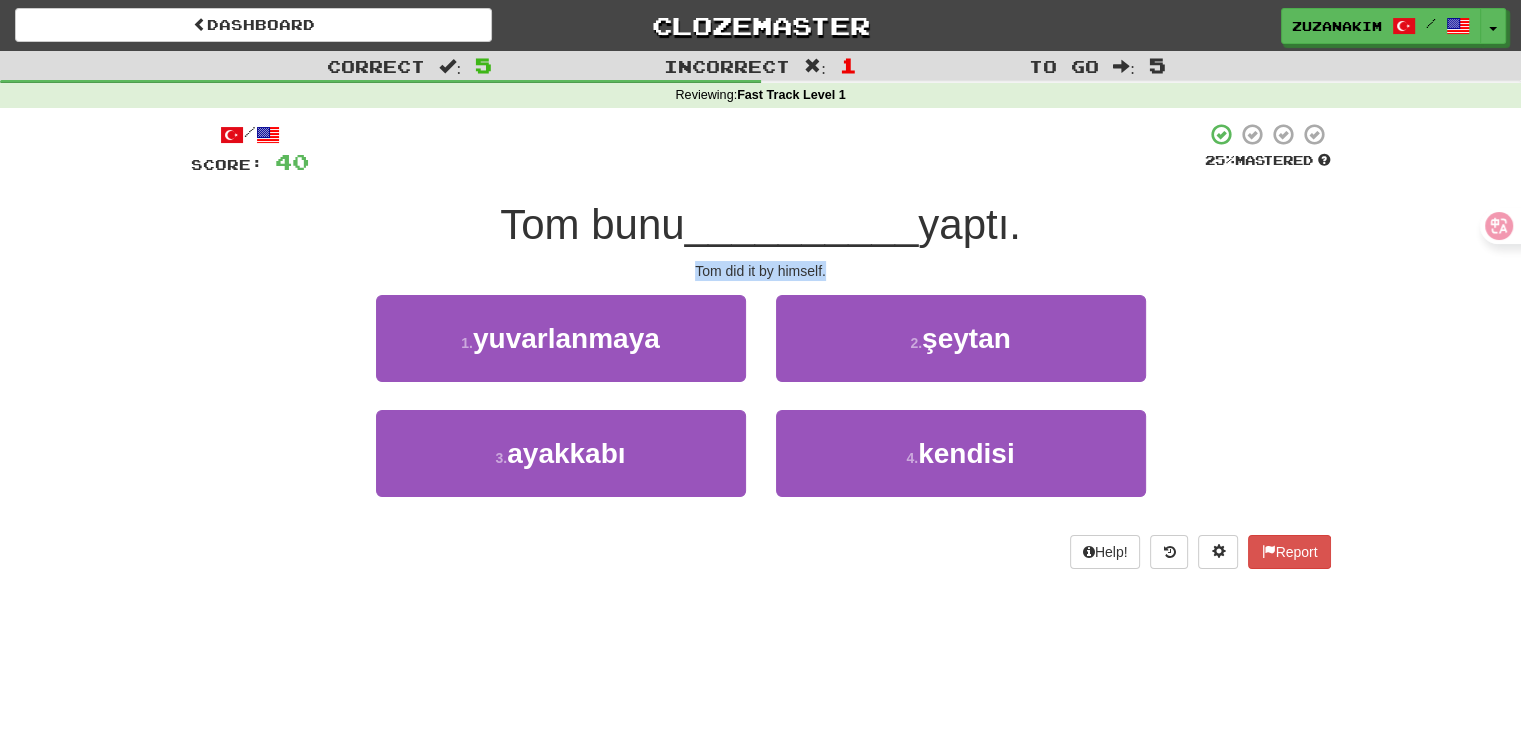 drag, startPoint x: 680, startPoint y: 261, endPoint x: 828, endPoint y: 257, distance: 148.05405 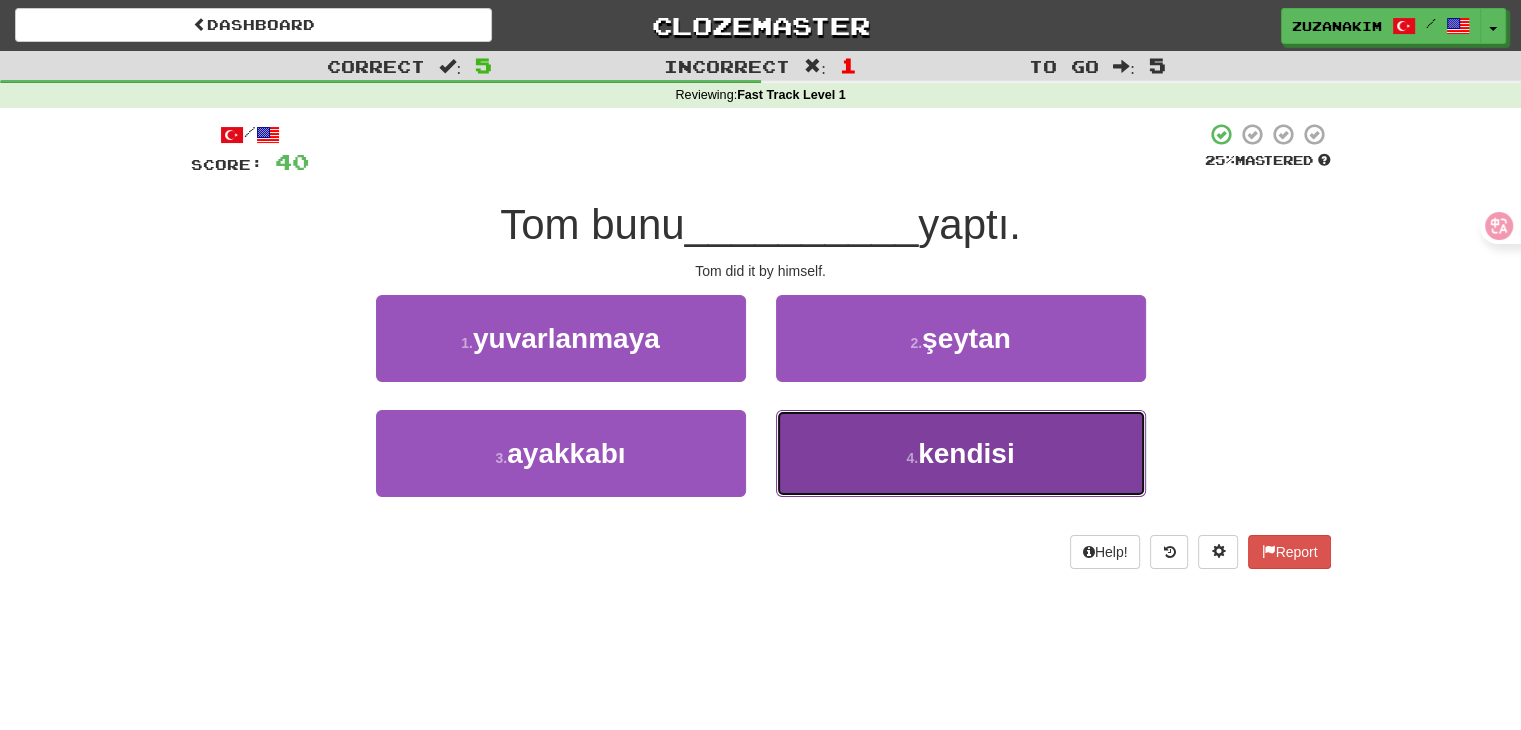 click on "4 .  kendisi" at bounding box center [961, 453] 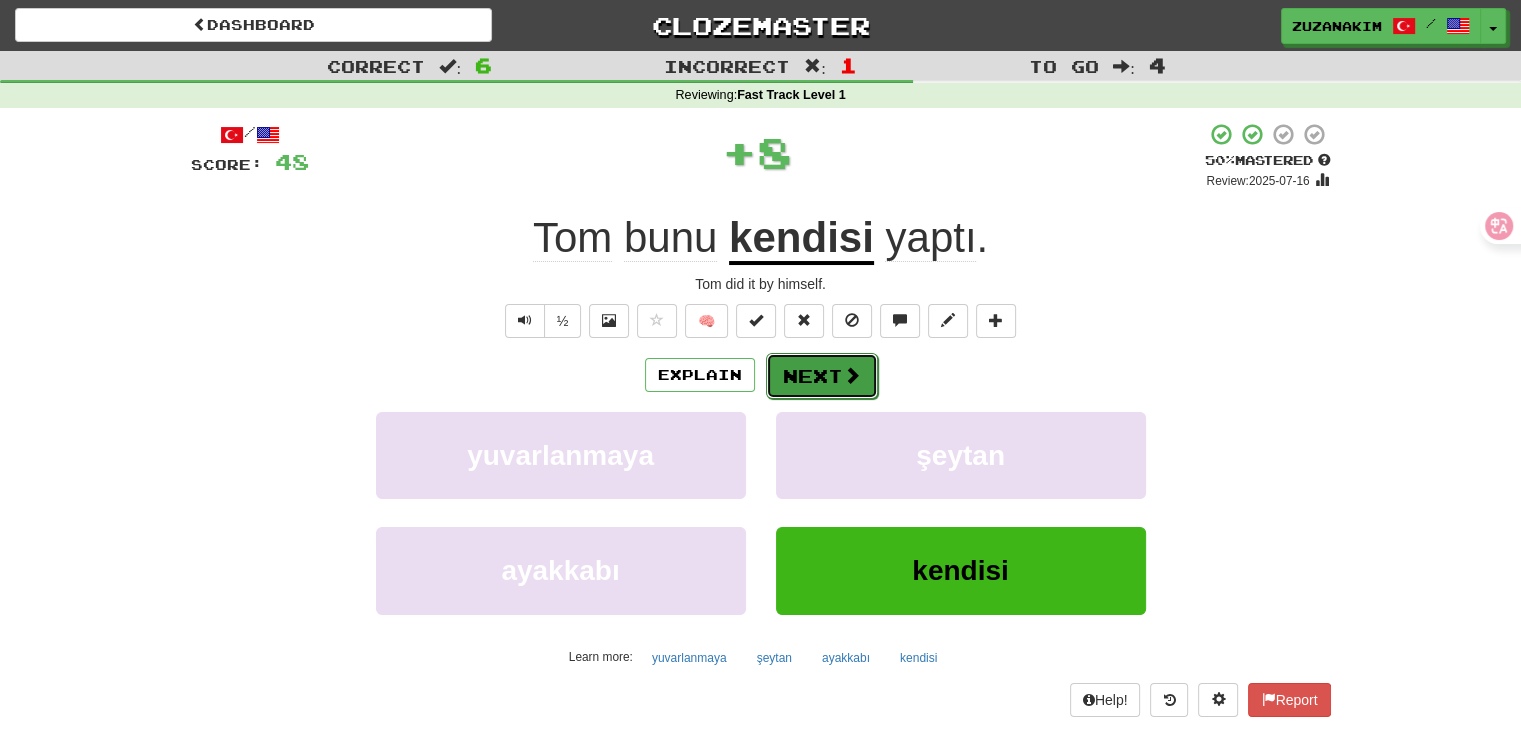 click on "Next" at bounding box center [822, 376] 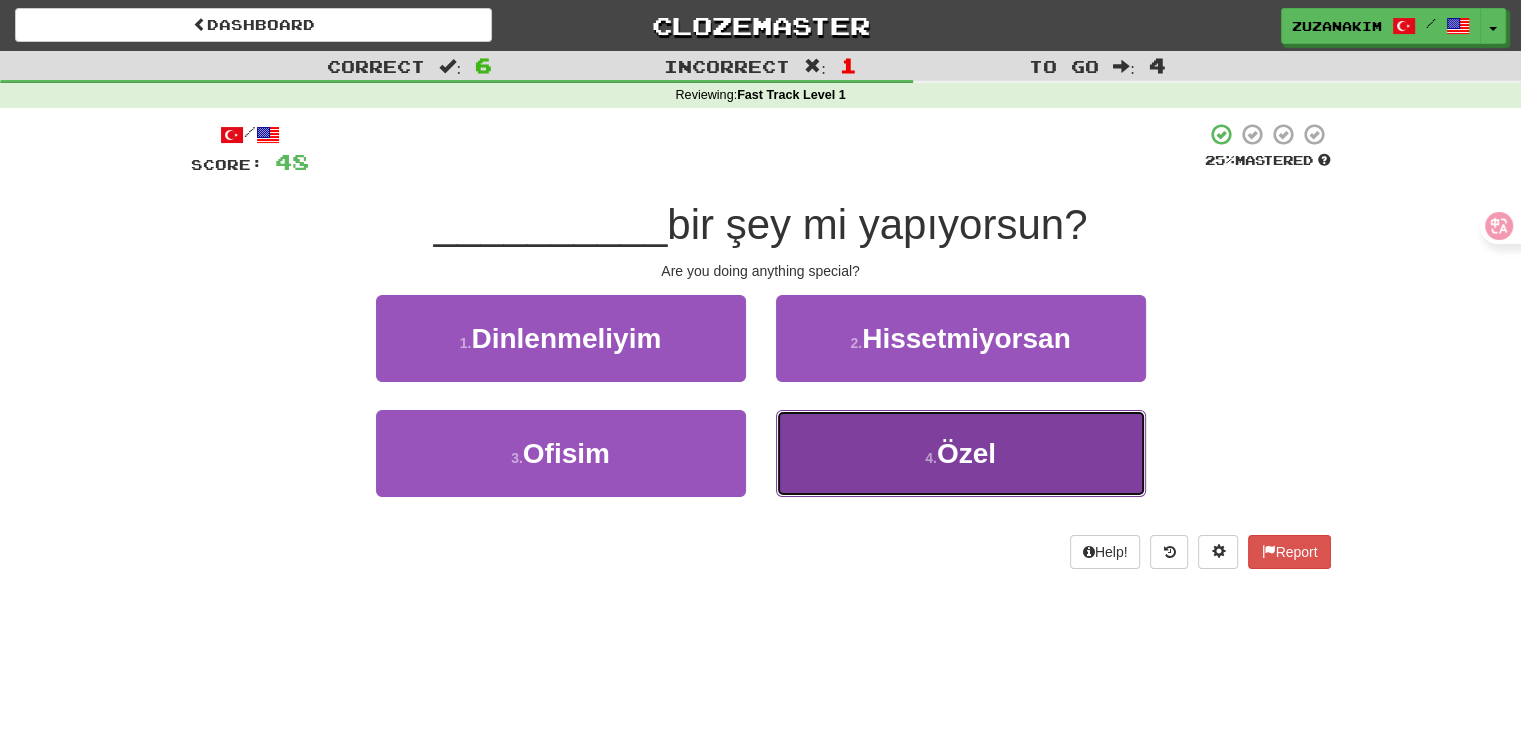 click on "4 .  Özel" at bounding box center [961, 453] 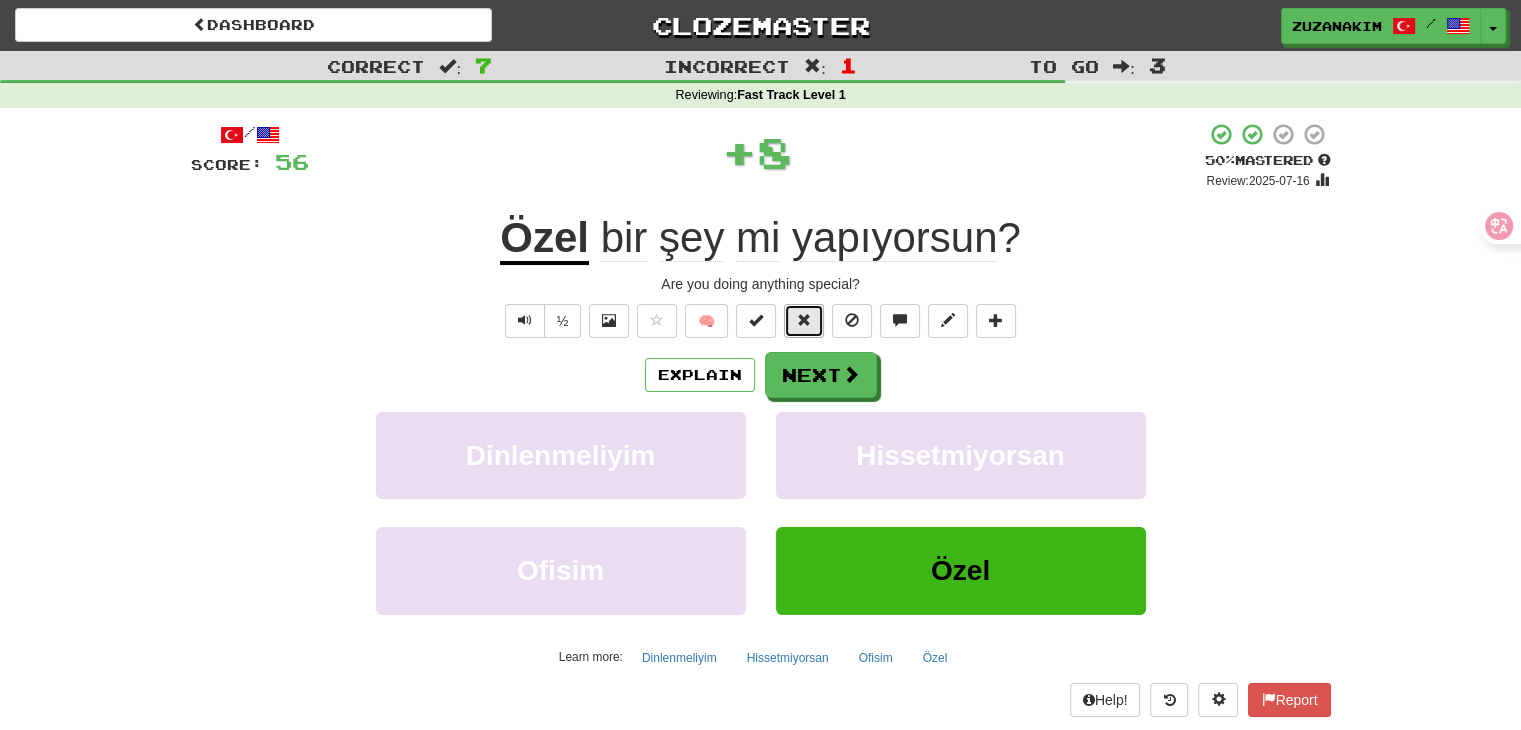 click at bounding box center (804, 321) 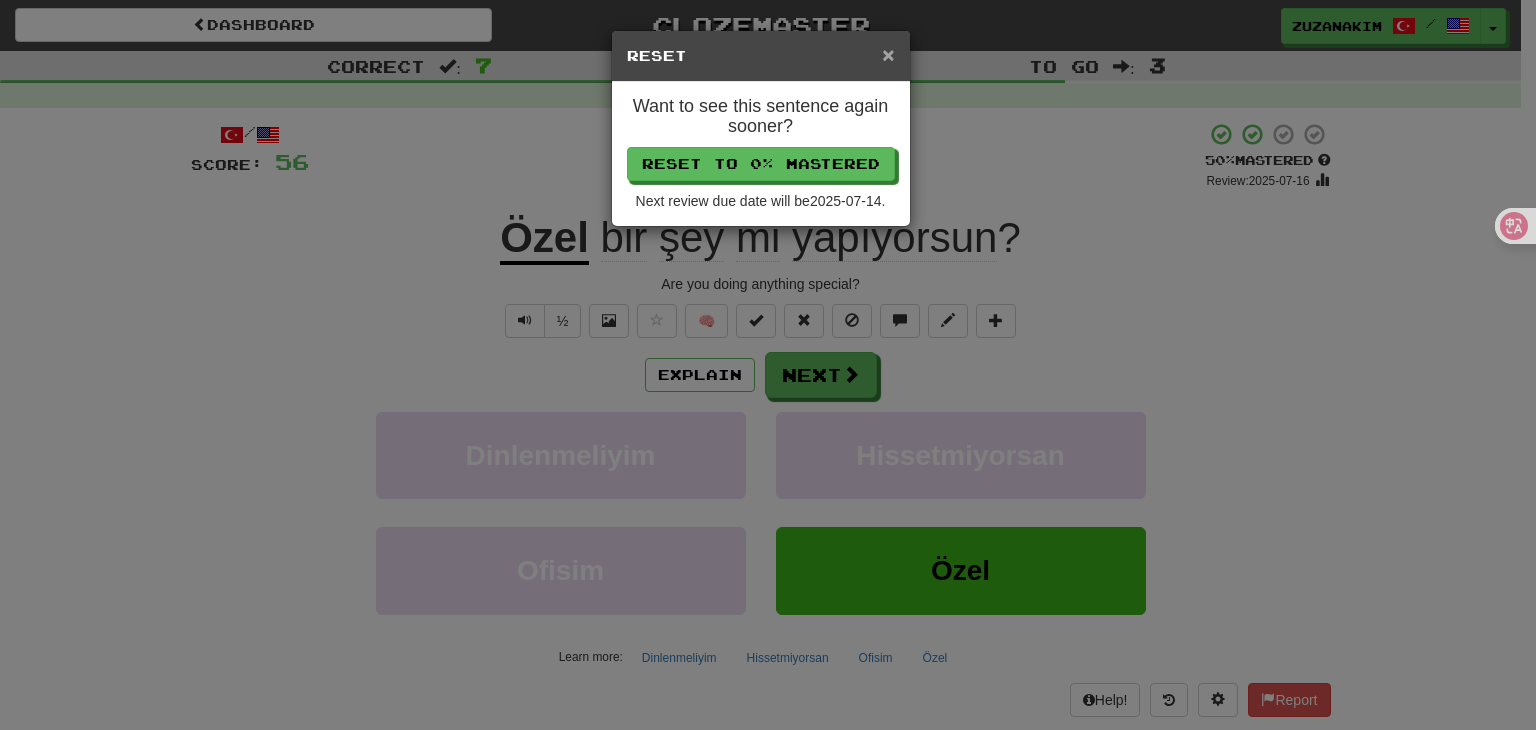 click on "×" at bounding box center [888, 54] 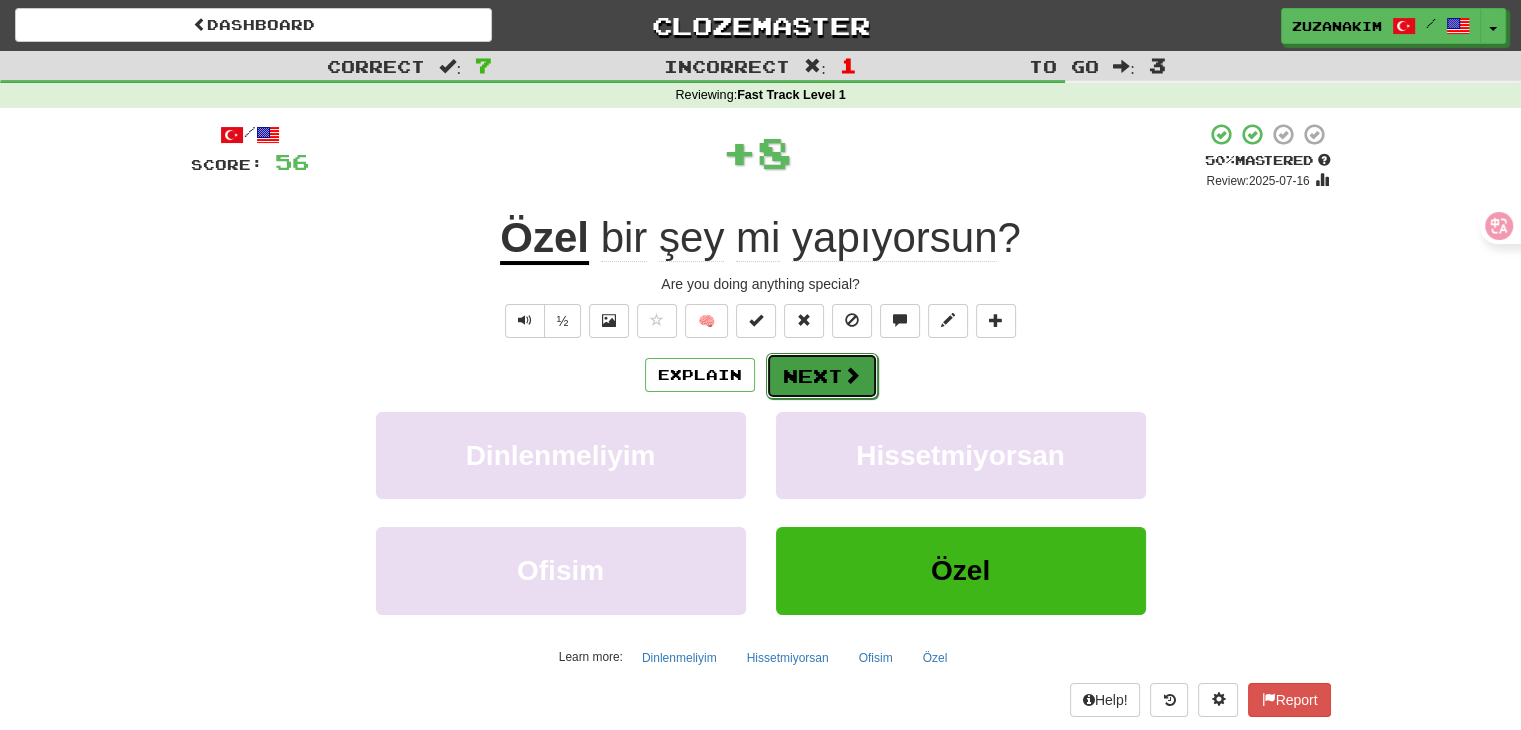 click on "Next" at bounding box center (822, 376) 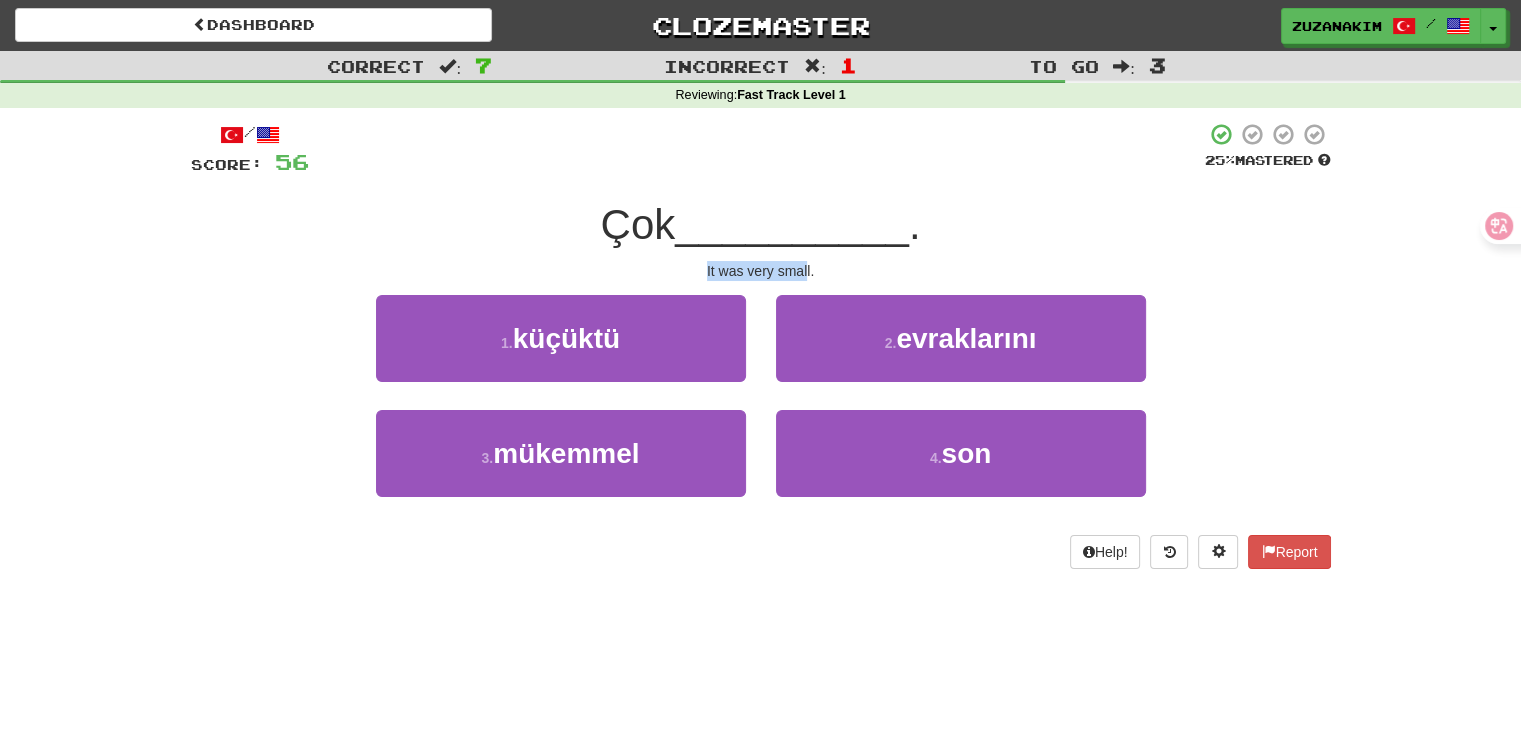 drag, startPoint x: 658, startPoint y: 265, endPoint x: 806, endPoint y: 265, distance: 148 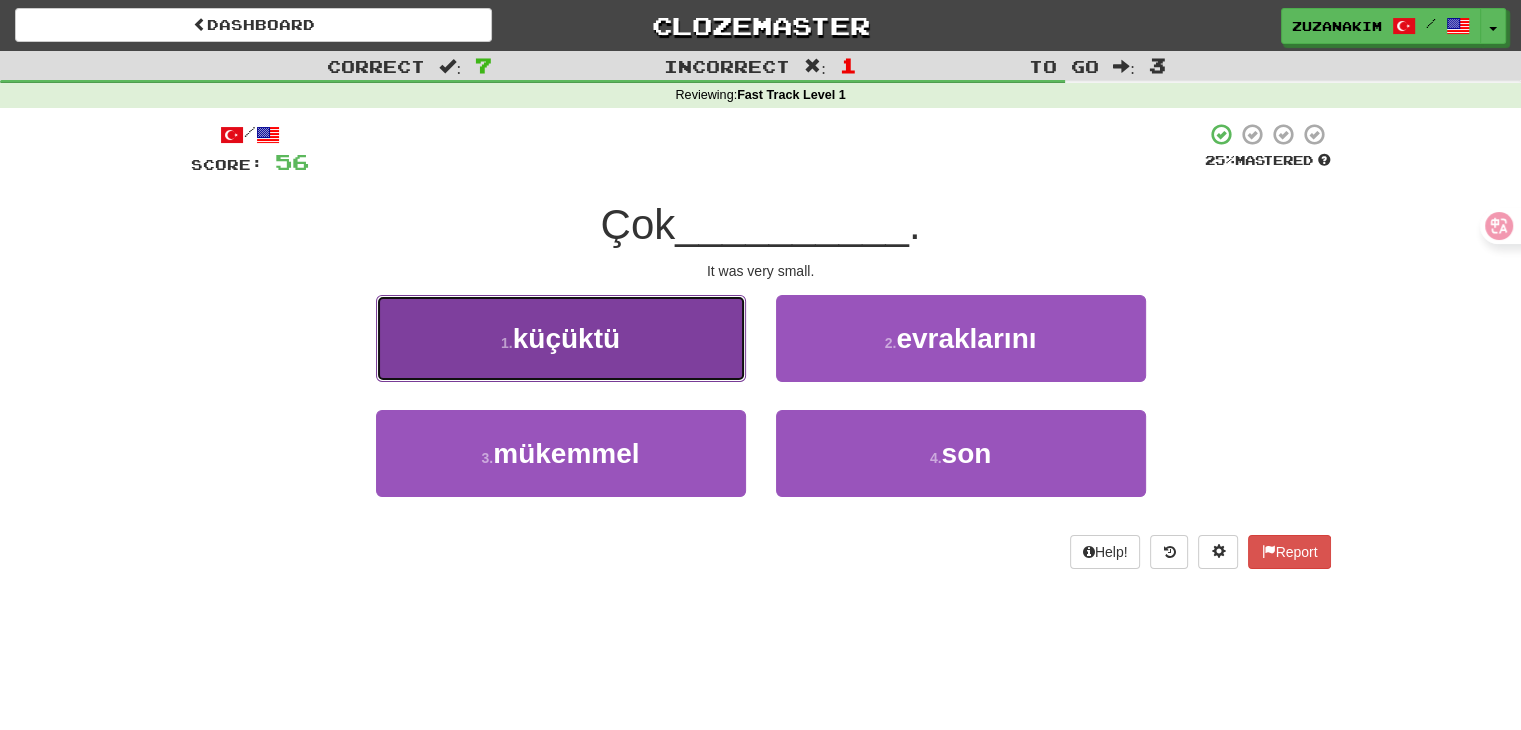 click on "küçüktü" at bounding box center (566, 338) 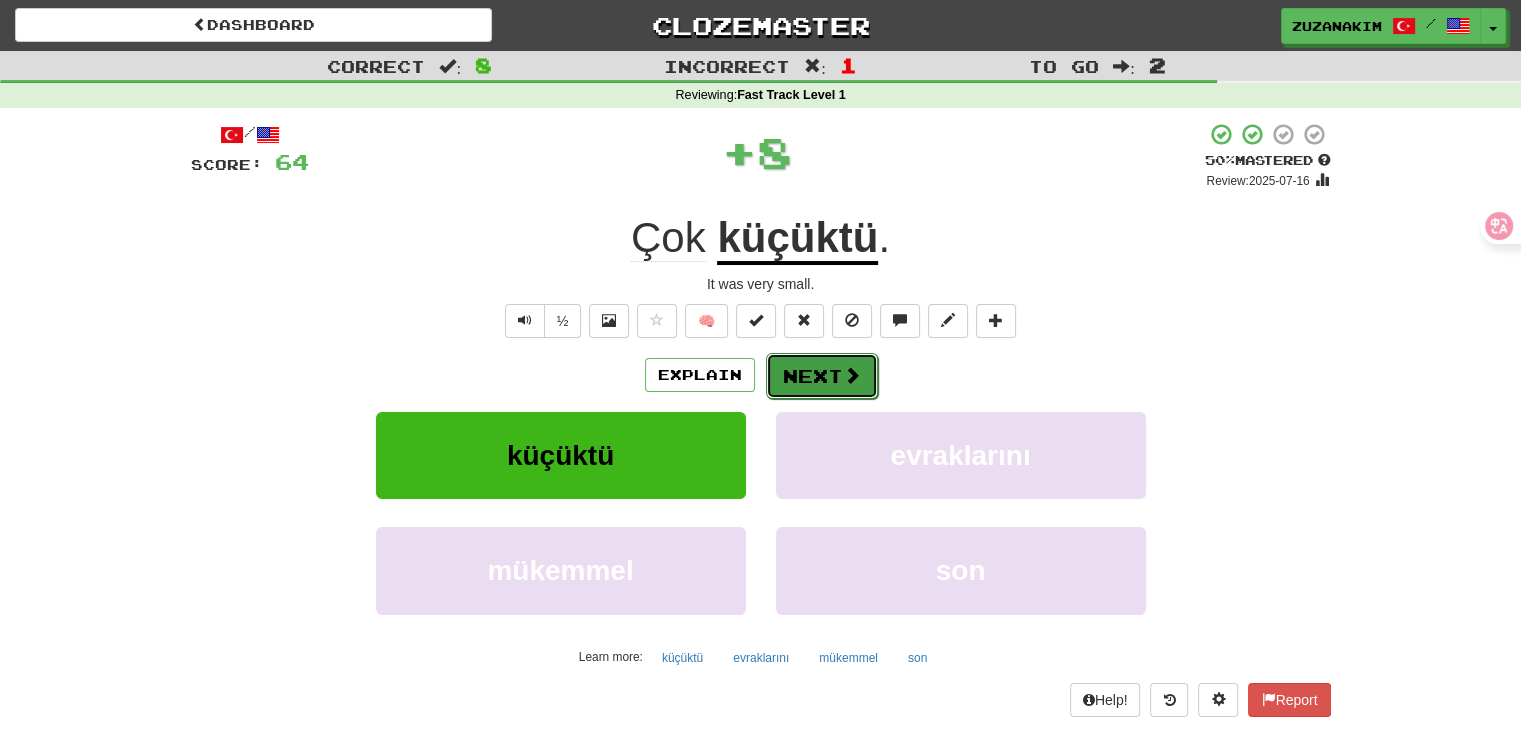 click on "Next" at bounding box center (822, 376) 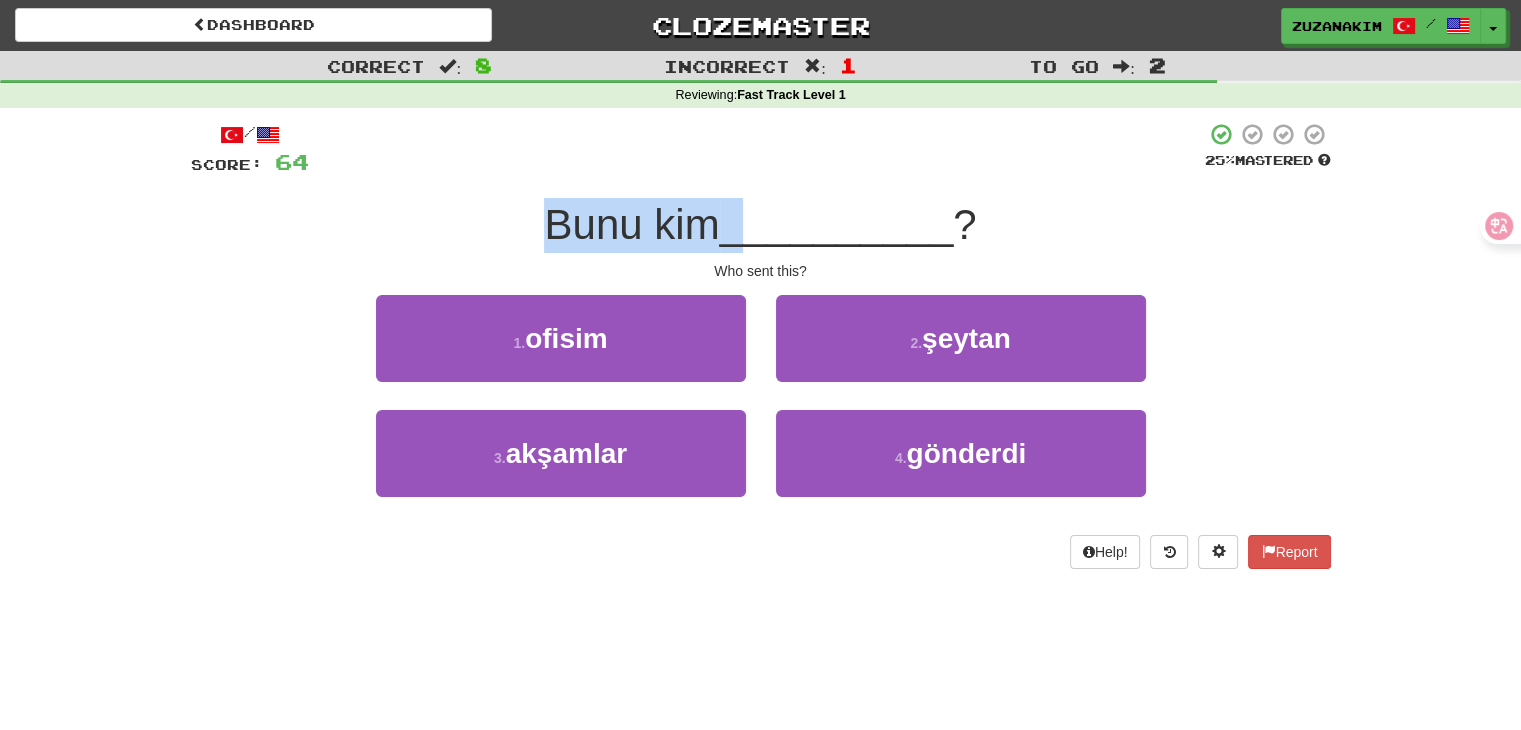 drag, startPoint x: 521, startPoint y: 235, endPoint x: 740, endPoint y: 235, distance: 219 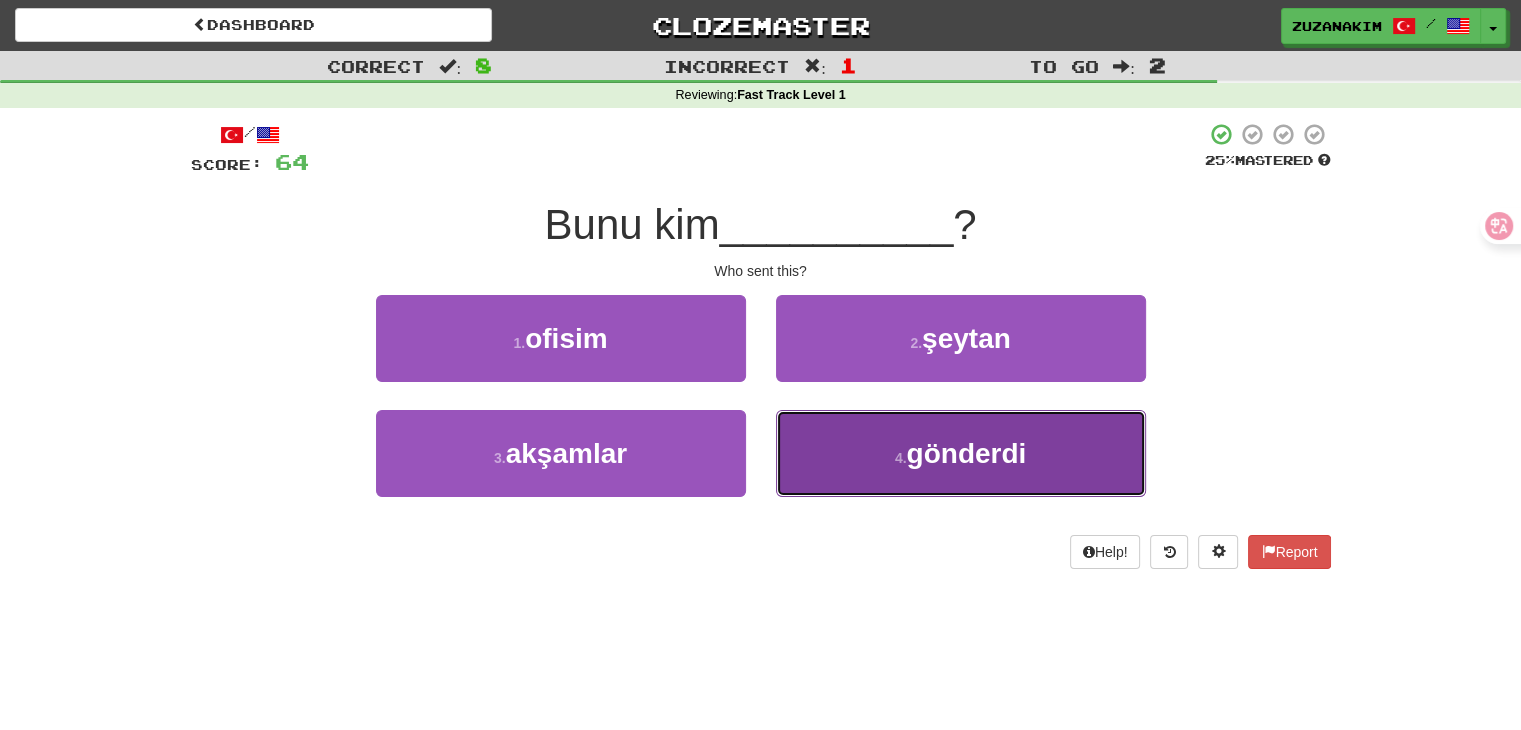 click on "4 .  gönderdi" at bounding box center [961, 453] 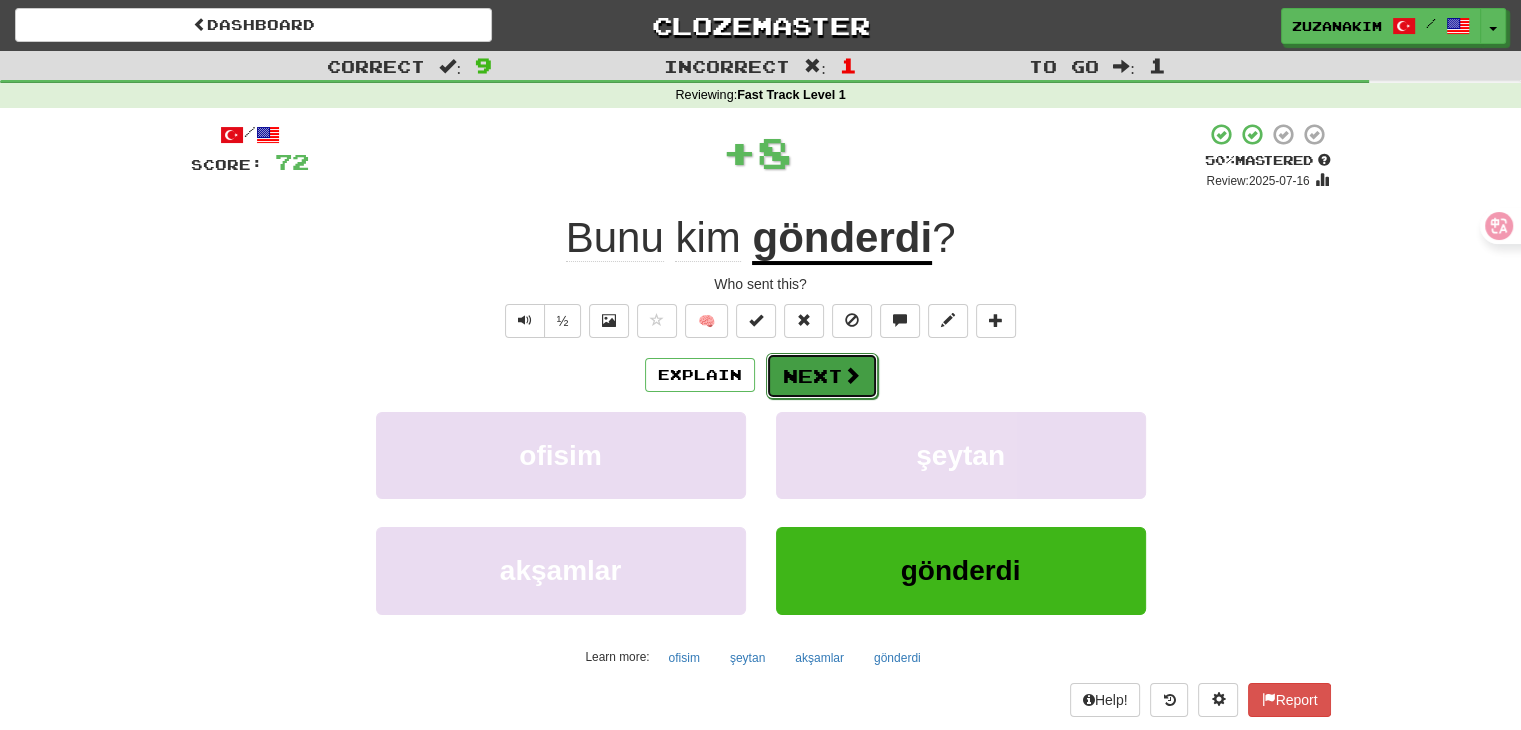 click on "Next" at bounding box center [822, 376] 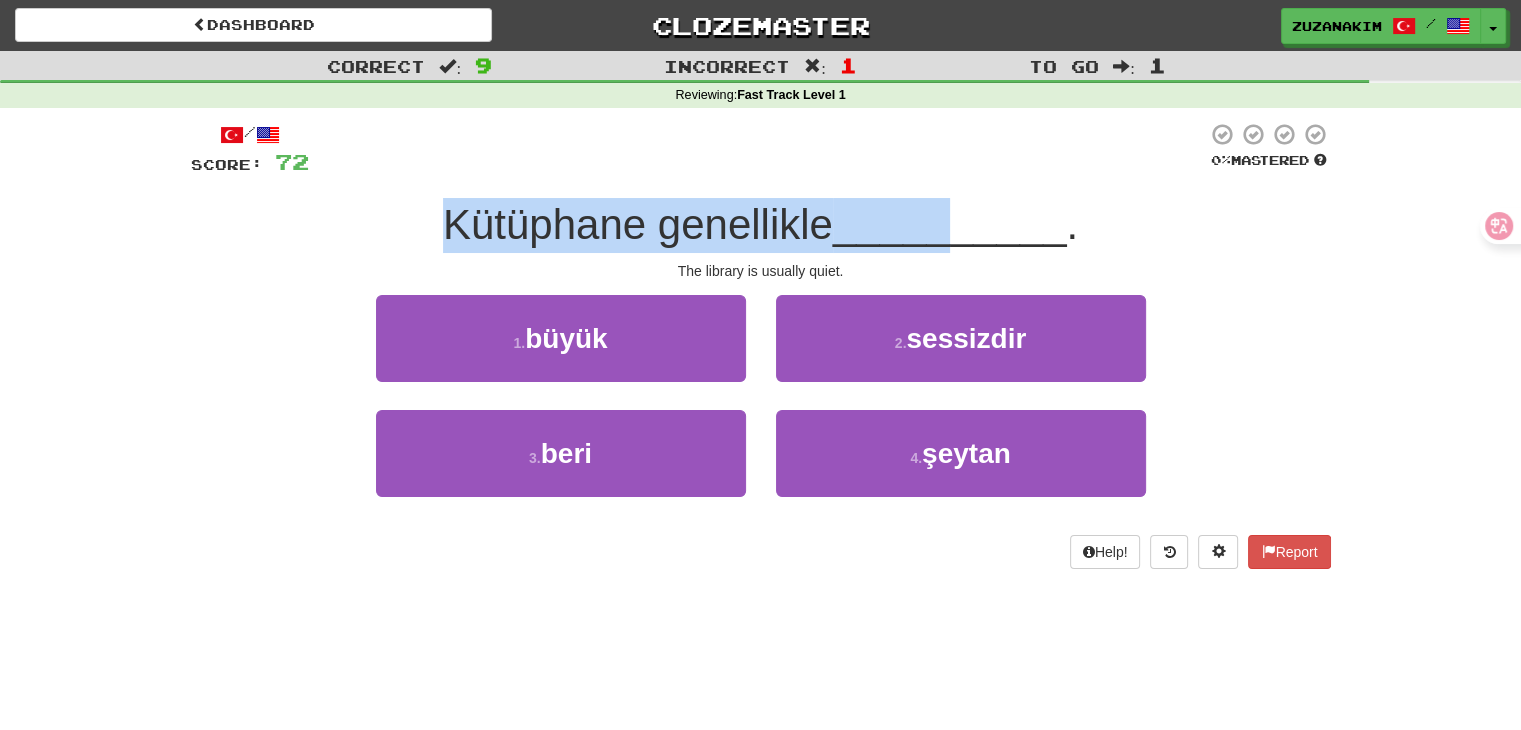 drag, startPoint x: 444, startPoint y: 230, endPoint x: 921, endPoint y: 237, distance: 477.05136 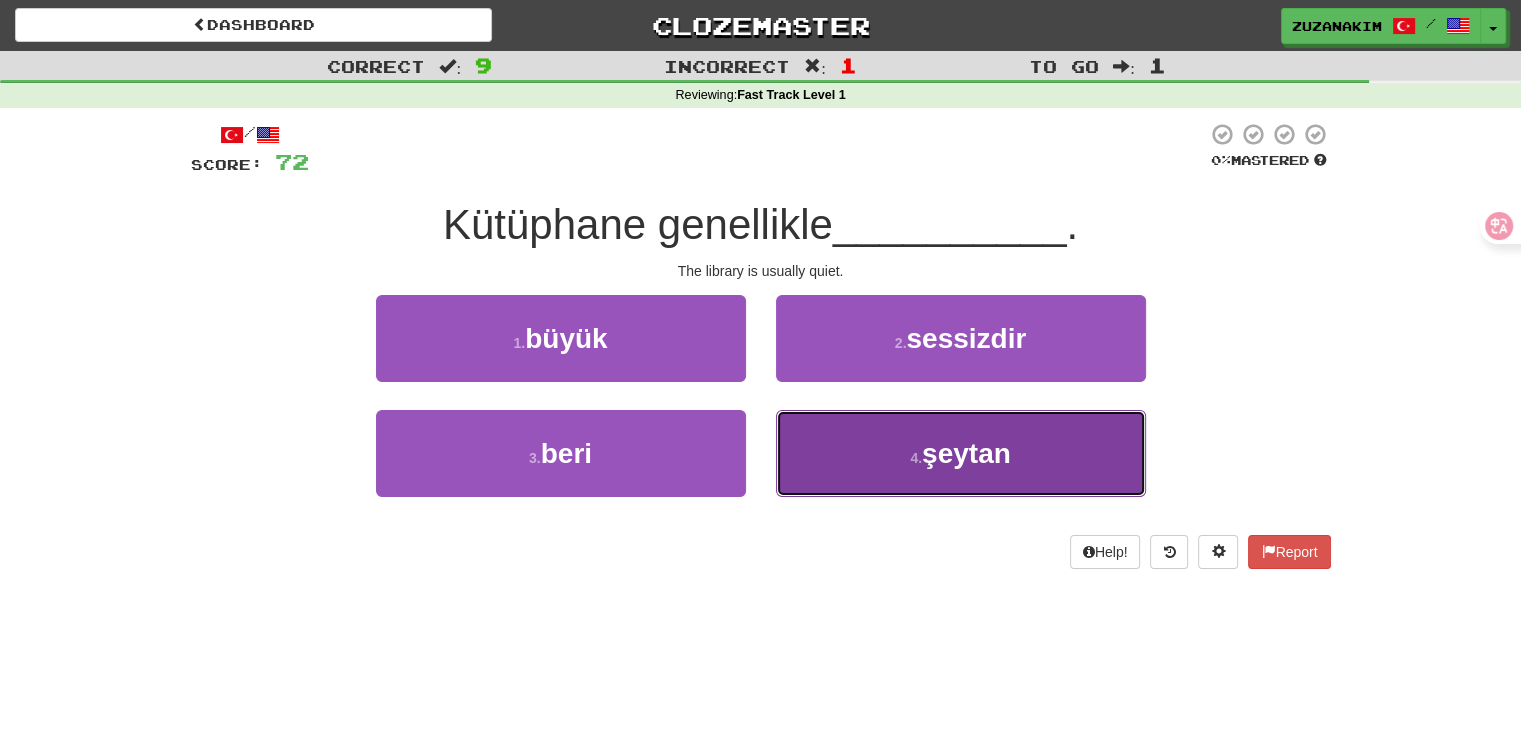 click on "4 .  şeytan" at bounding box center [961, 453] 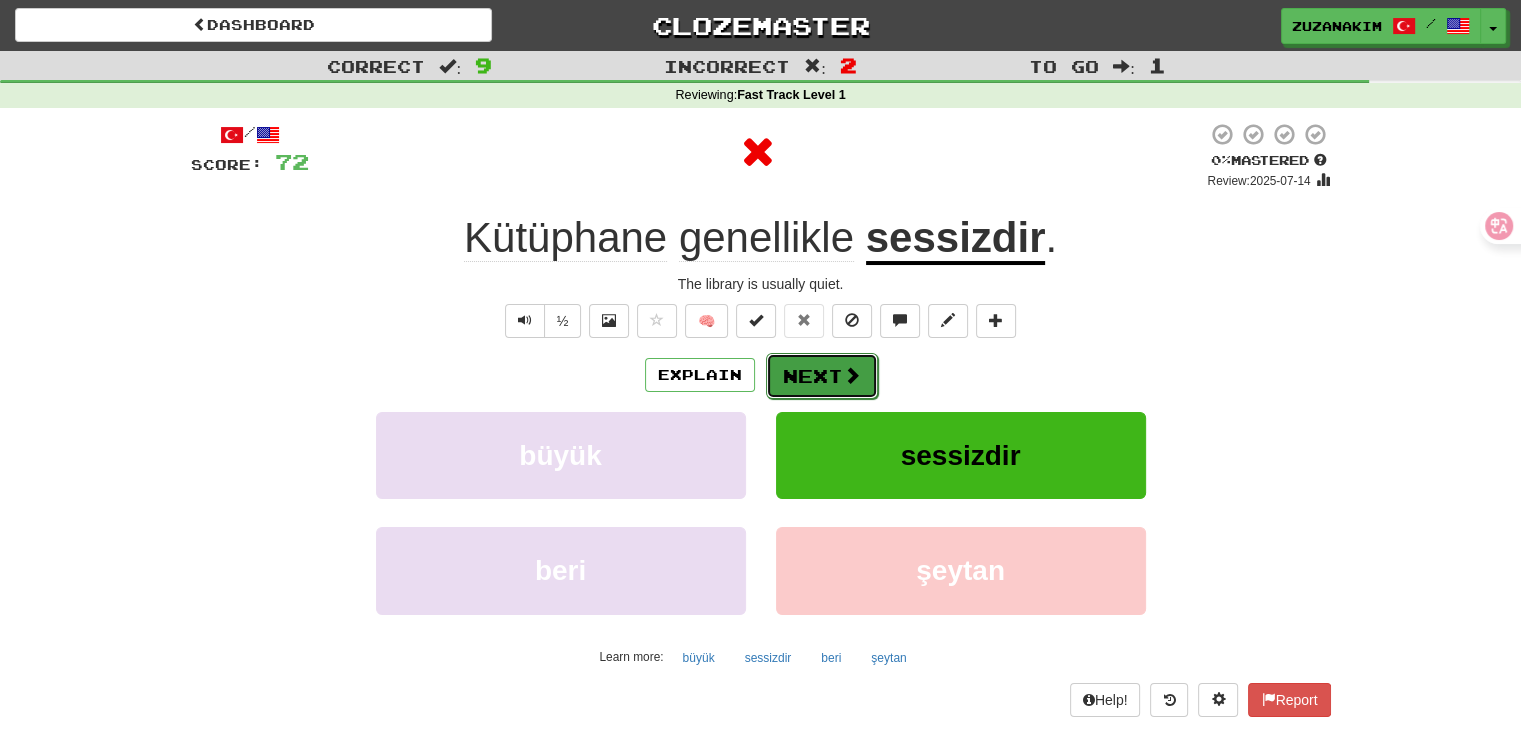 click on "Next" at bounding box center [822, 376] 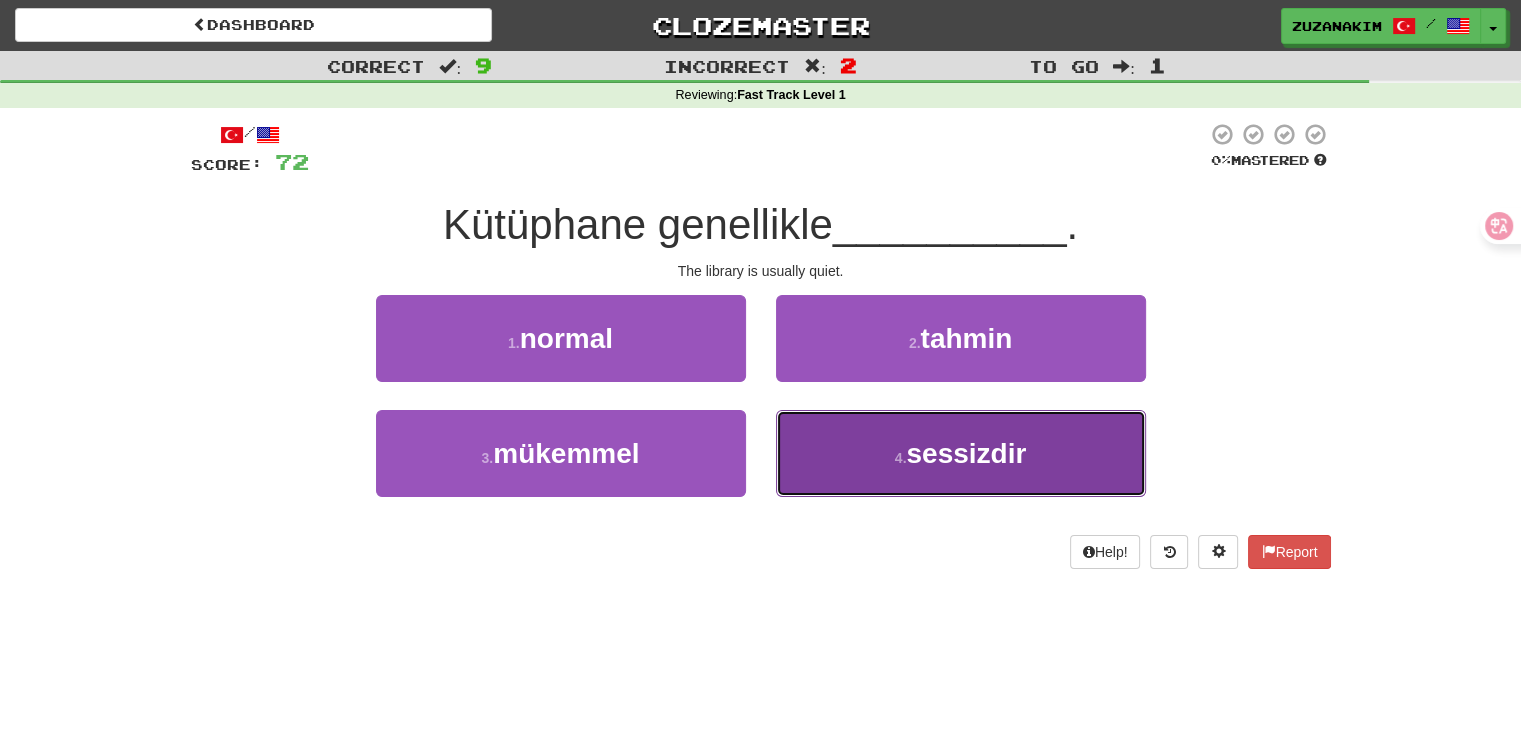 click on "4 ." at bounding box center [901, 458] 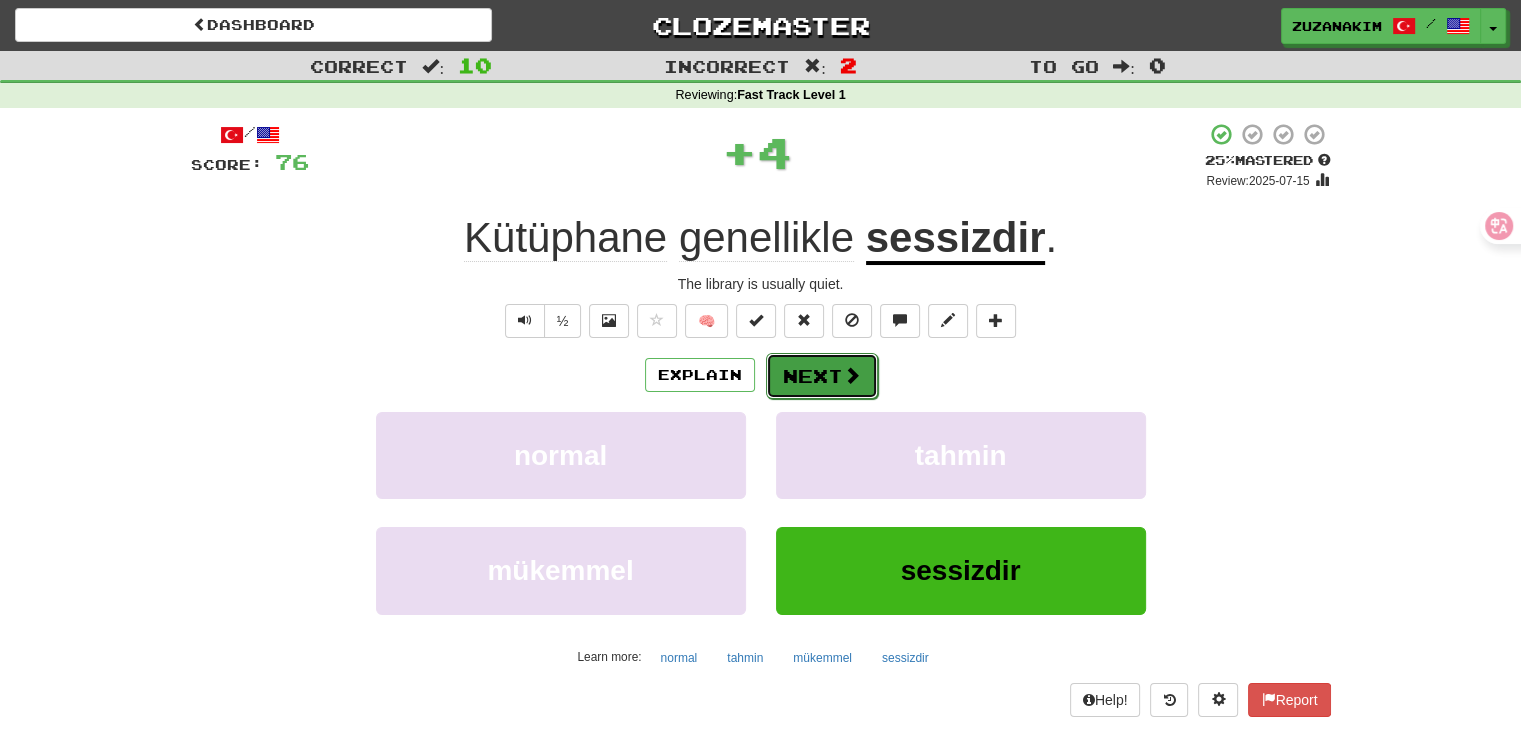 click at bounding box center (852, 375) 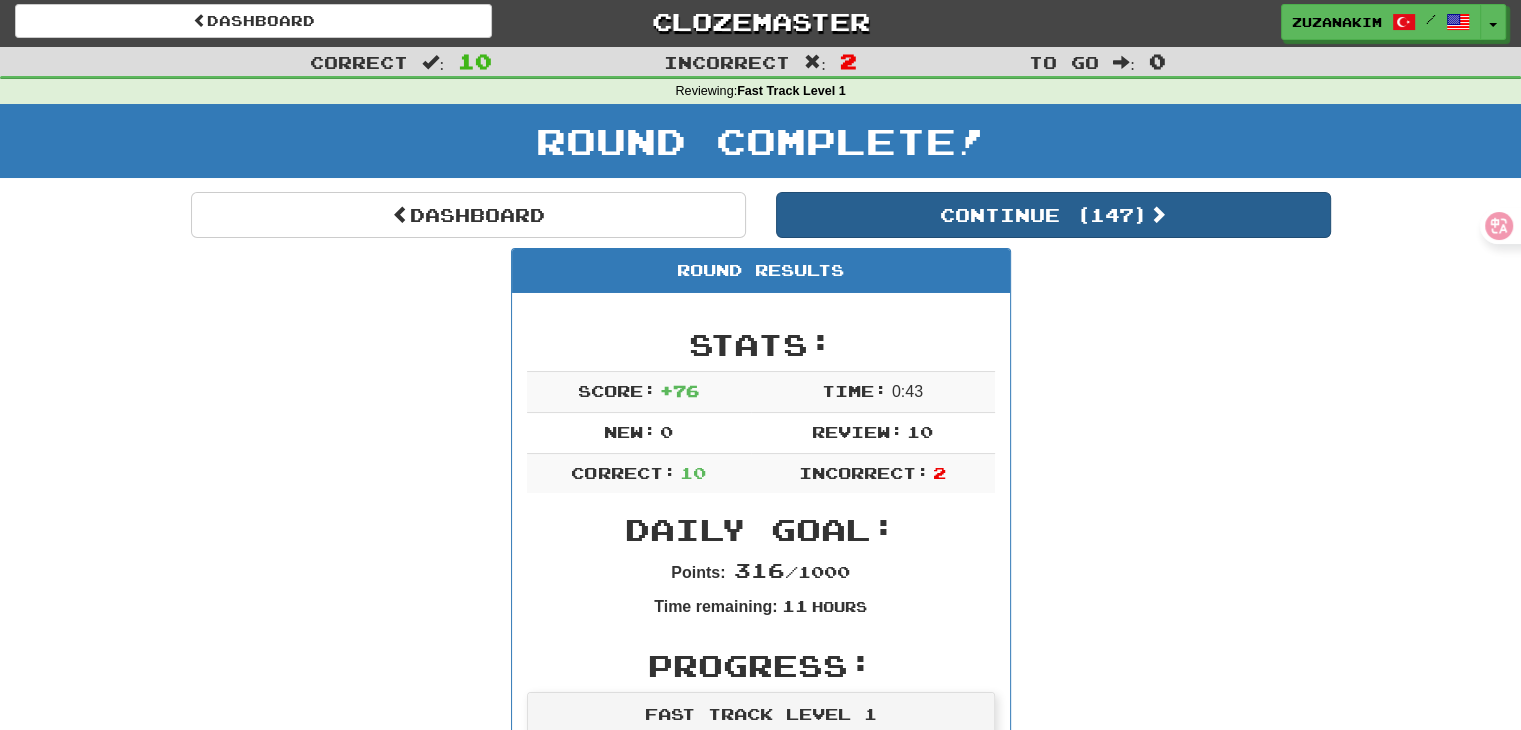 scroll, scrollTop: 0, scrollLeft: 0, axis: both 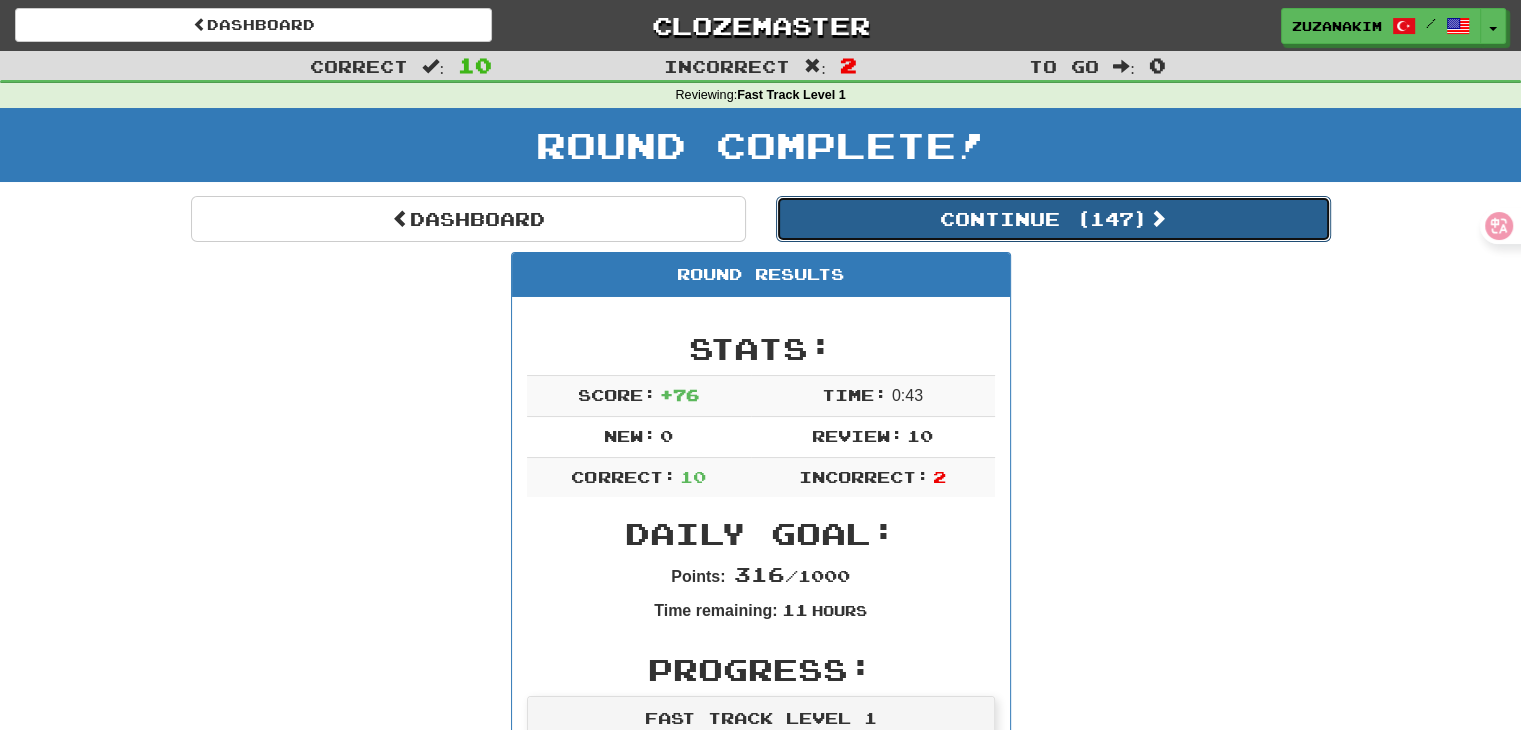 click on "Continue ( 147 )" at bounding box center (1053, 219) 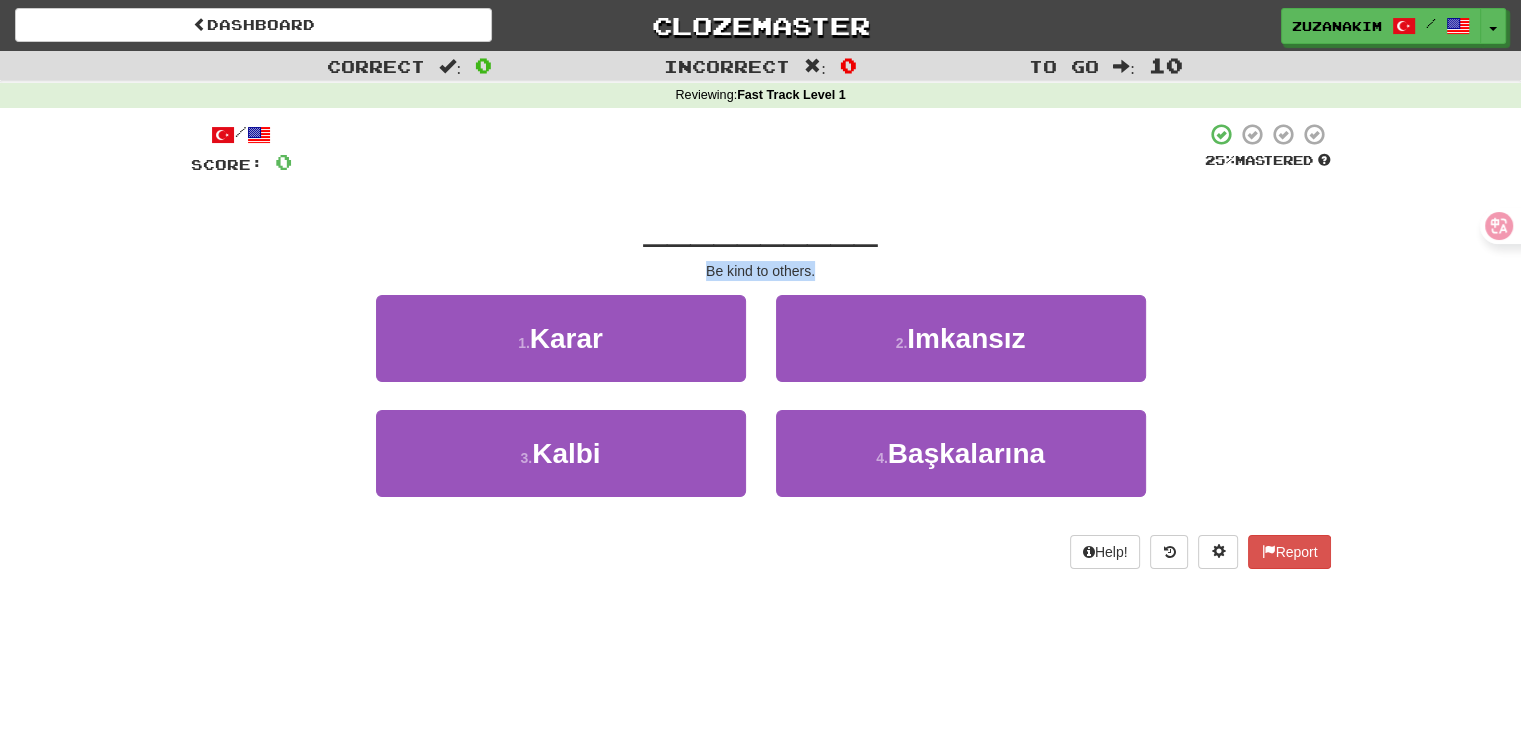 drag, startPoint x: 692, startPoint y: 272, endPoint x: 868, endPoint y: 270, distance: 176.01137 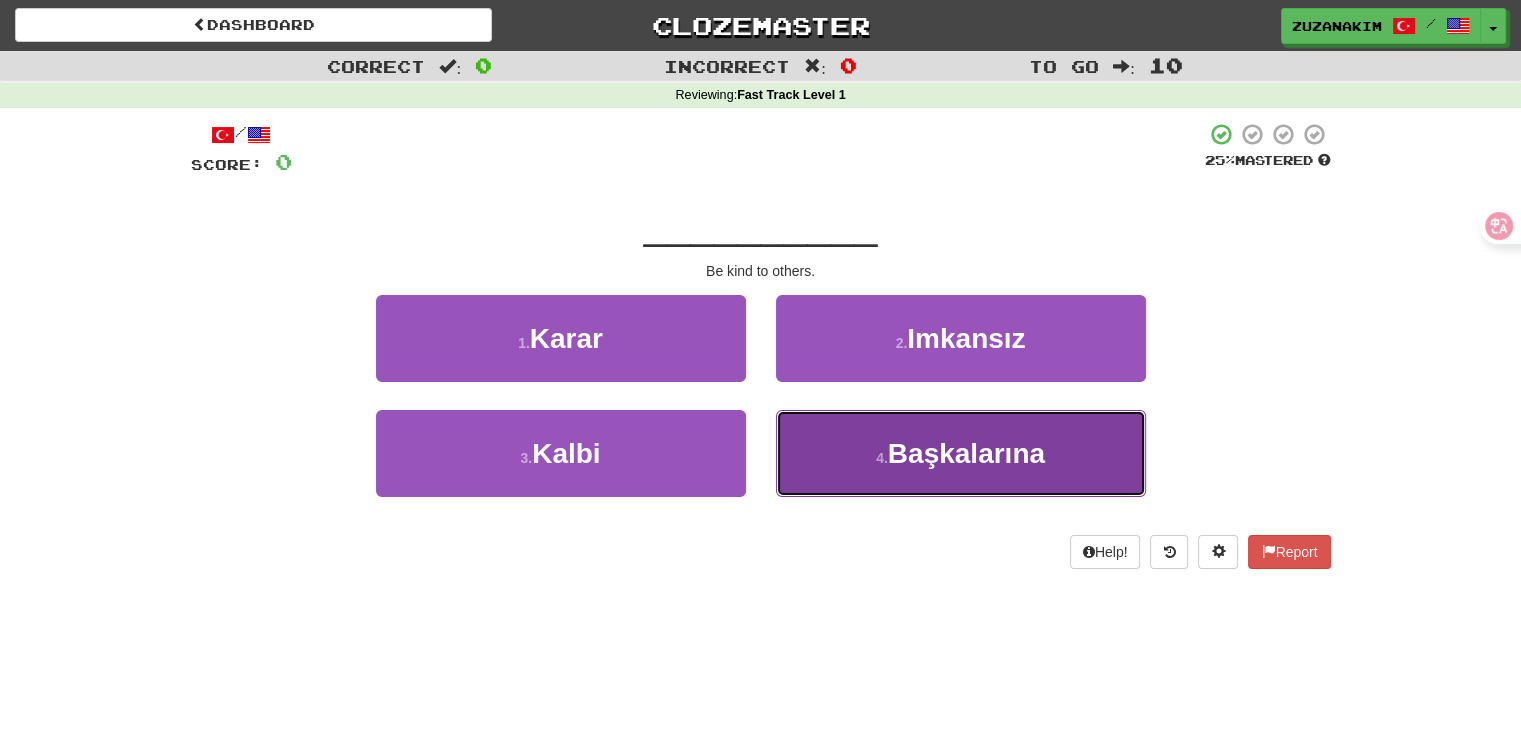 click on "4 .  Başkalarına" at bounding box center [961, 453] 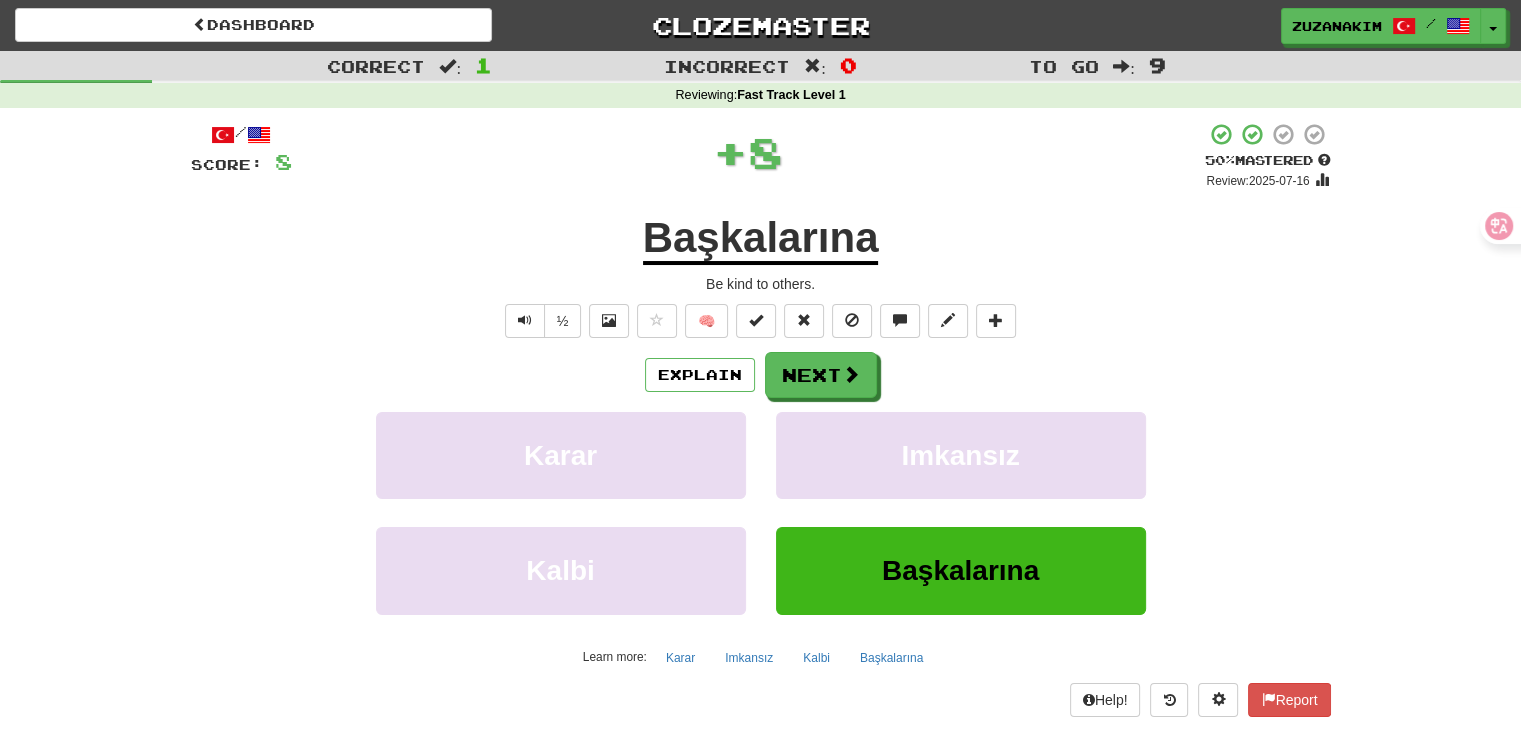 click on "Başkalarına" at bounding box center (761, 239) 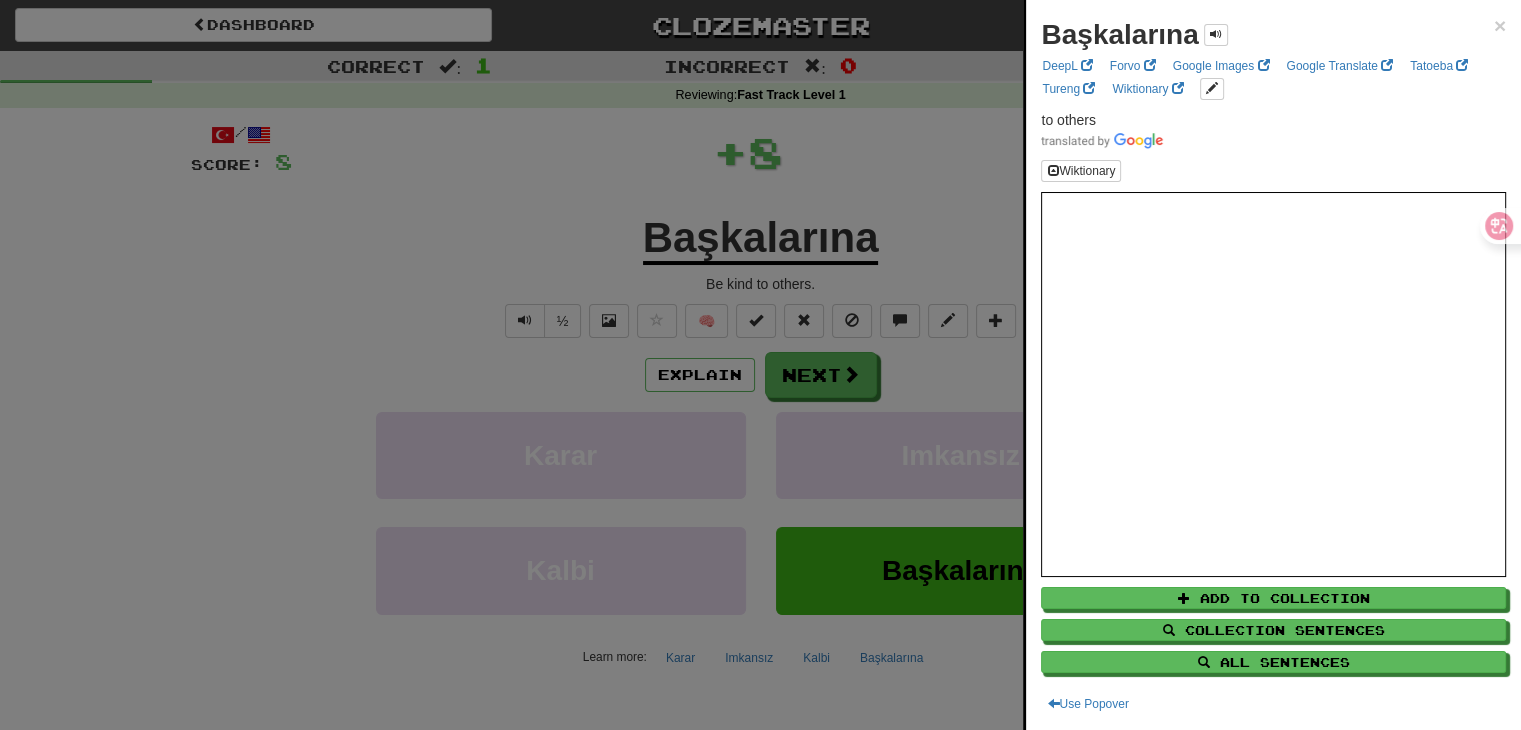 click at bounding box center [760, 365] 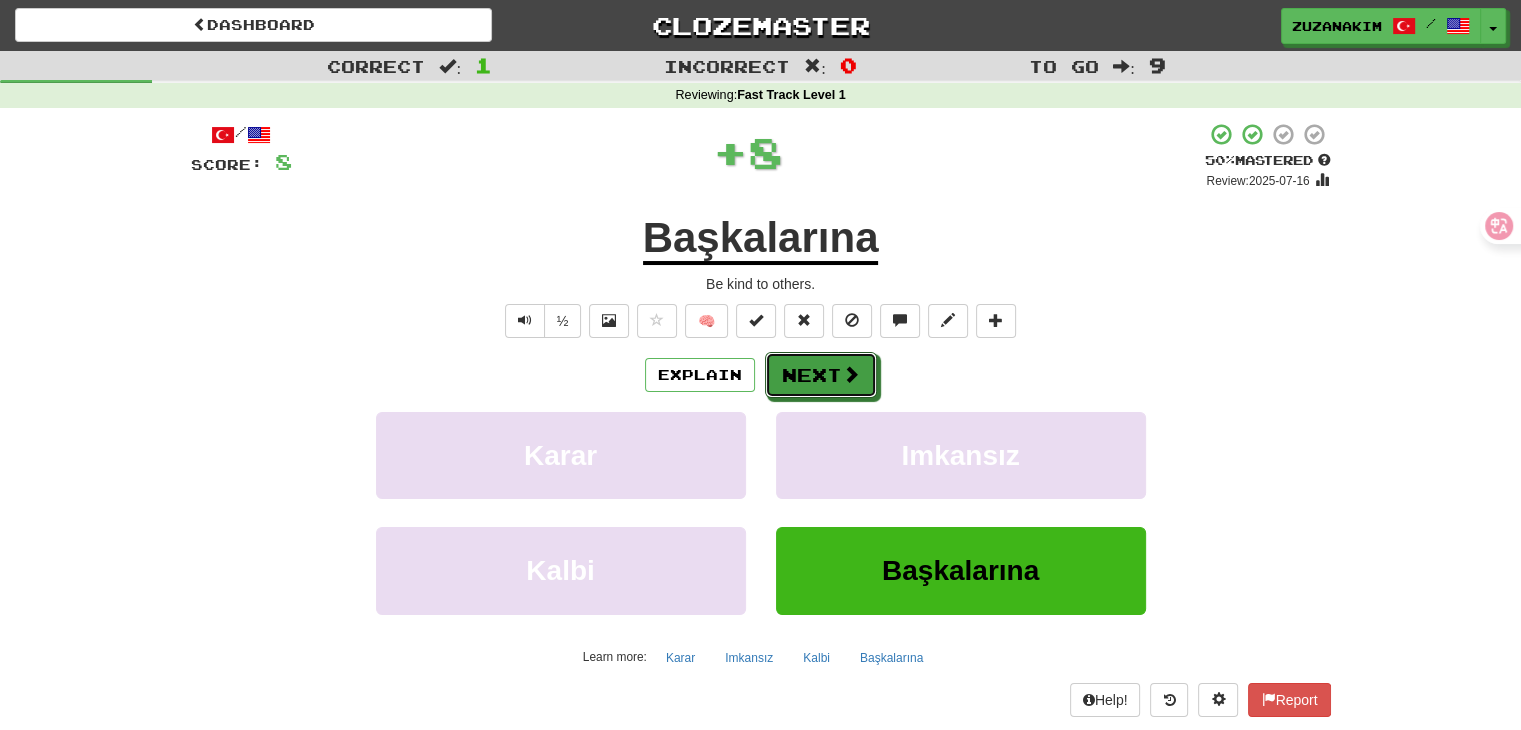 click on "Next" at bounding box center (821, 375) 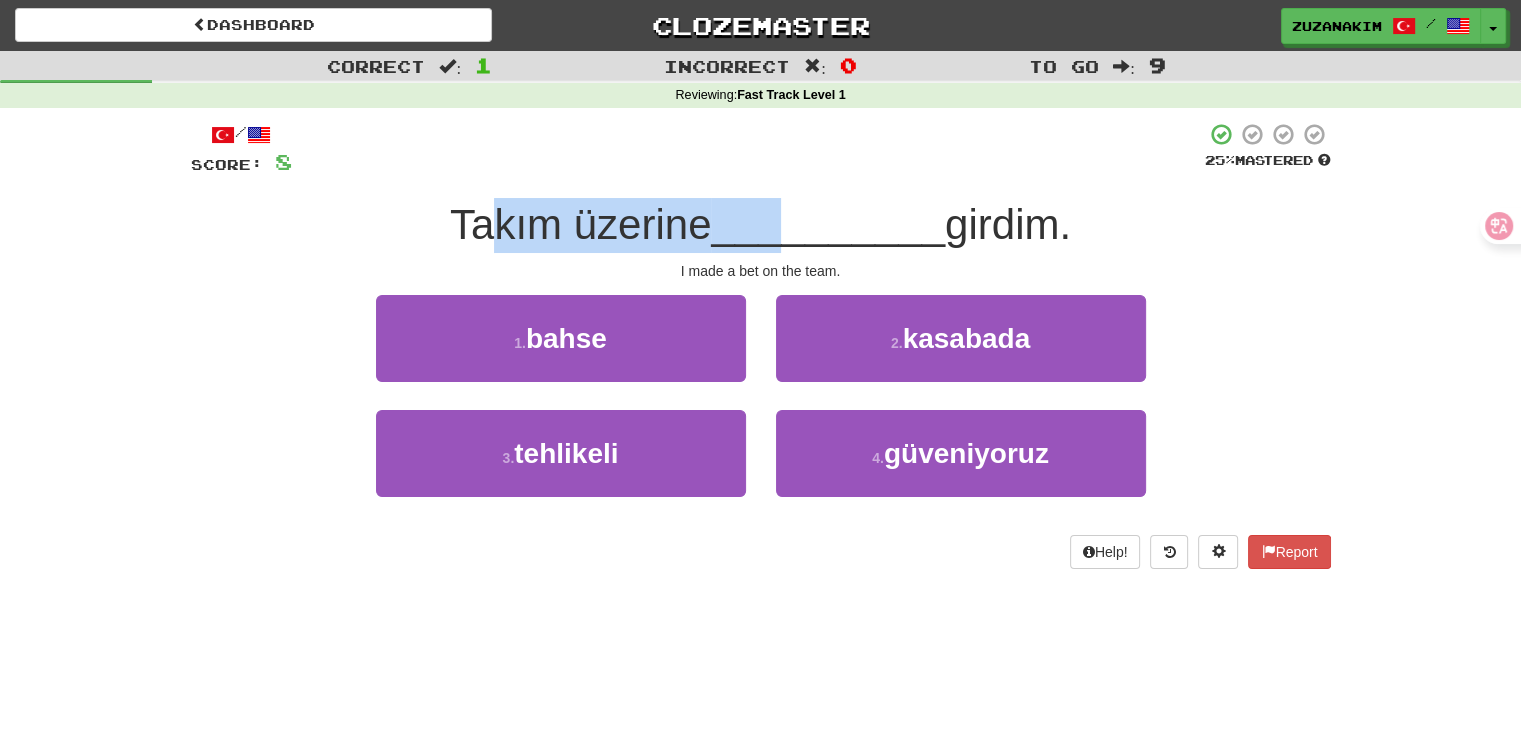 drag, startPoint x: 471, startPoint y: 237, endPoint x: 792, endPoint y: 222, distance: 321.35028 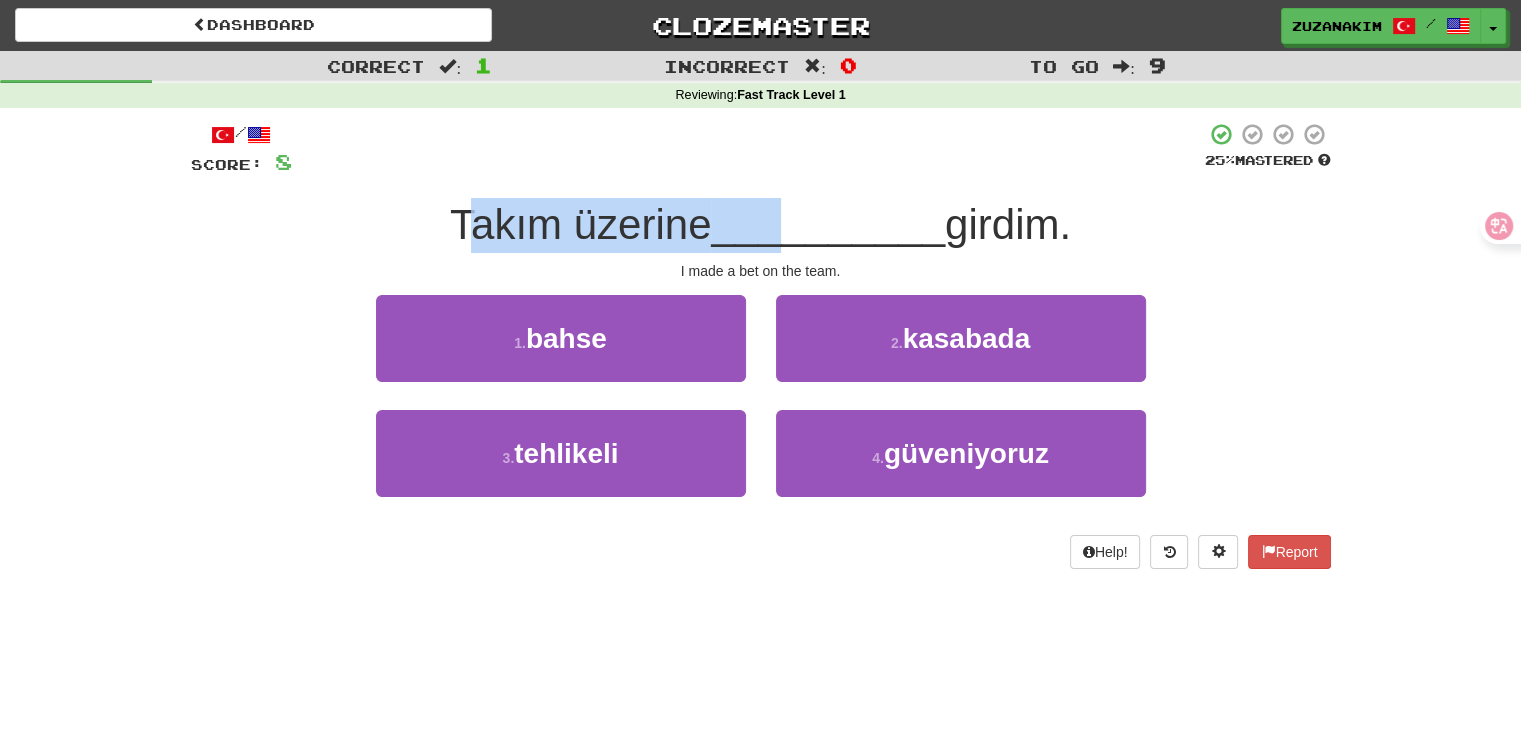 drag, startPoint x: 453, startPoint y: 223, endPoint x: 778, endPoint y: 203, distance: 325.6148 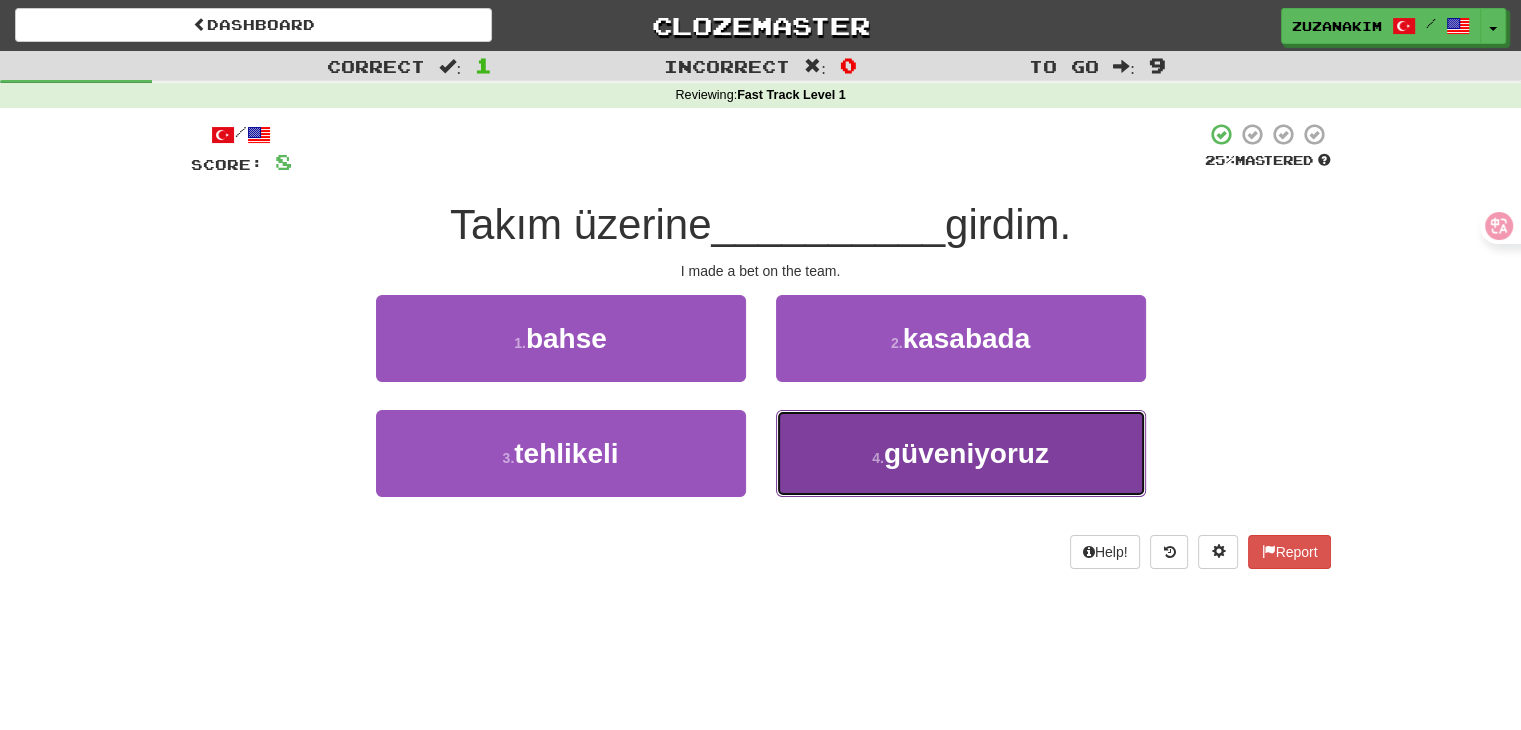 click on "4 .  güveniyoruz" at bounding box center [961, 453] 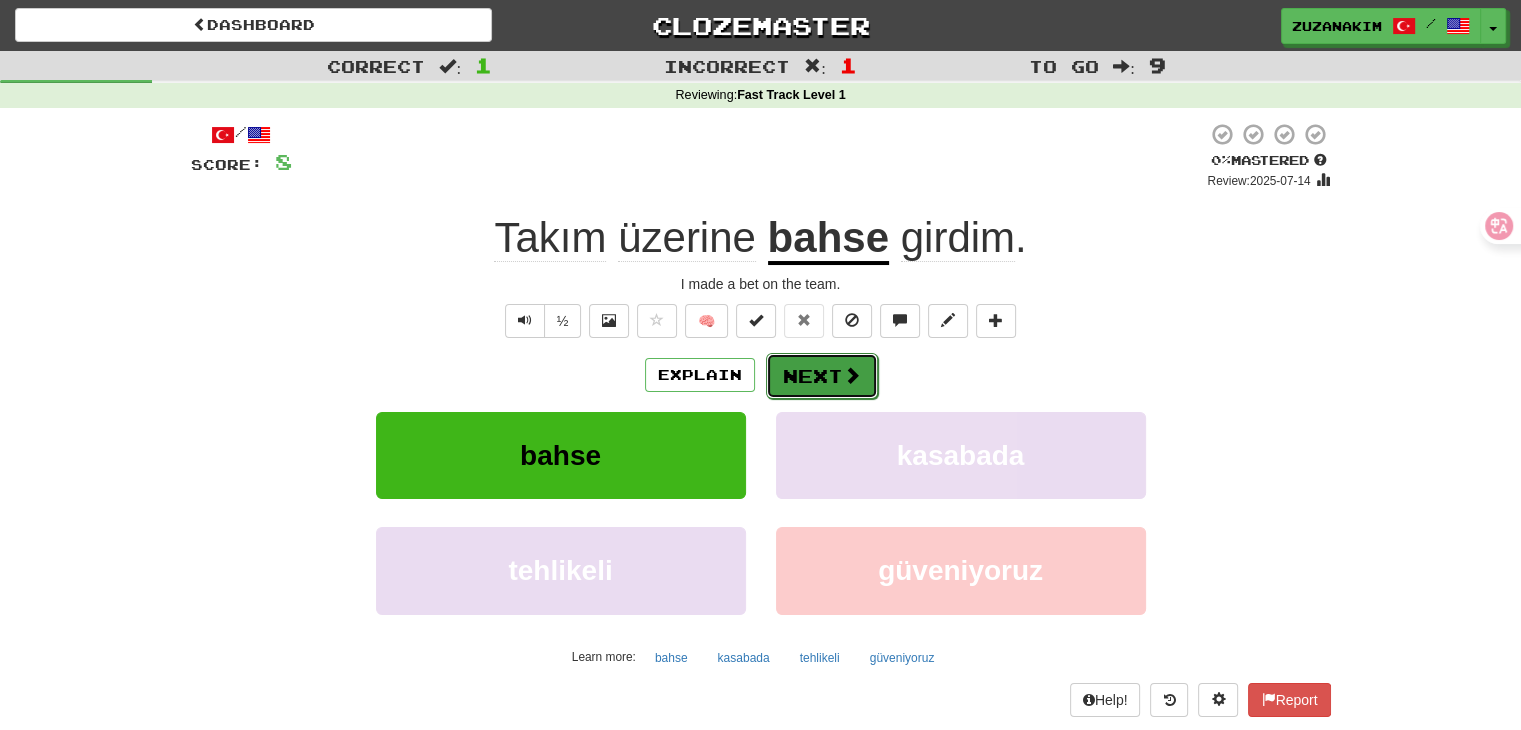 click on "Next" at bounding box center [822, 376] 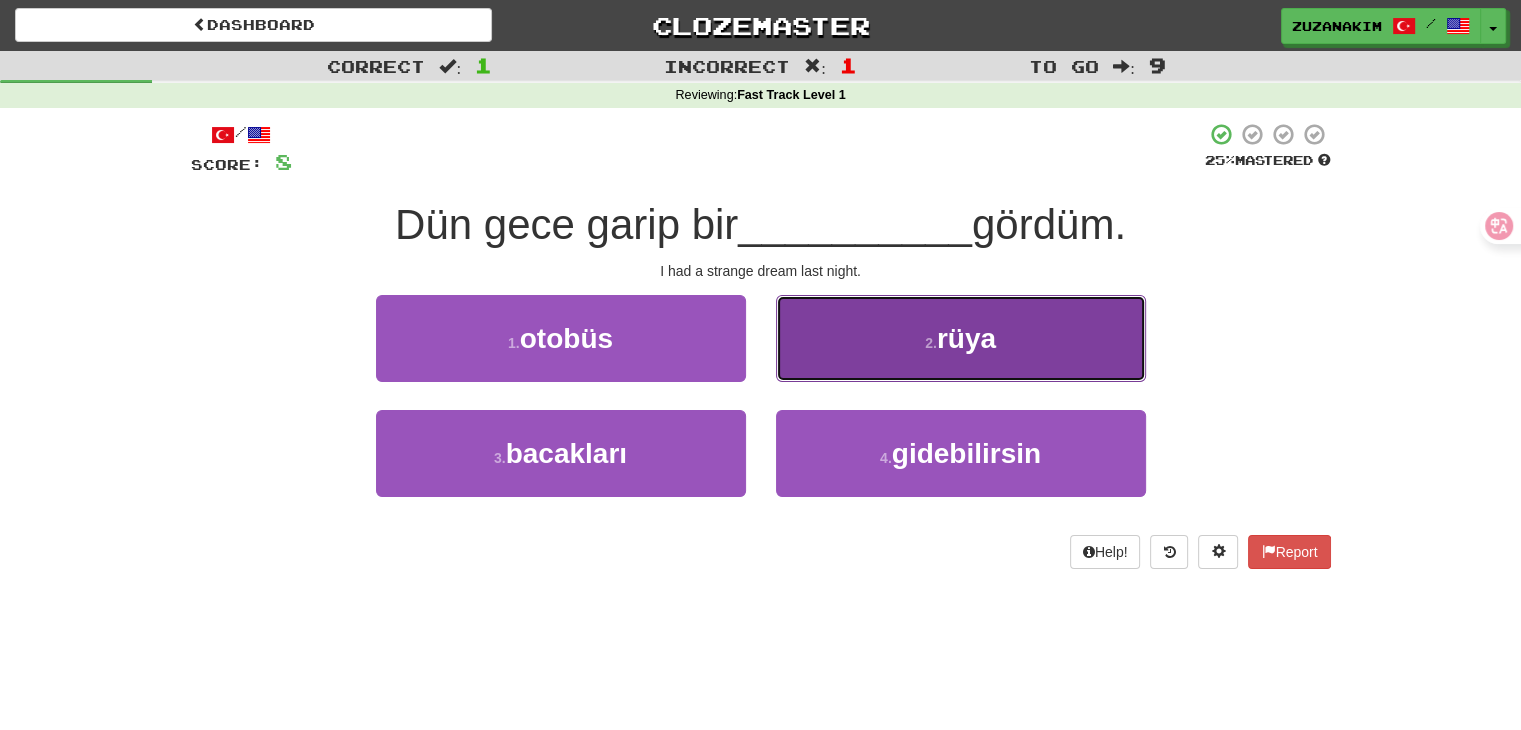 click on "2 .  rüya" at bounding box center [961, 338] 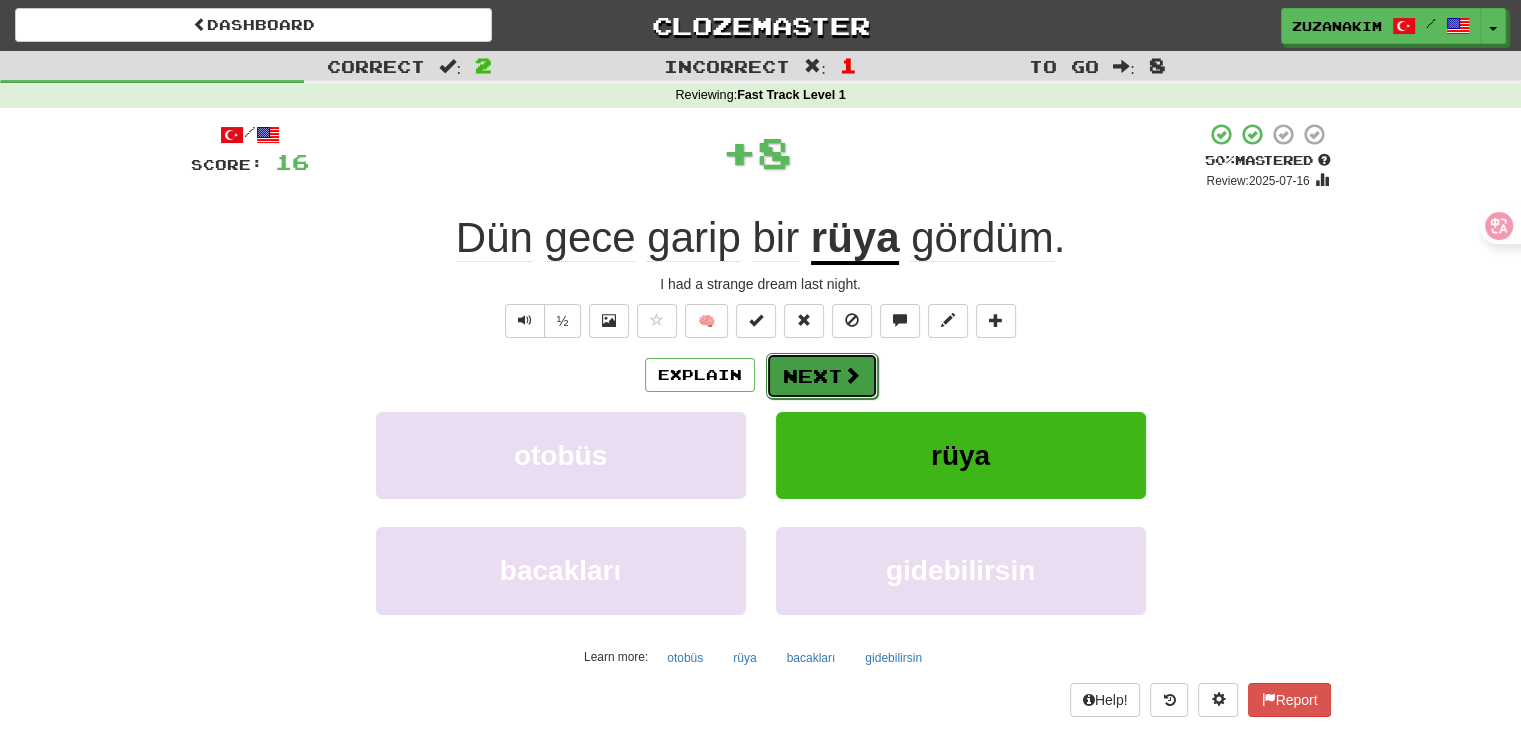 click on "Next" at bounding box center (822, 376) 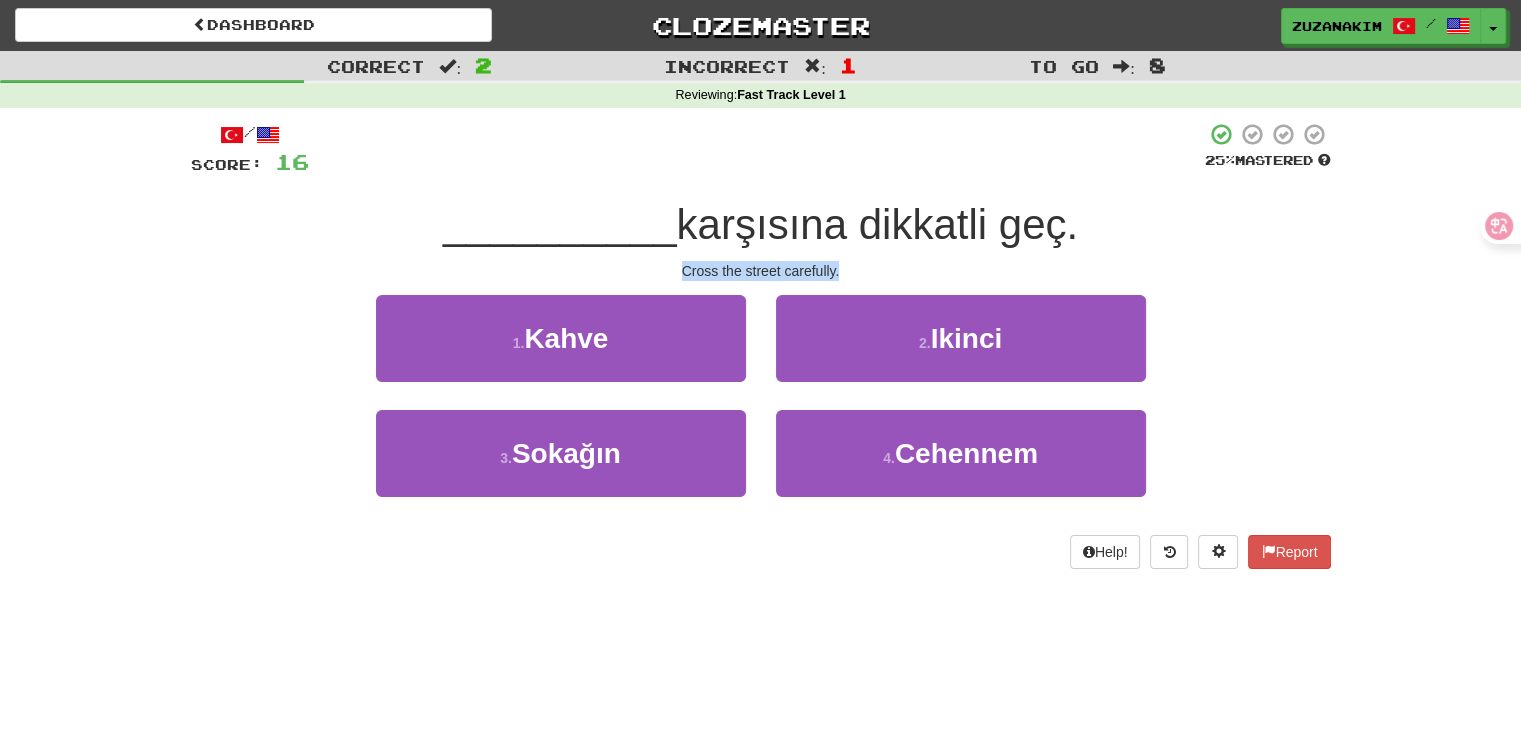 drag, startPoint x: 686, startPoint y: 265, endPoint x: 960, endPoint y: 265, distance: 274 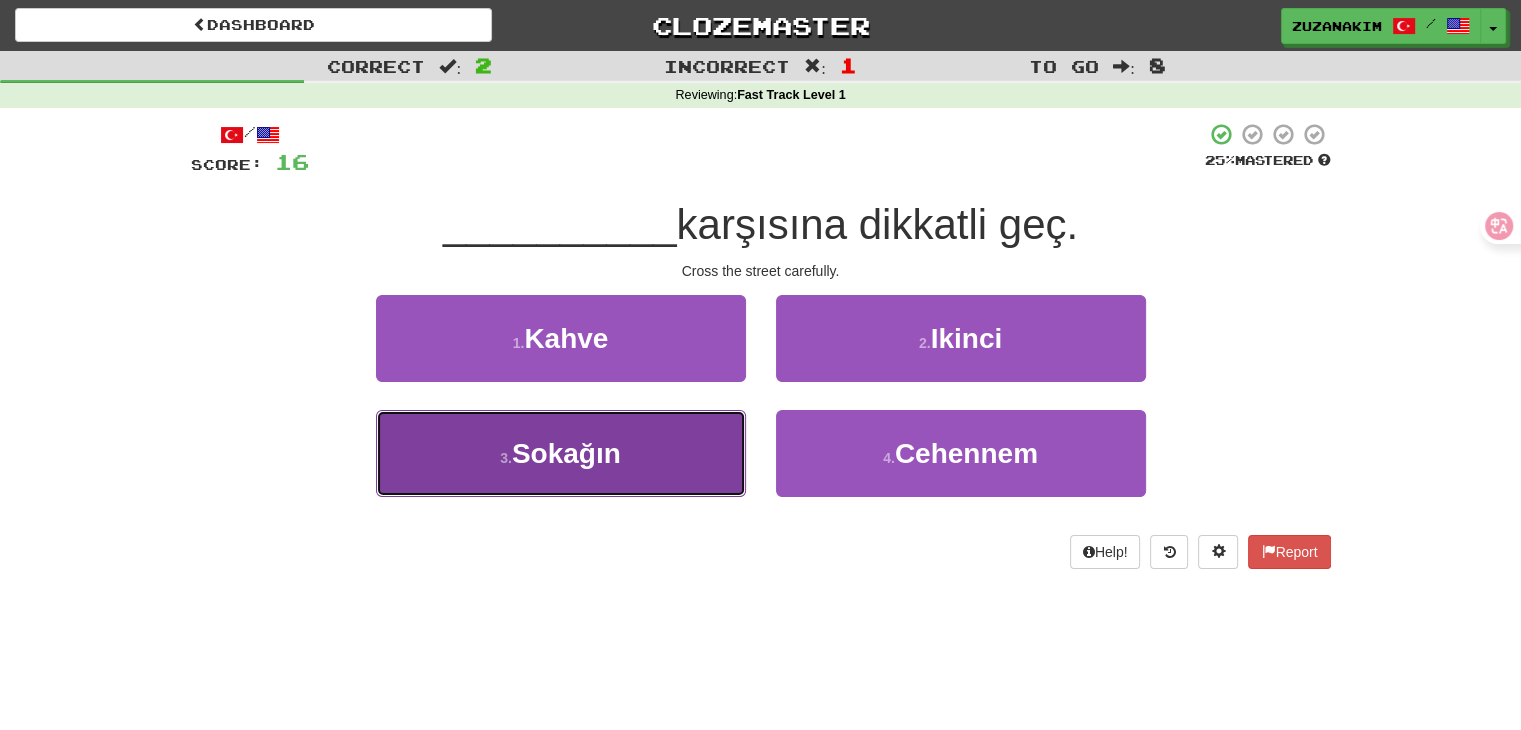 click on "3 .  Sokağın" at bounding box center (561, 453) 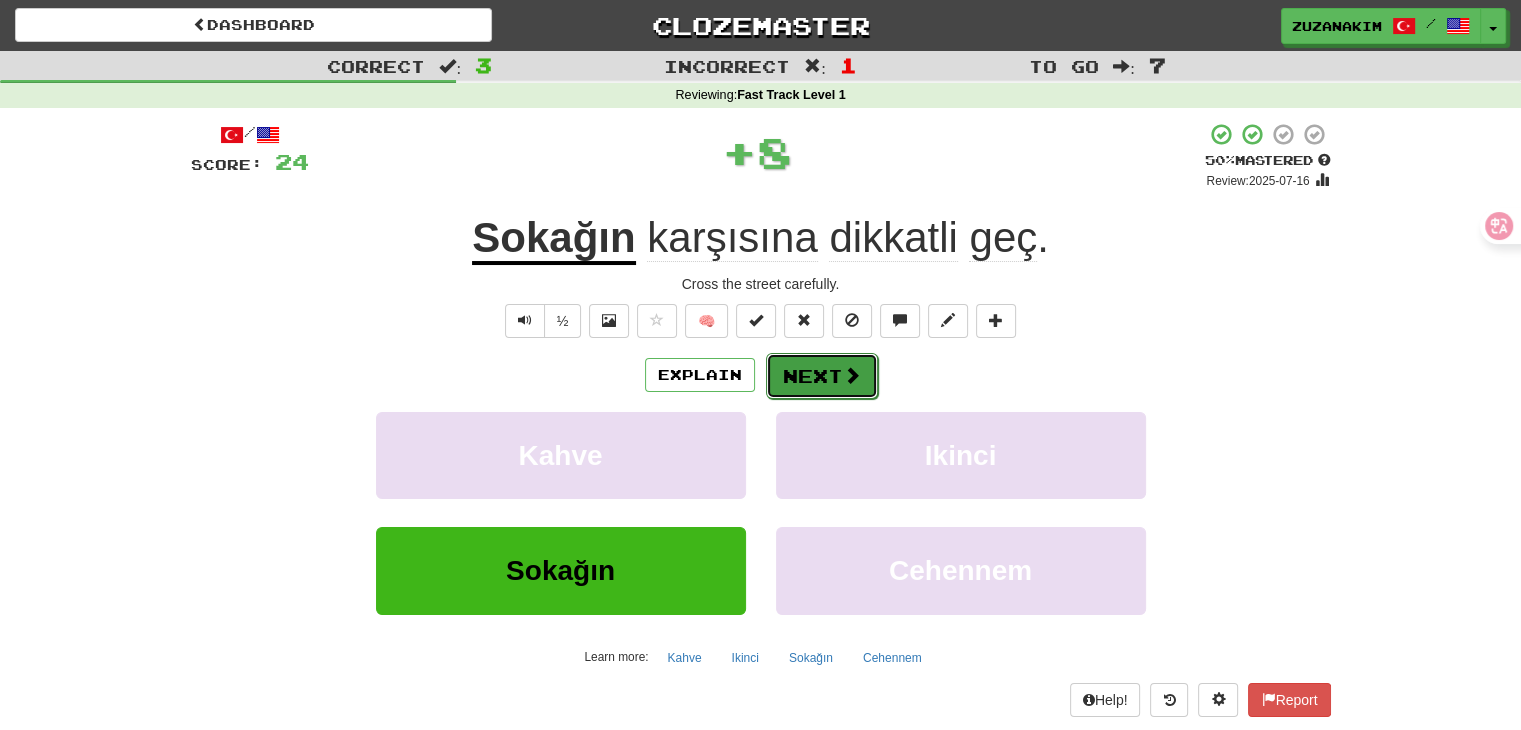 click on "Next" at bounding box center [822, 376] 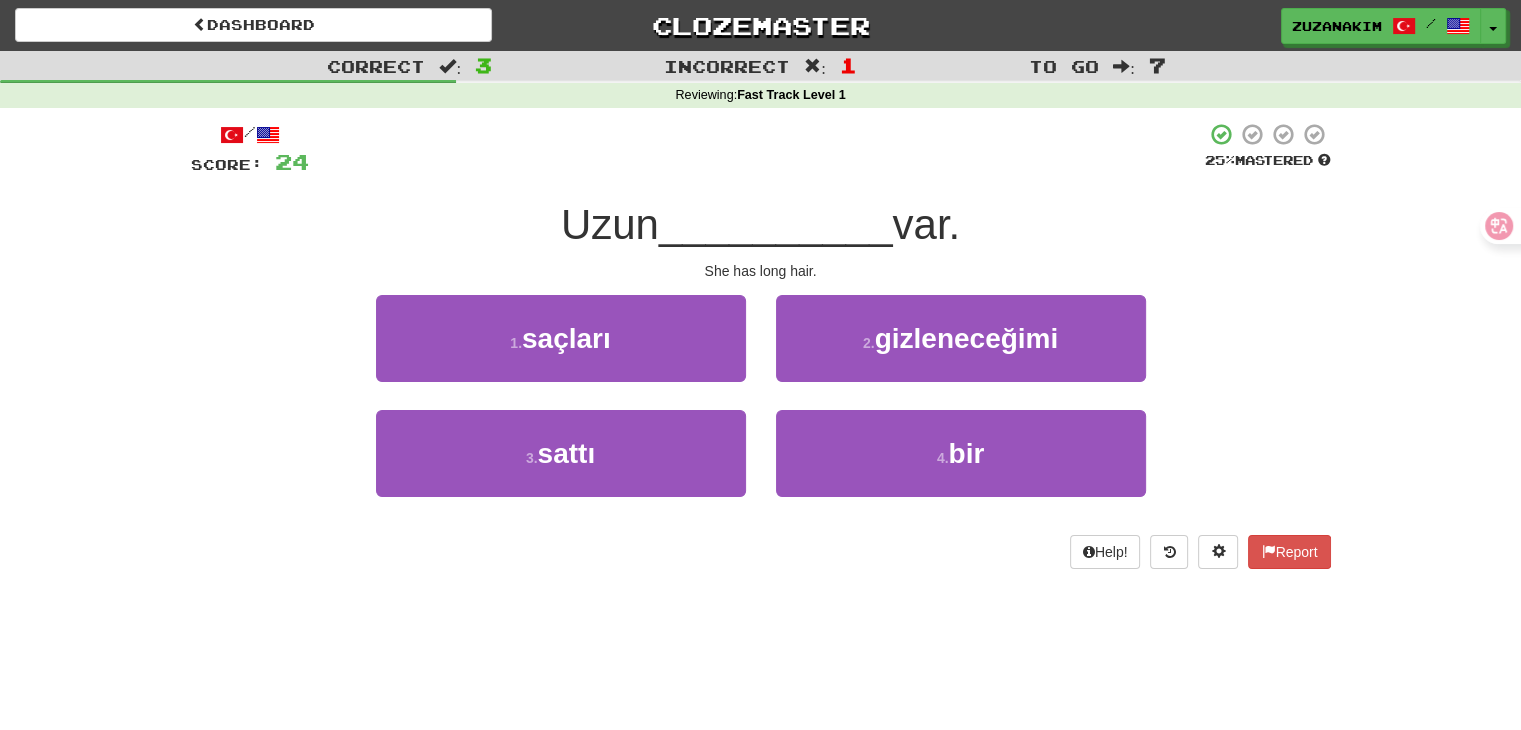 drag, startPoint x: 563, startPoint y: 218, endPoint x: 665, endPoint y: 218, distance: 102 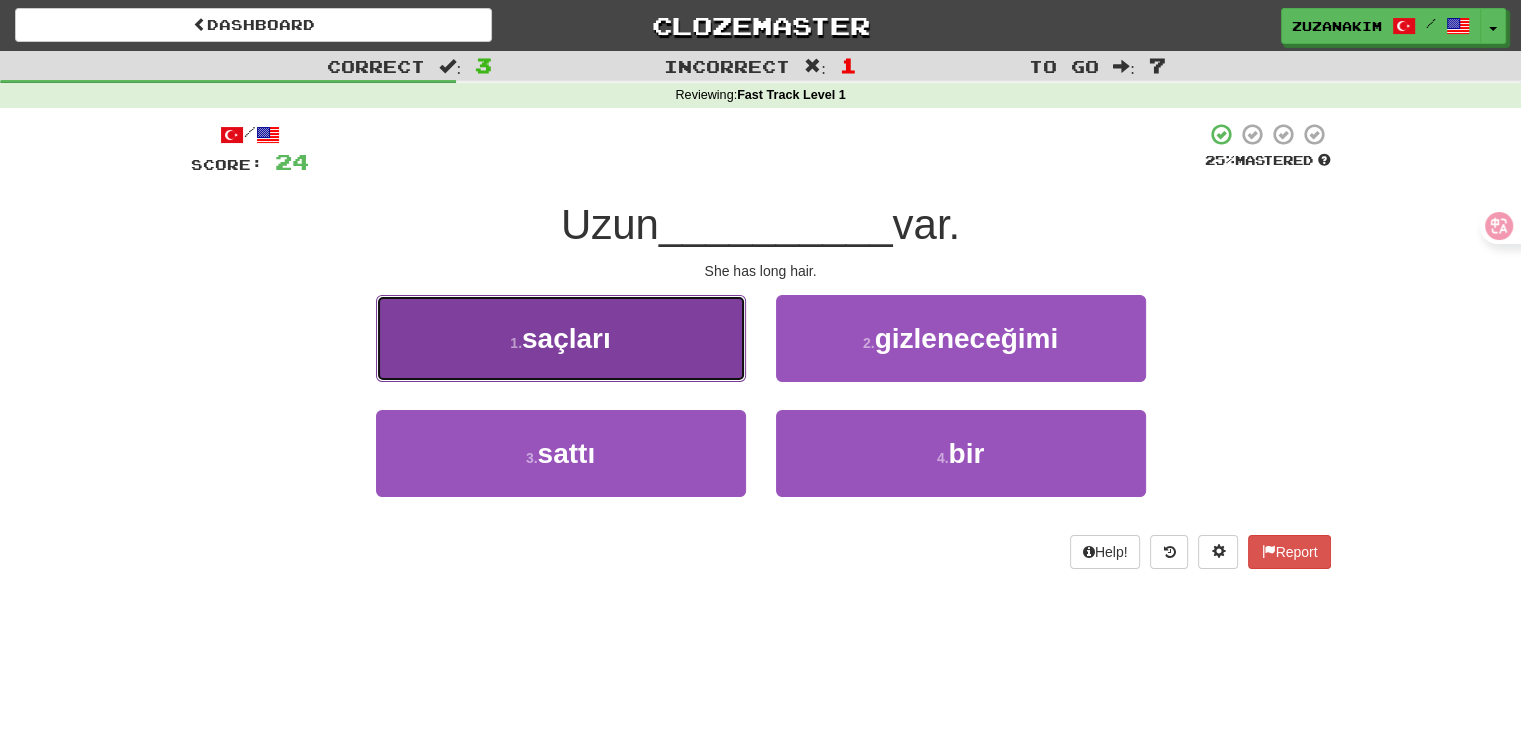 click on "1 .  saçları" at bounding box center (561, 338) 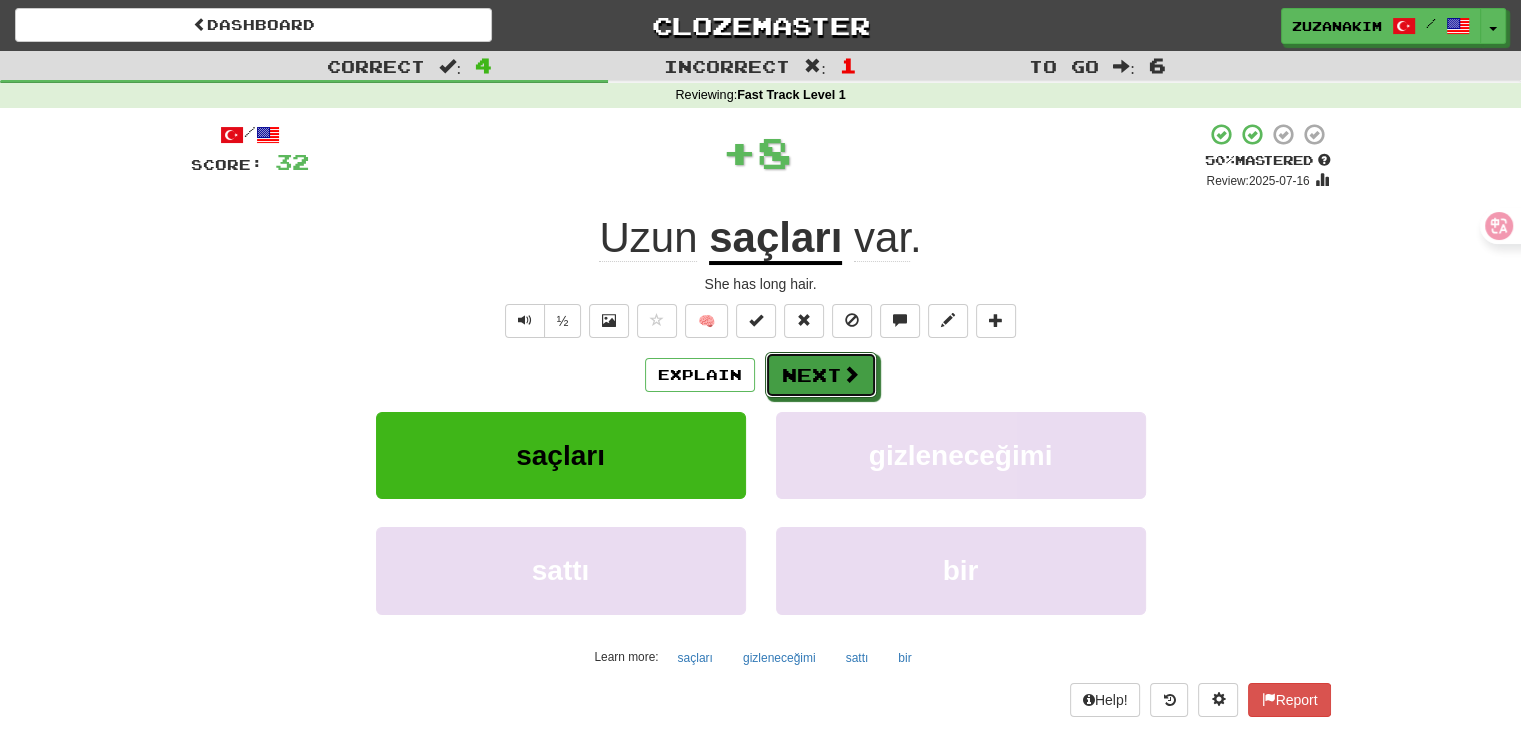 click on "Next" at bounding box center (821, 375) 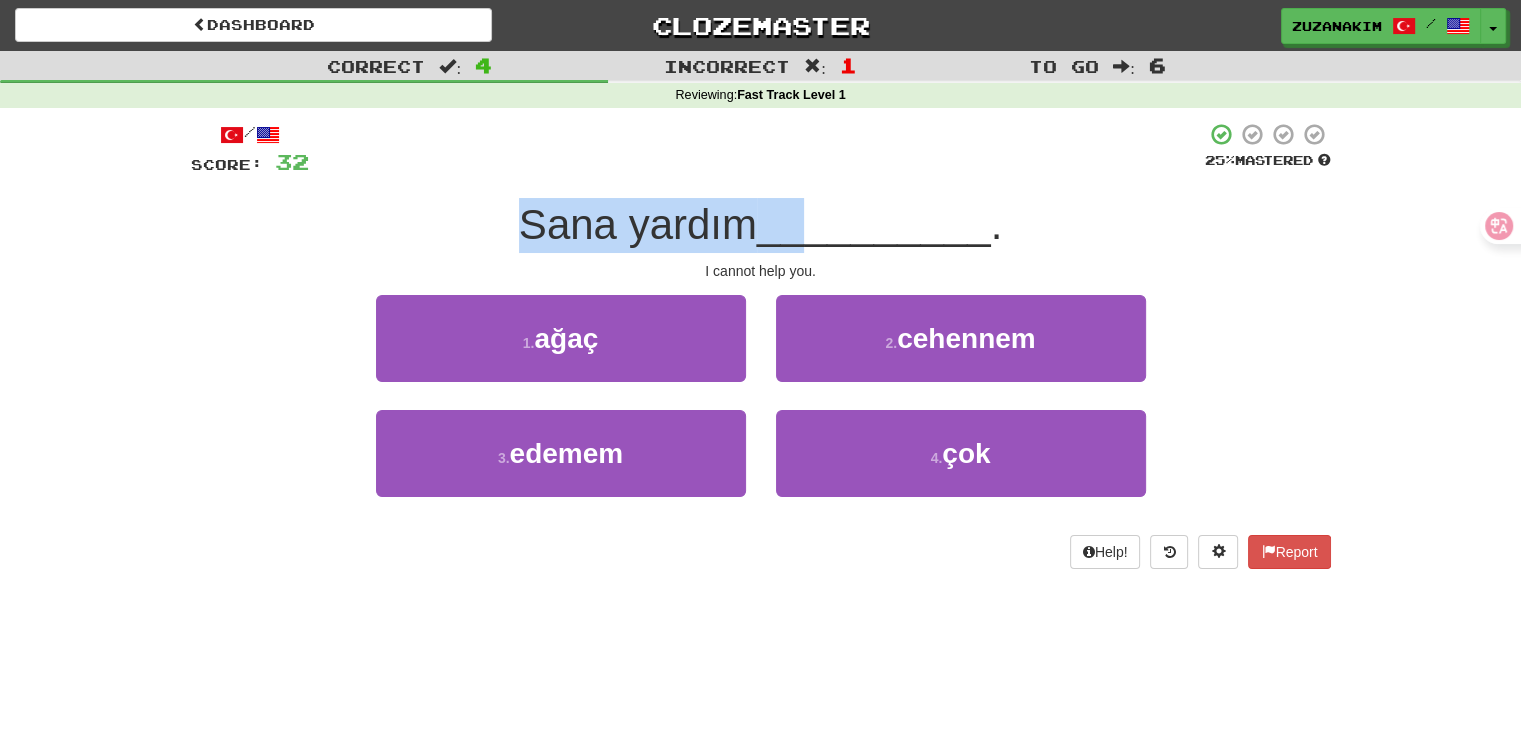 drag, startPoint x: 525, startPoint y: 209, endPoint x: 815, endPoint y: 209, distance: 290 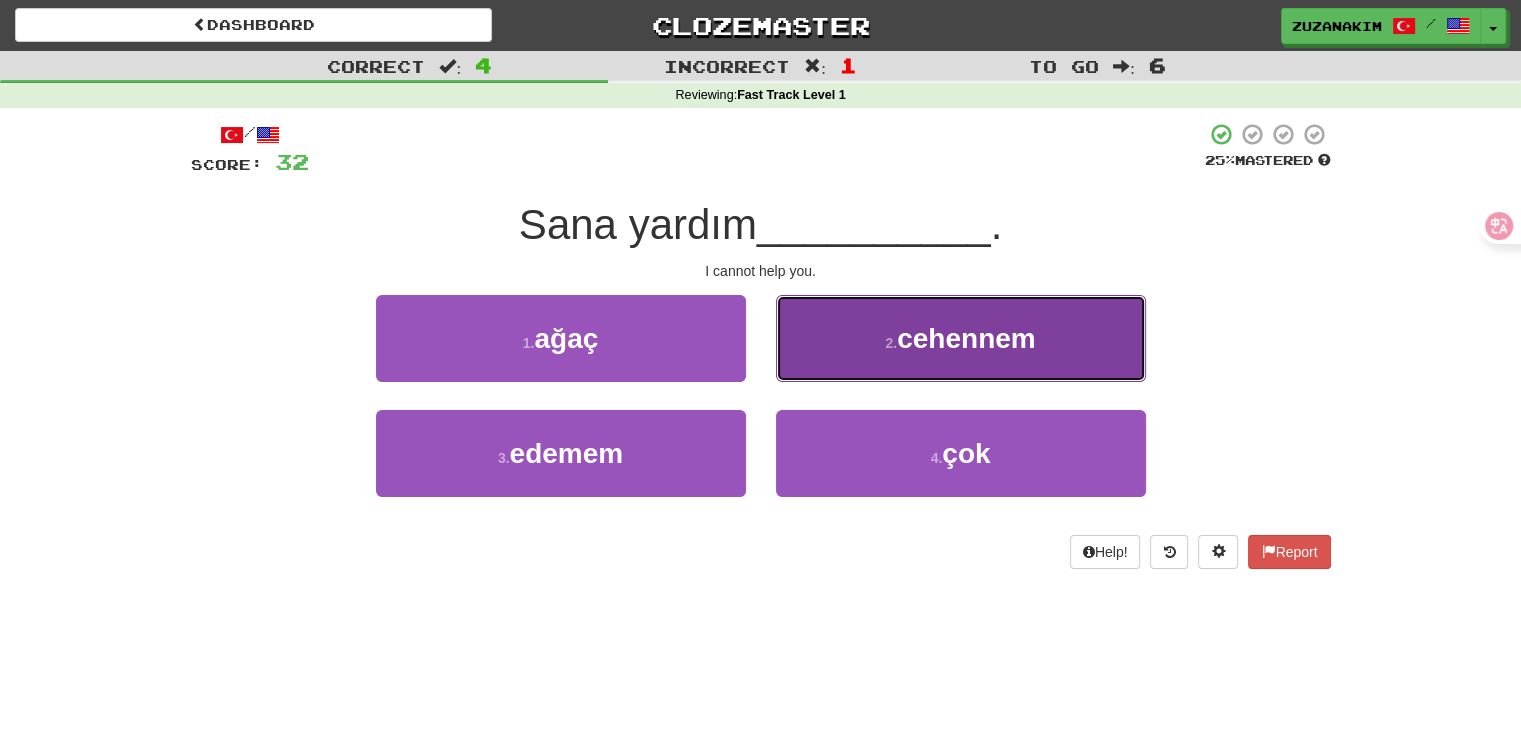 click on "2 .  cehennem" at bounding box center (961, 338) 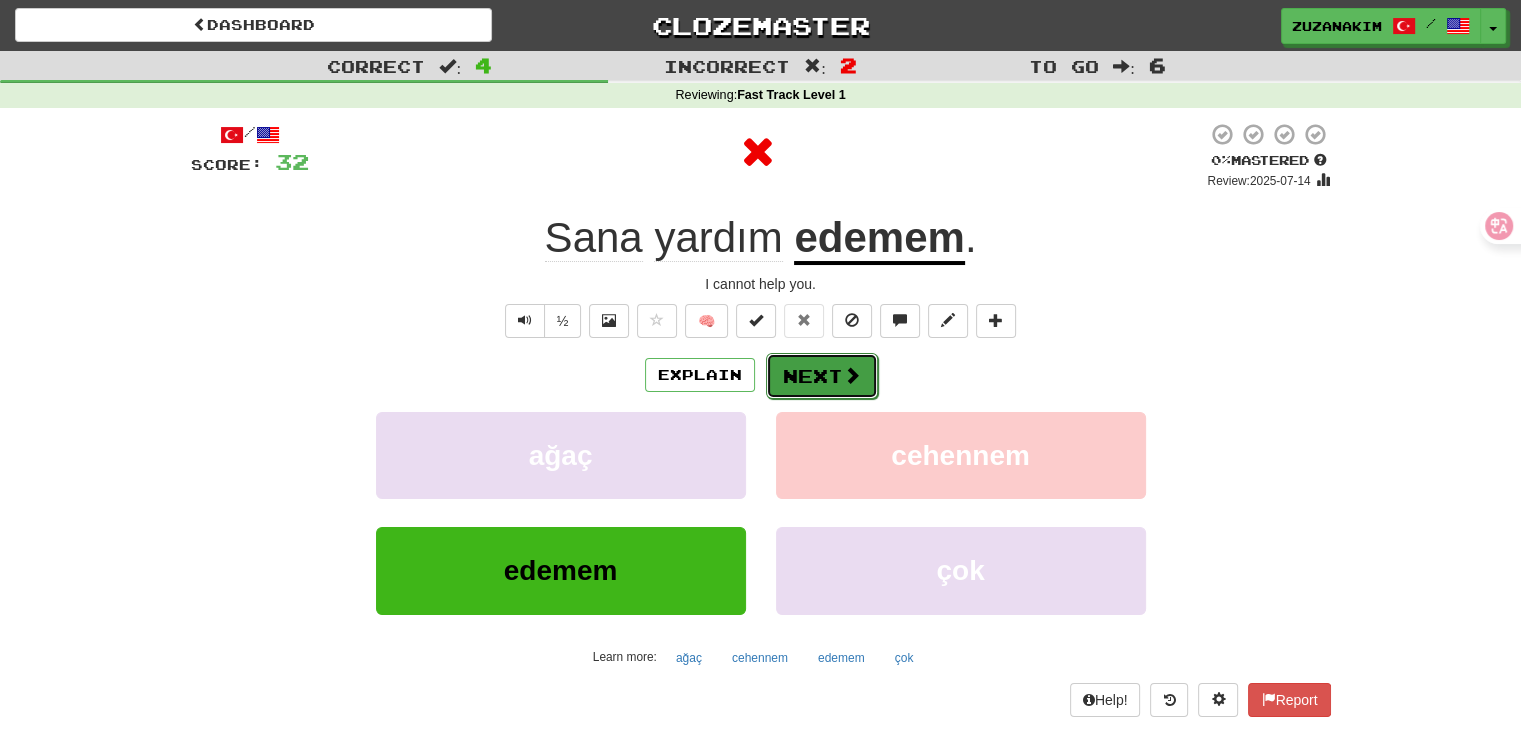 click on "Next" at bounding box center [822, 376] 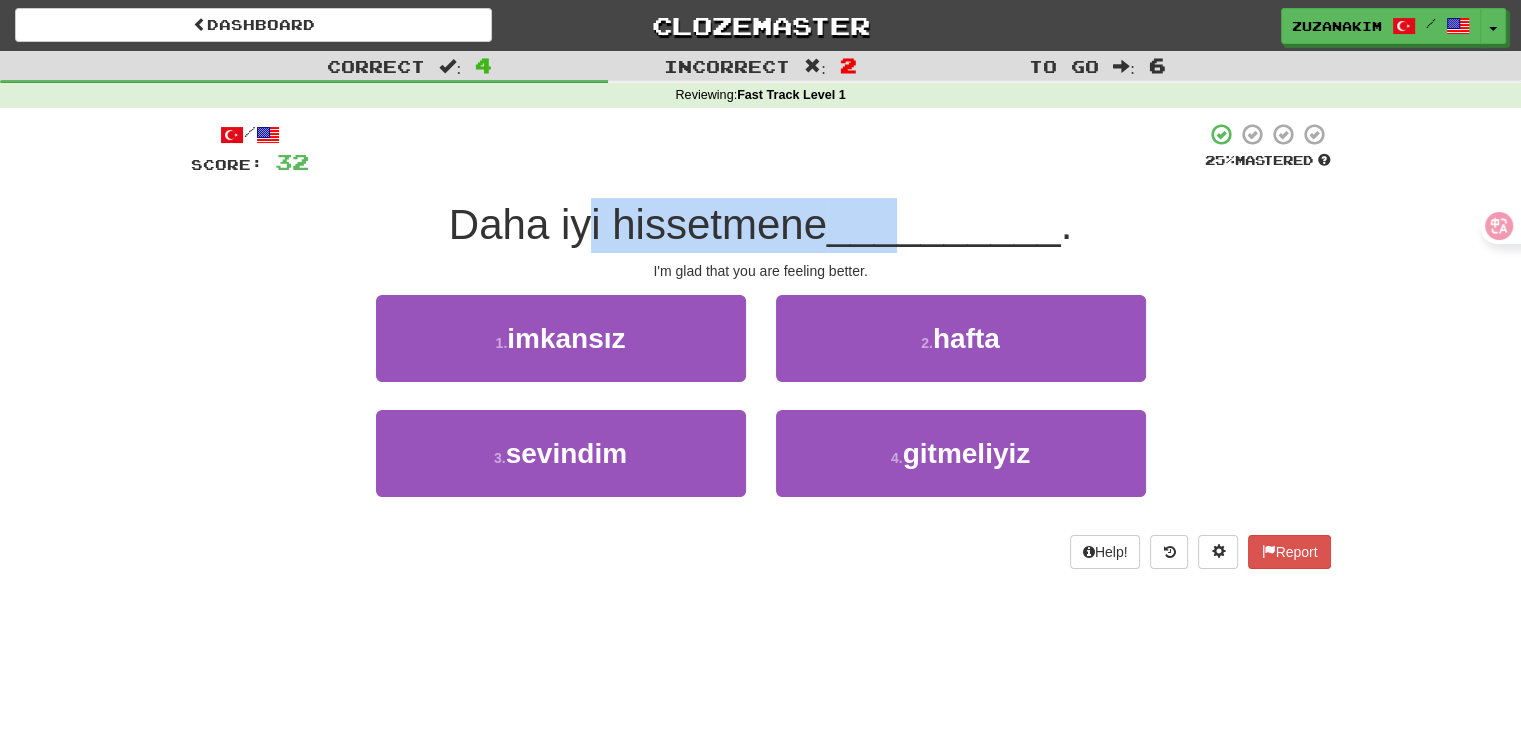 drag, startPoint x: 580, startPoint y: 218, endPoint x: 900, endPoint y: 212, distance: 320.05624 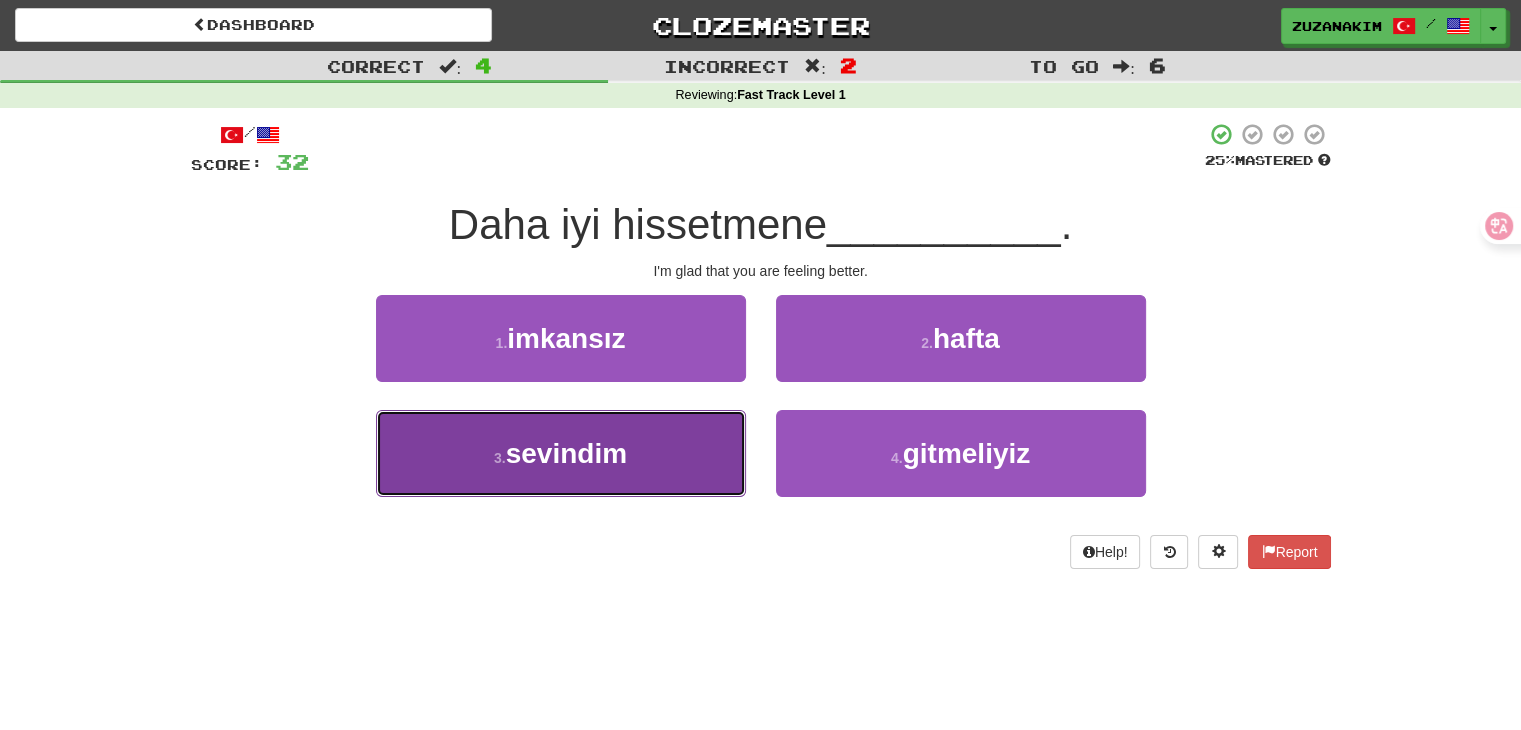 click on "3 .  sevindim" at bounding box center [561, 453] 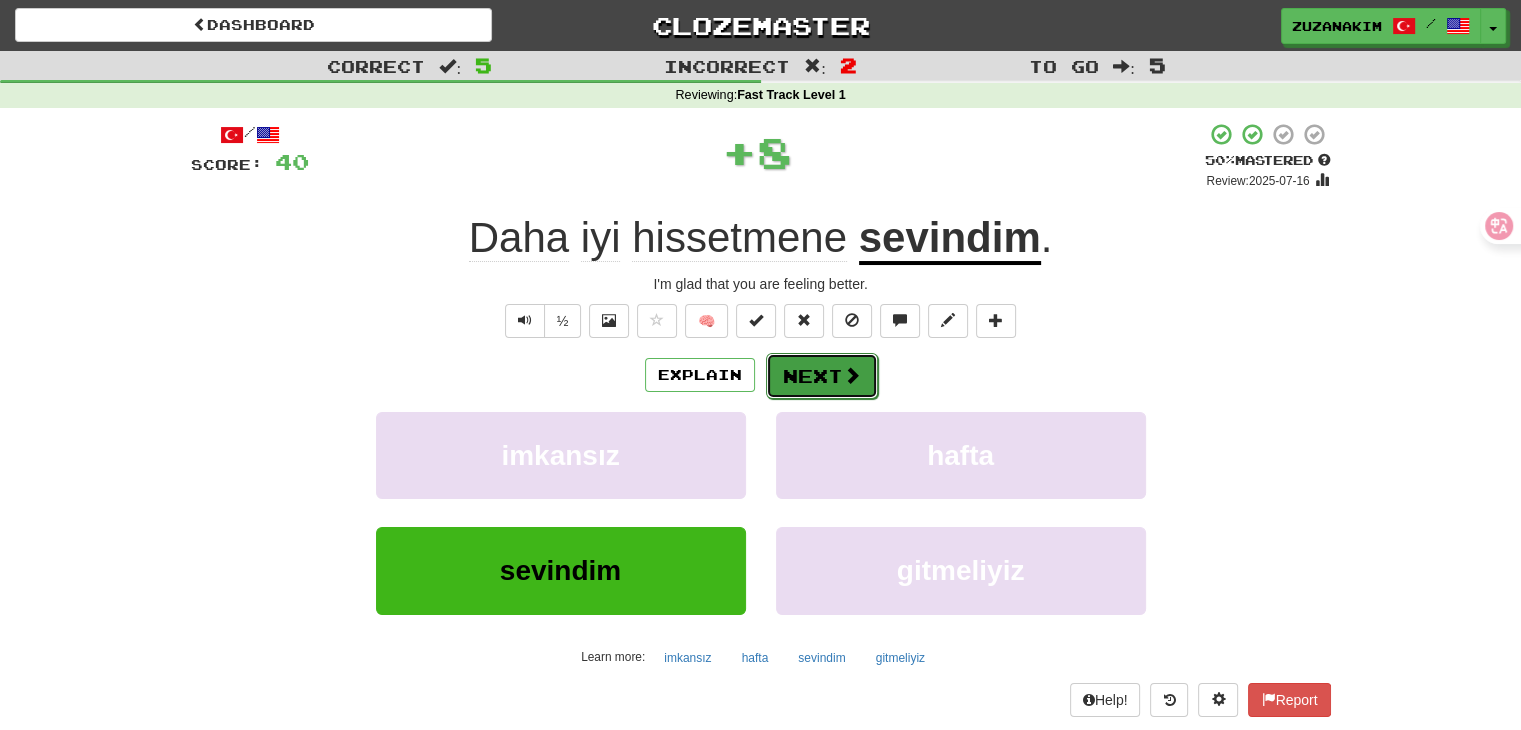 click on "Next" at bounding box center [822, 376] 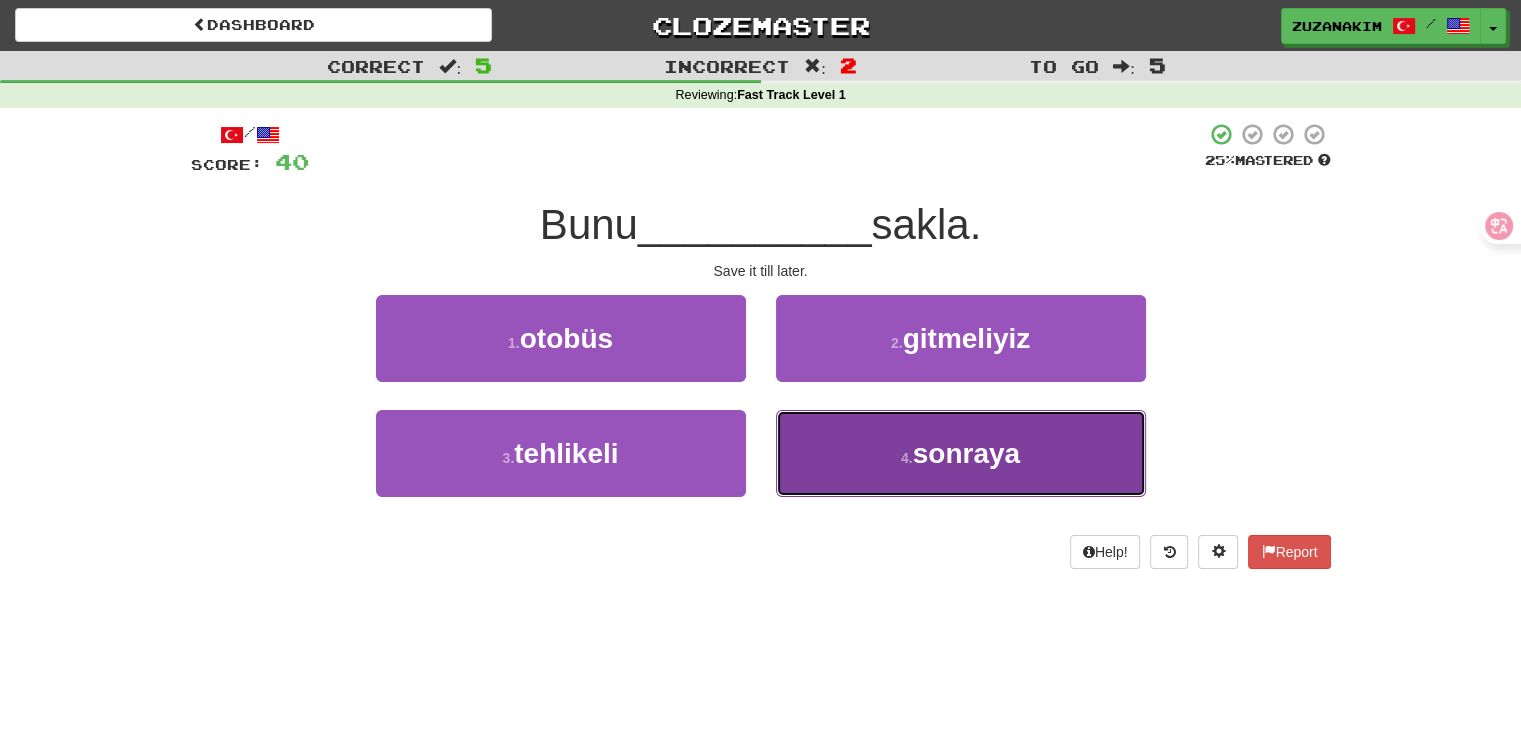 click on "sonraya" at bounding box center (966, 453) 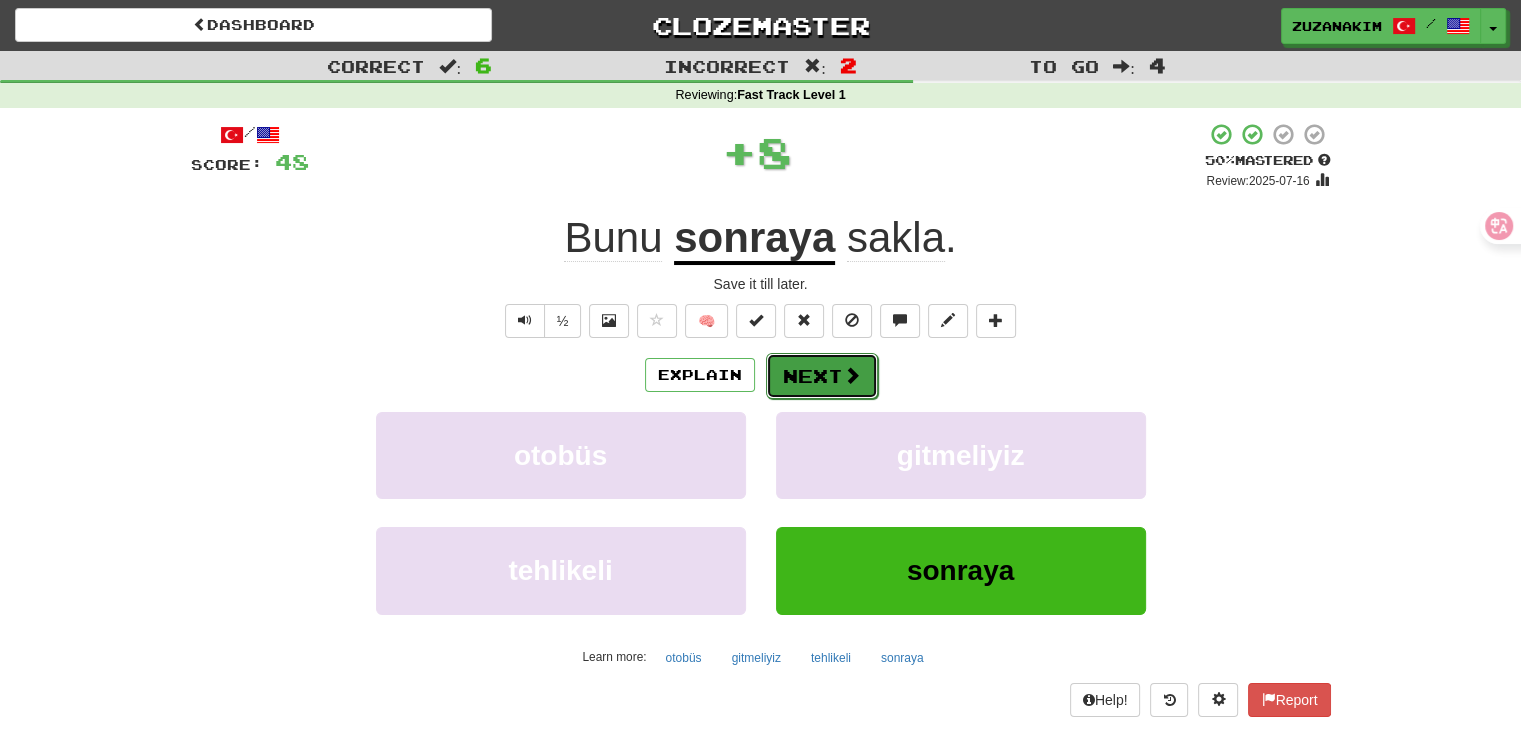 click on "Next" at bounding box center (822, 376) 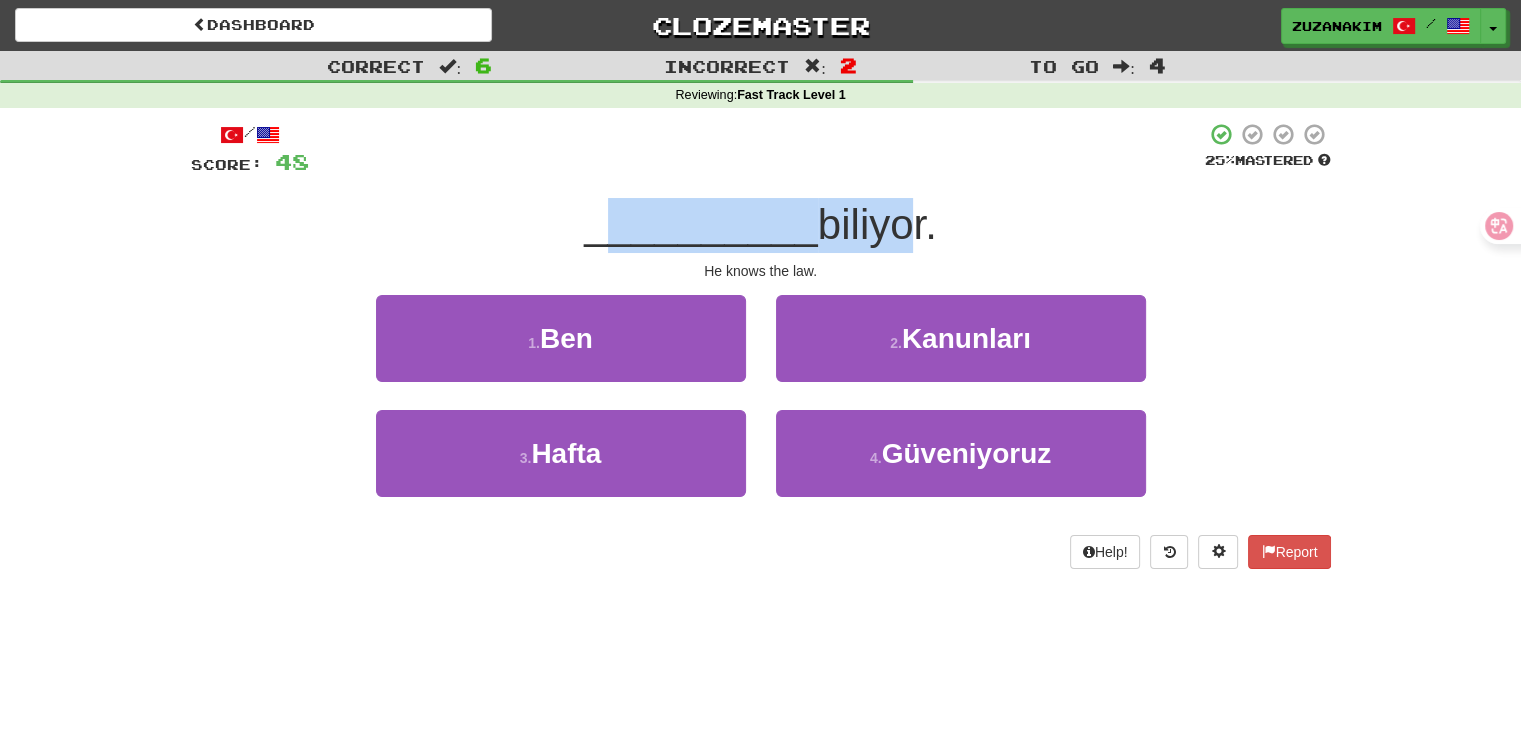 drag, startPoint x: 603, startPoint y: 247, endPoint x: 896, endPoint y: 241, distance: 293.06143 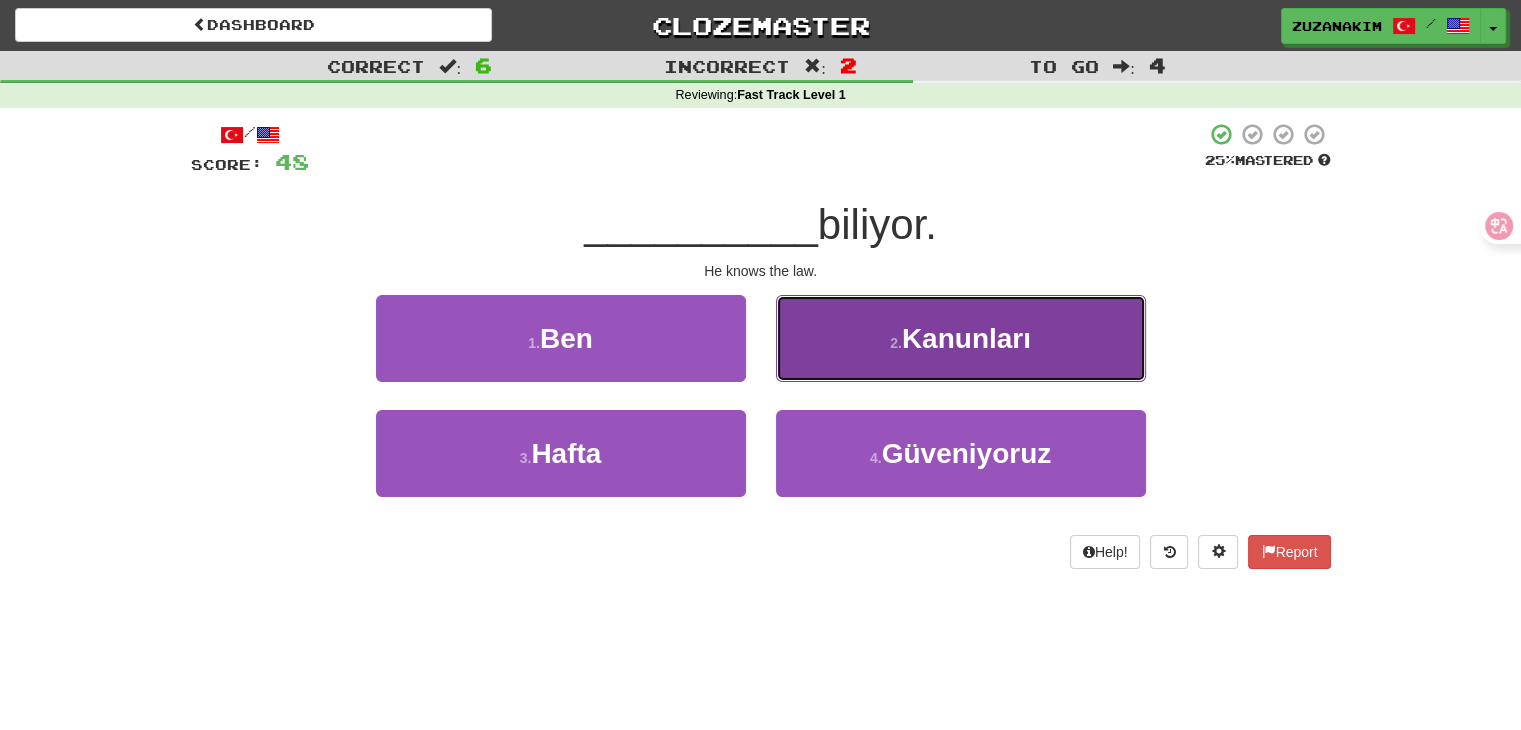 click on "2 .  Kanunları" at bounding box center [961, 338] 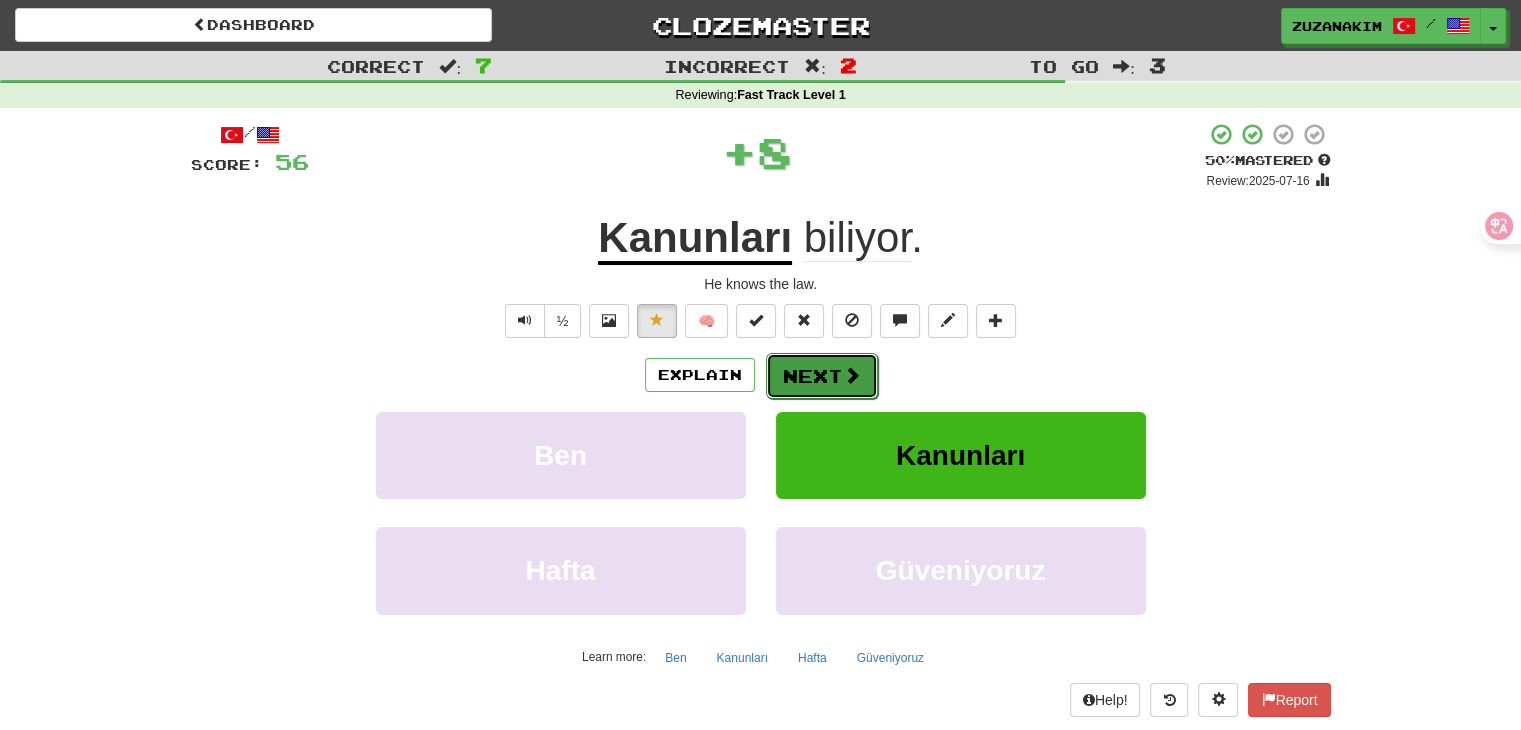 click on "Next" at bounding box center (822, 376) 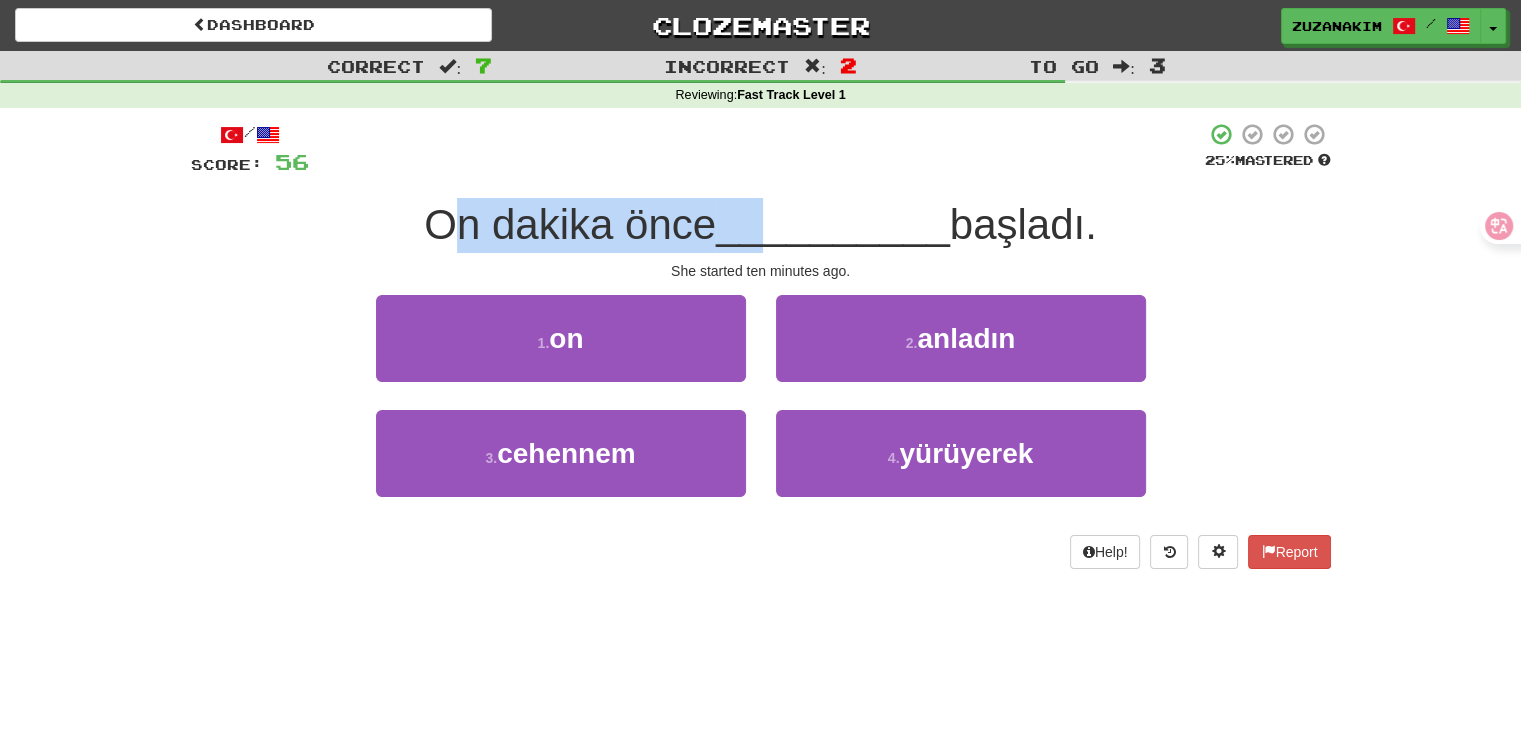 drag, startPoint x: 456, startPoint y: 220, endPoint x: 765, endPoint y: 212, distance: 309.10355 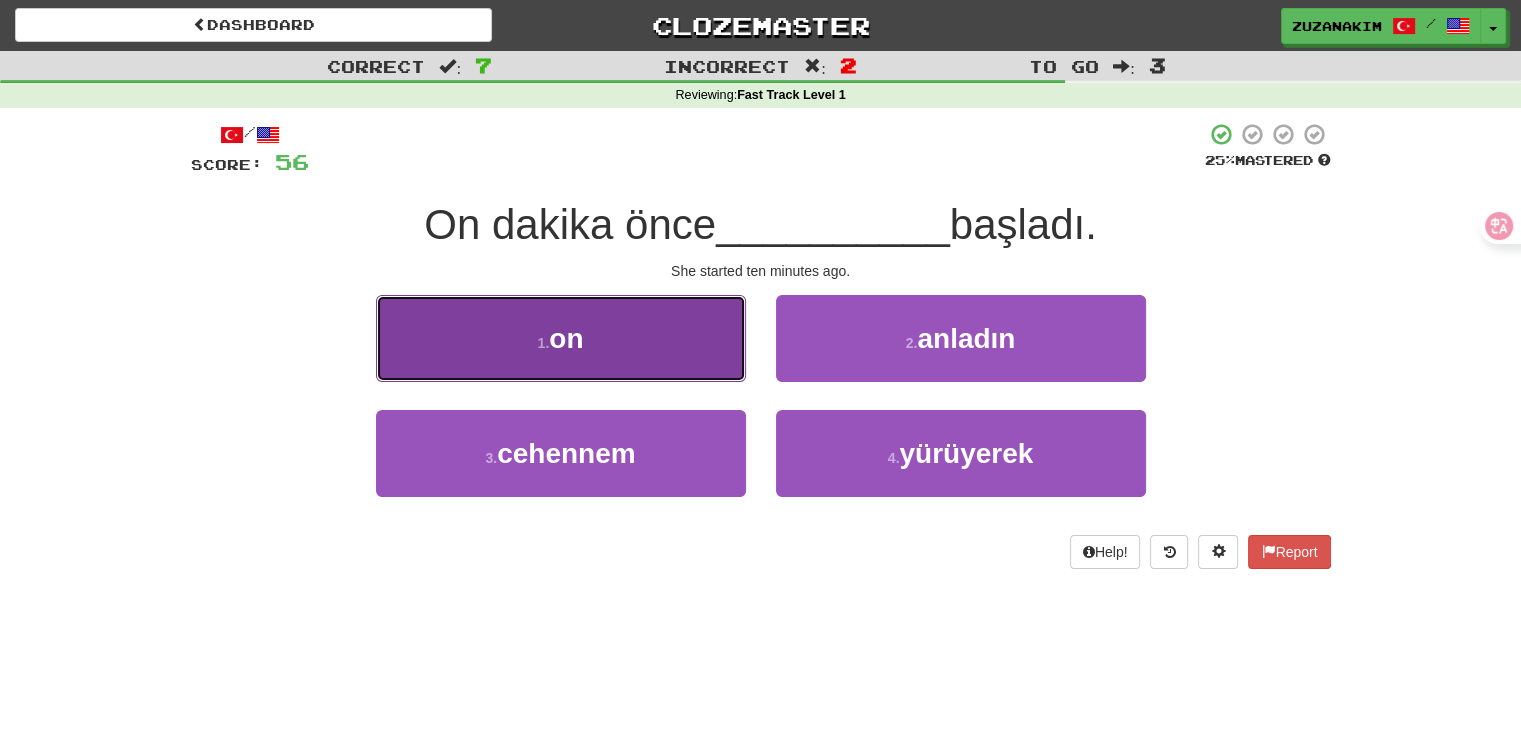 click on "1 .  on" at bounding box center (561, 338) 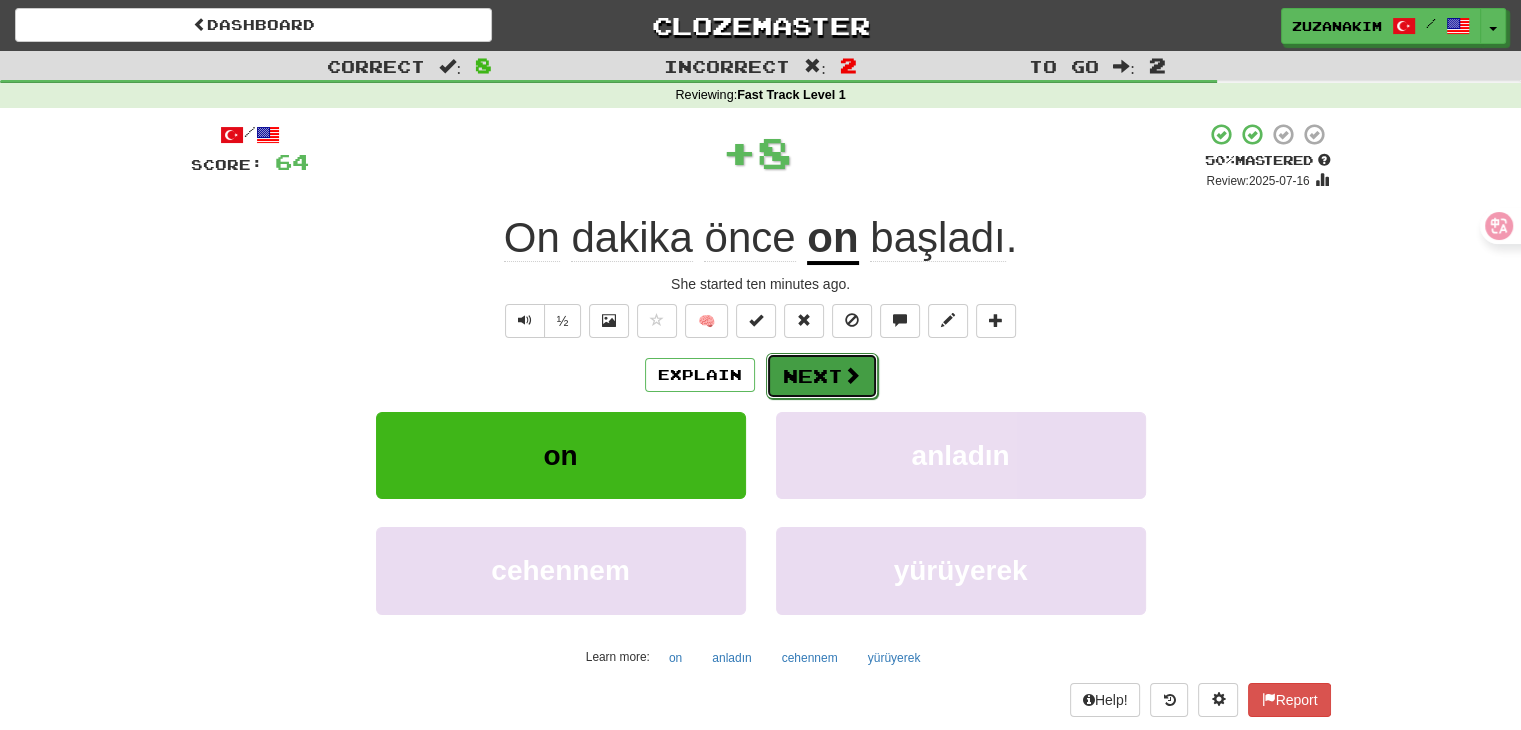 click on "Next" at bounding box center (822, 376) 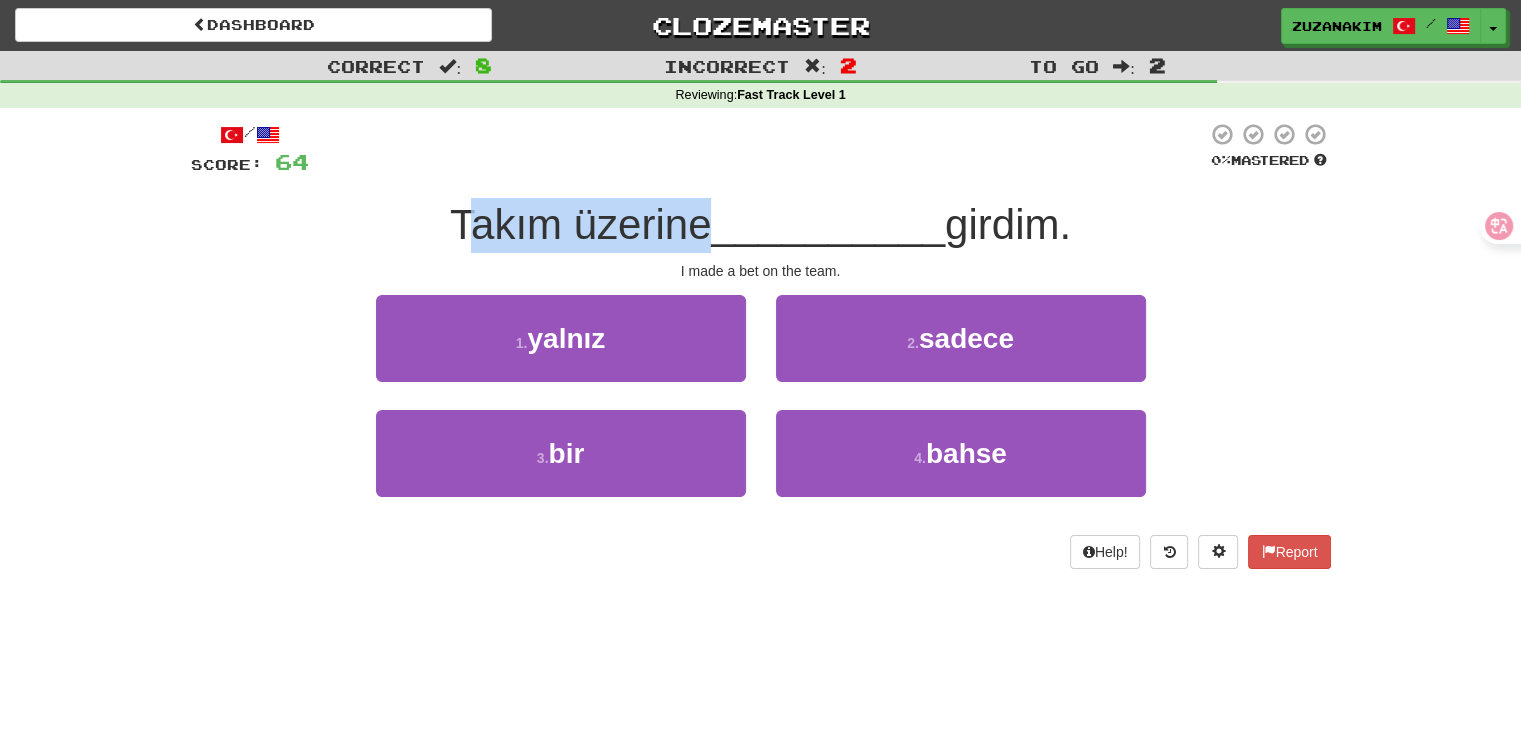 drag, startPoint x: 458, startPoint y: 233, endPoint x: 688, endPoint y: 213, distance: 230.86794 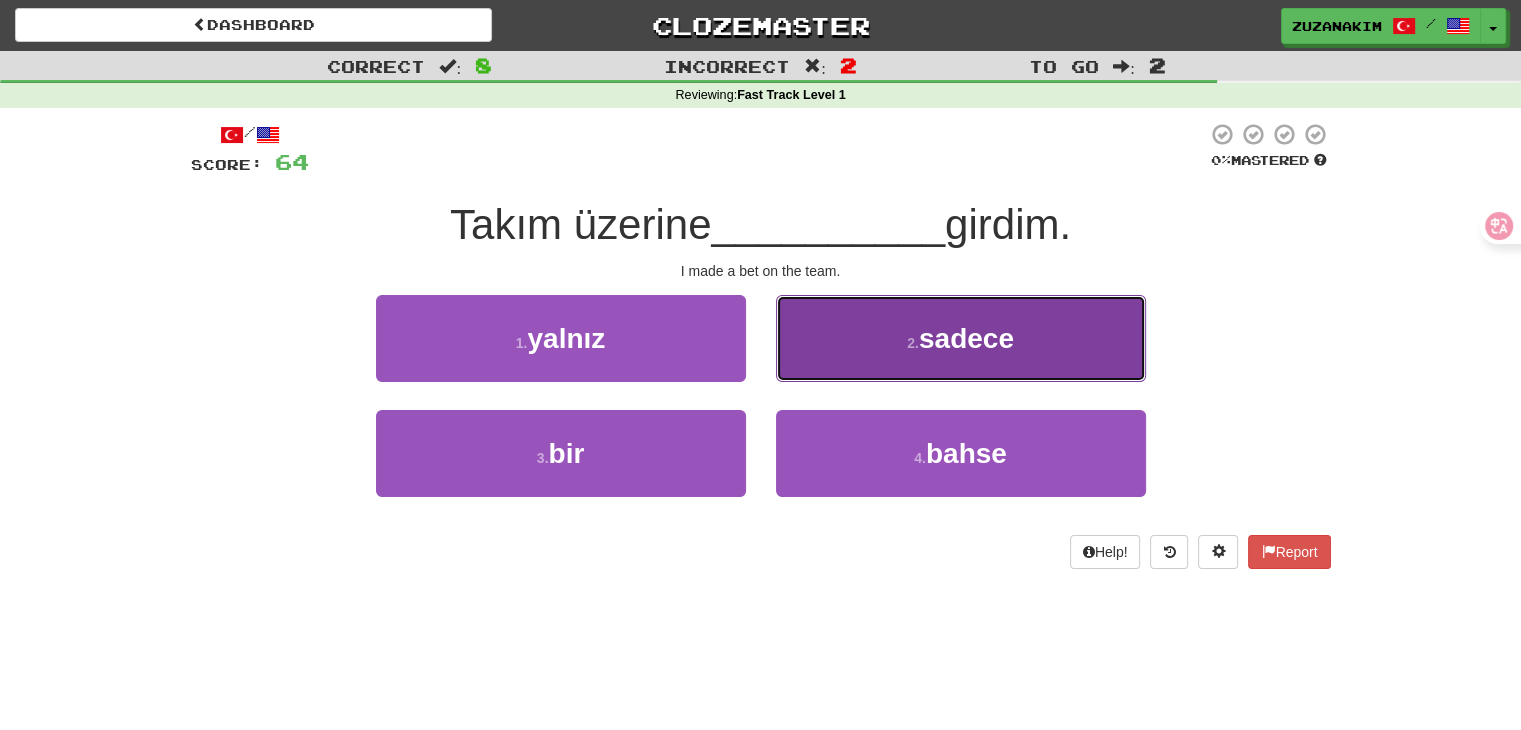 click on "2 .  sadece" at bounding box center (961, 338) 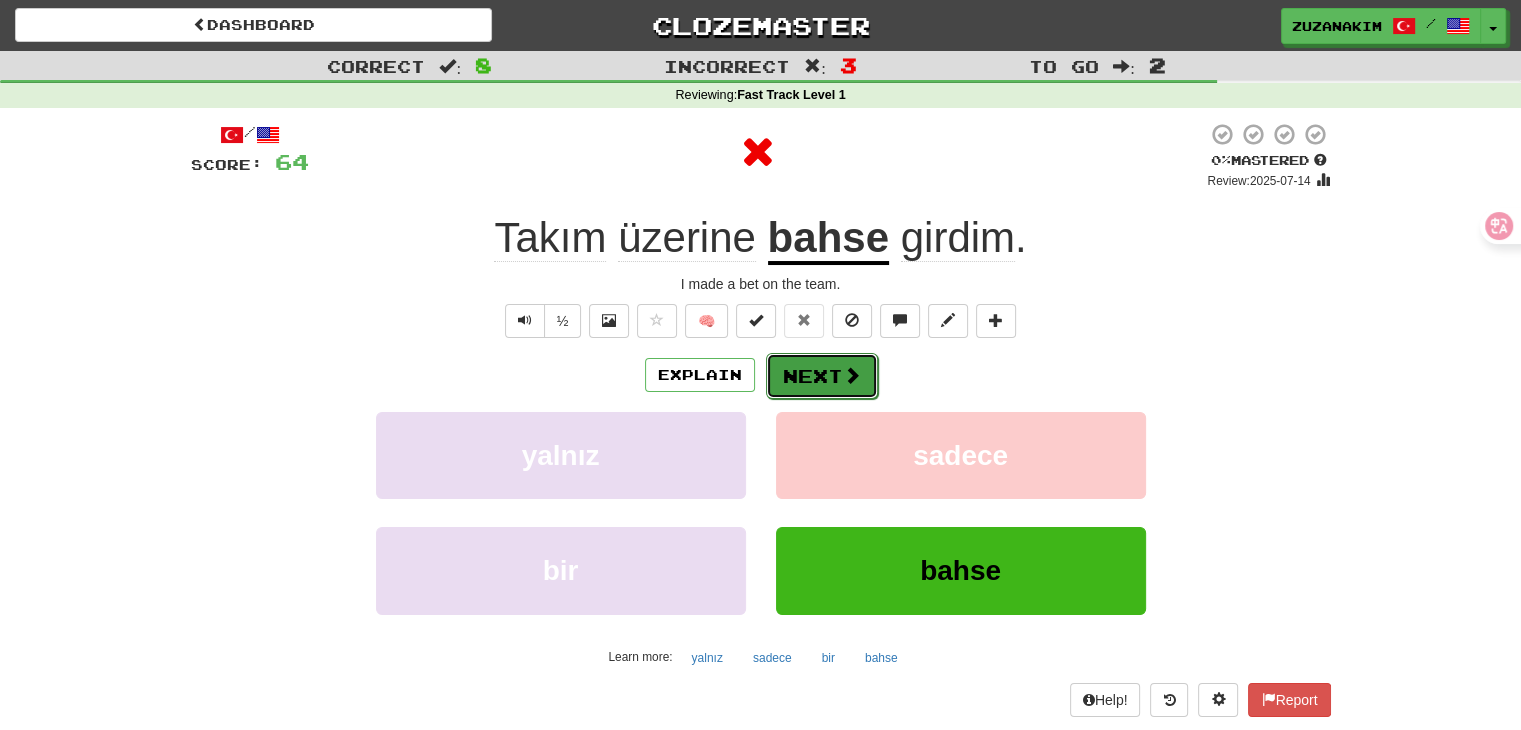 click on "Next" at bounding box center [822, 376] 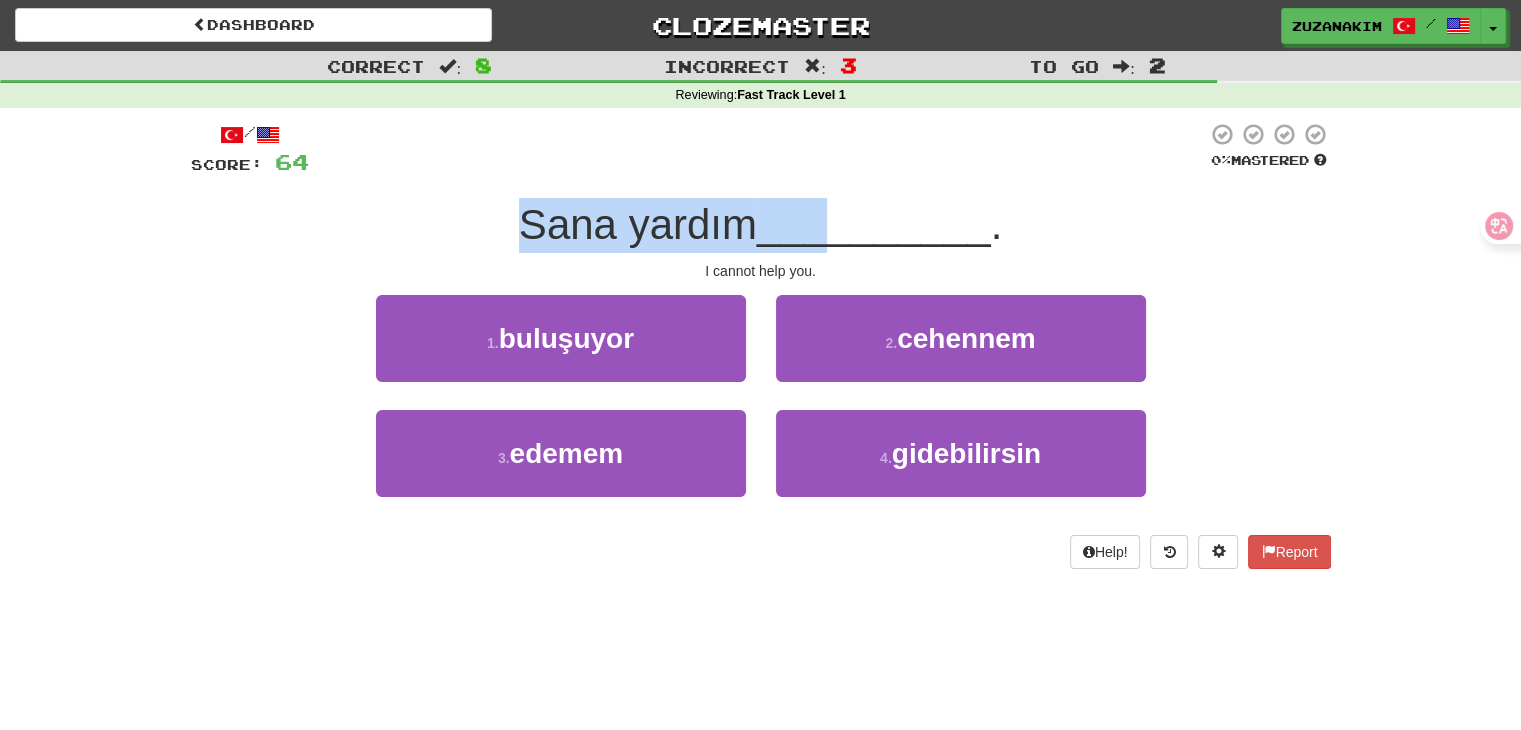 drag, startPoint x: 508, startPoint y: 225, endPoint x: 823, endPoint y: 213, distance: 315.2285 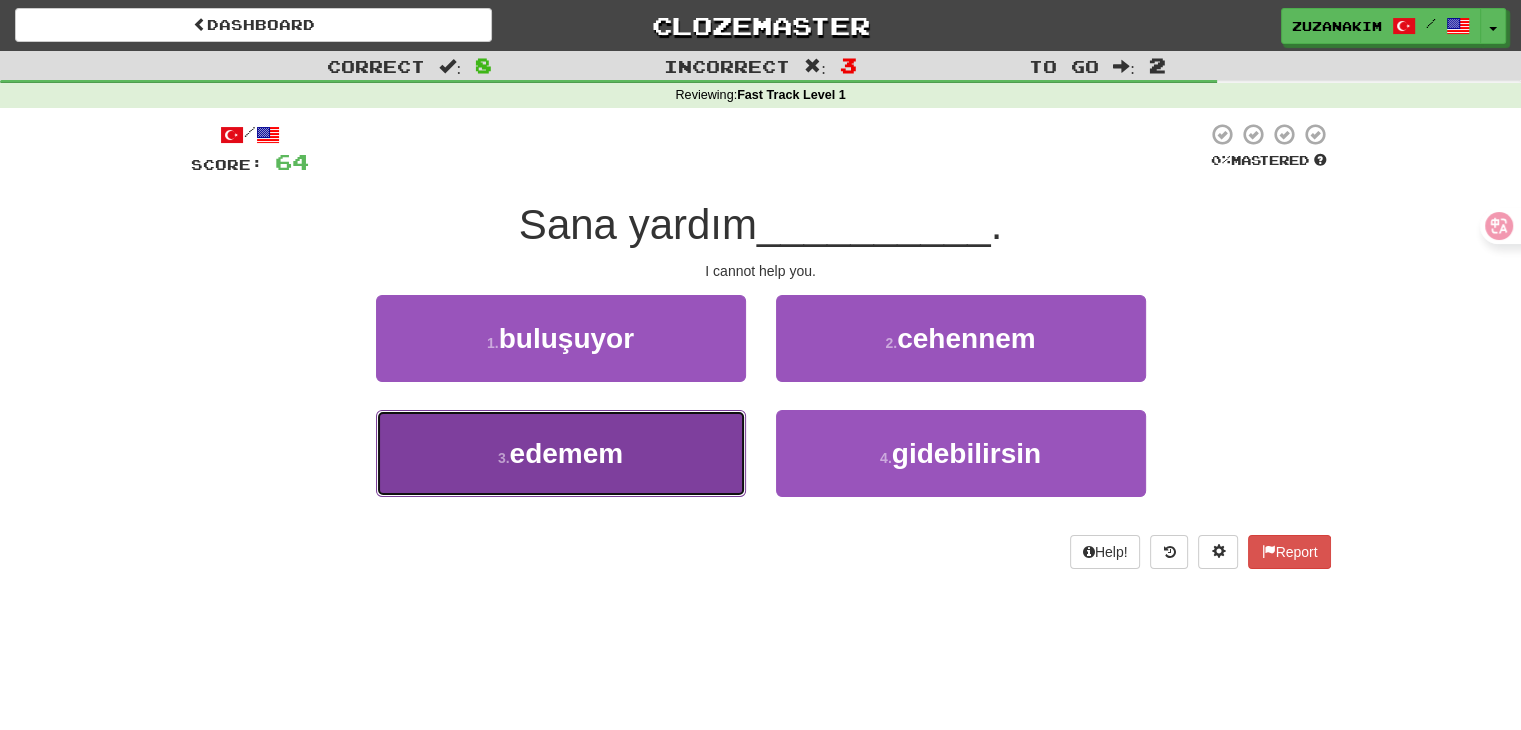 click on "3 .  edemem" at bounding box center [561, 453] 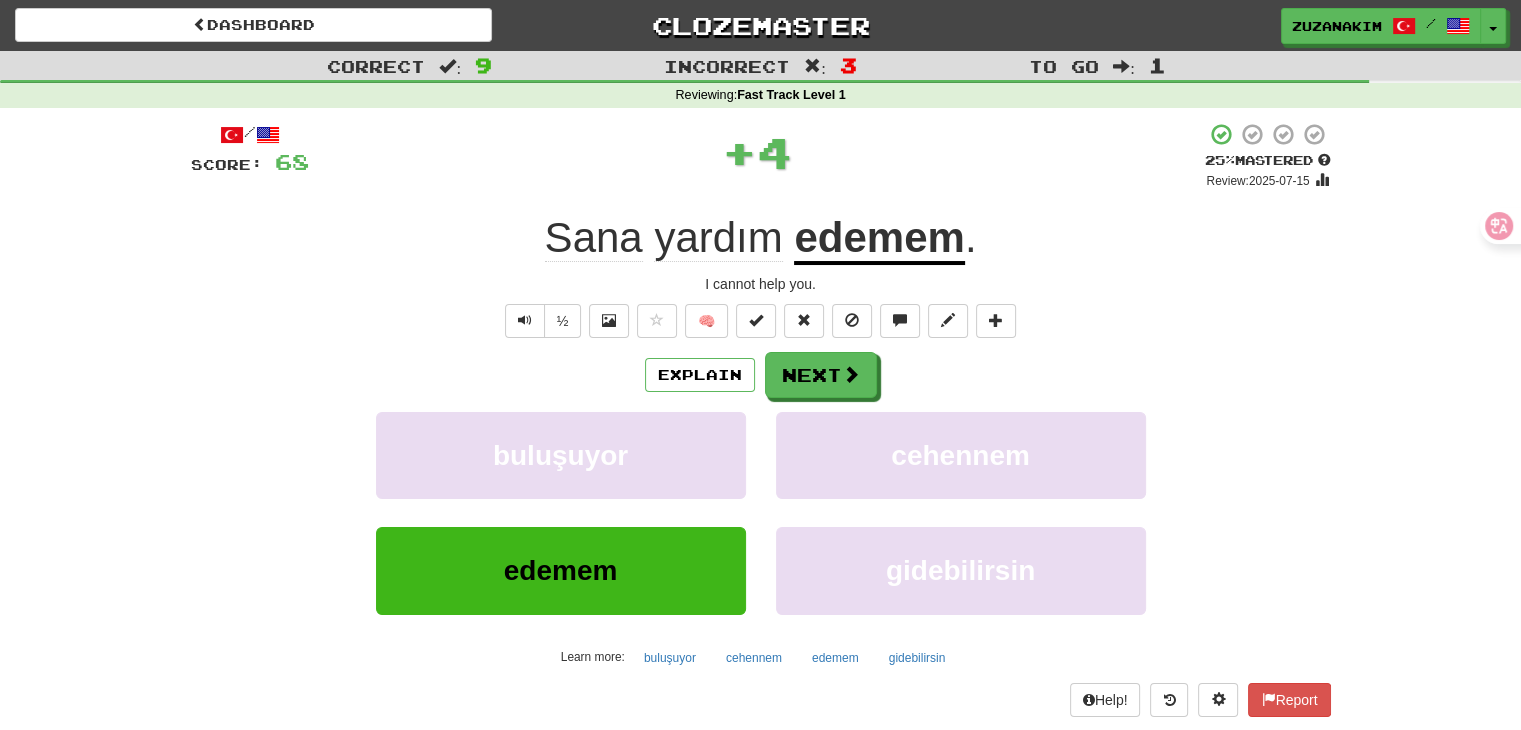 click on "/  Score:   68 + 4 25 %  Mastered Review:  2025-07-15 Sana   yardım   edemem . I cannot help you. ½ 🧠 Explain Next buluşuyor cehennem edemem gidebilirsin Learn more: buluşuyor cehennem edemem gidebilirsin  Help!  Report" at bounding box center [761, 419] 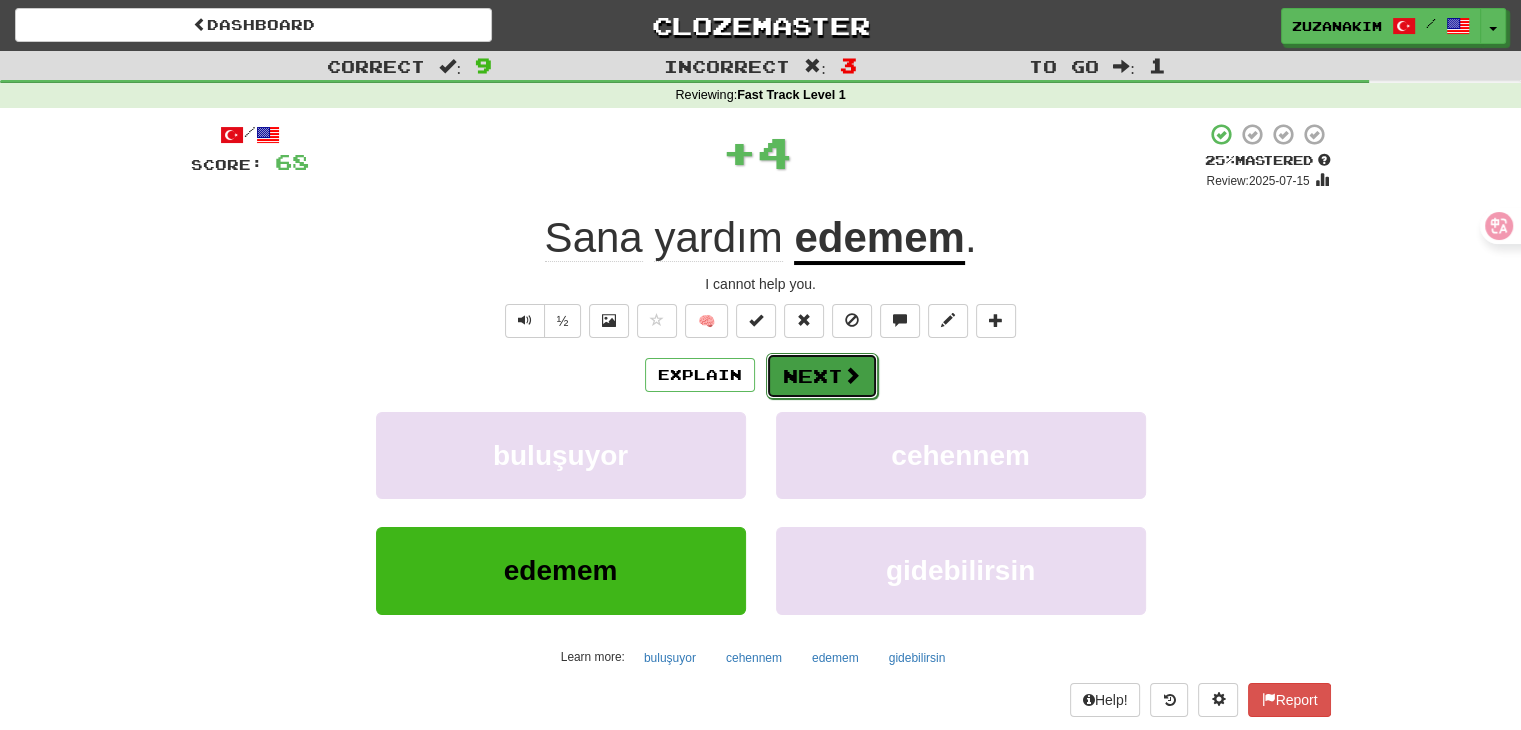 click on "Next" at bounding box center [822, 376] 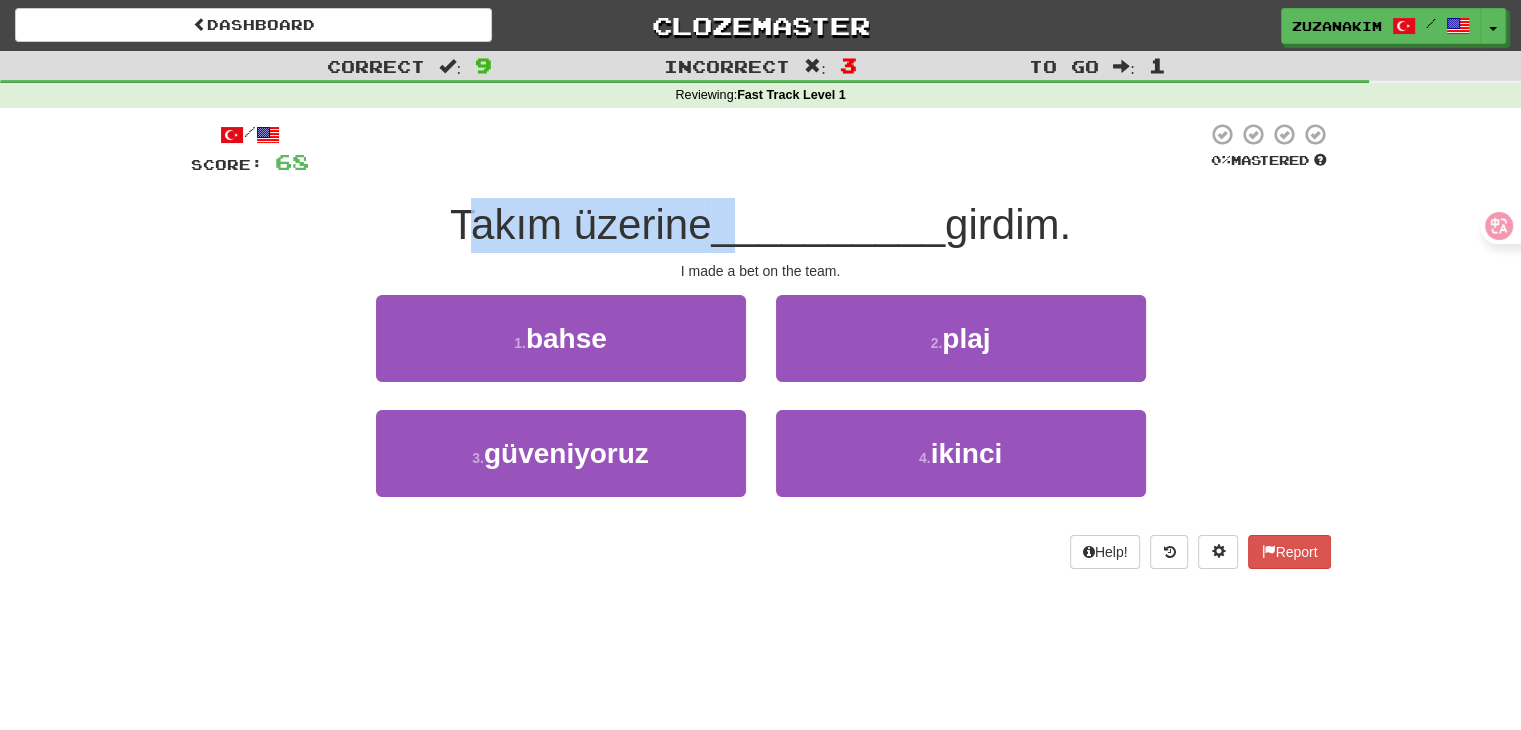 drag, startPoint x: 460, startPoint y: 233, endPoint x: 742, endPoint y: 230, distance: 282.01596 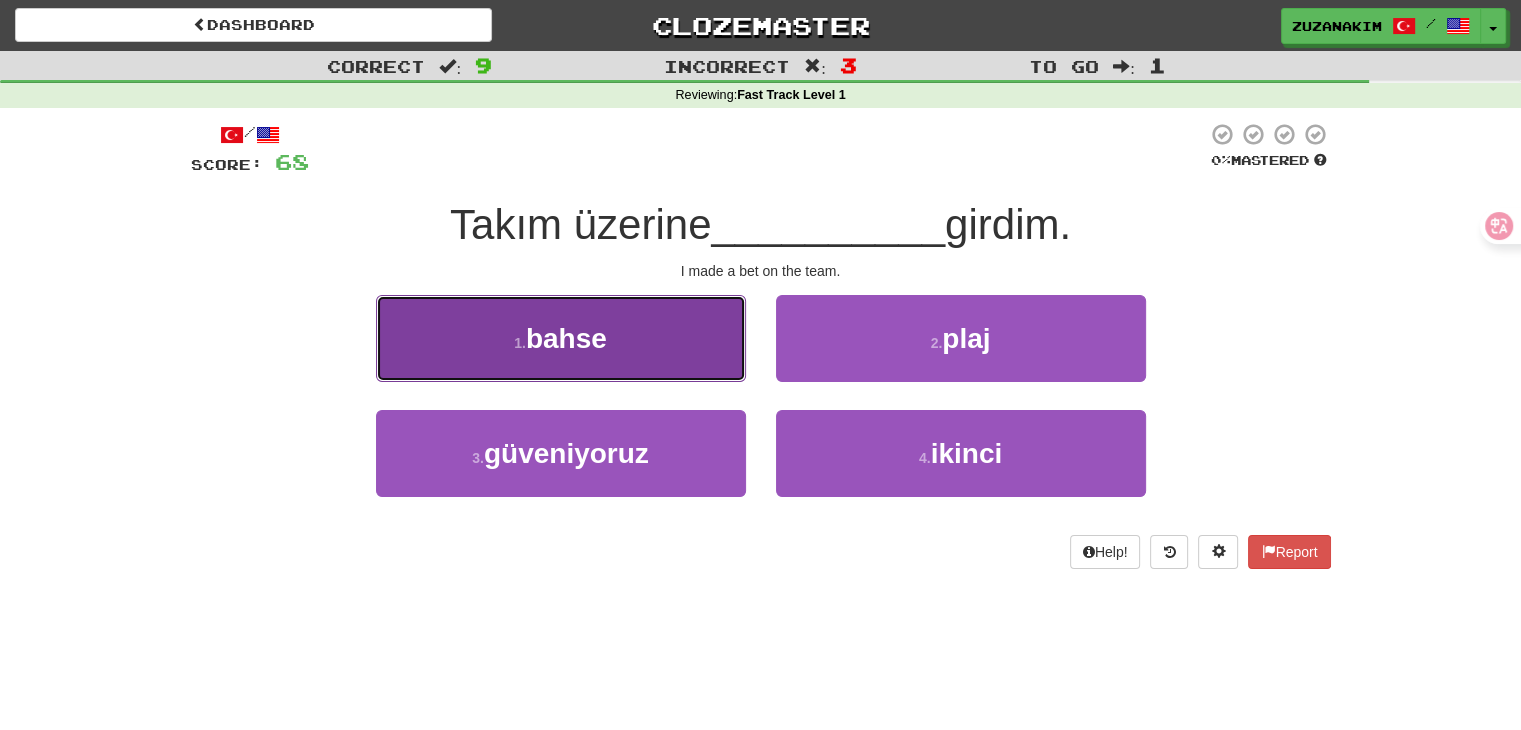 click on "1 .  bahse" at bounding box center (561, 338) 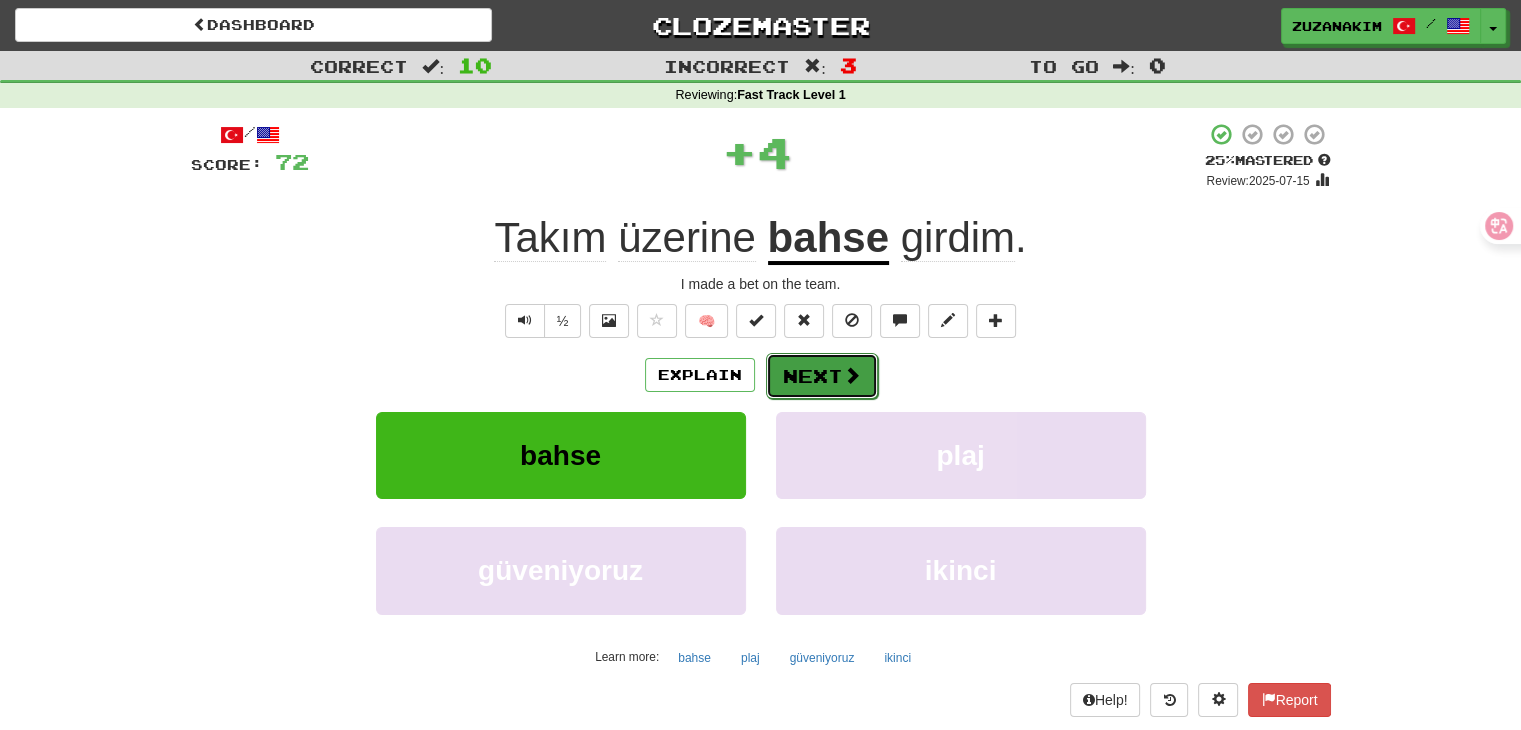 click on "Next" at bounding box center [822, 376] 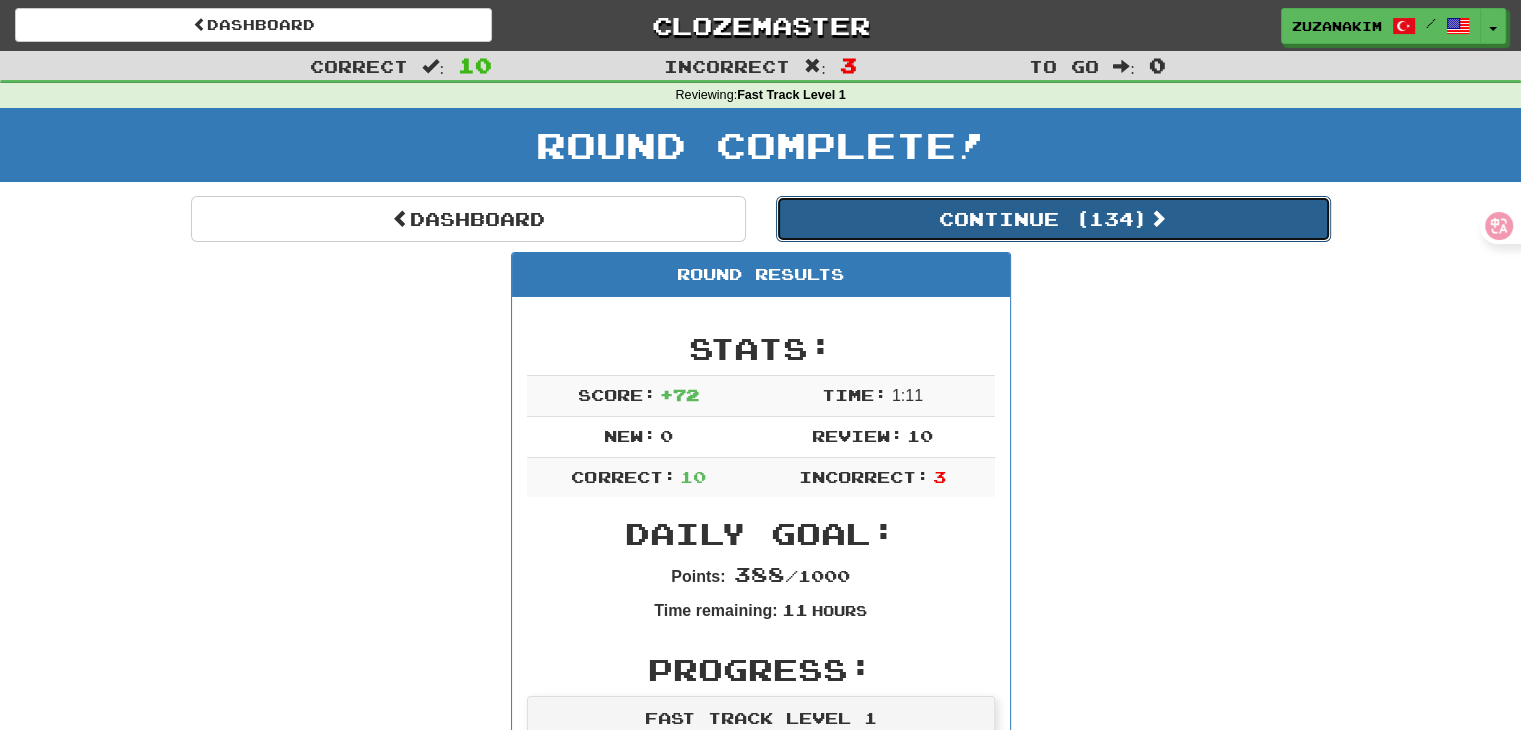 click on "Continue ( 134 )" at bounding box center (1053, 219) 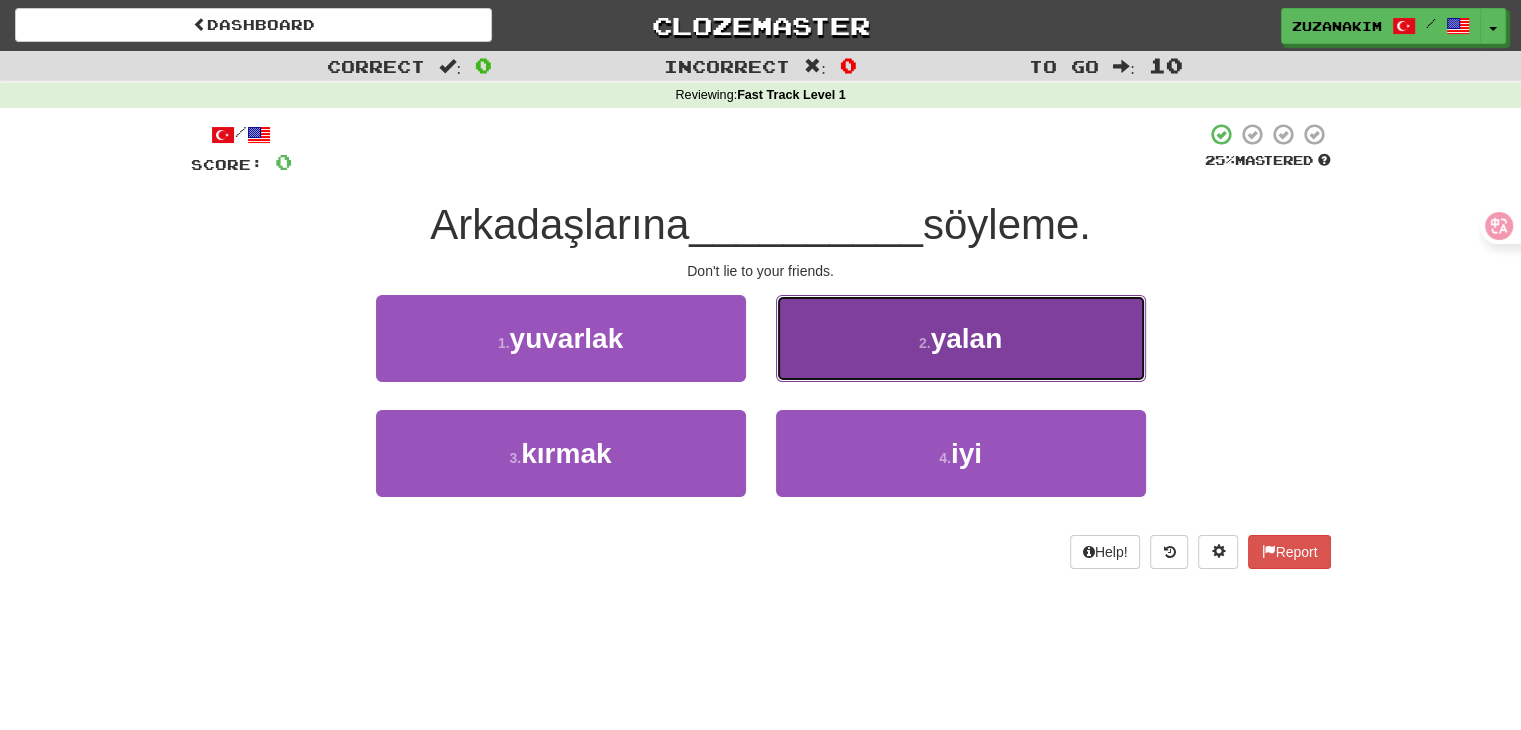 click on "yalan" at bounding box center [967, 338] 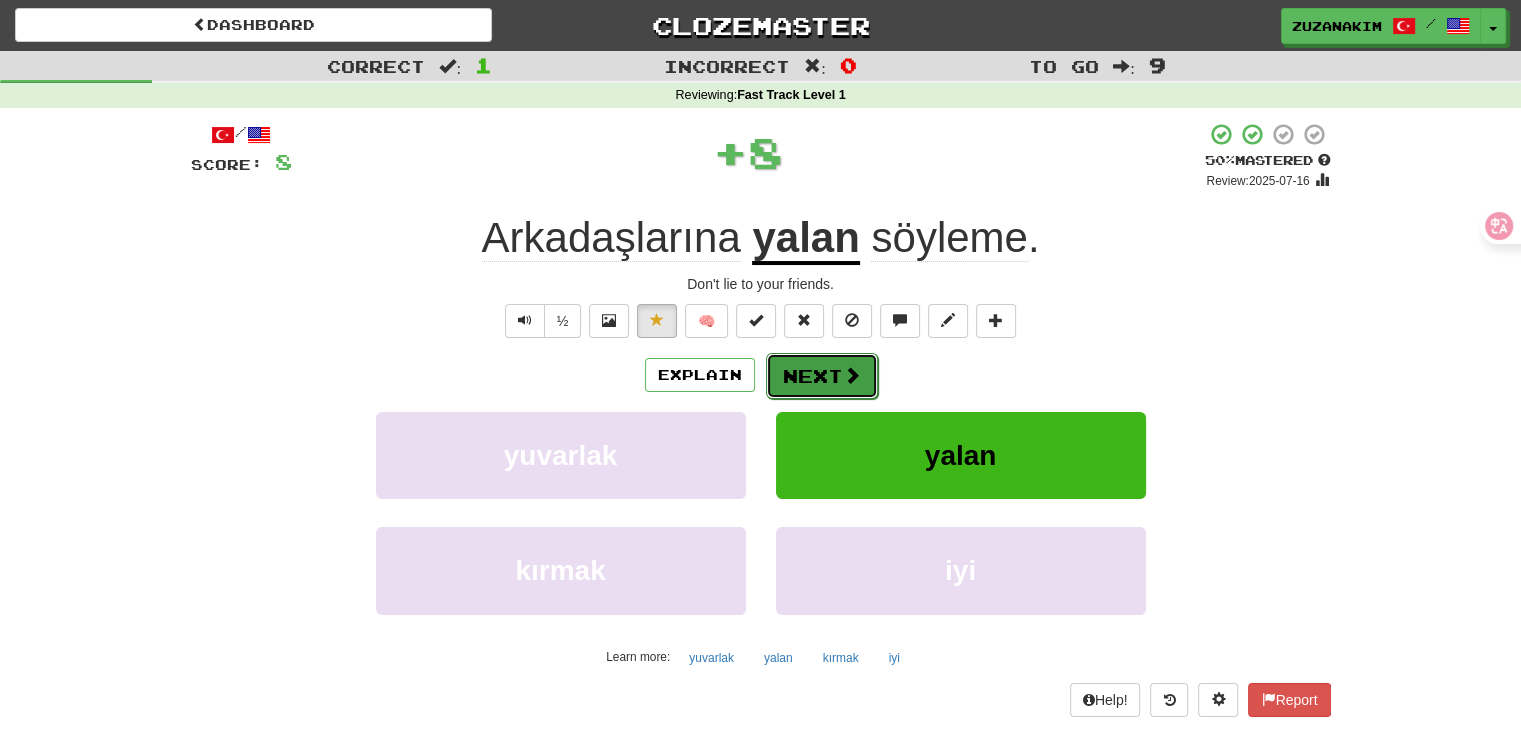 click on "Next" at bounding box center [822, 376] 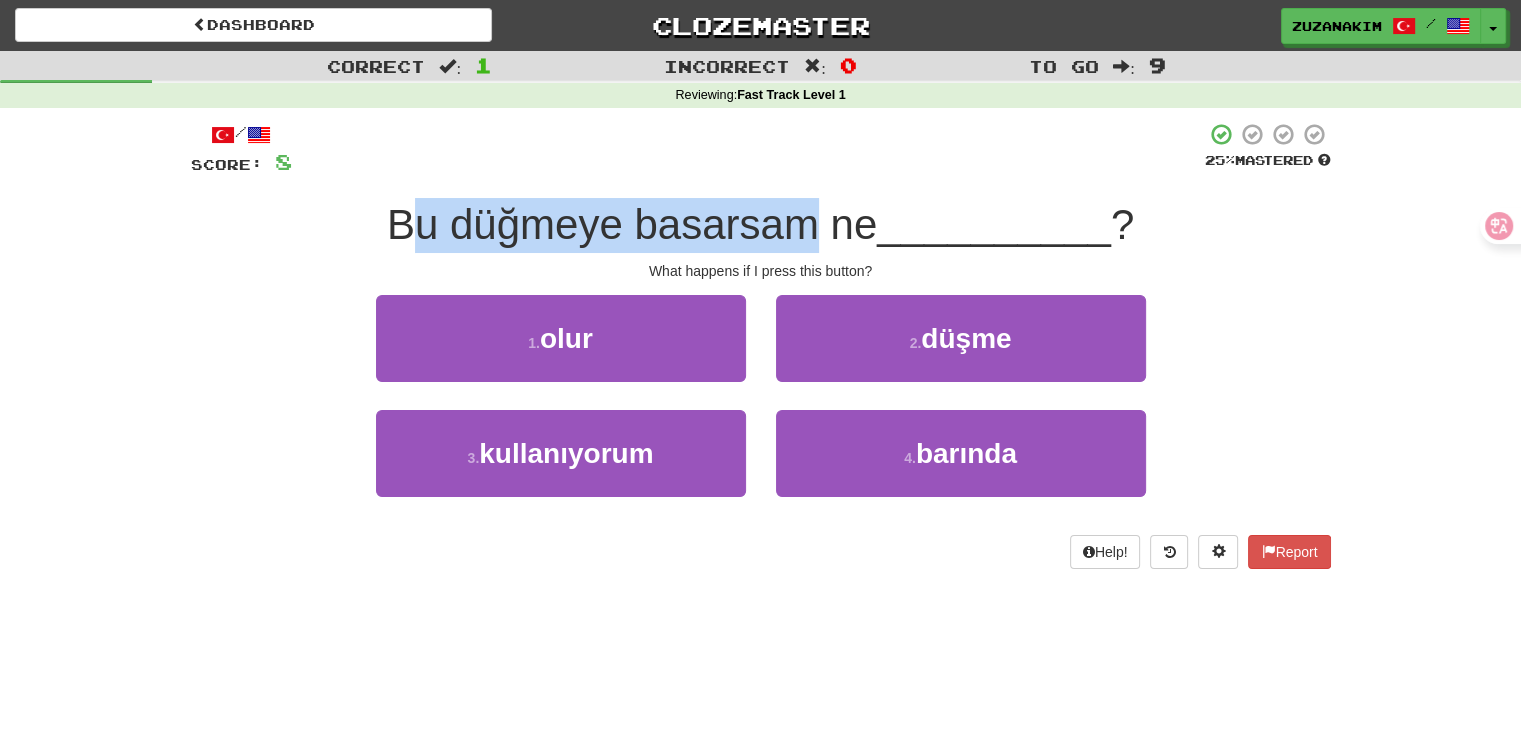 drag, startPoint x: 405, startPoint y: 234, endPoint x: 817, endPoint y: 233, distance: 412.00122 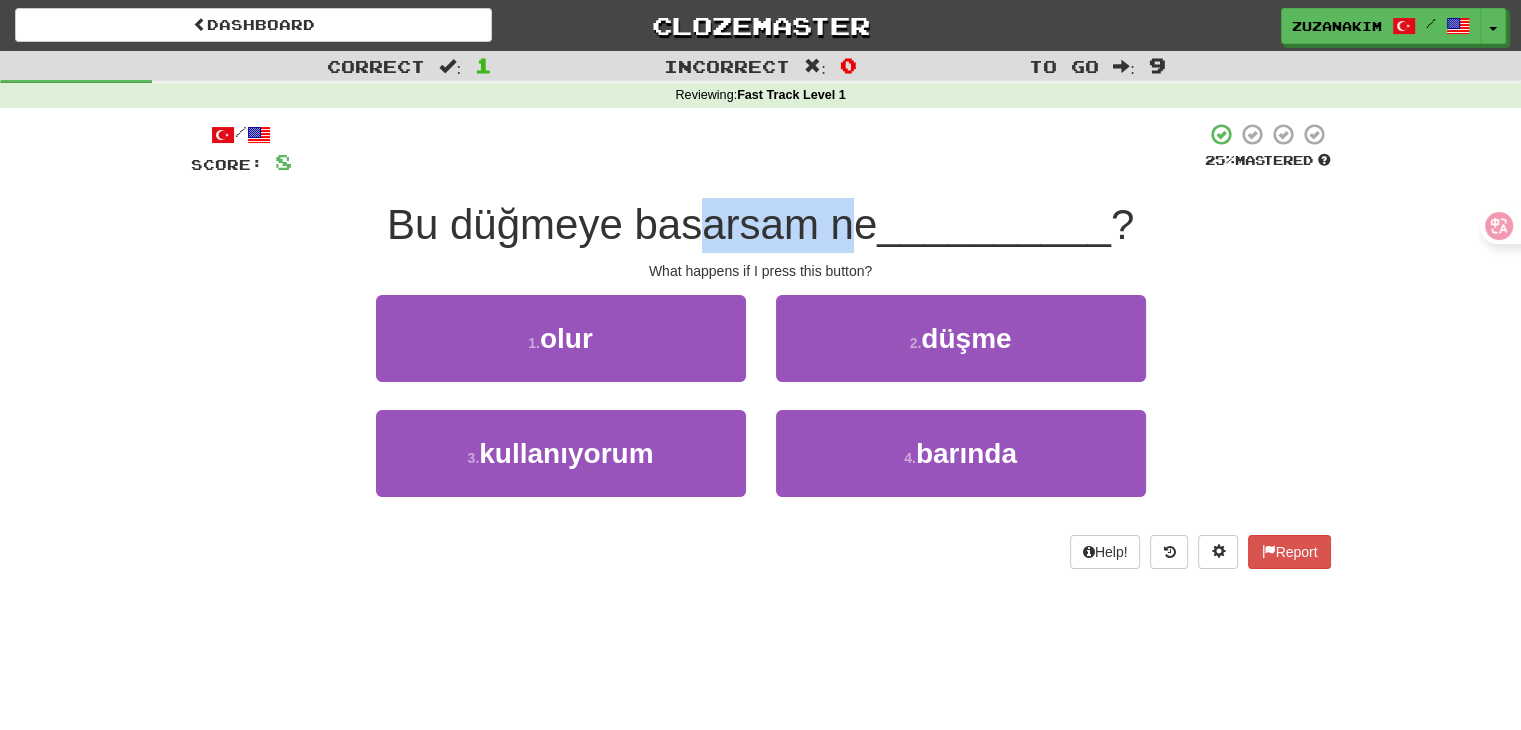 drag, startPoint x: 690, startPoint y: 228, endPoint x: 856, endPoint y: 224, distance: 166.04819 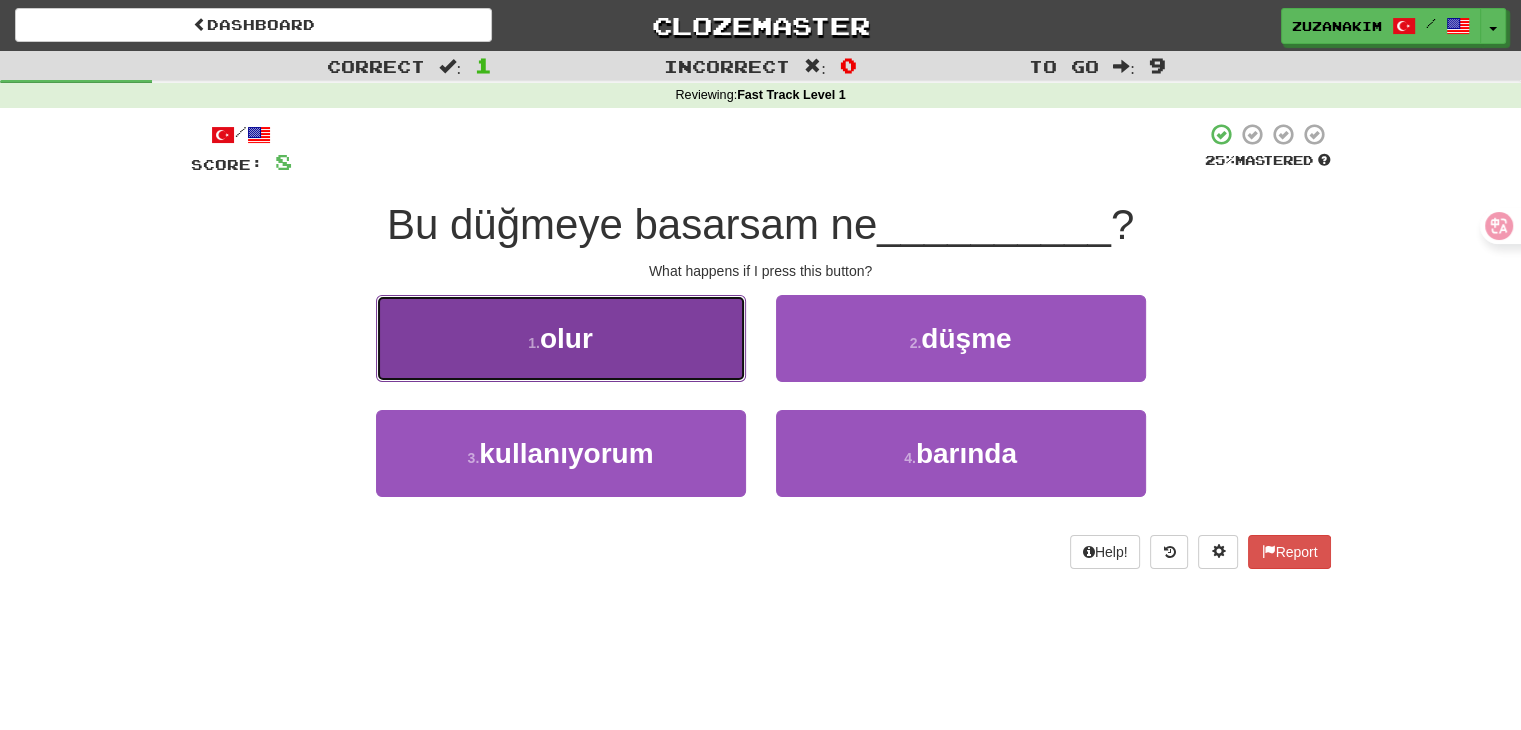 click on "1 .  olur" at bounding box center [561, 338] 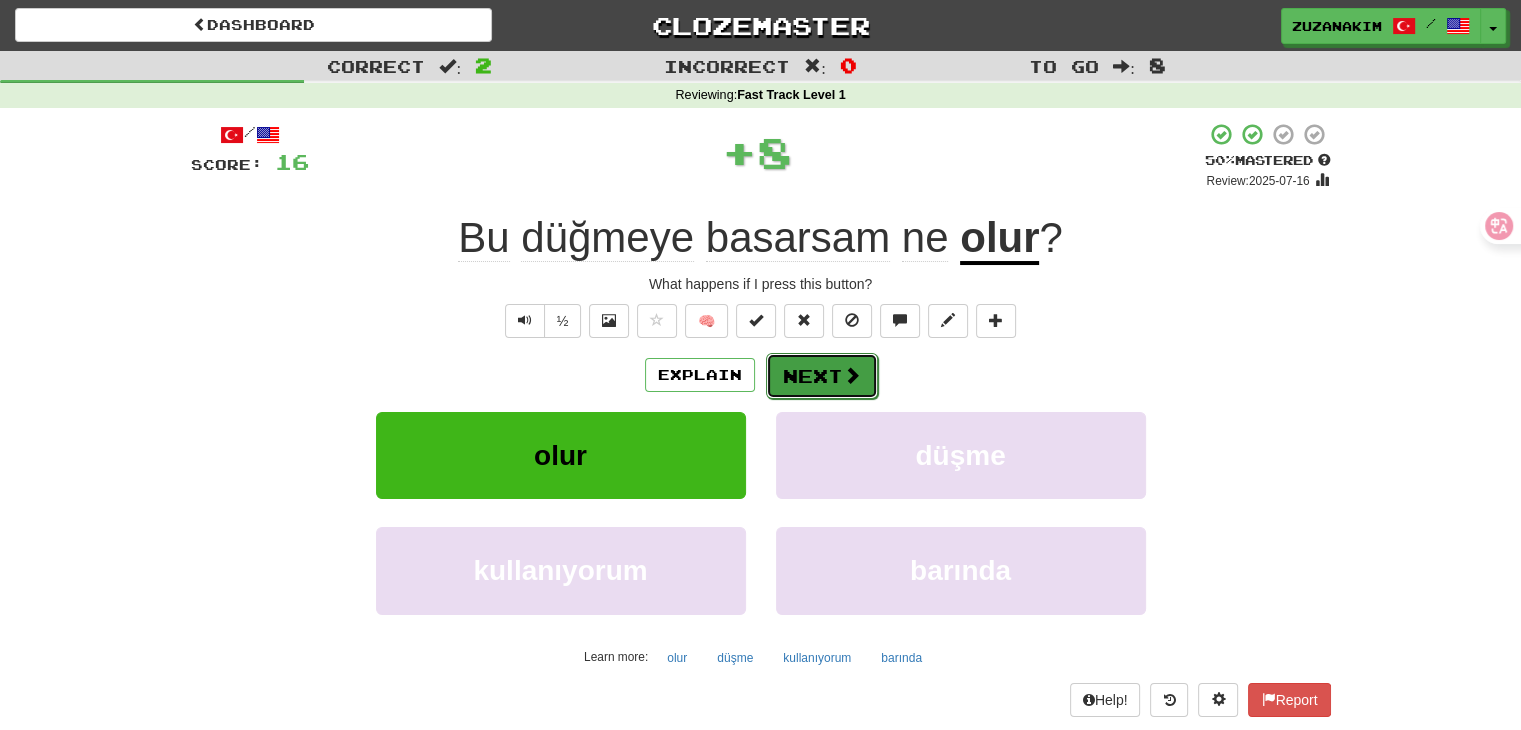 click on "Next" at bounding box center (822, 376) 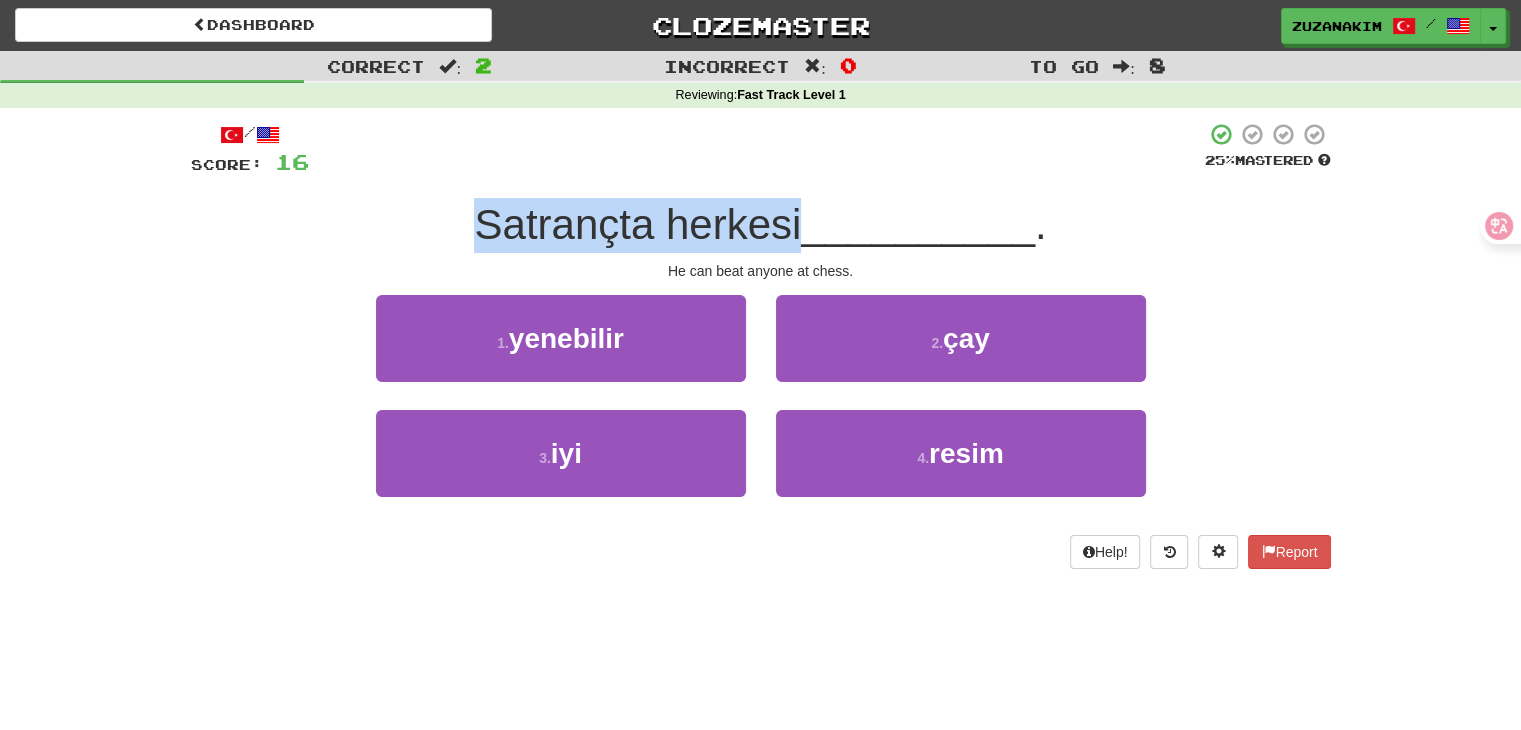 drag, startPoint x: 476, startPoint y: 233, endPoint x: 798, endPoint y: 235, distance: 322.00623 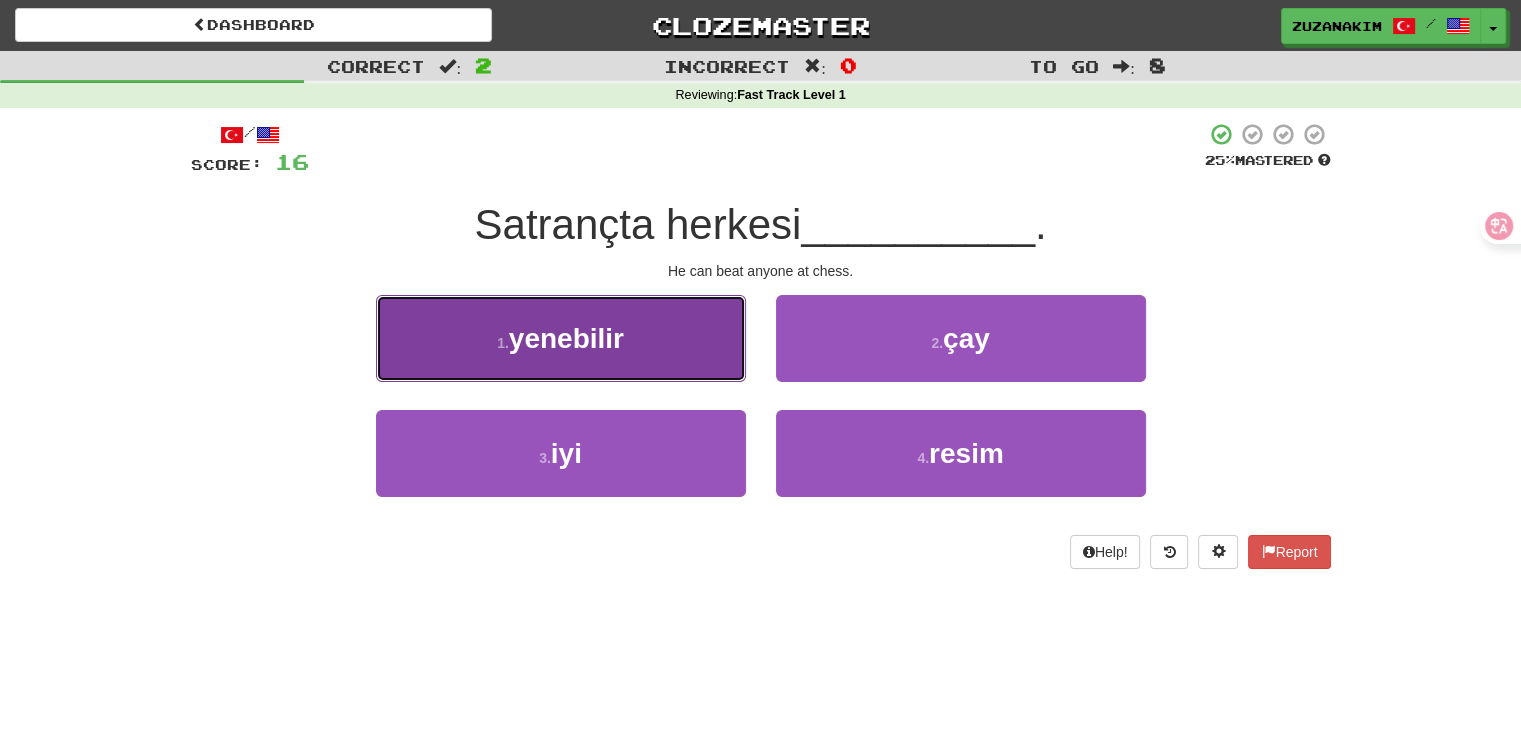 click on "1 .  yenebilir" at bounding box center (561, 338) 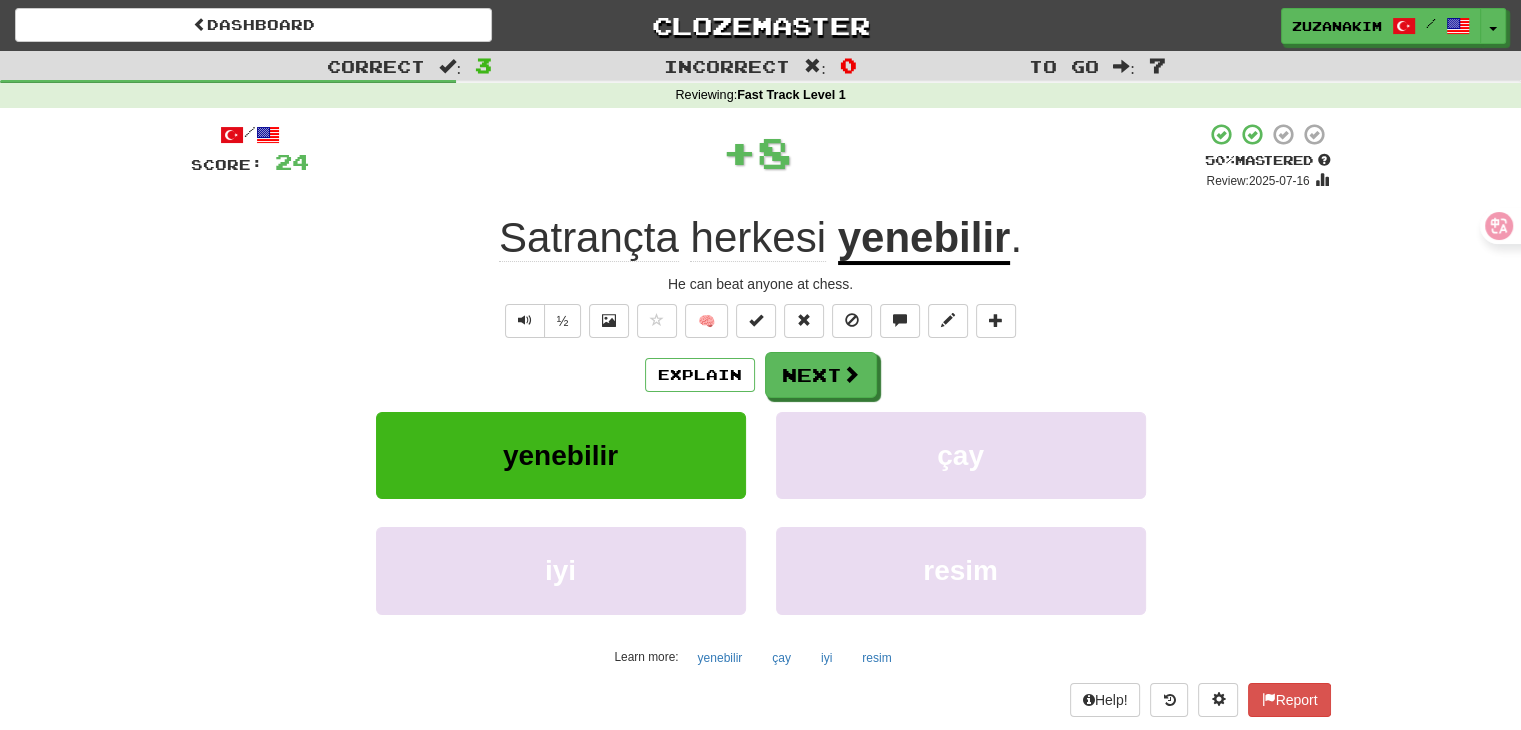 click on "yenebilir" at bounding box center [924, 239] 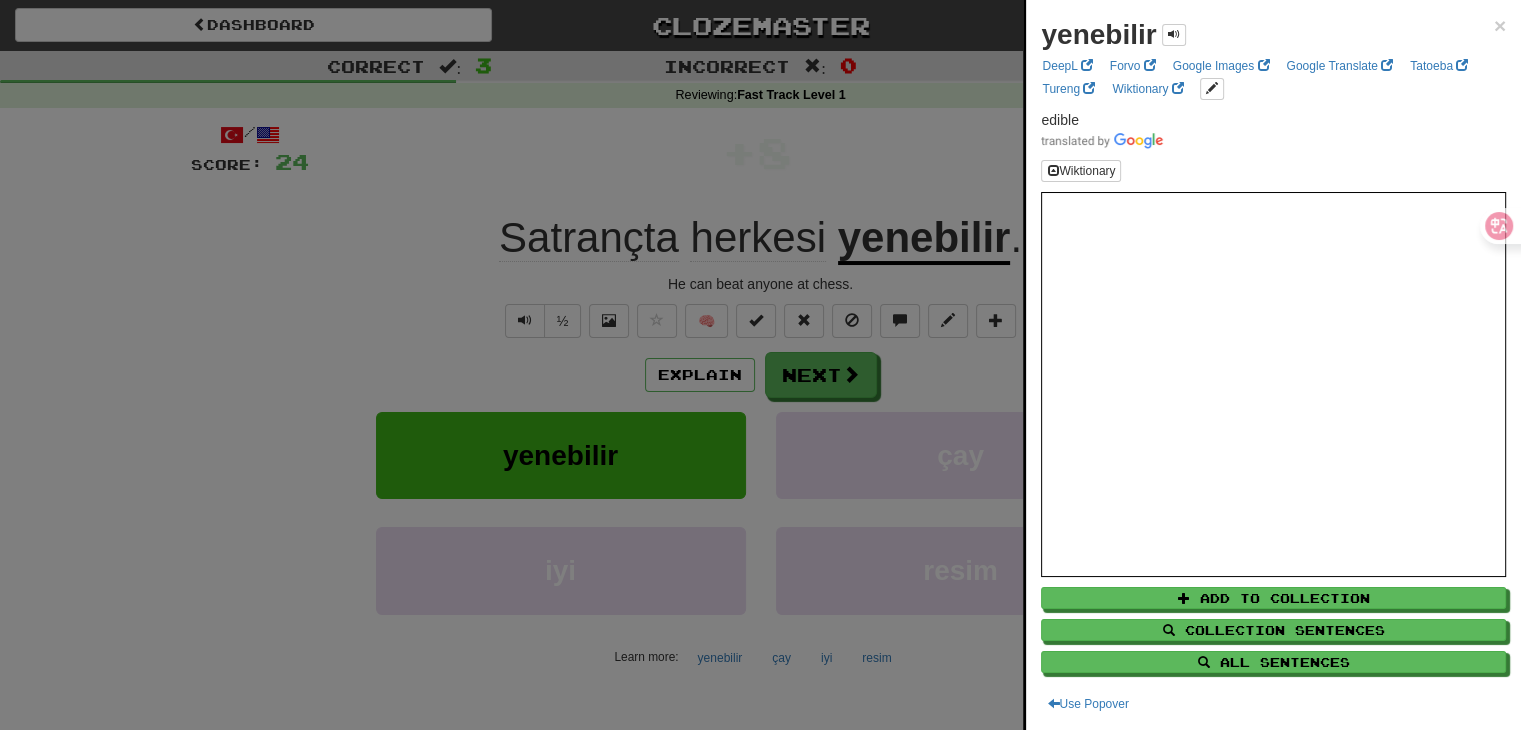 click at bounding box center [760, 365] 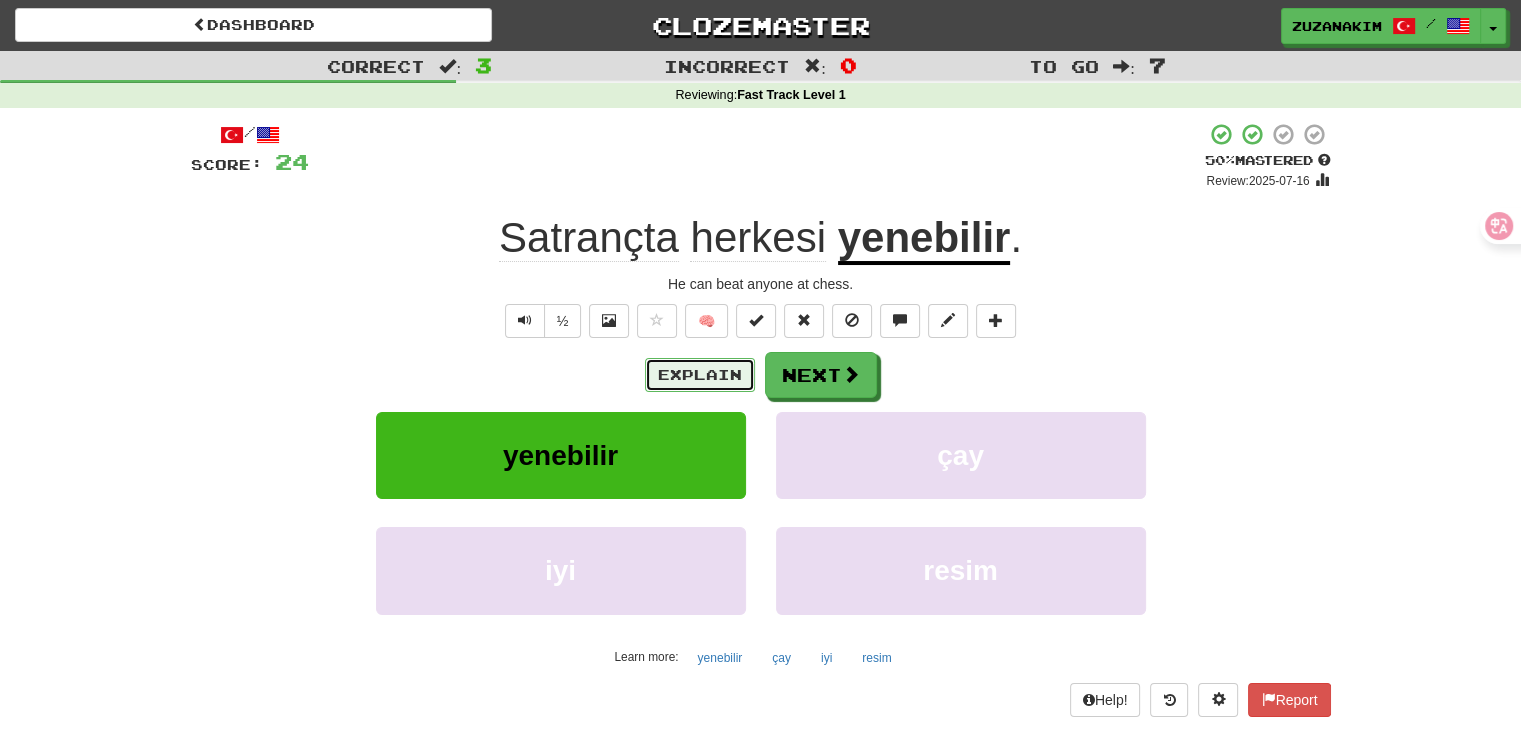 click on "Explain" at bounding box center [700, 375] 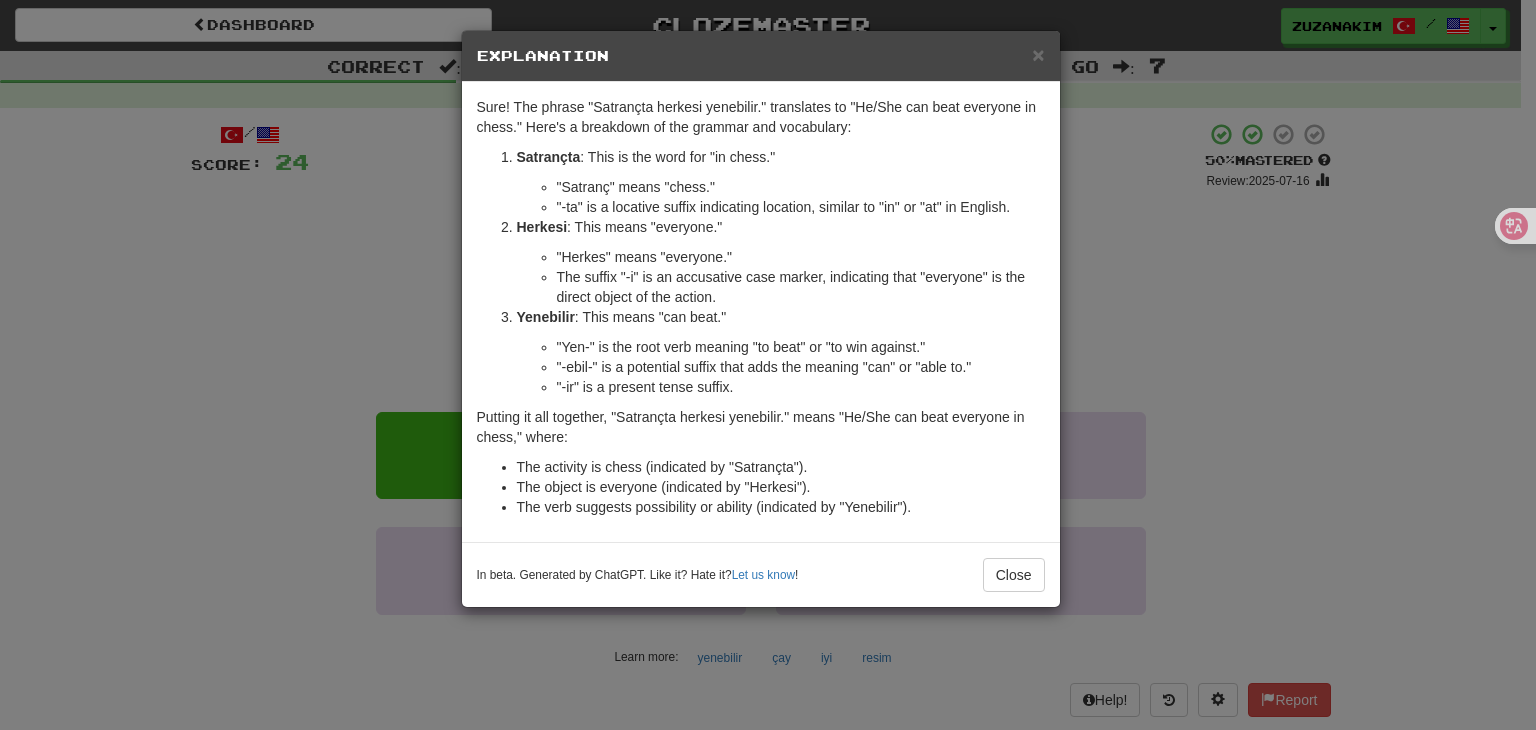 click on "× Explanation" at bounding box center (761, 56) 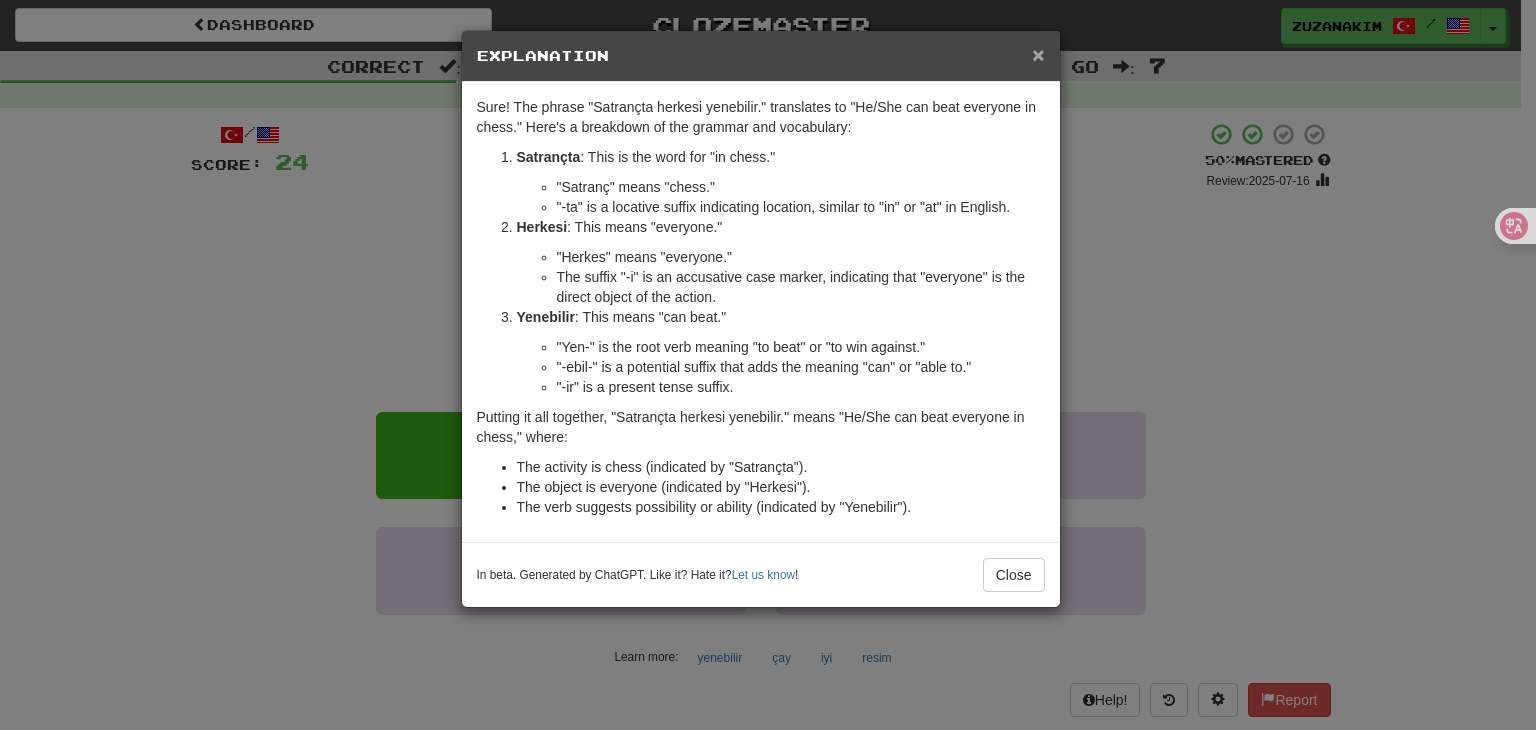 click on "×" at bounding box center (1038, 54) 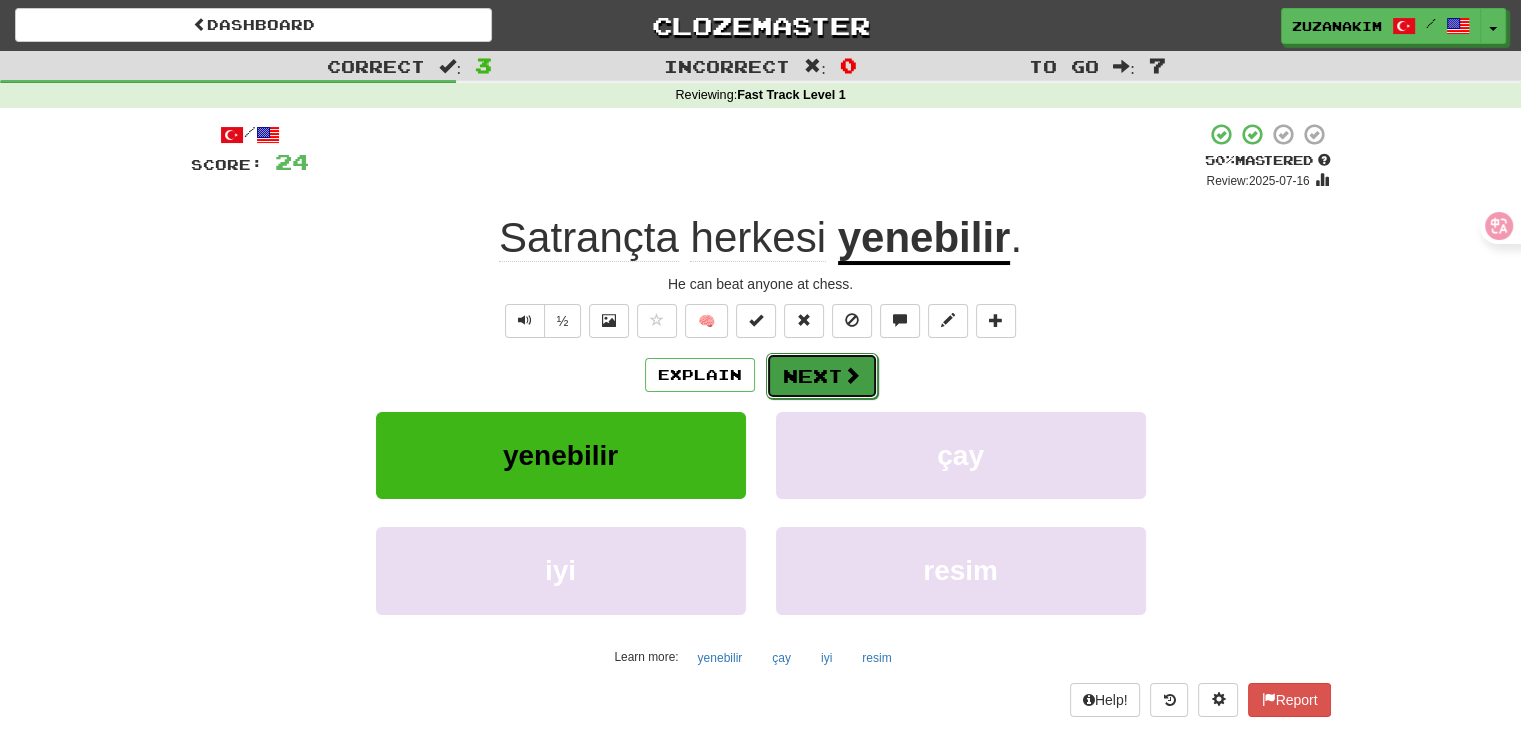 click on "Next" at bounding box center [822, 376] 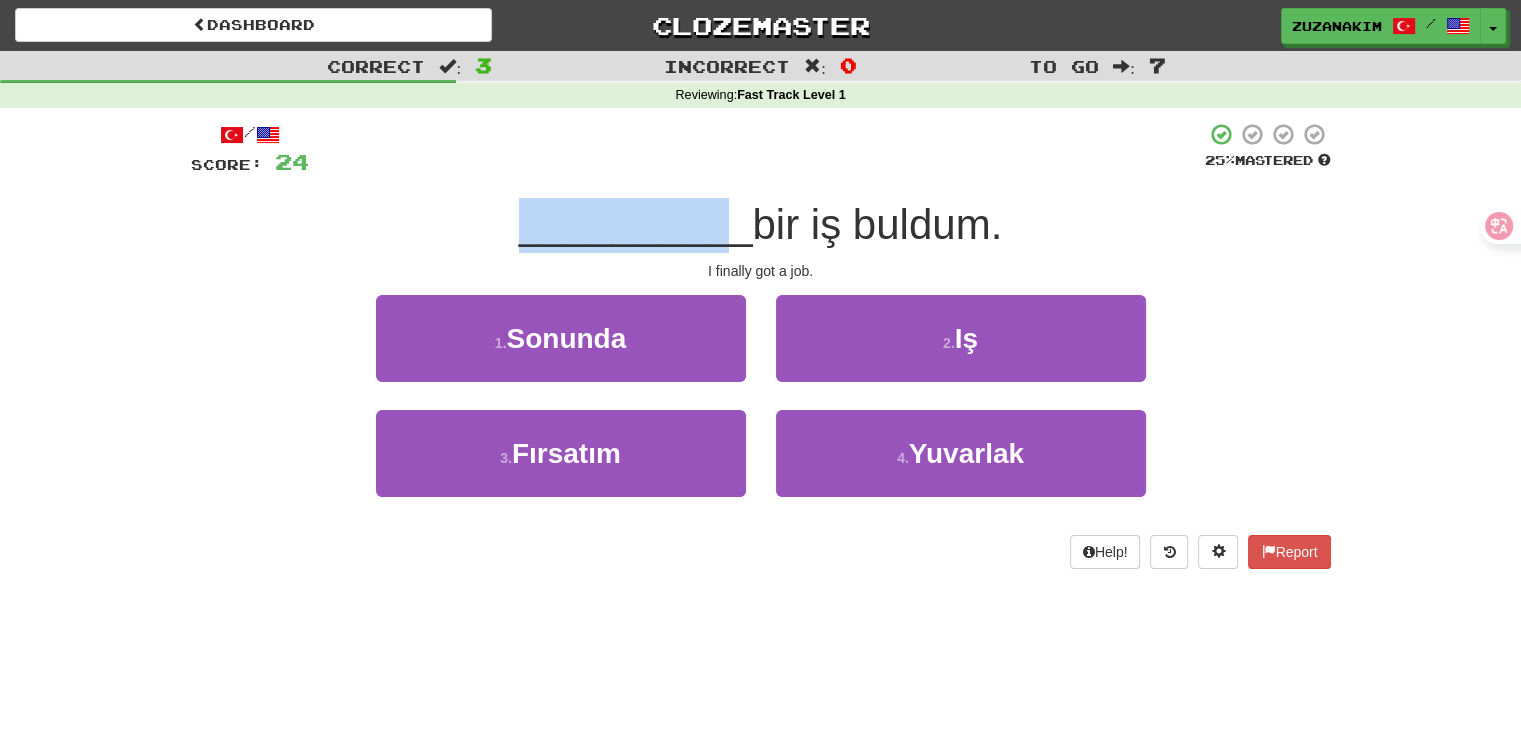 drag, startPoint x: 508, startPoint y: 241, endPoint x: 733, endPoint y: 241, distance: 225 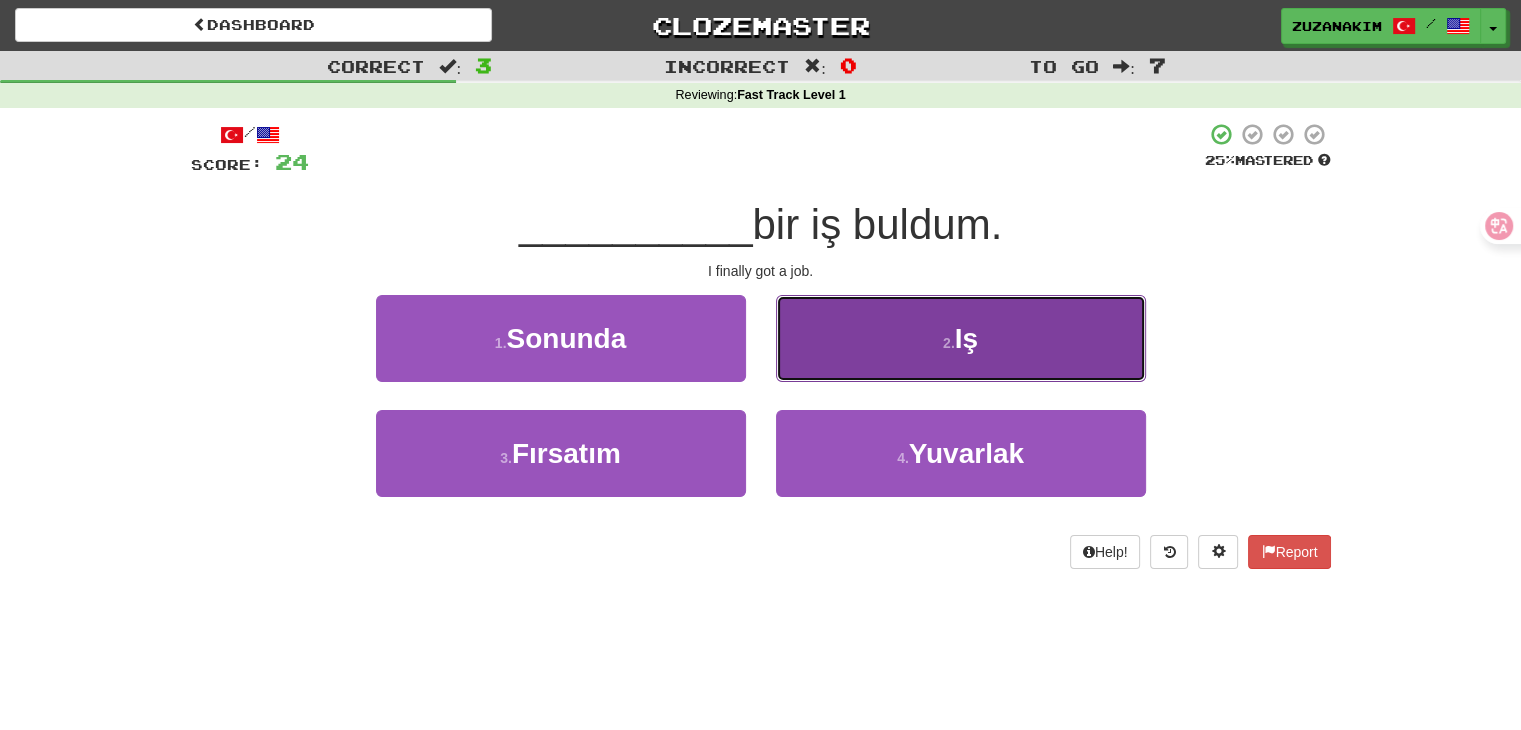click on "2 .  Iş" at bounding box center [961, 338] 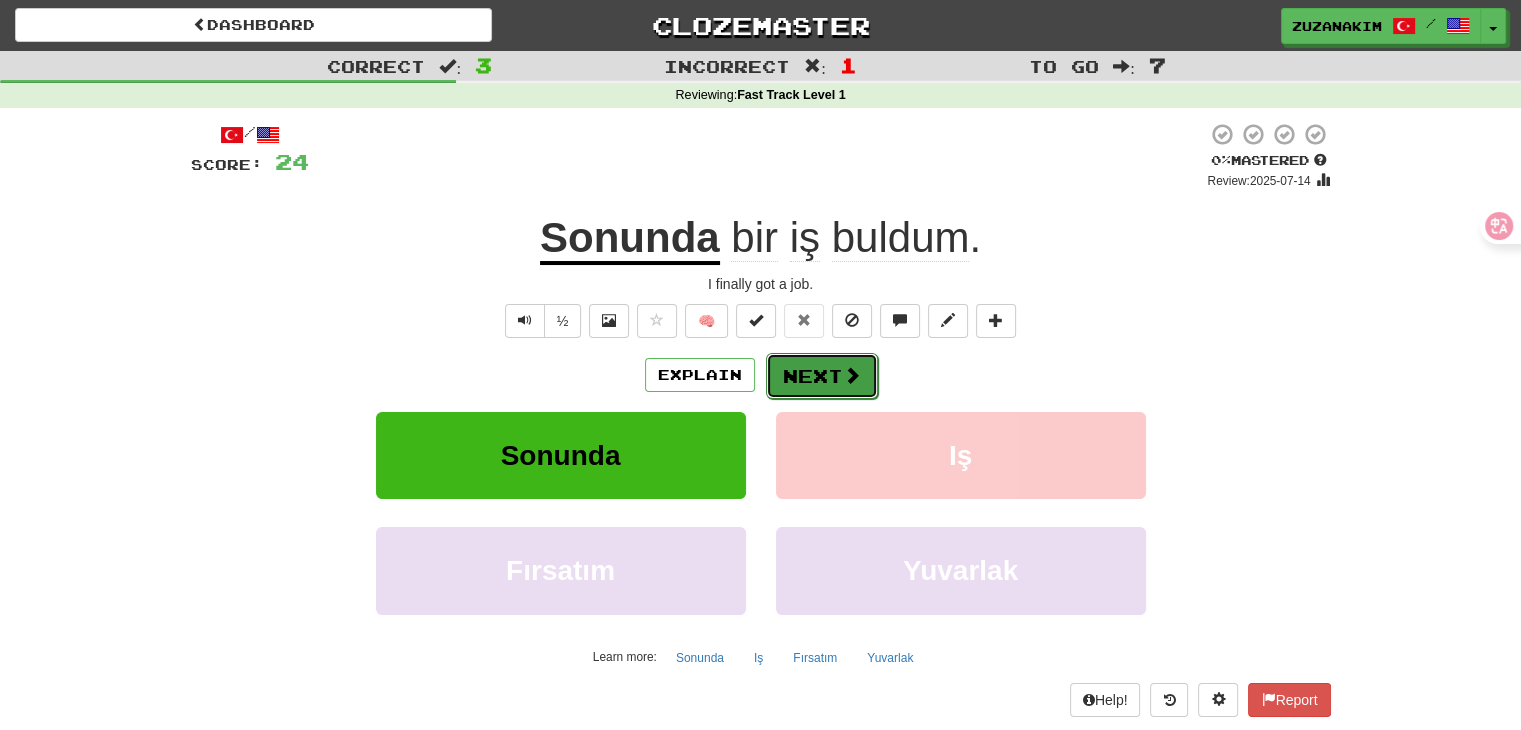 click on "Next" at bounding box center [822, 376] 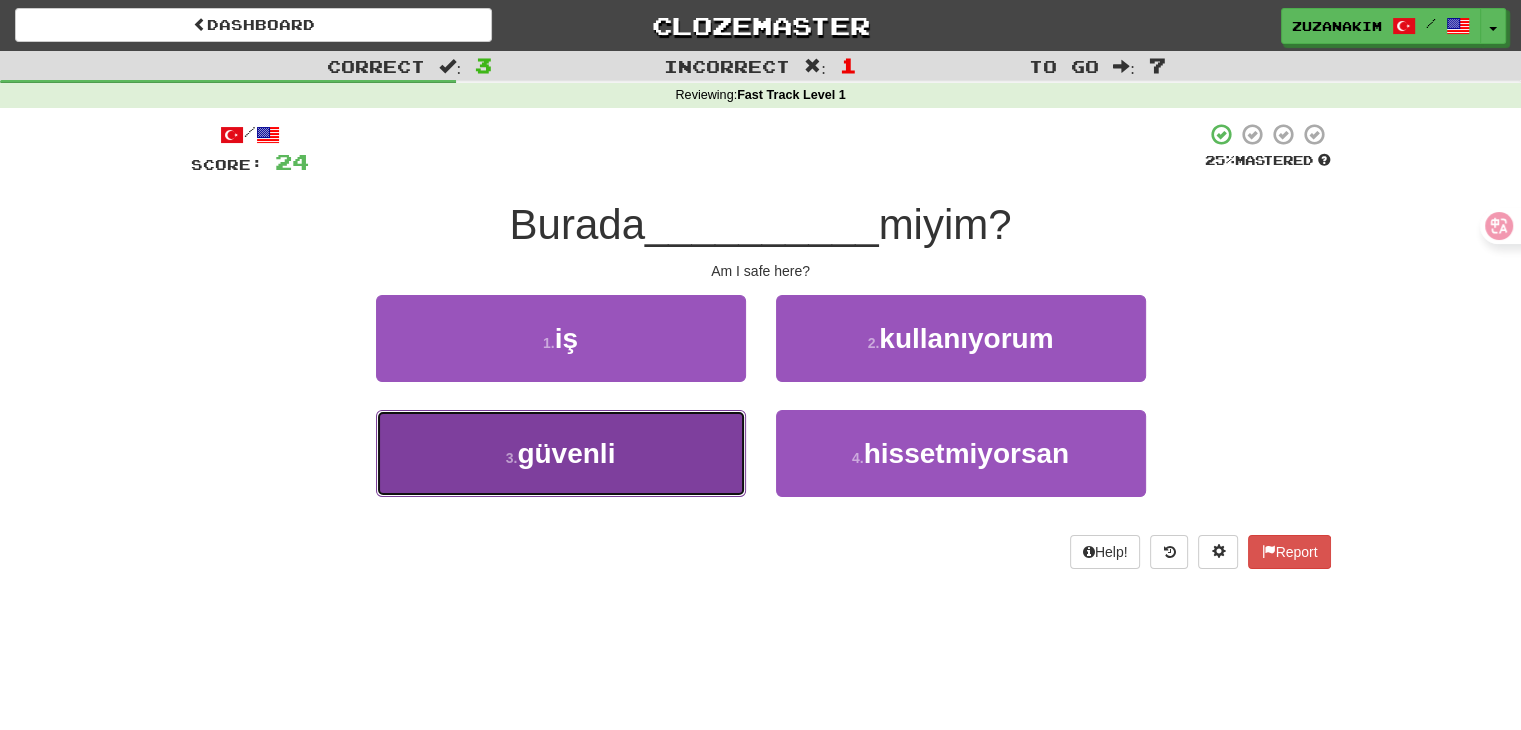 click on "3 .  güvenli" at bounding box center [561, 453] 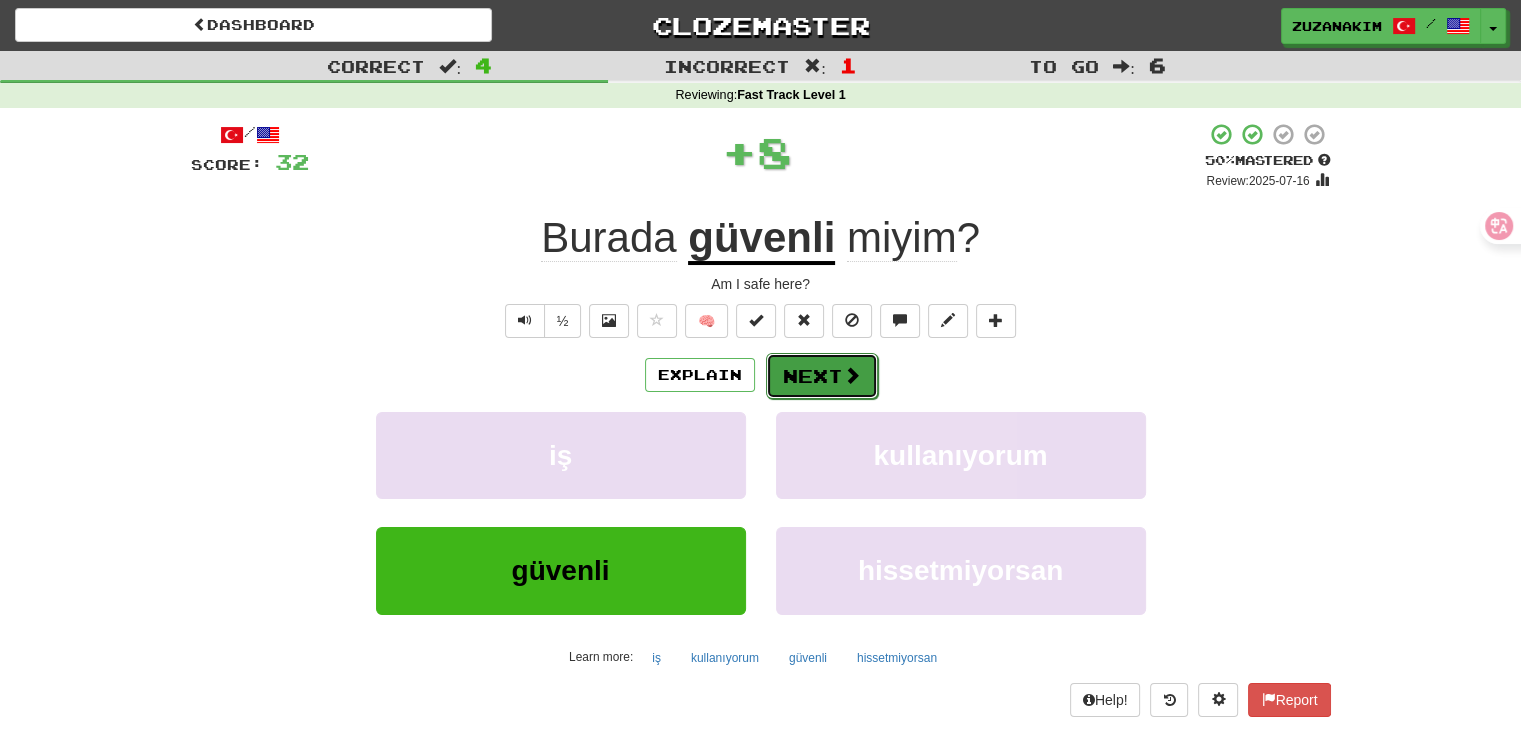 click on "Next" at bounding box center (822, 376) 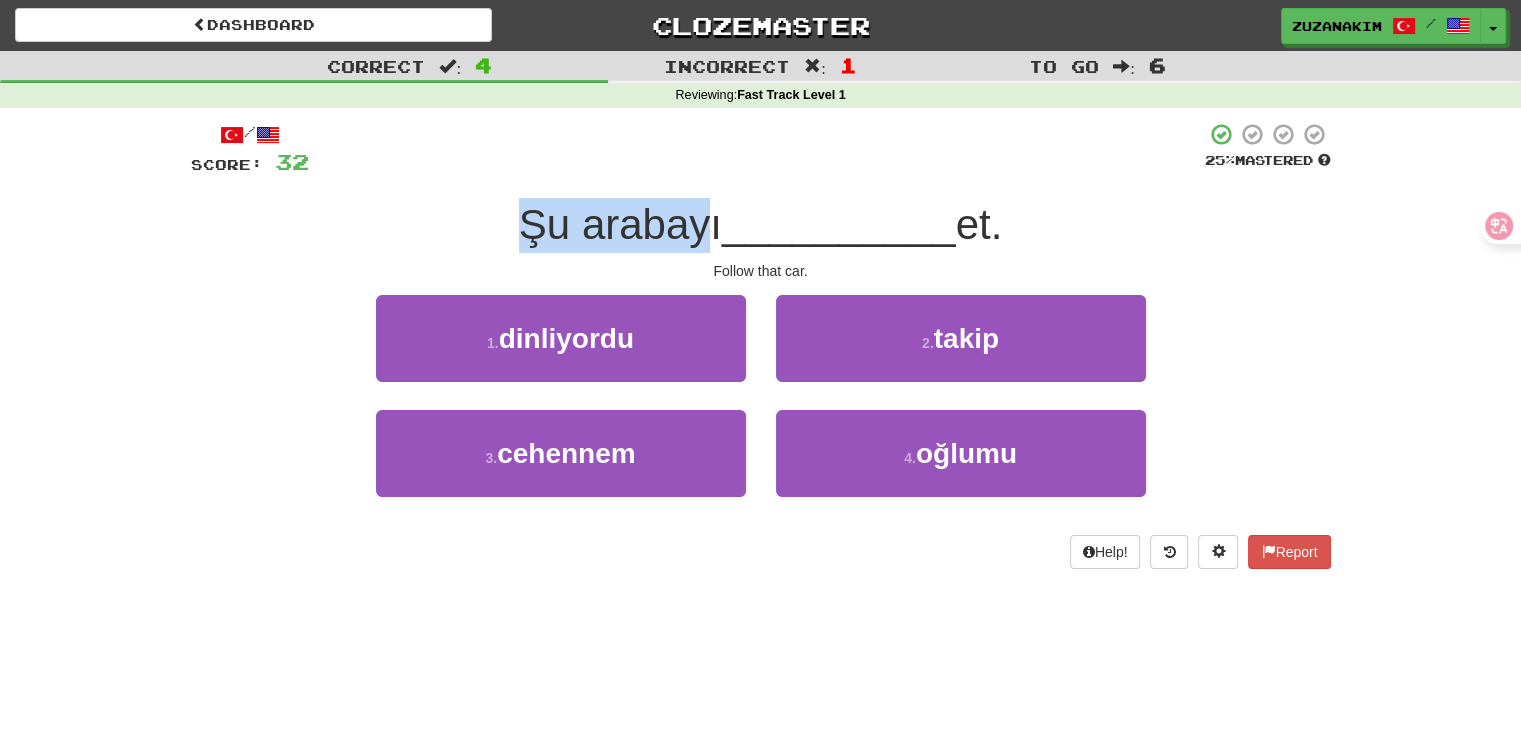 drag, startPoint x: 515, startPoint y: 234, endPoint x: 692, endPoint y: 211, distance: 178.4881 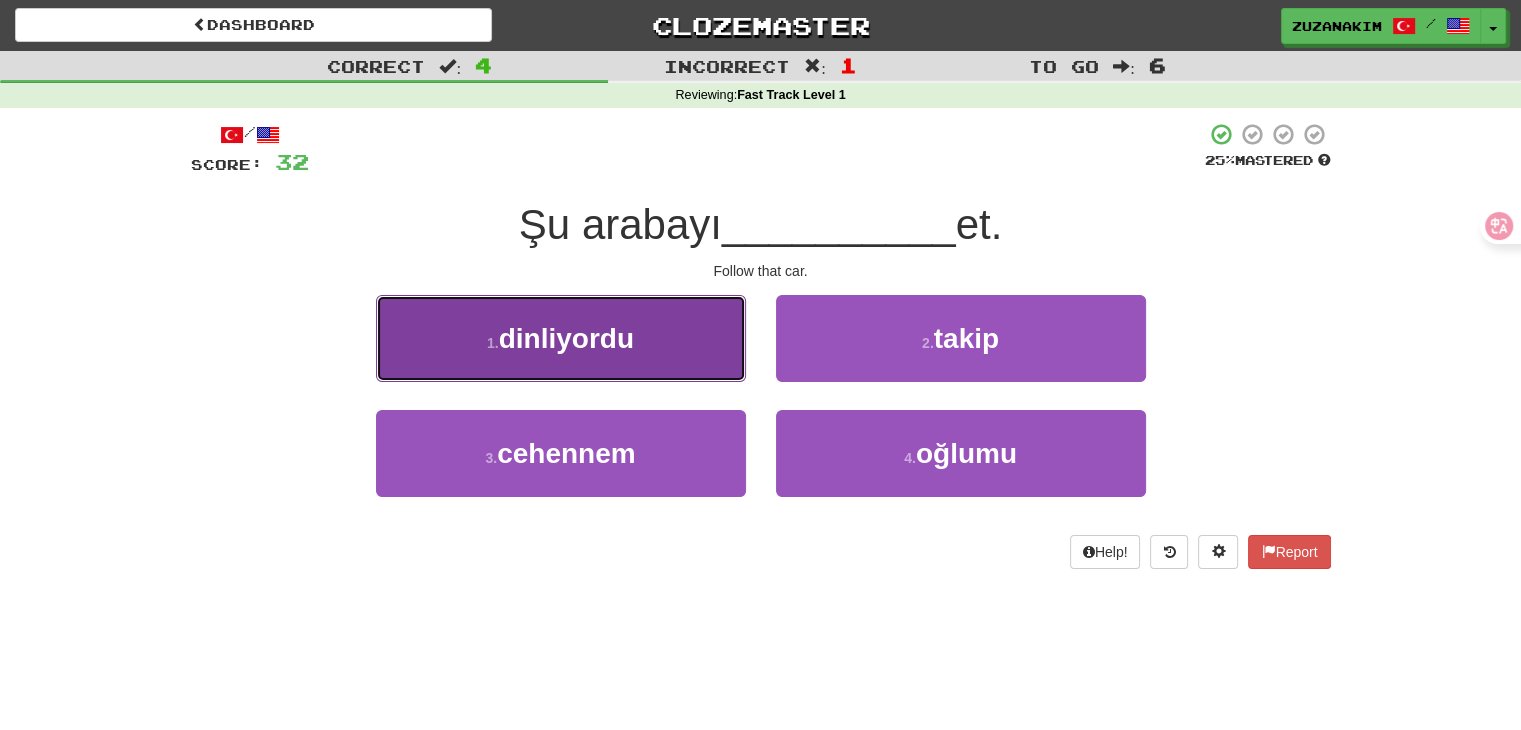 click on "1 .  dinliyordu" at bounding box center [561, 338] 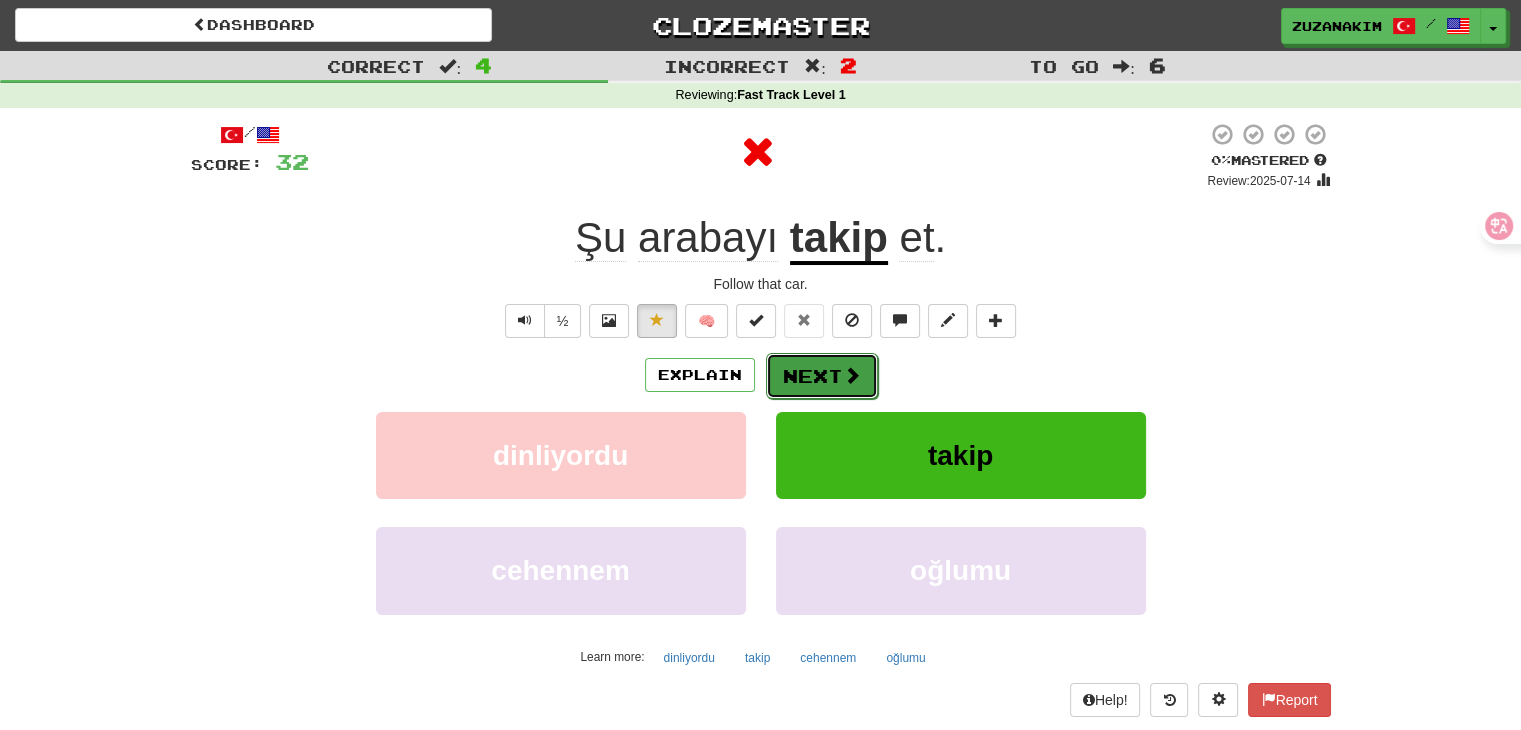 click at bounding box center (852, 375) 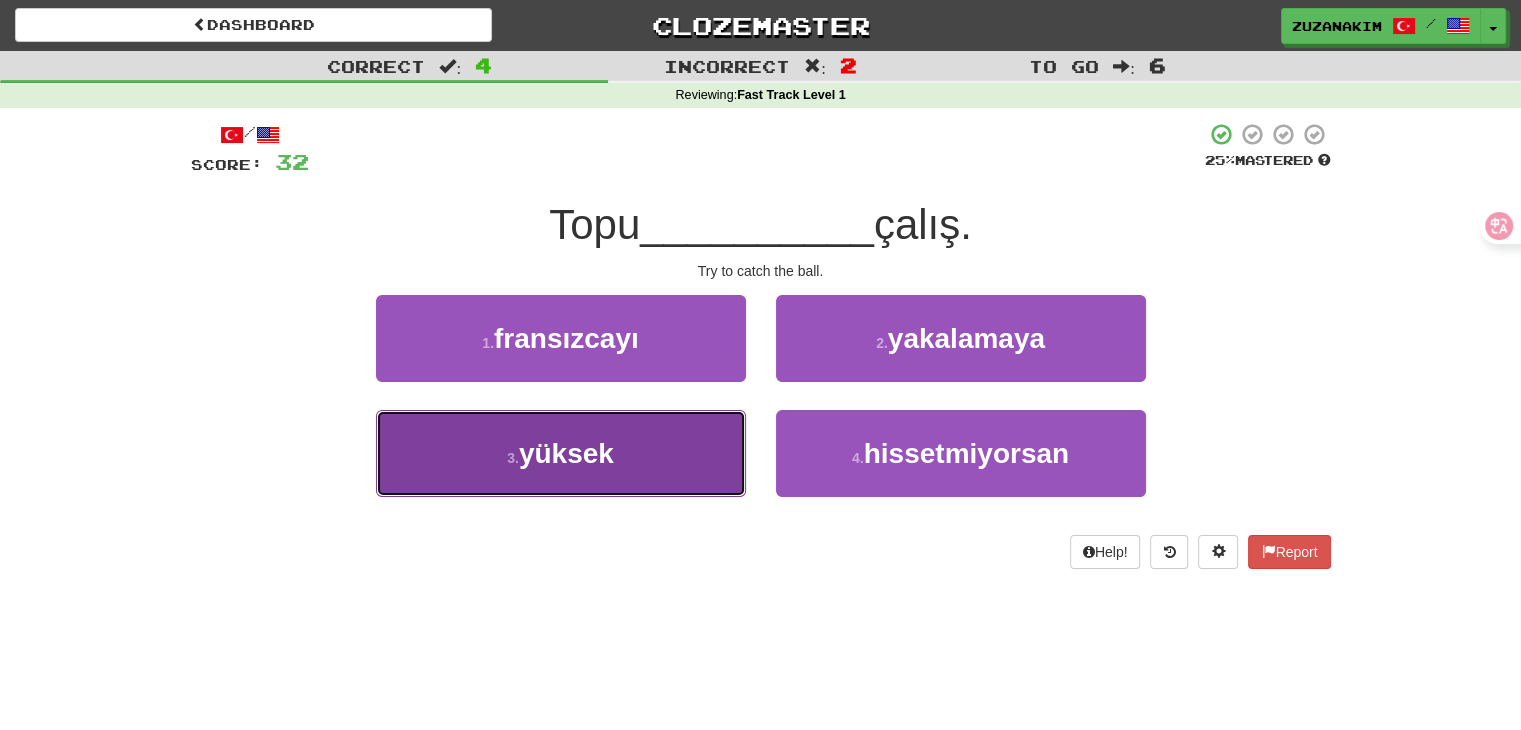 click on "3 .  yüksek" at bounding box center (561, 453) 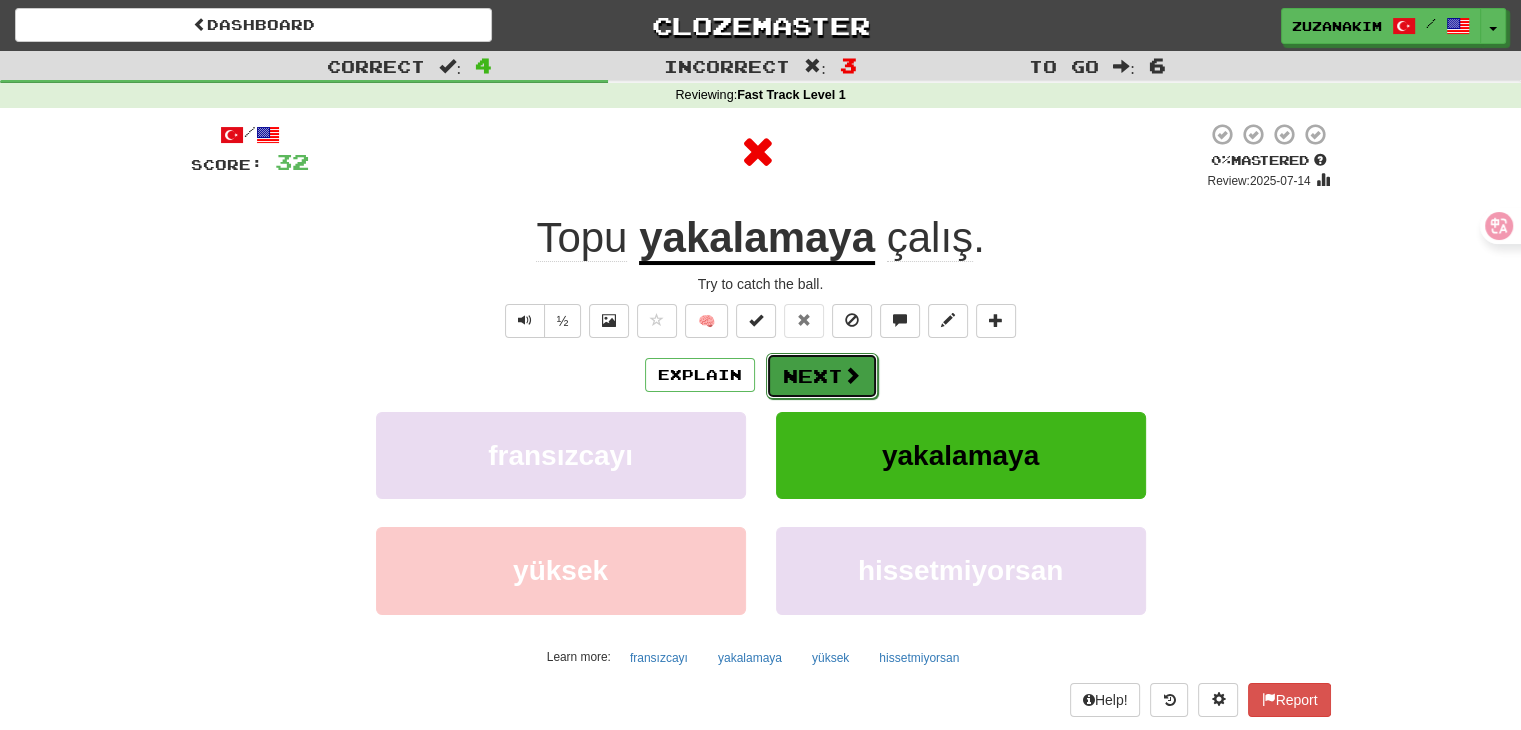 click on "Next" at bounding box center [822, 376] 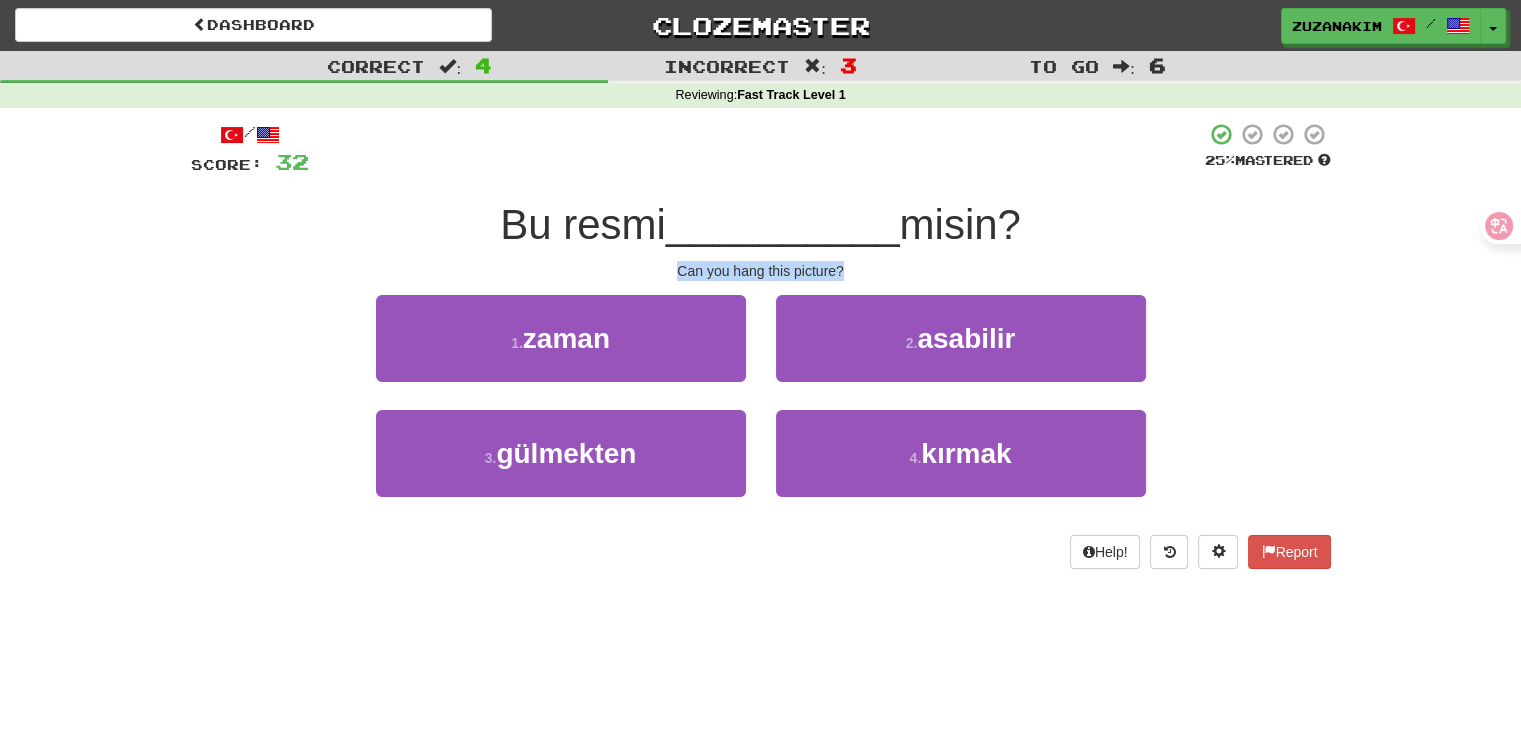 drag, startPoint x: 665, startPoint y: 272, endPoint x: 841, endPoint y: 262, distance: 176.28386 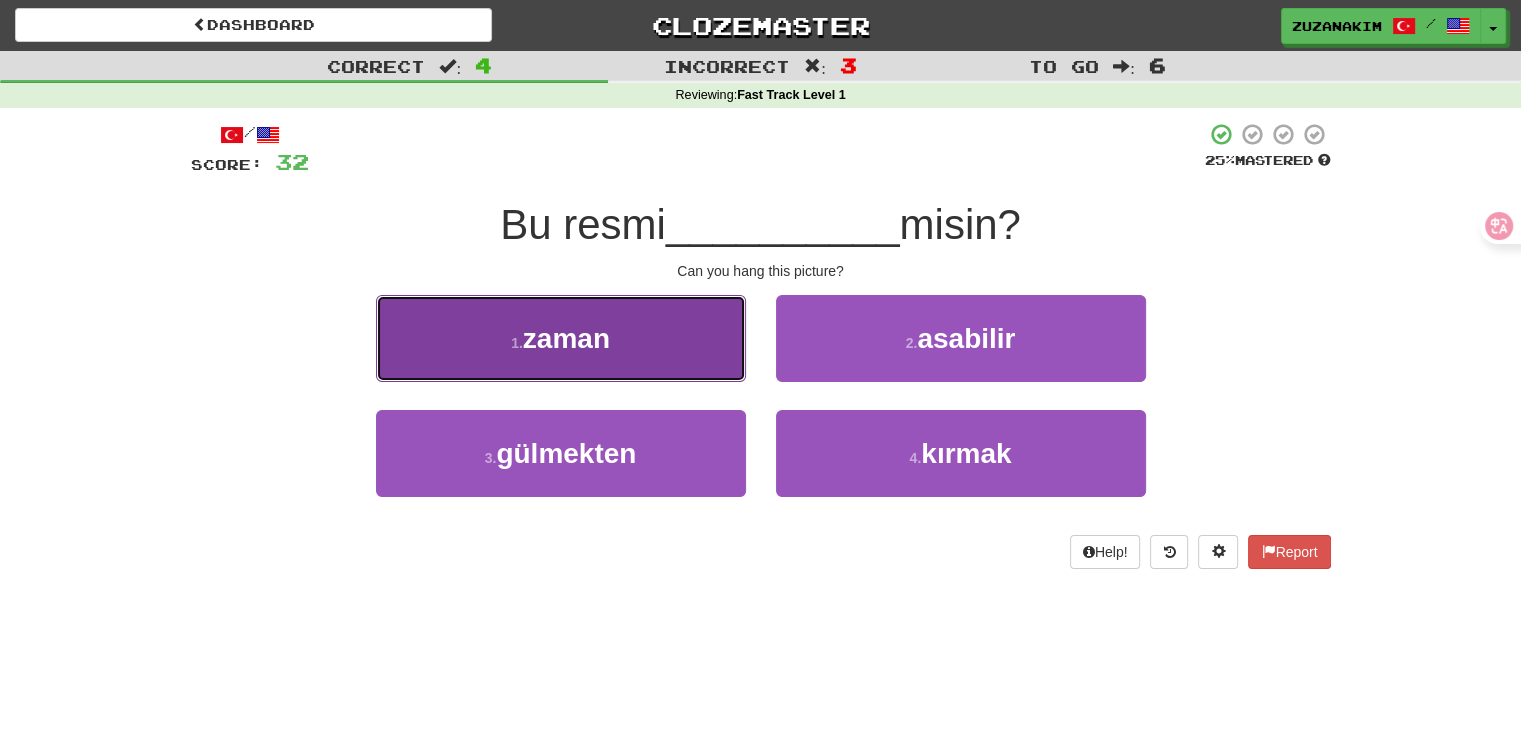 click on "1 .  zaman" at bounding box center [561, 338] 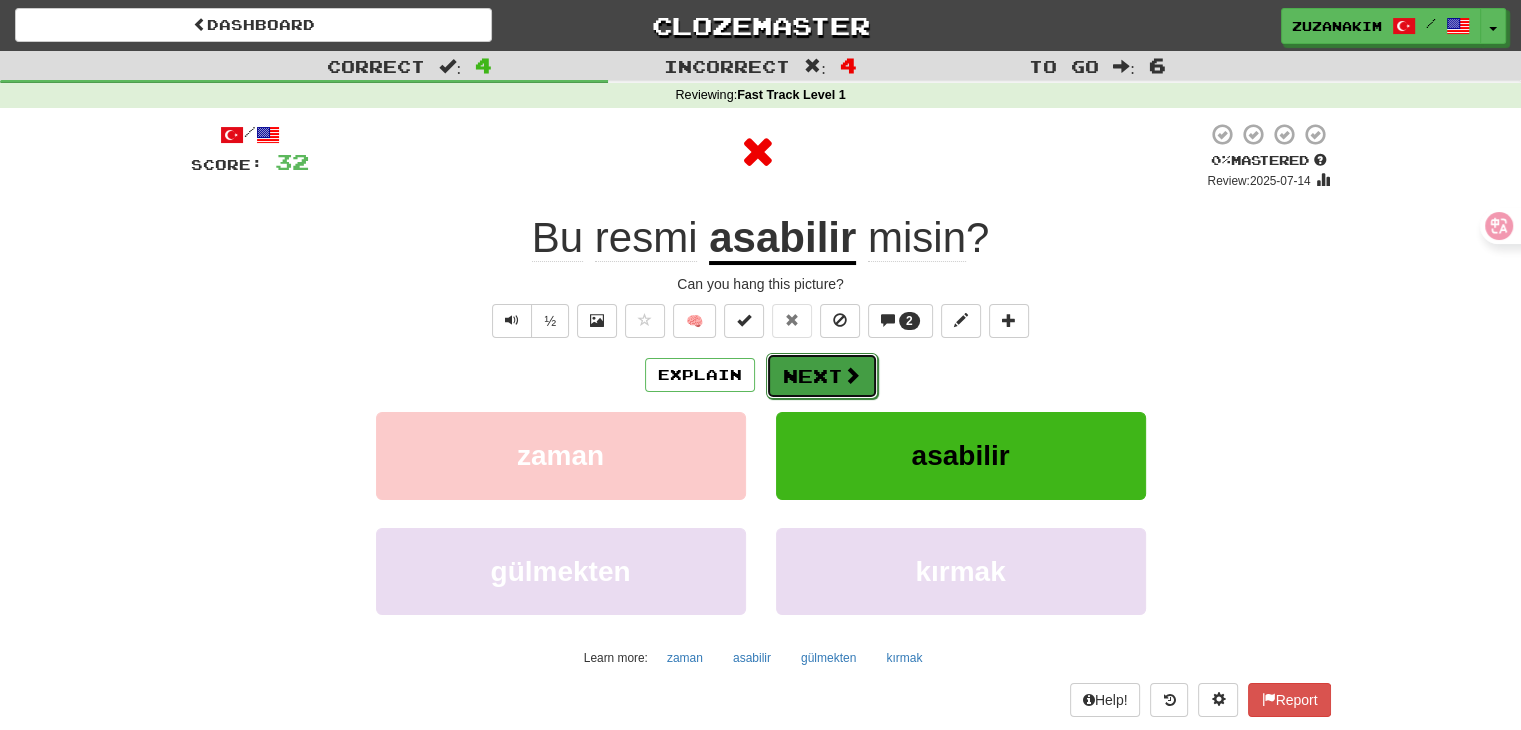 click on "Next" at bounding box center (822, 376) 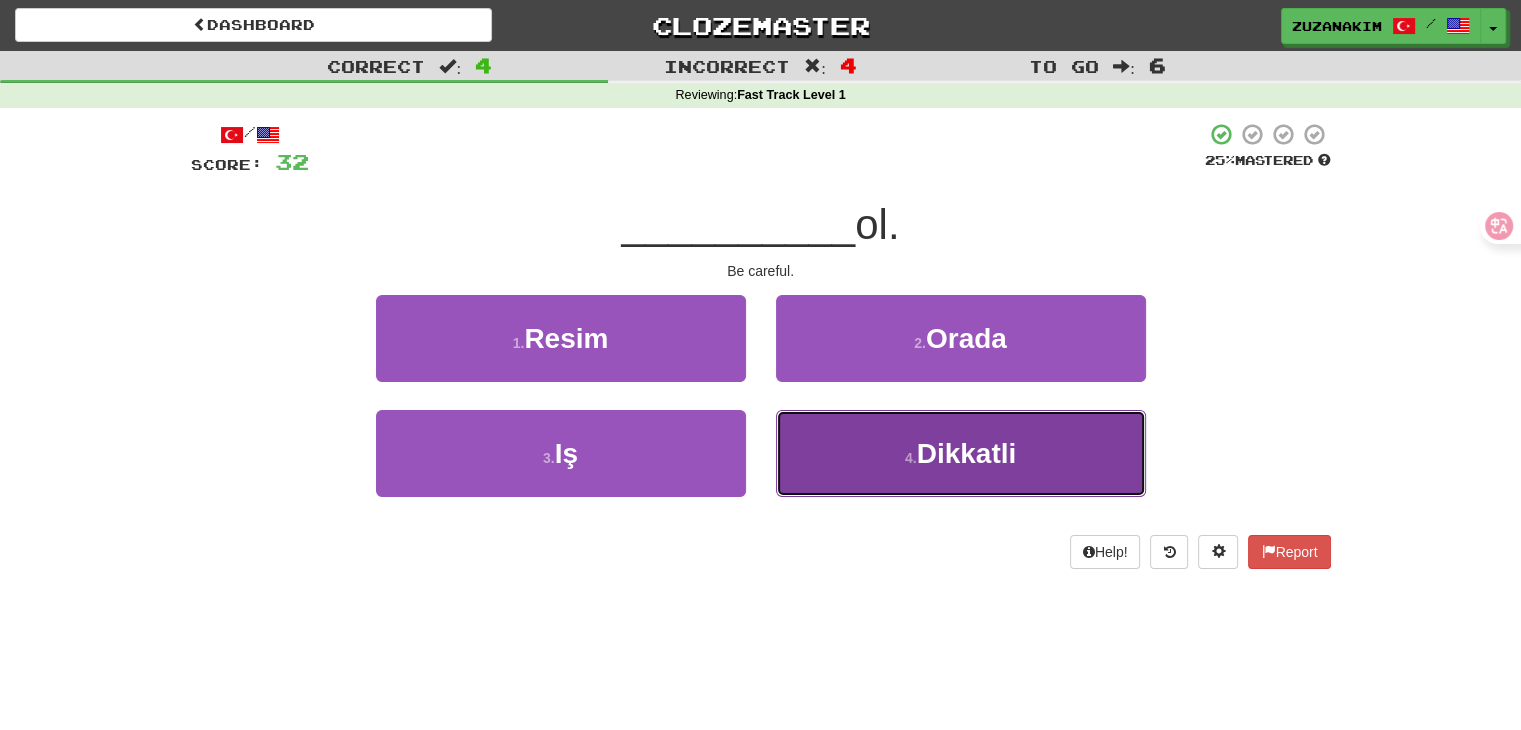 click on "4 .  Dikkatli" at bounding box center (961, 453) 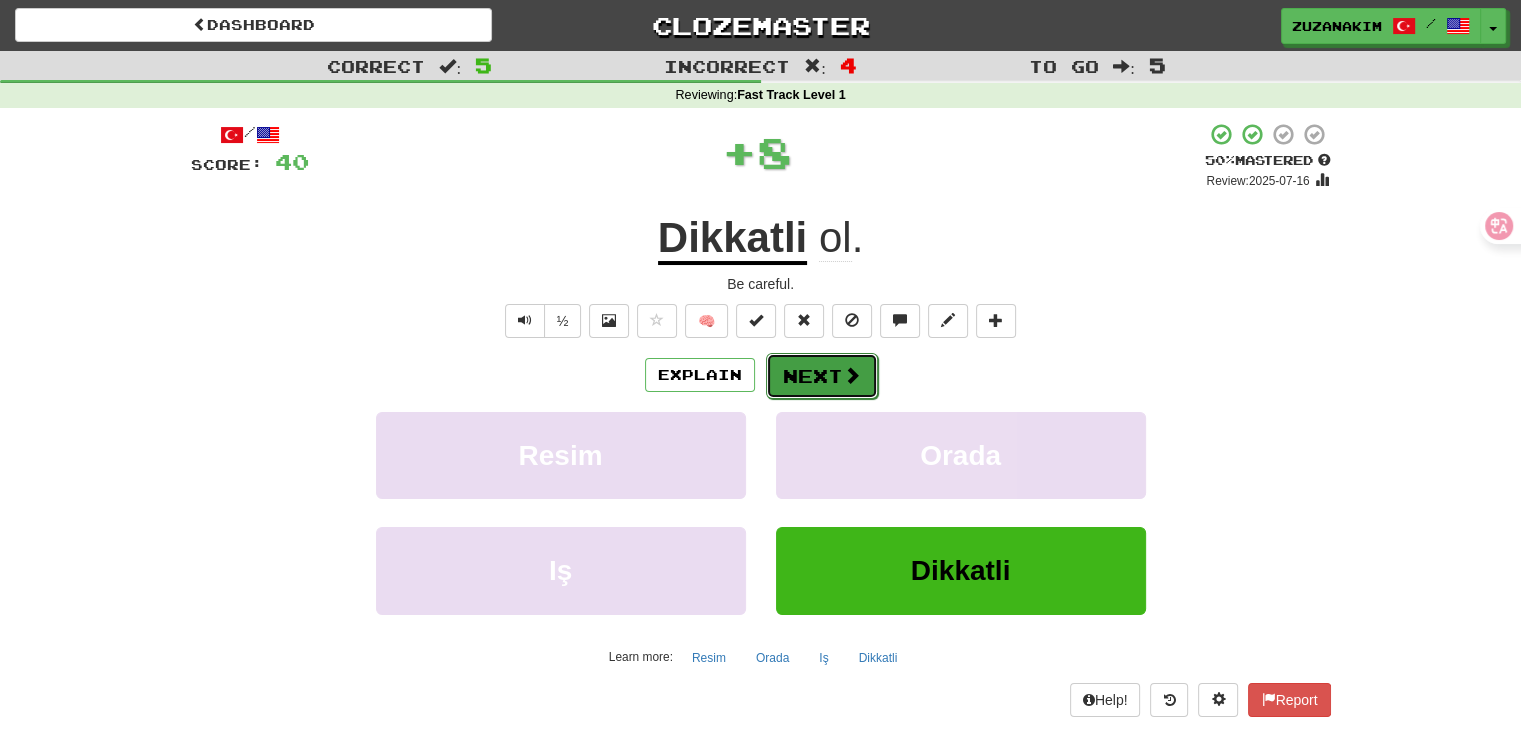 click on "Next" at bounding box center [822, 376] 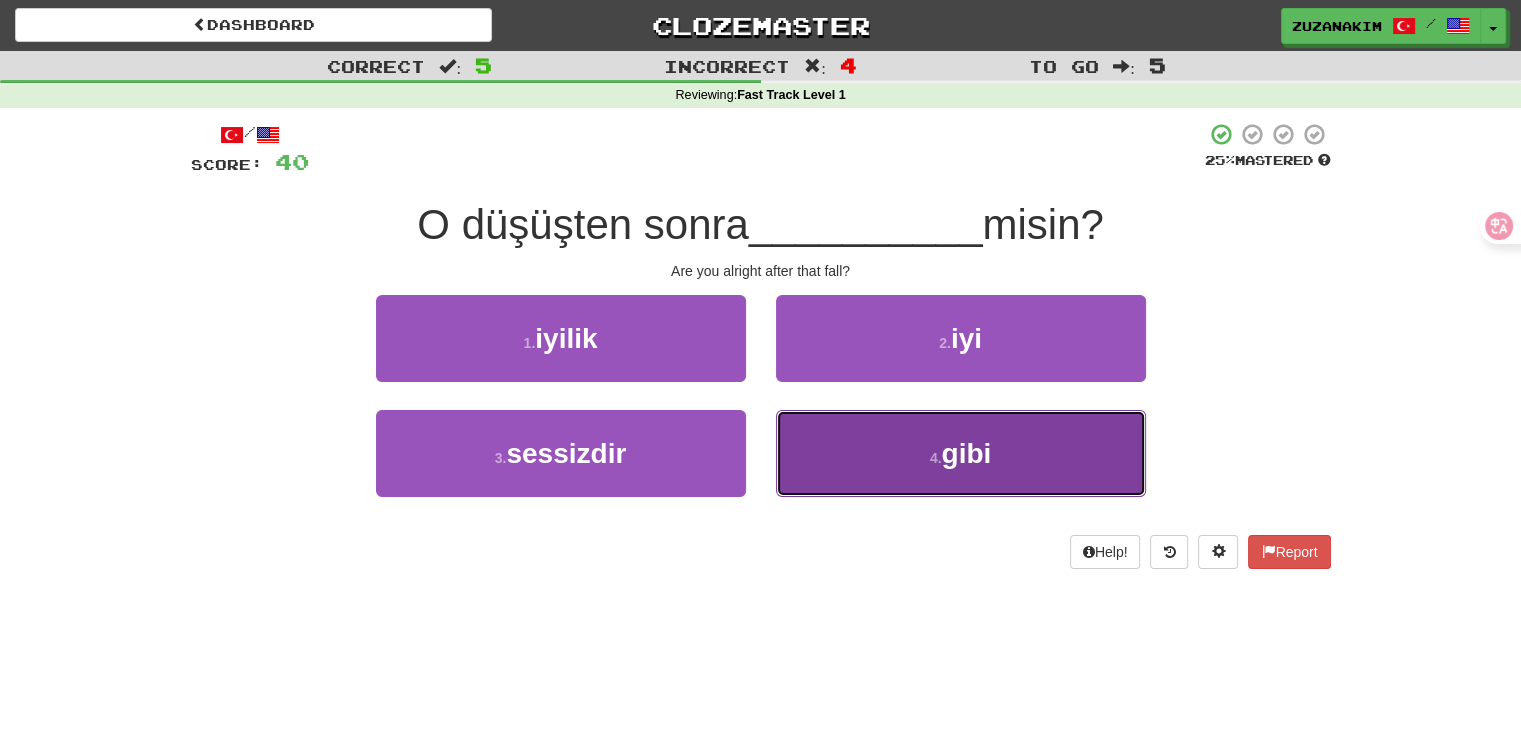 click on "4 .  gibi" at bounding box center [961, 453] 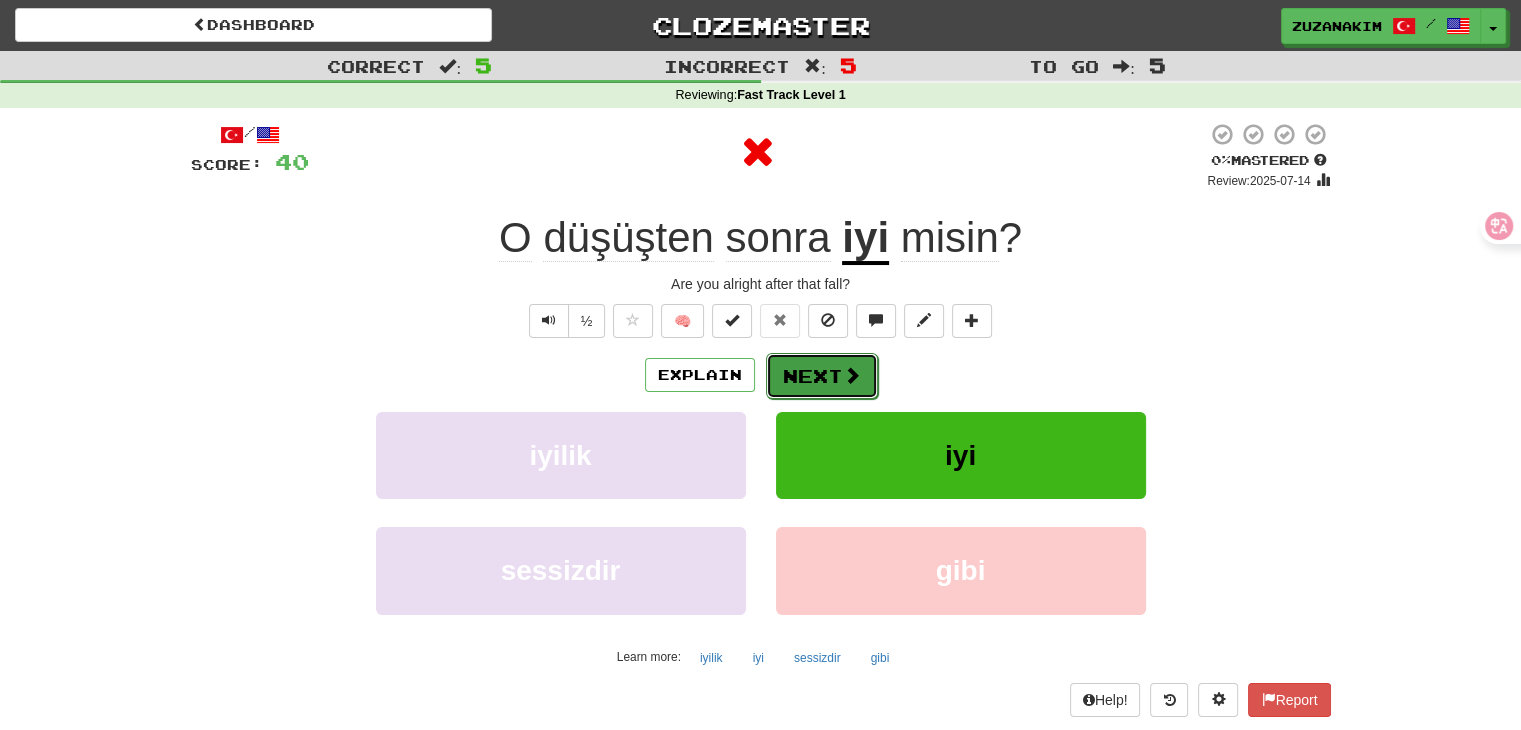 click on "Next" at bounding box center (822, 376) 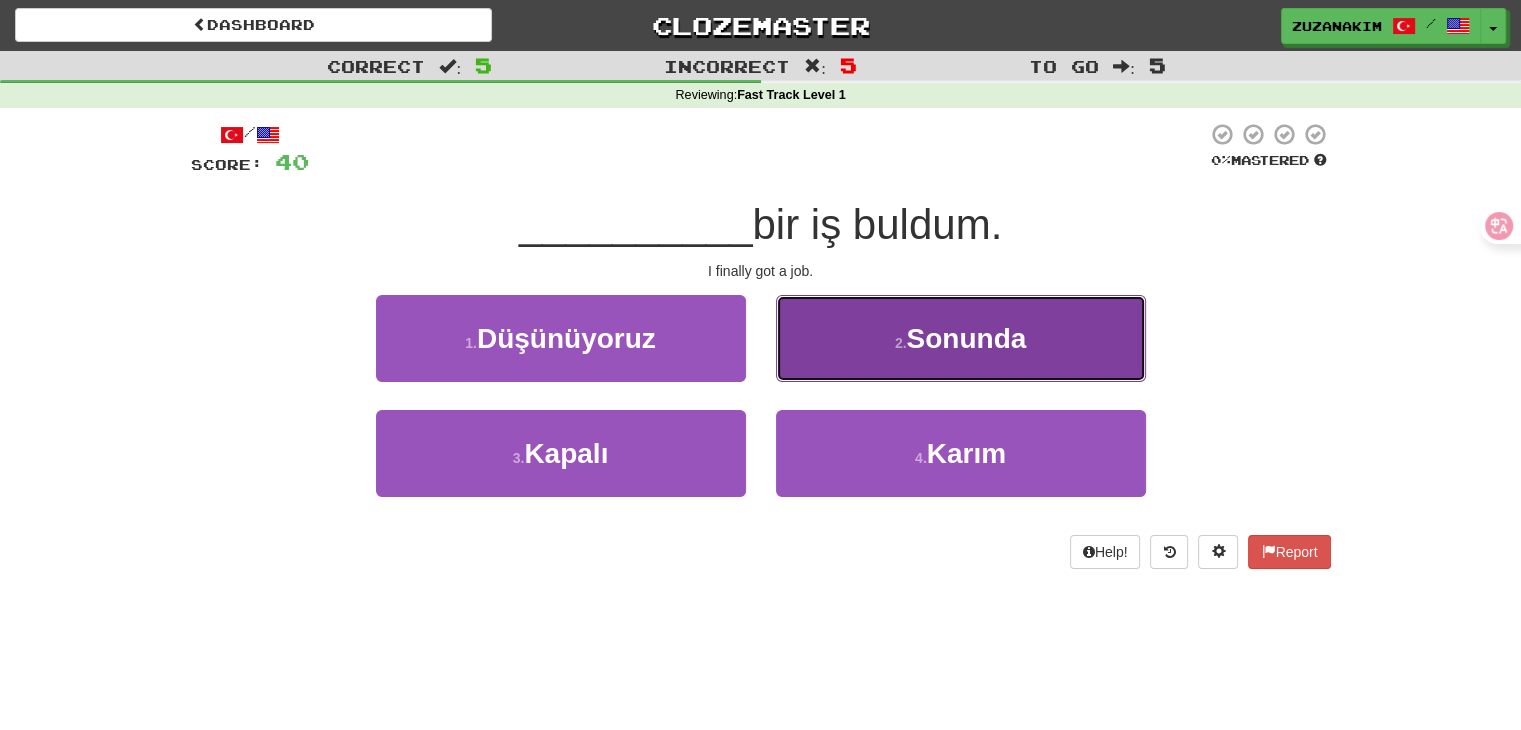 click on "Sonunda" at bounding box center (966, 338) 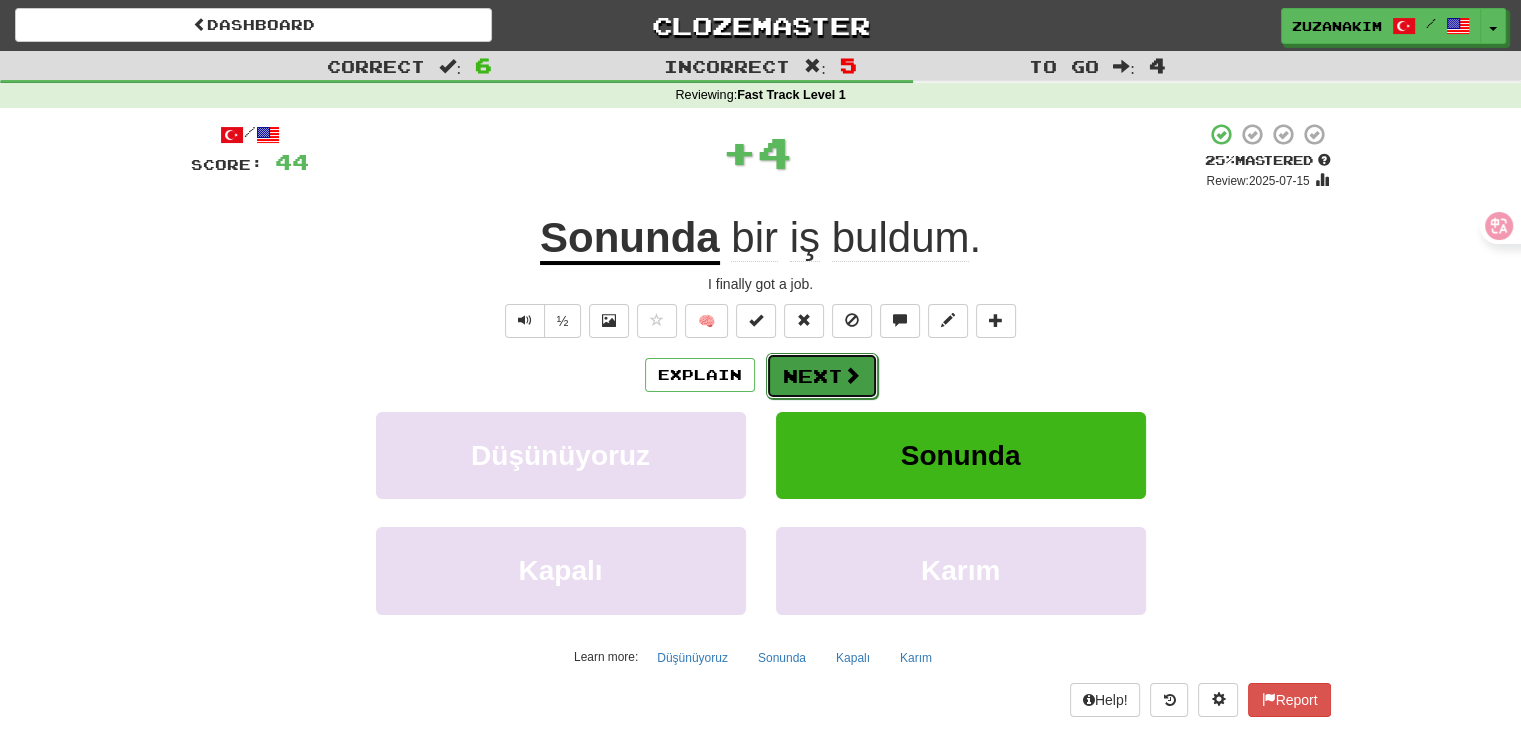 click on "Next" at bounding box center (822, 376) 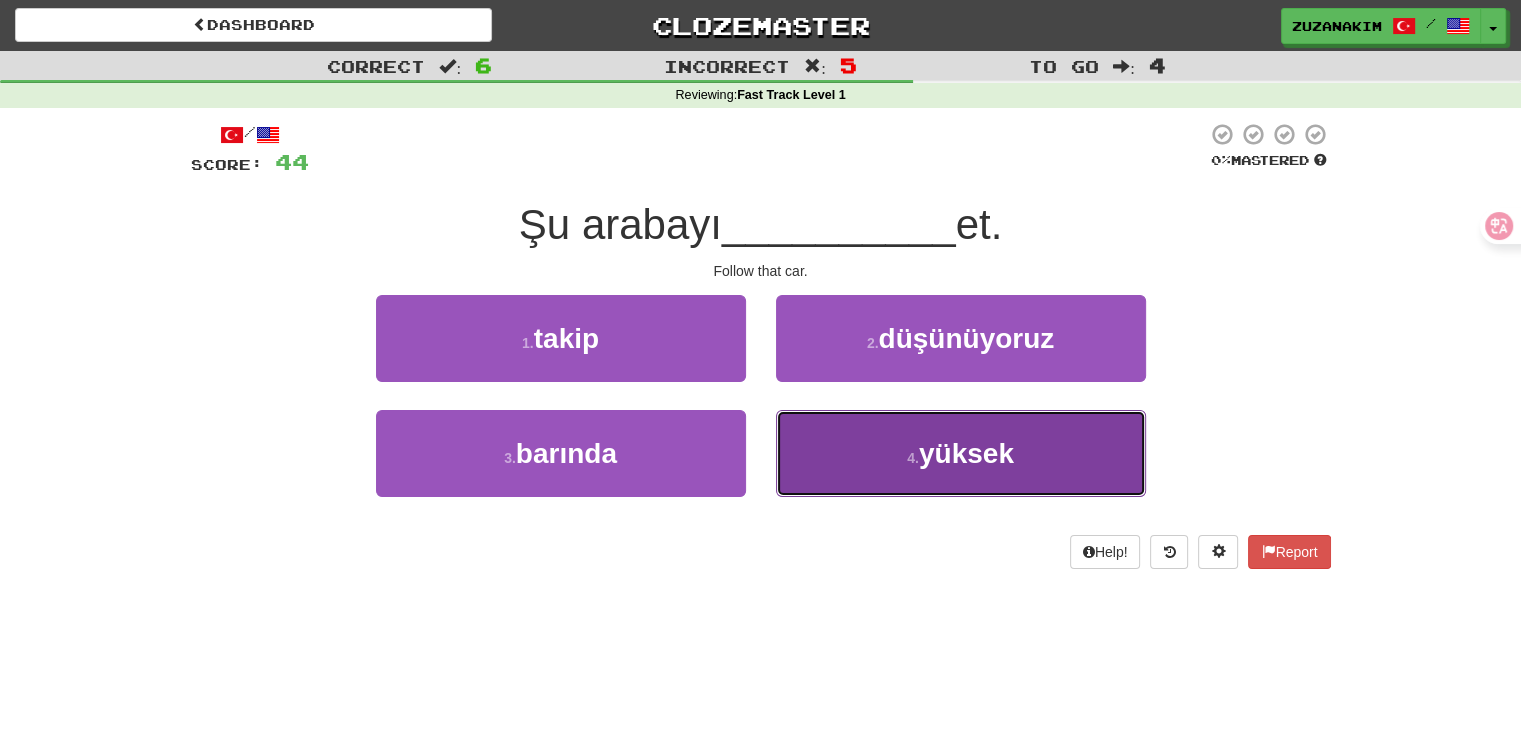 click on "4 .  yüksek" at bounding box center [961, 453] 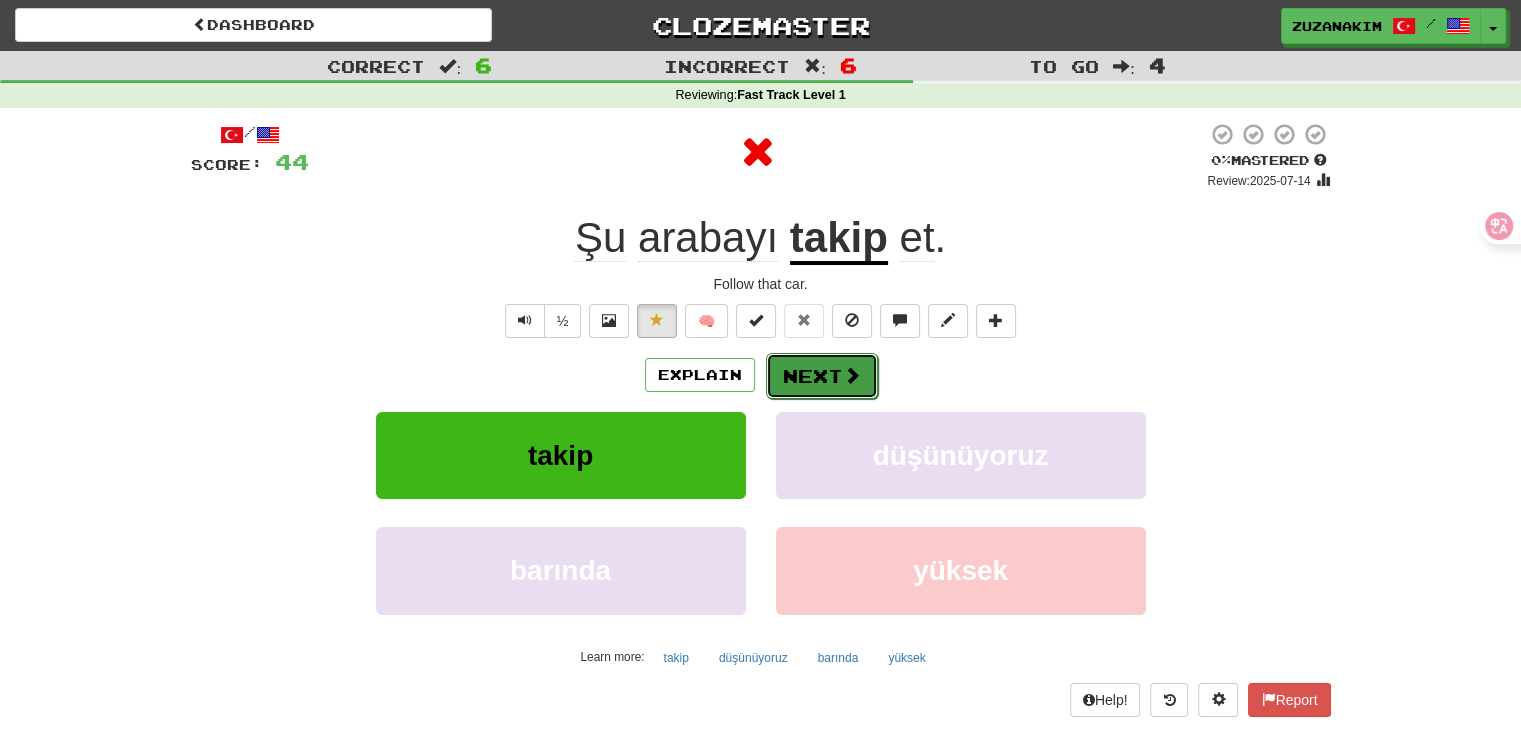 click on "Next" at bounding box center [822, 376] 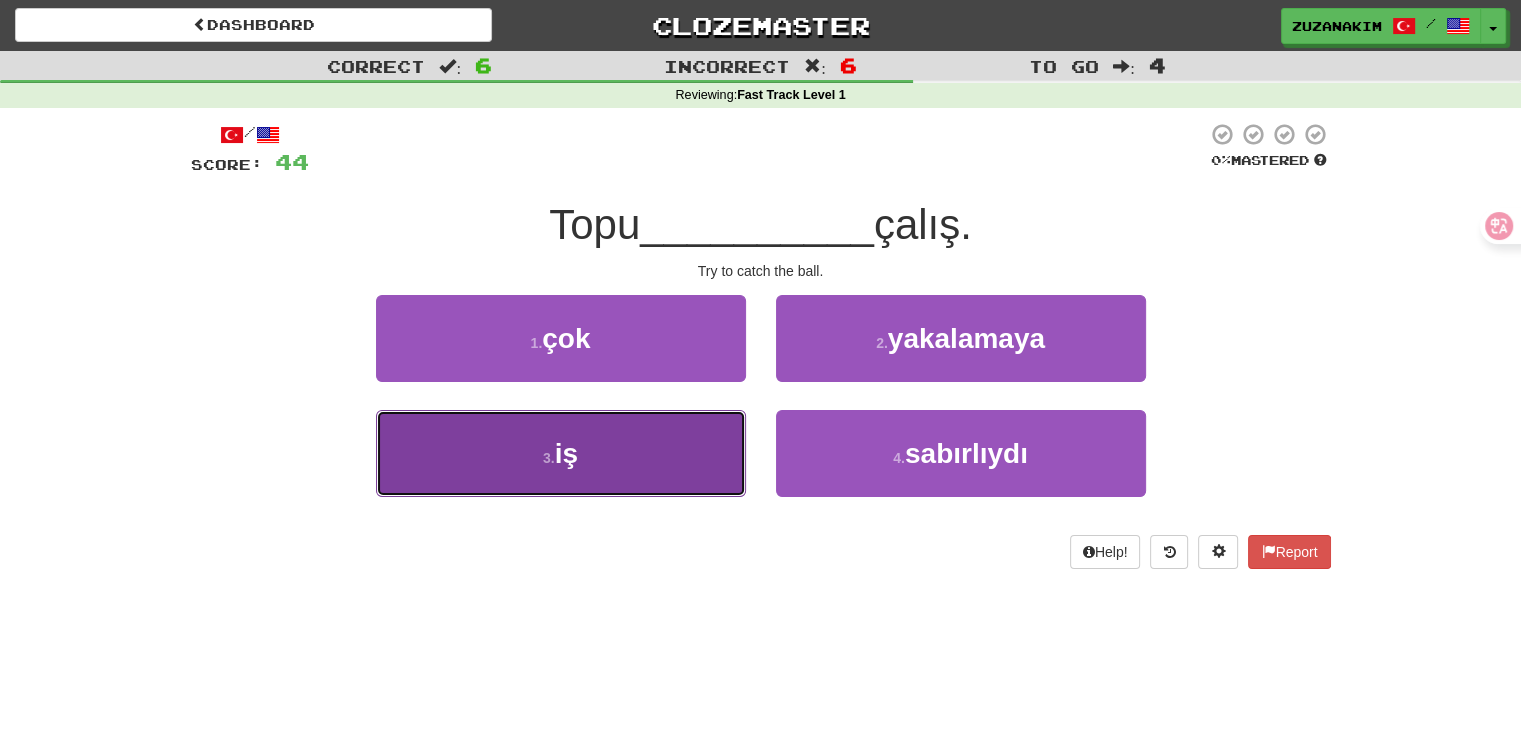 click on "3 .  iş" at bounding box center [561, 453] 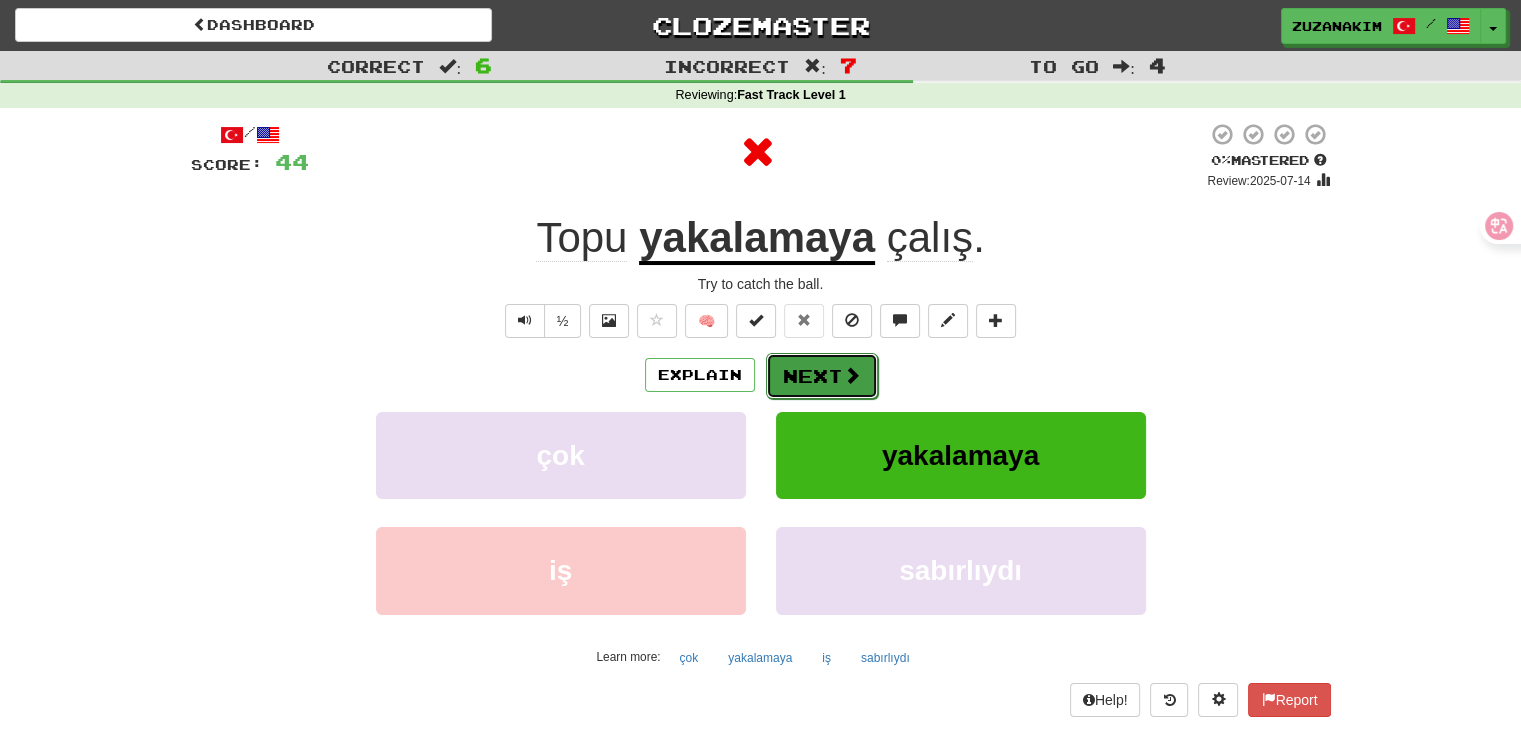 click at bounding box center (852, 375) 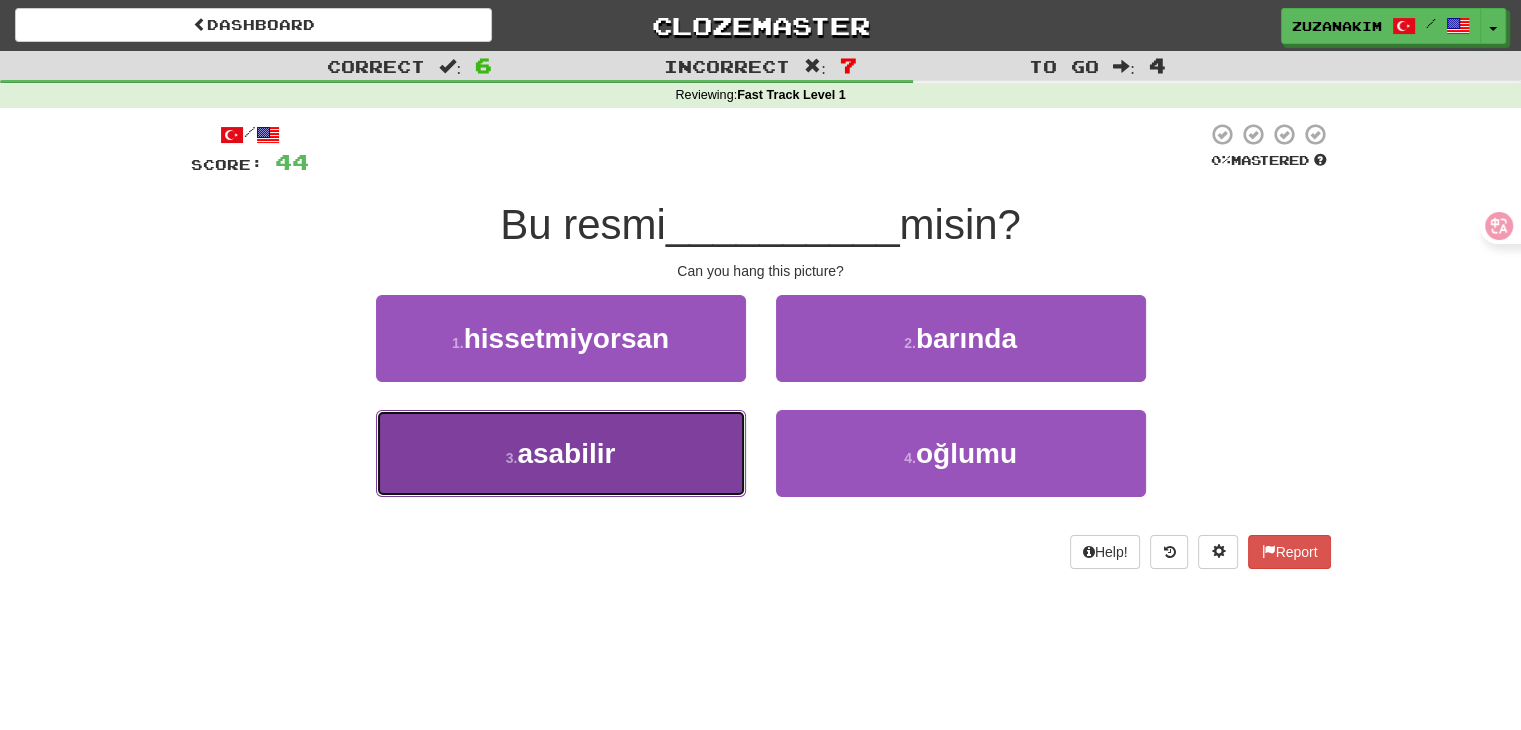 click on "3 .  asabilir" at bounding box center (561, 453) 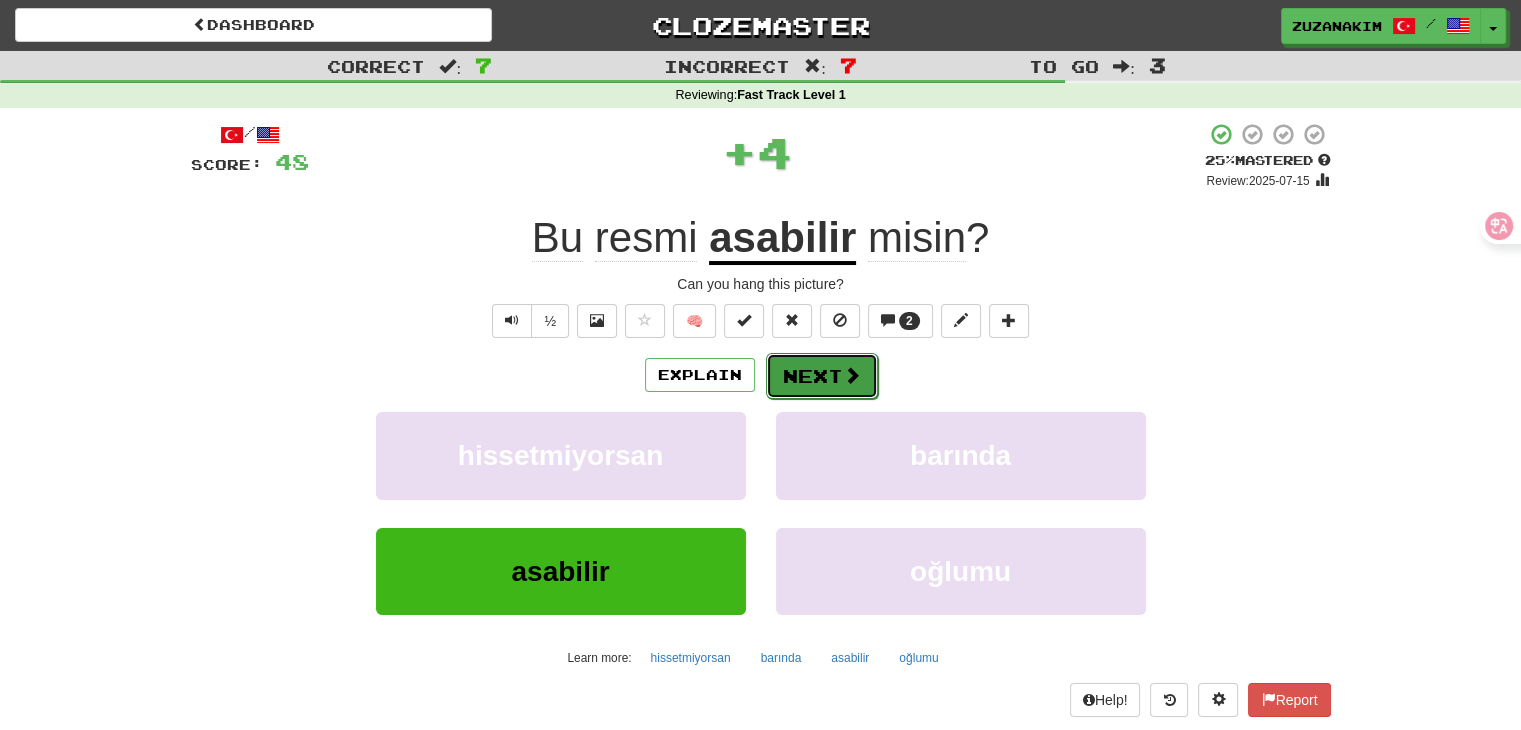 click on "Next" at bounding box center (822, 376) 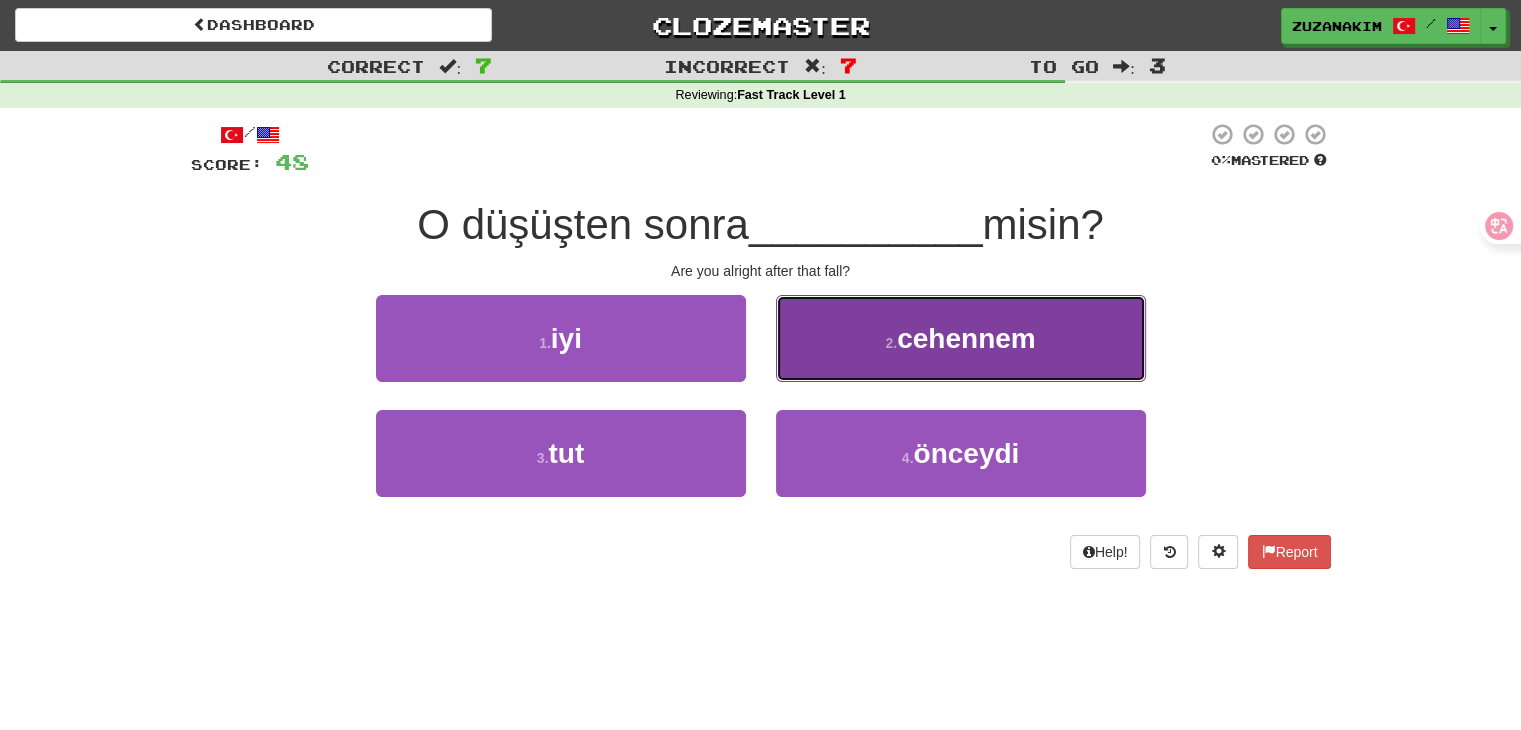 click on "2 .  cehennem" at bounding box center (961, 338) 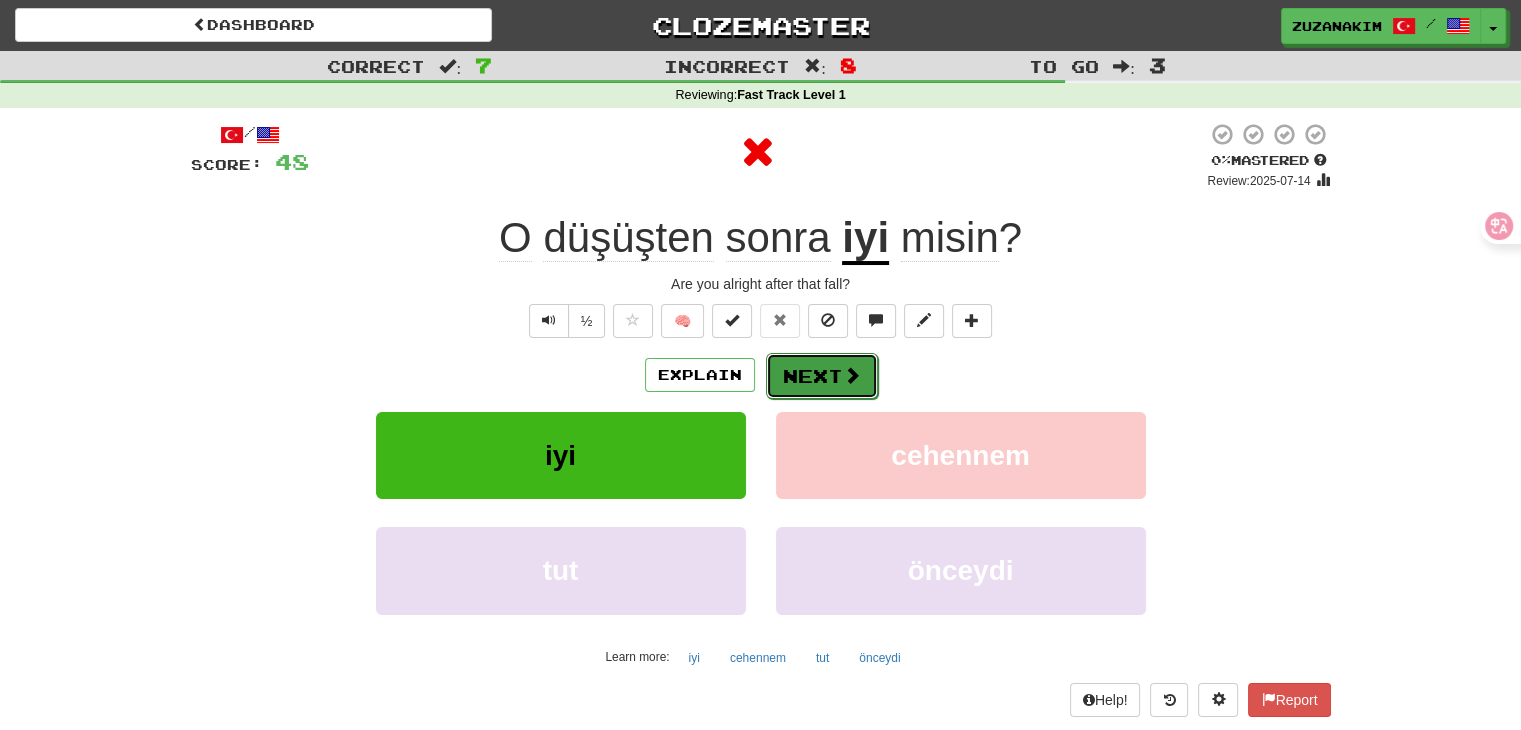 click on "Next" at bounding box center (822, 376) 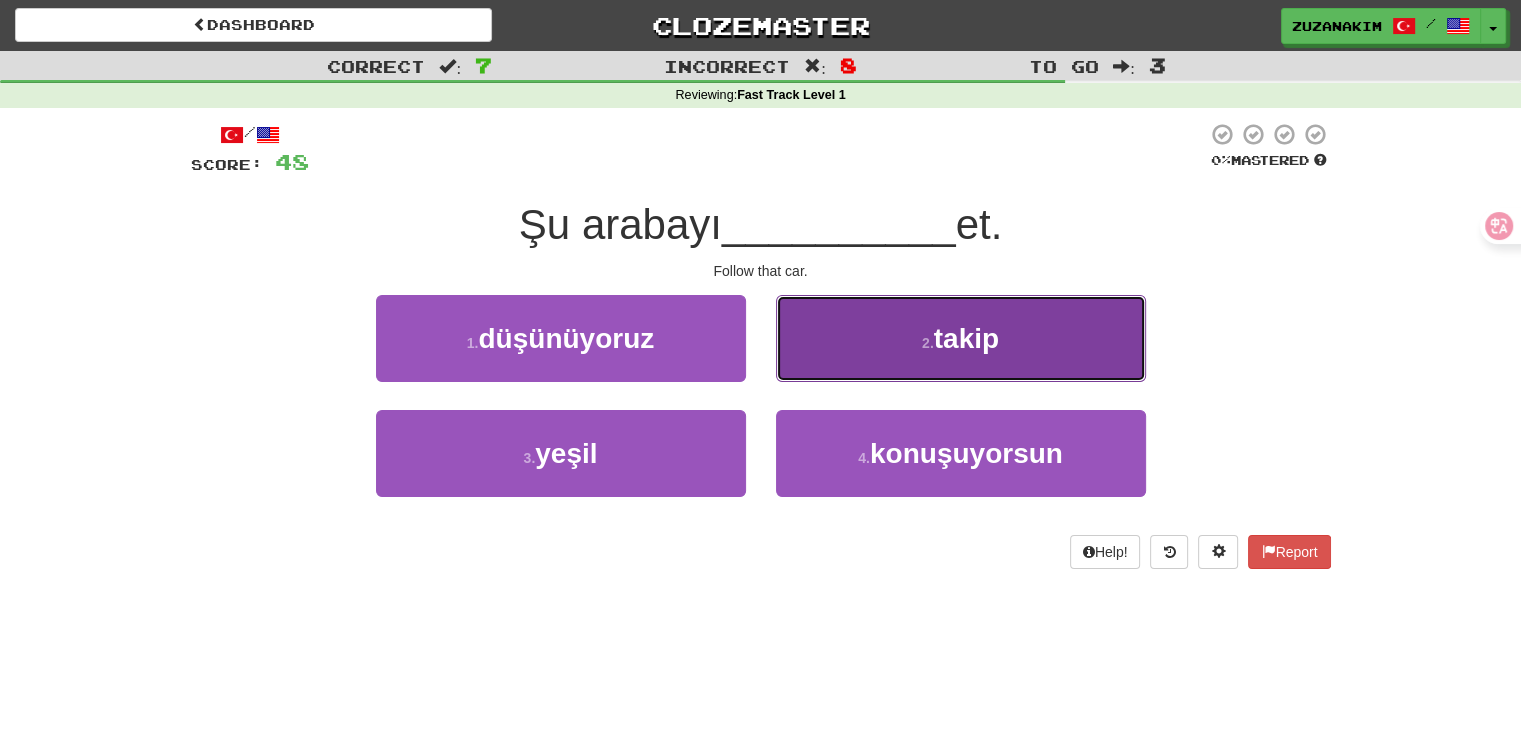 click on "2 .  takip" at bounding box center [961, 338] 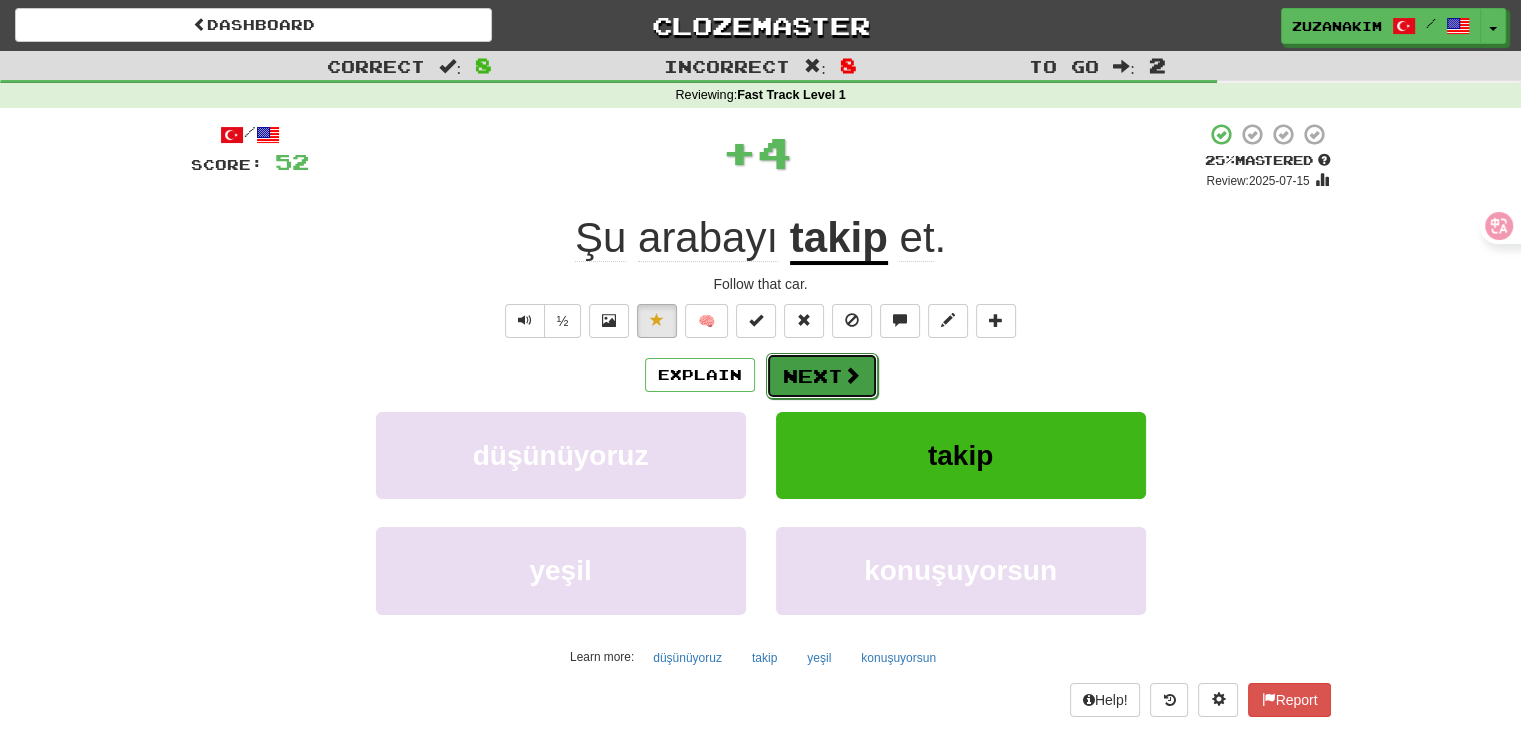 click at bounding box center [852, 375] 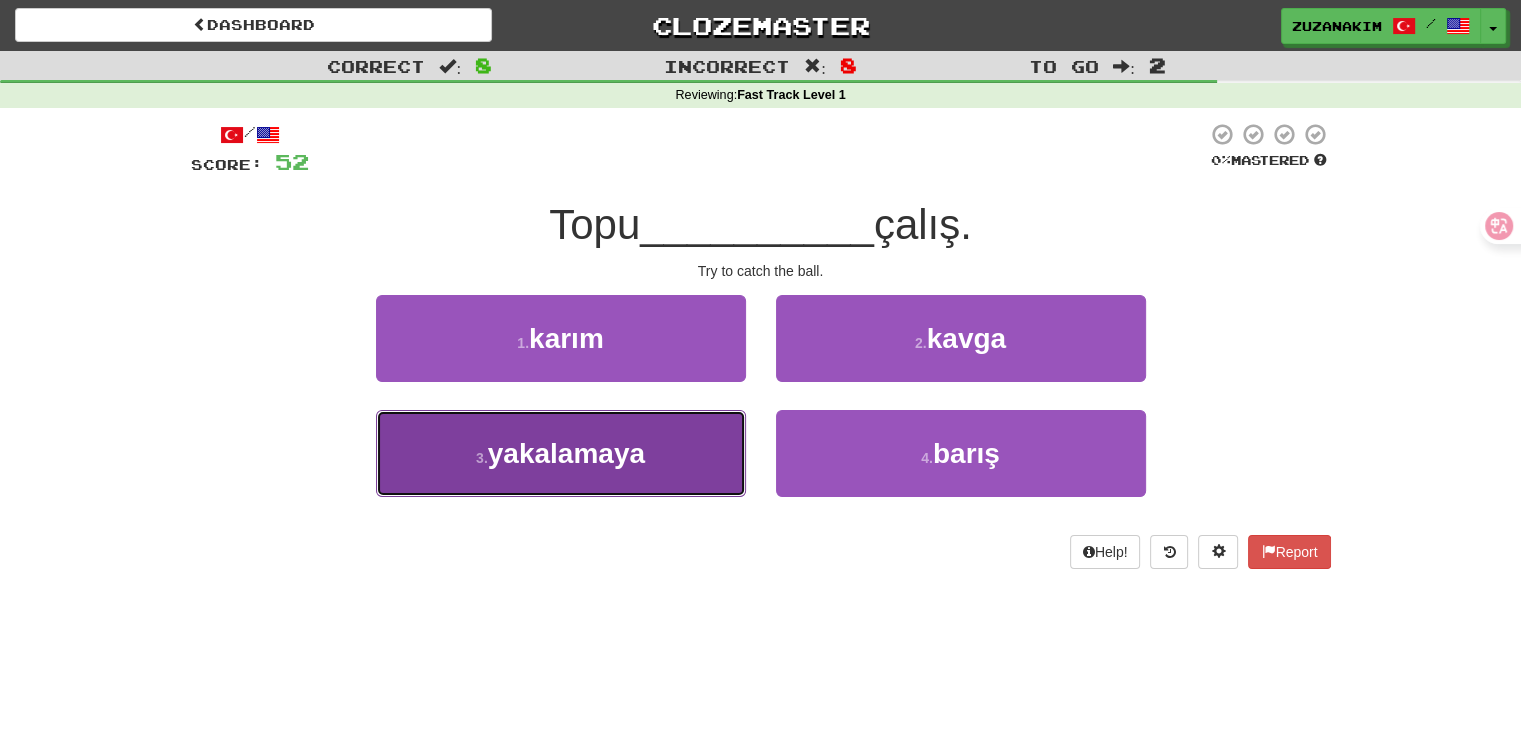 click on "3 .  yakalamaya" at bounding box center [561, 453] 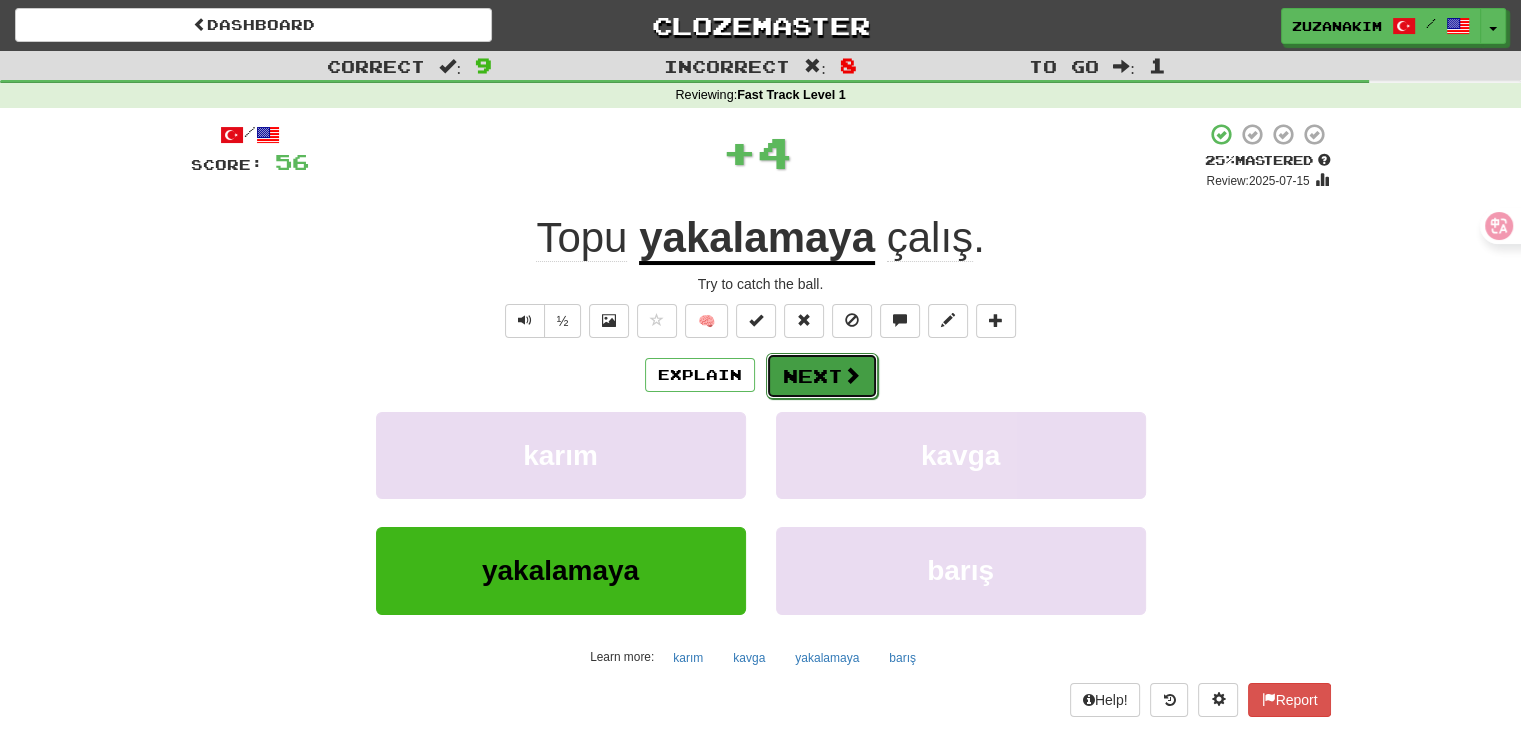 click on "Next" at bounding box center [822, 376] 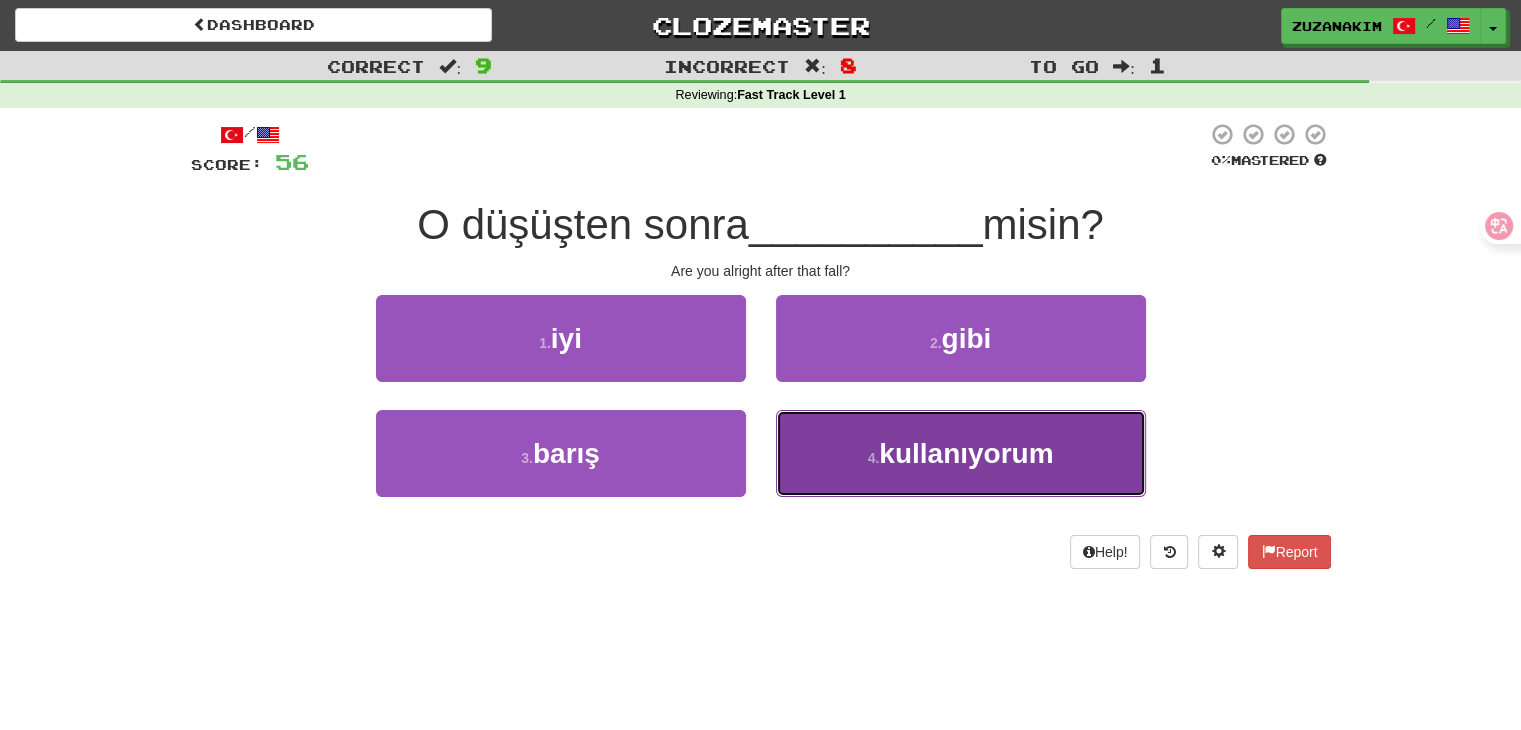 click on "4 .  kullanıyorum" at bounding box center [961, 453] 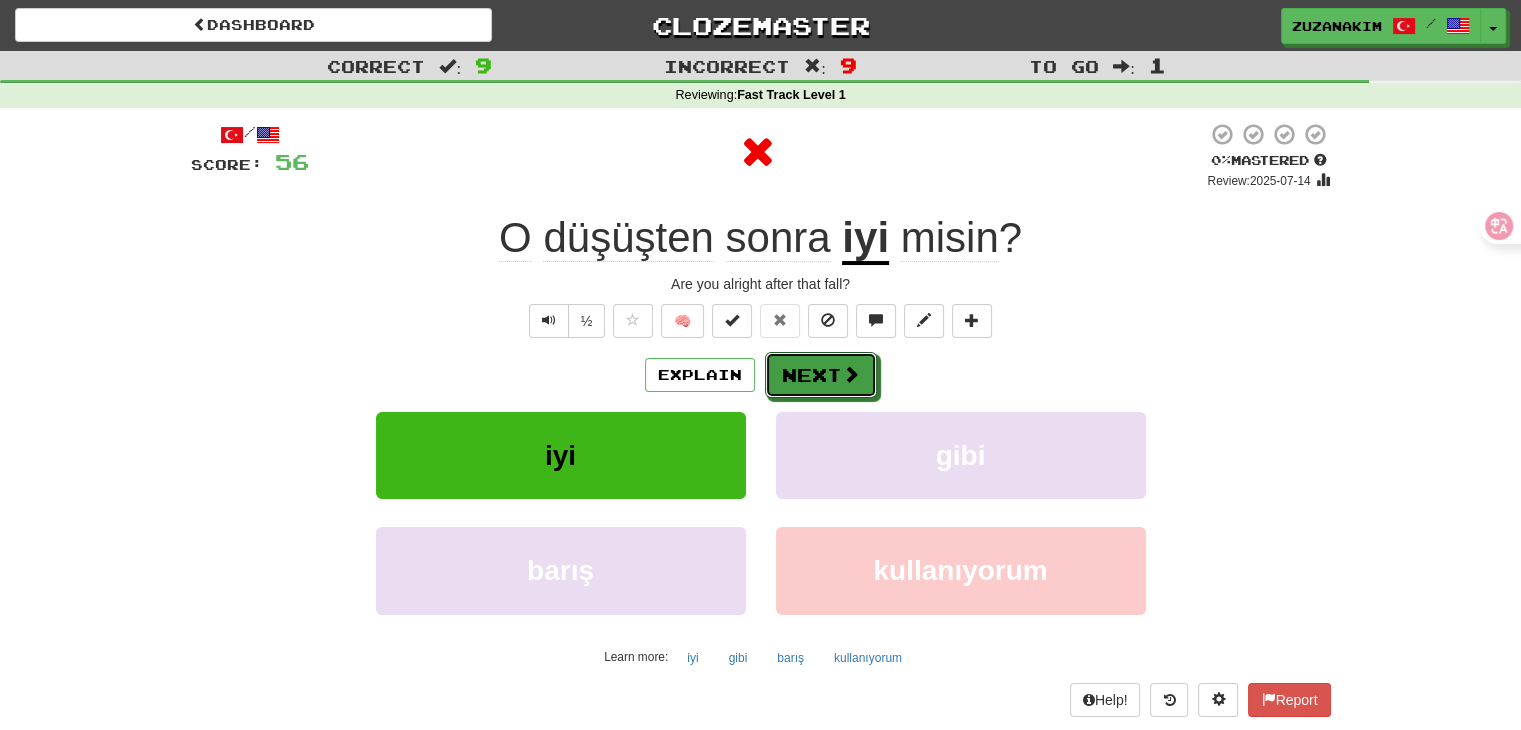 click on "Next" at bounding box center (821, 375) 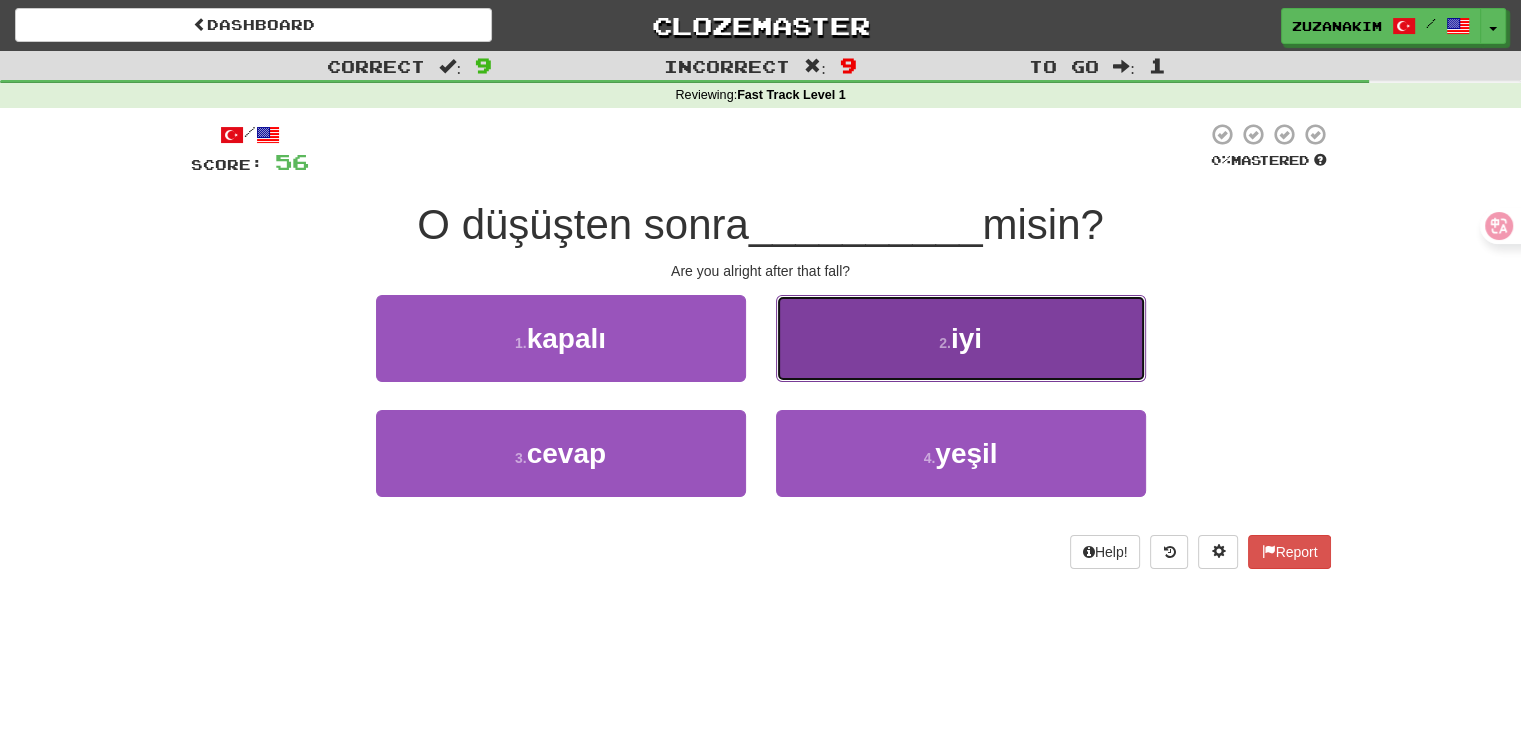 click on "2 .  iyi" at bounding box center (961, 338) 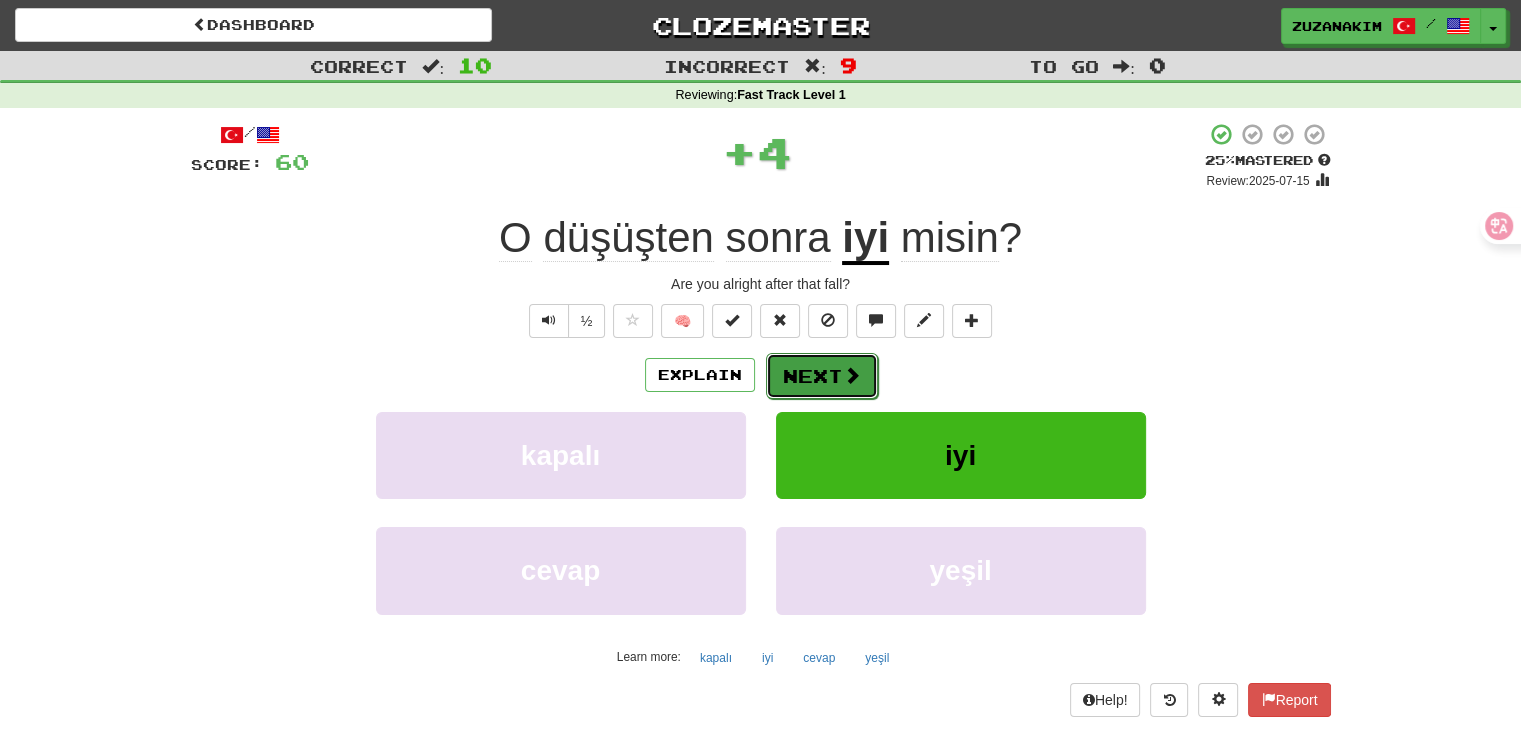 click on "Next" at bounding box center [822, 376] 